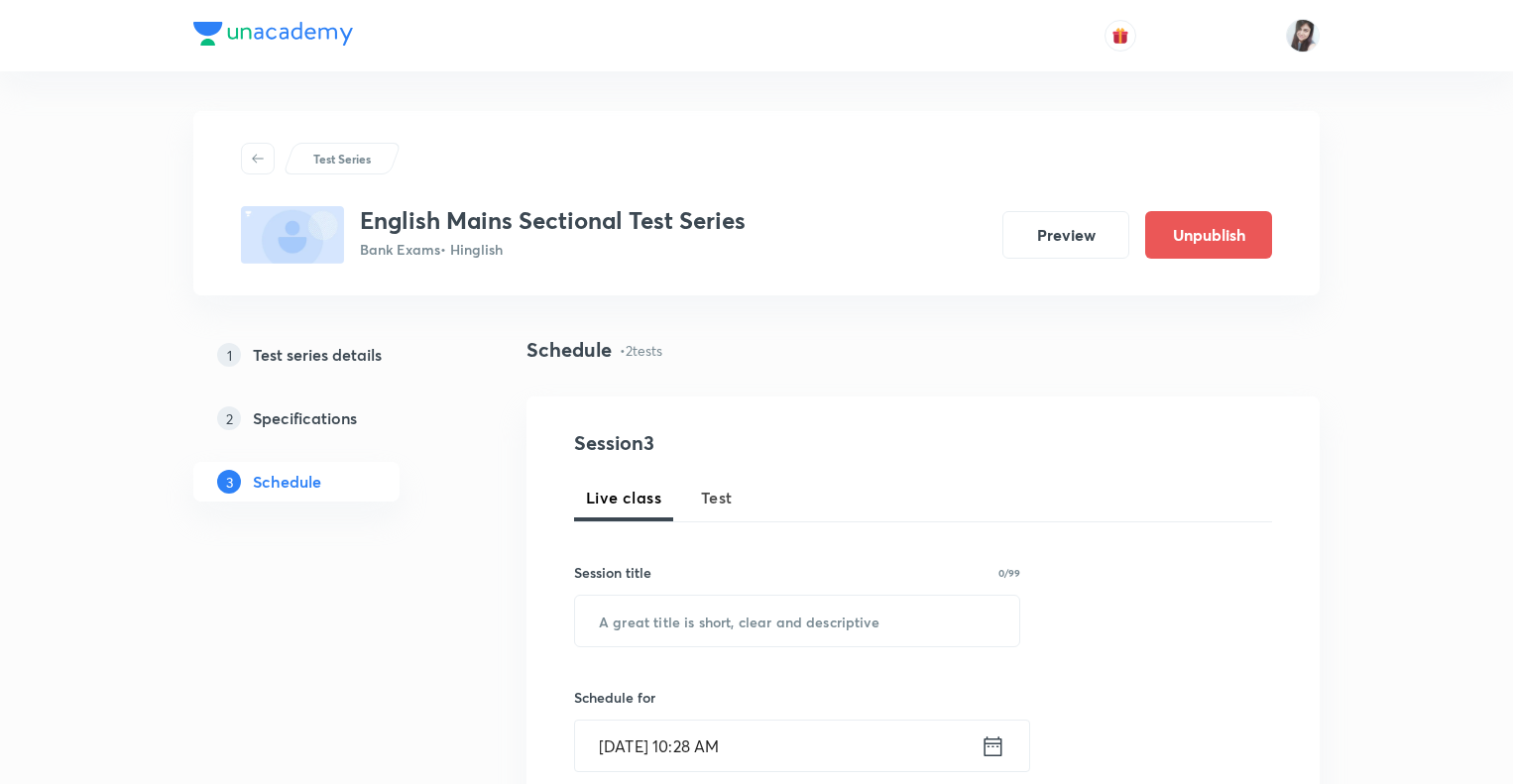 scroll, scrollTop: 0, scrollLeft: 0, axis: both 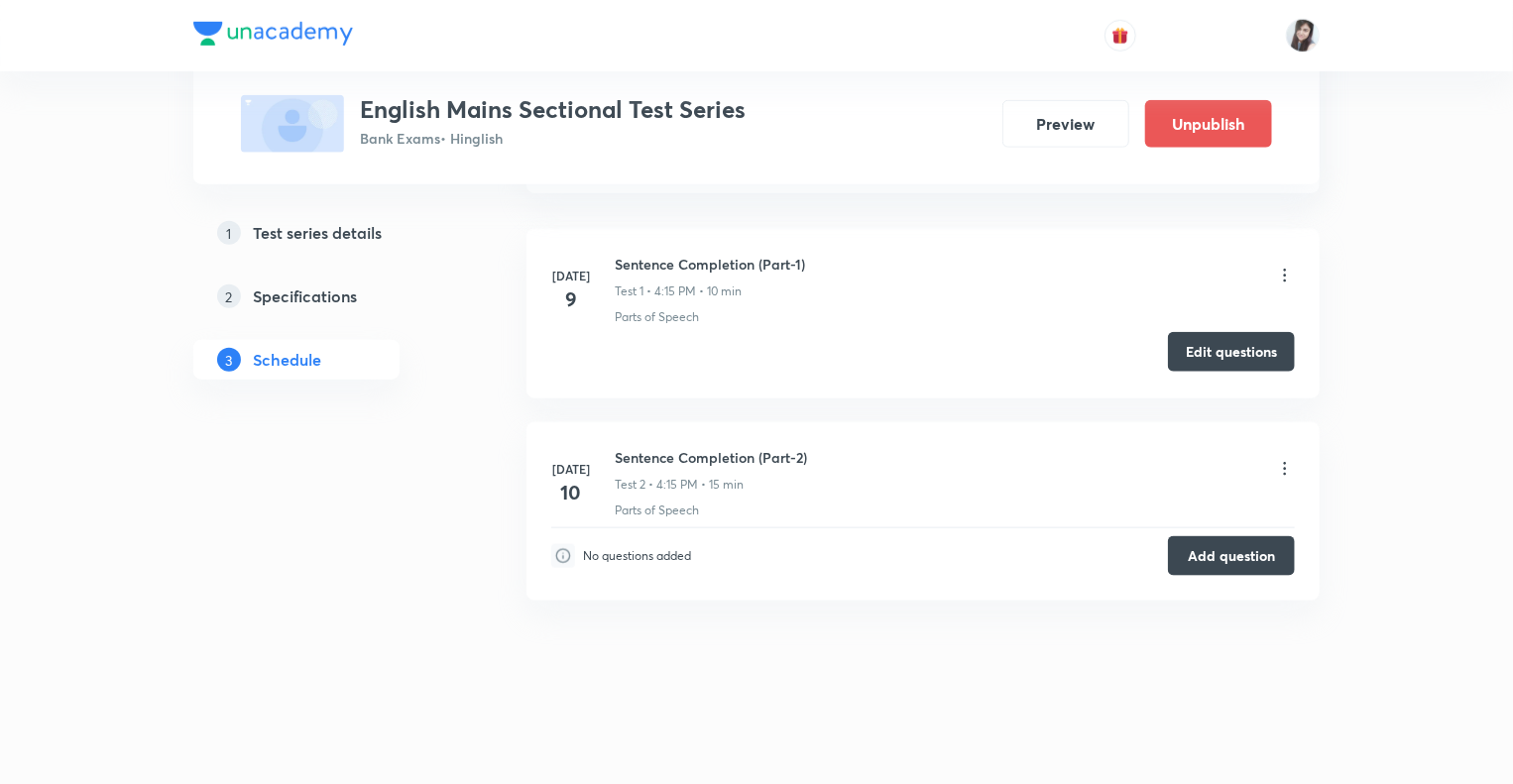 click on "Edit questions" at bounding box center (1231, 352) 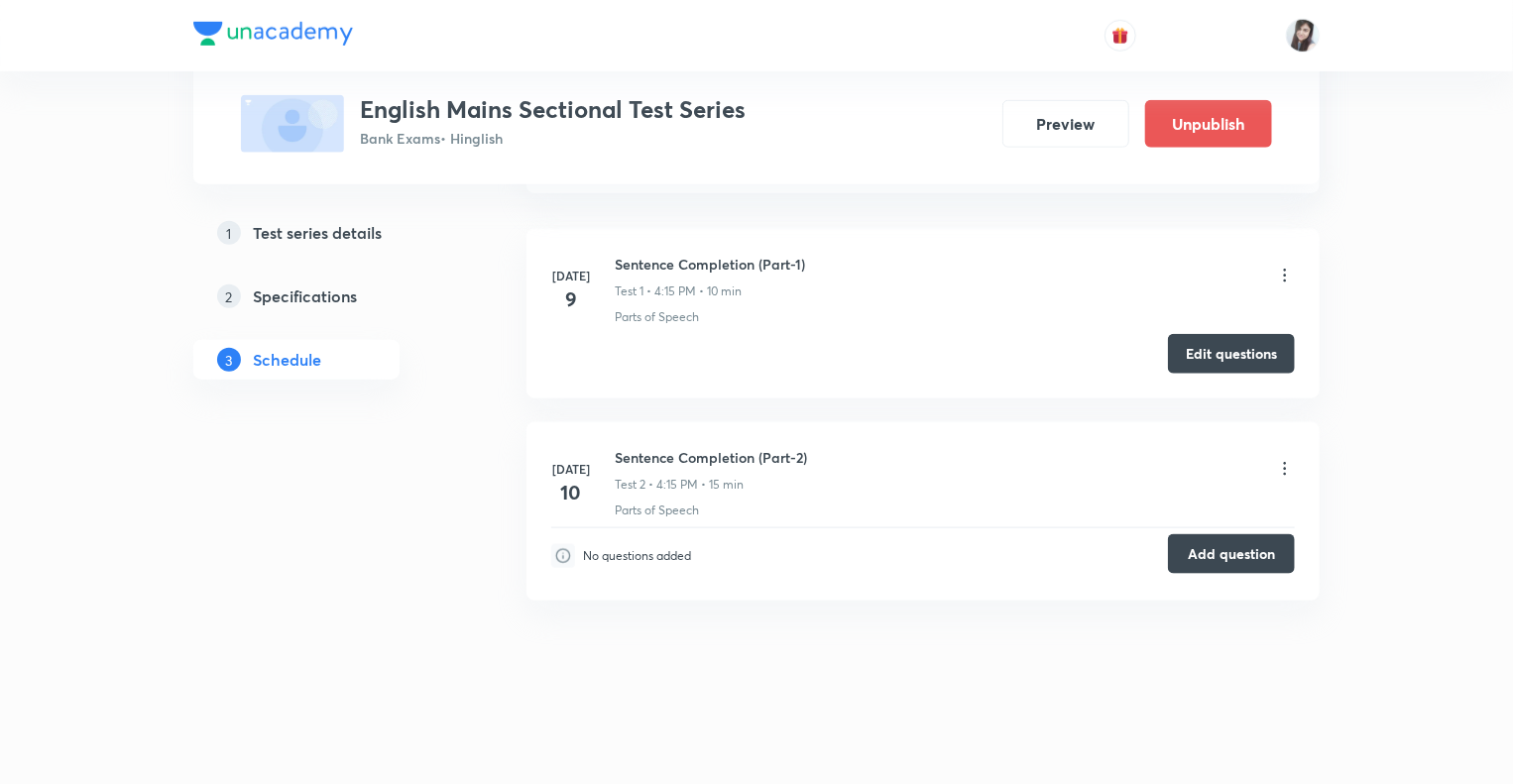 click on "Add question" at bounding box center [1231, 554] 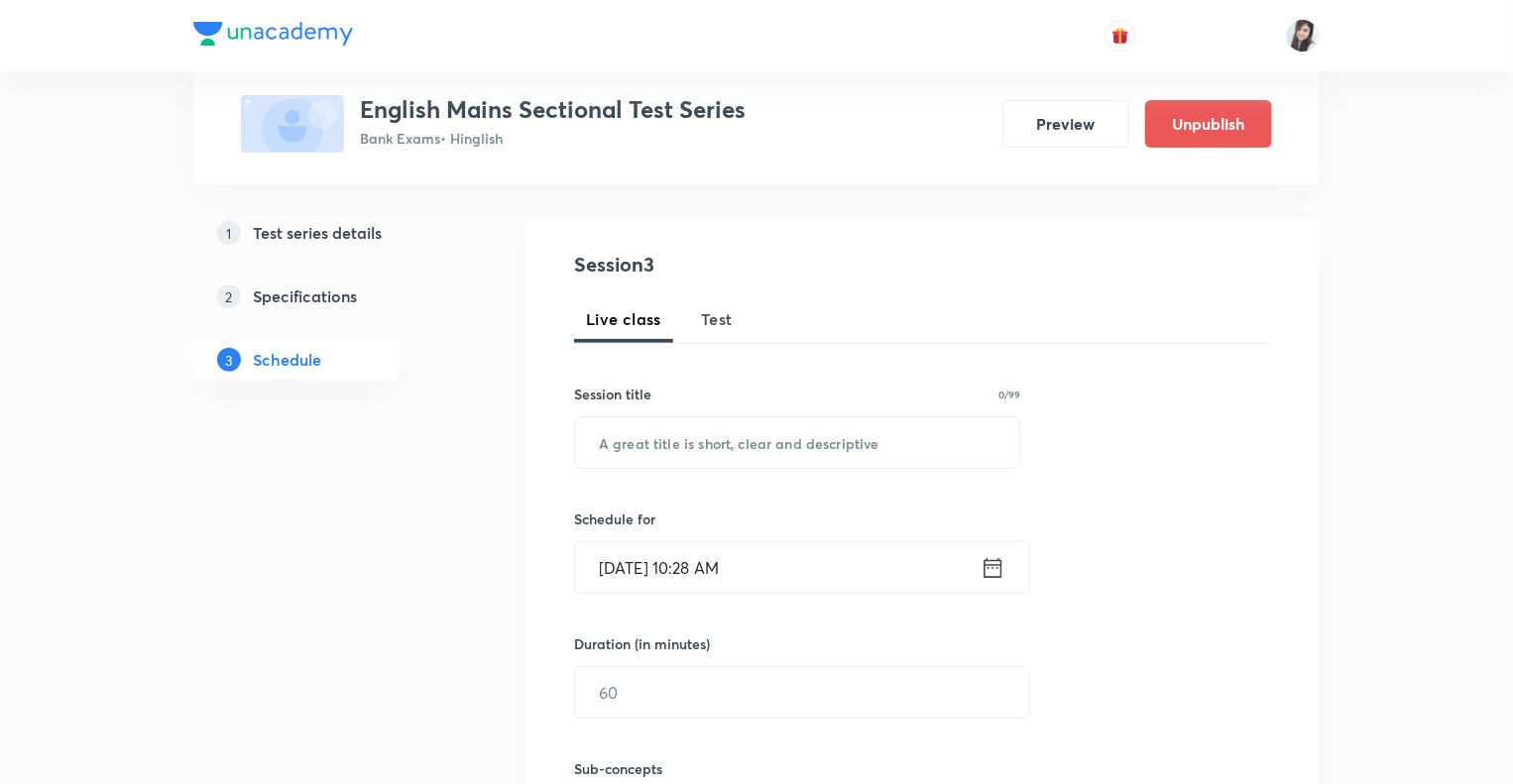 scroll, scrollTop: 0, scrollLeft: 0, axis: both 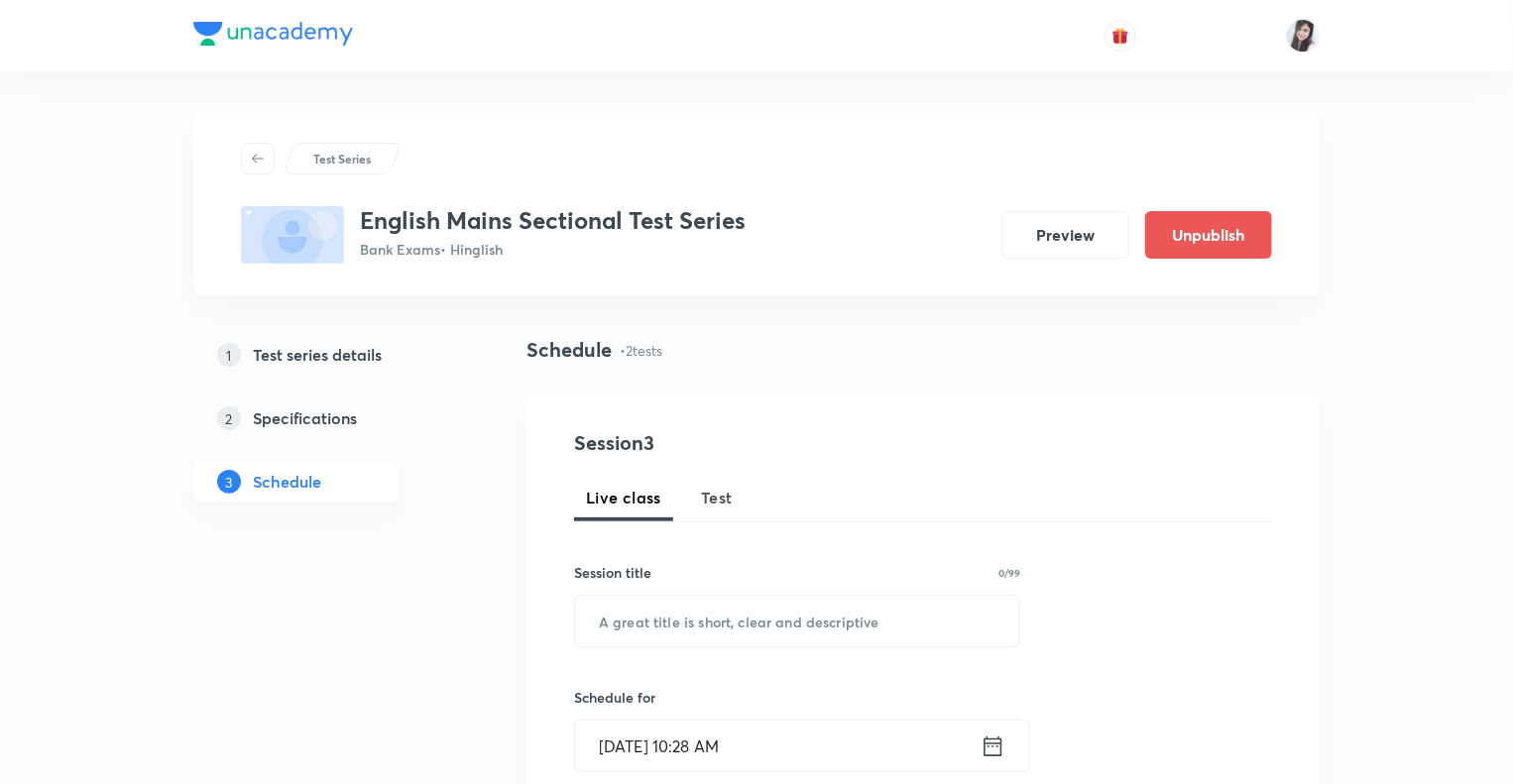 click on "Test" at bounding box center [717, 498] 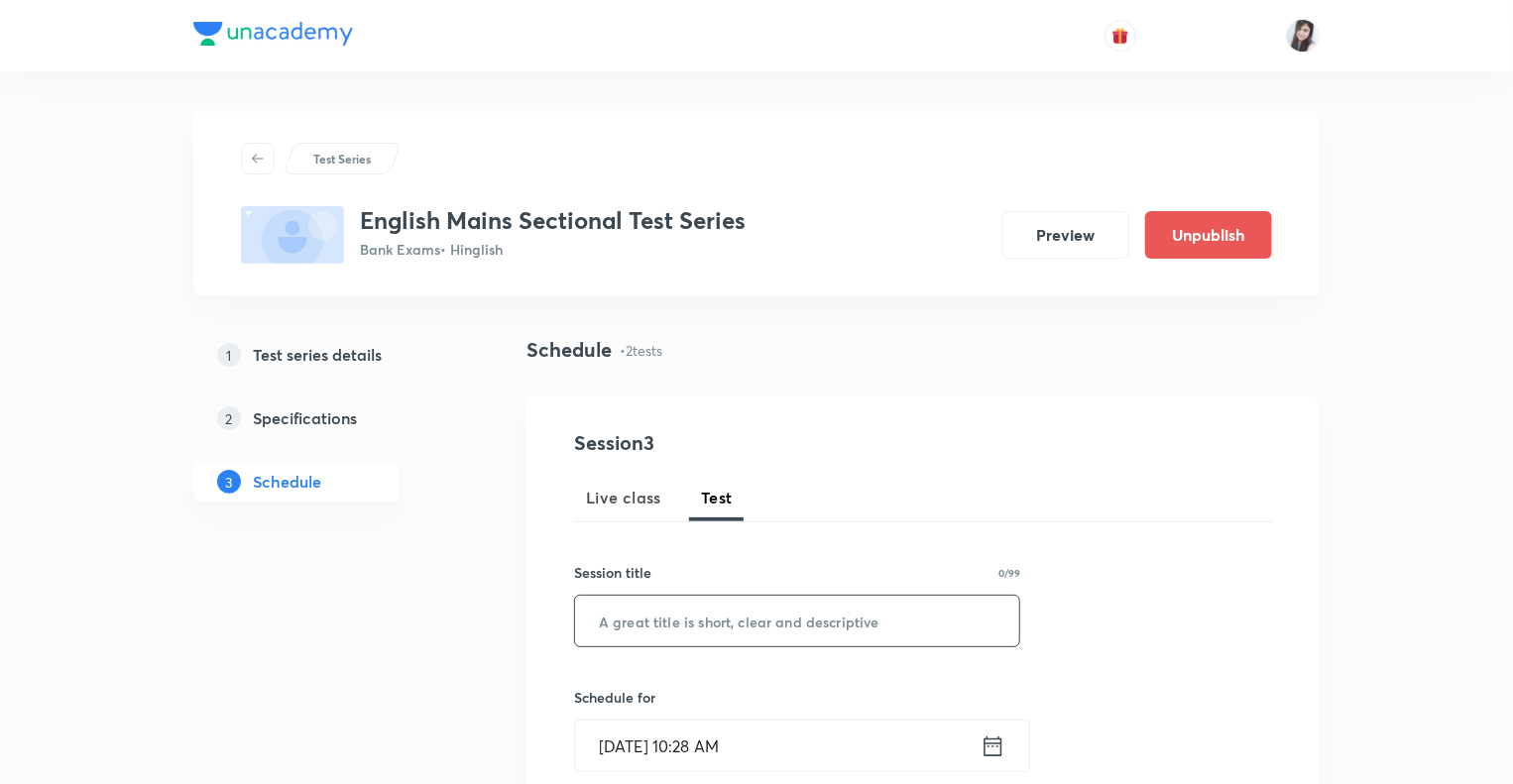 click at bounding box center [797, 620] 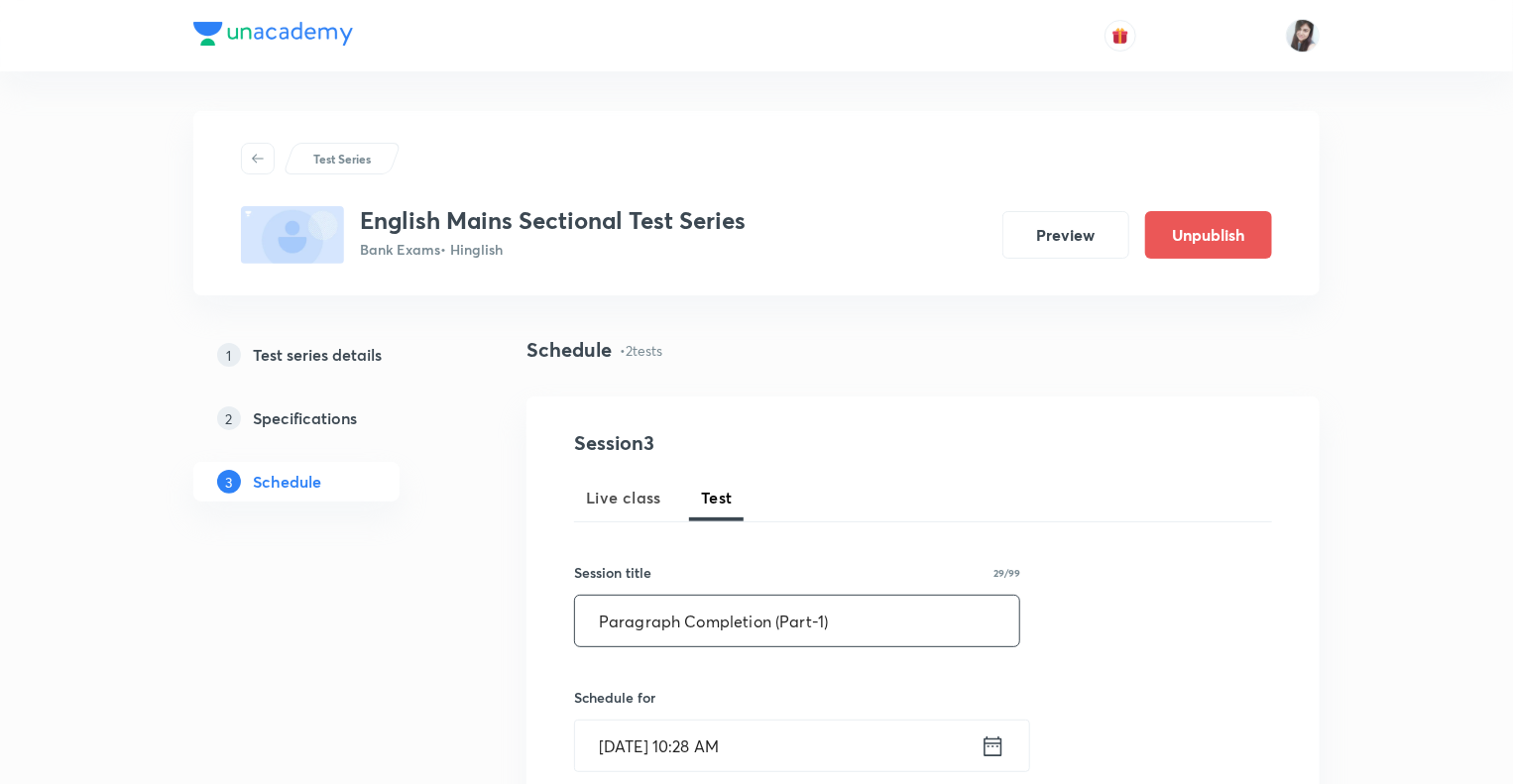 type on "Paragraph Completion (Part-1)" 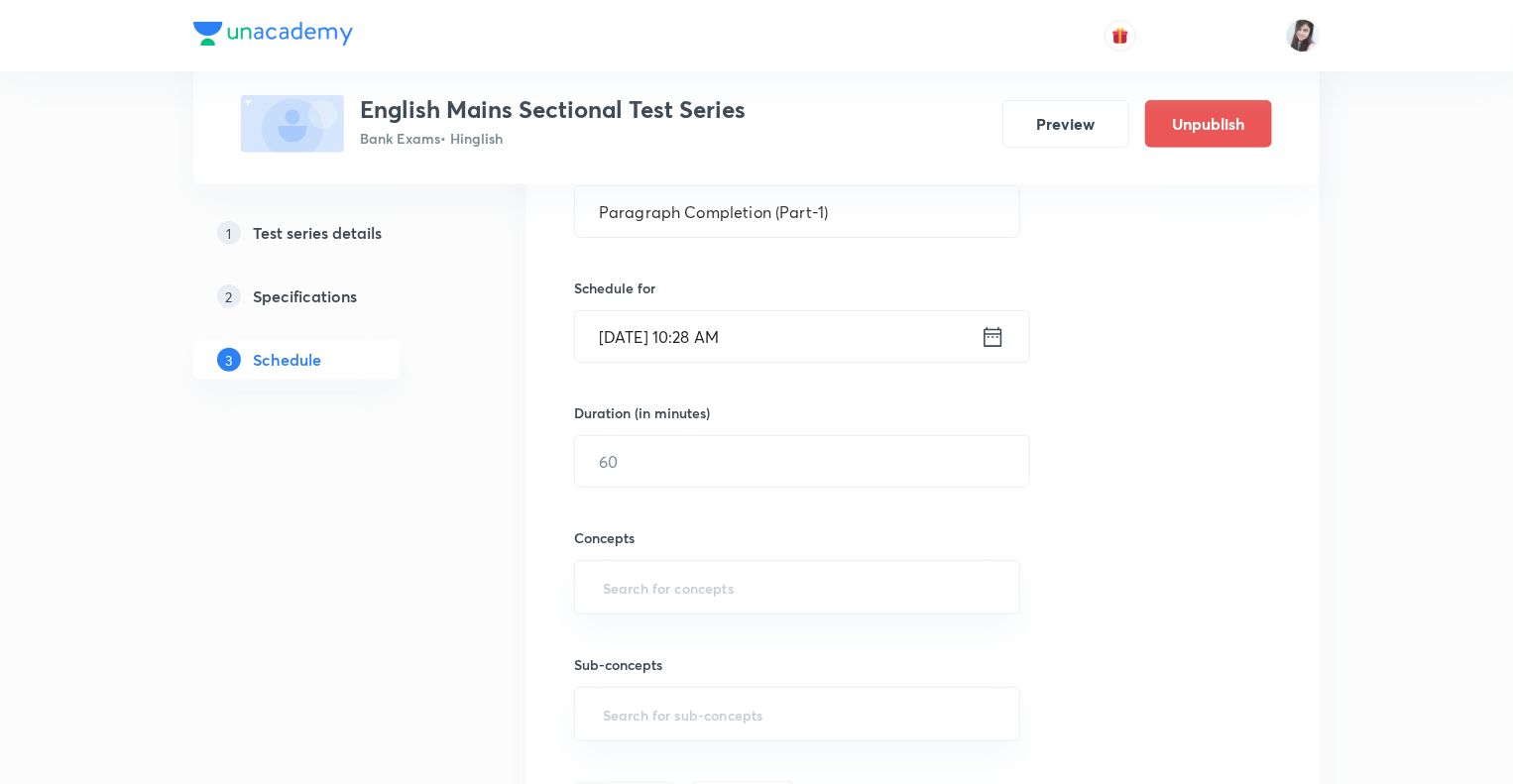 scroll, scrollTop: 436, scrollLeft: 0, axis: vertical 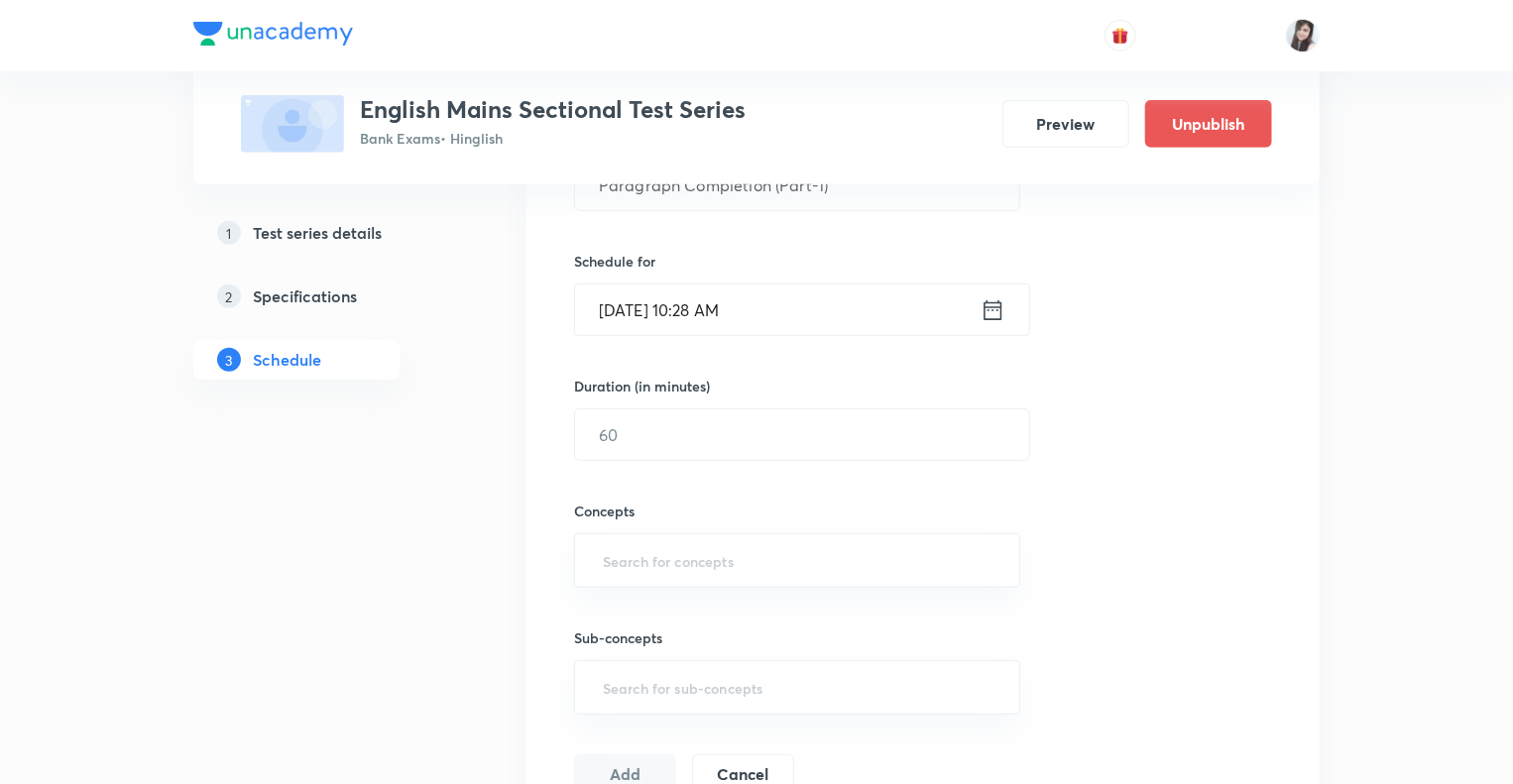 click 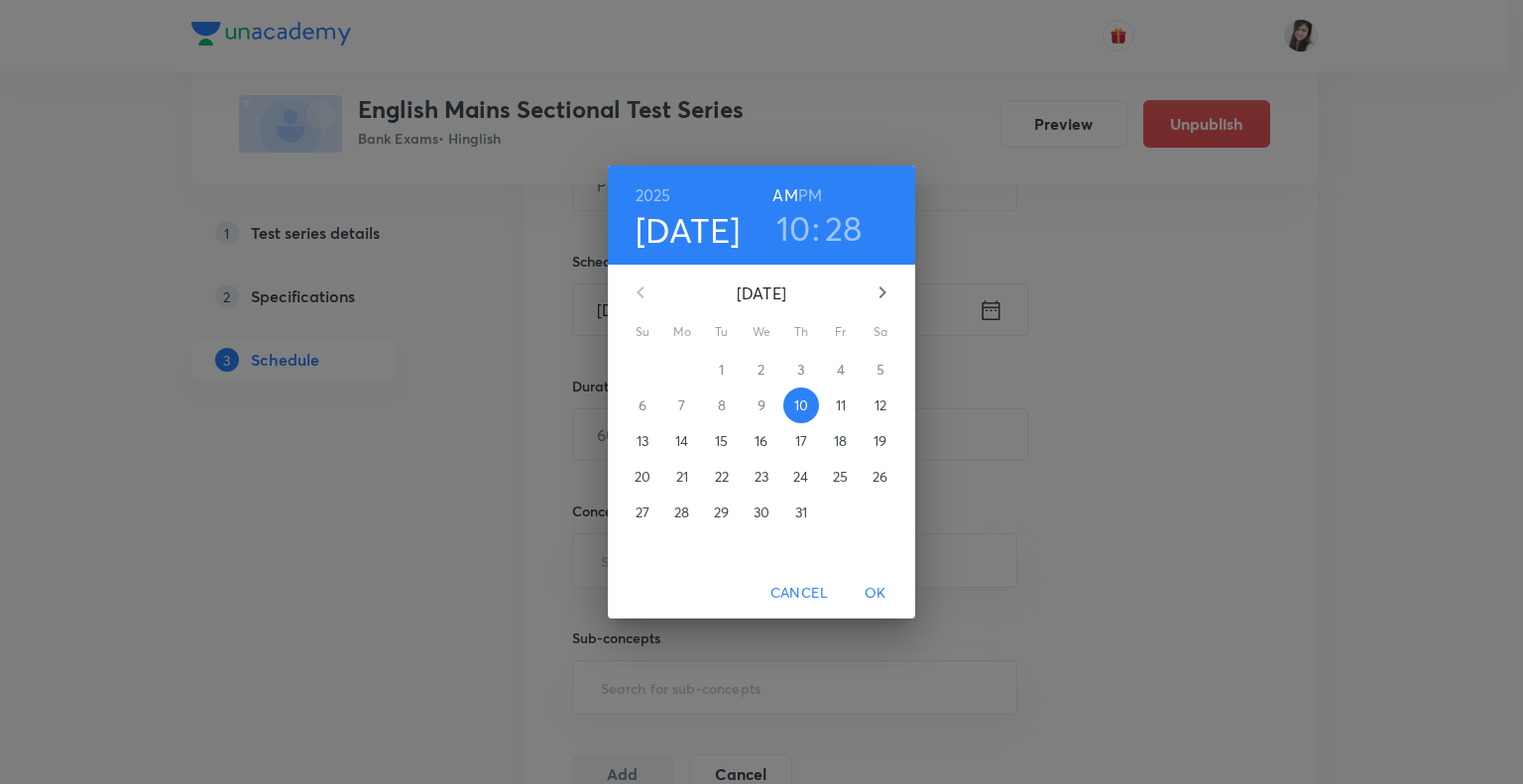 click on "11" at bounding box center (841, 405) 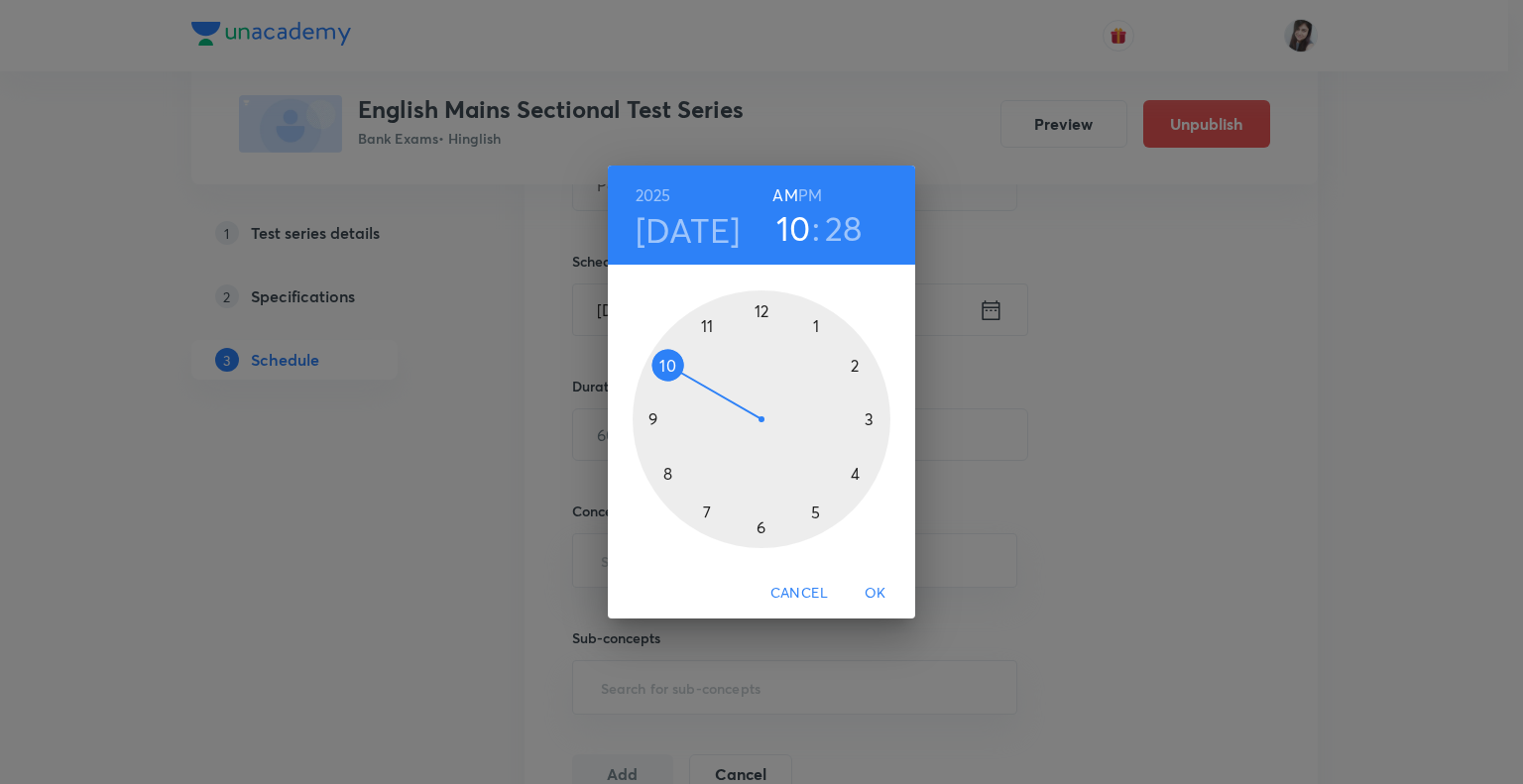 click at bounding box center [762, 419] 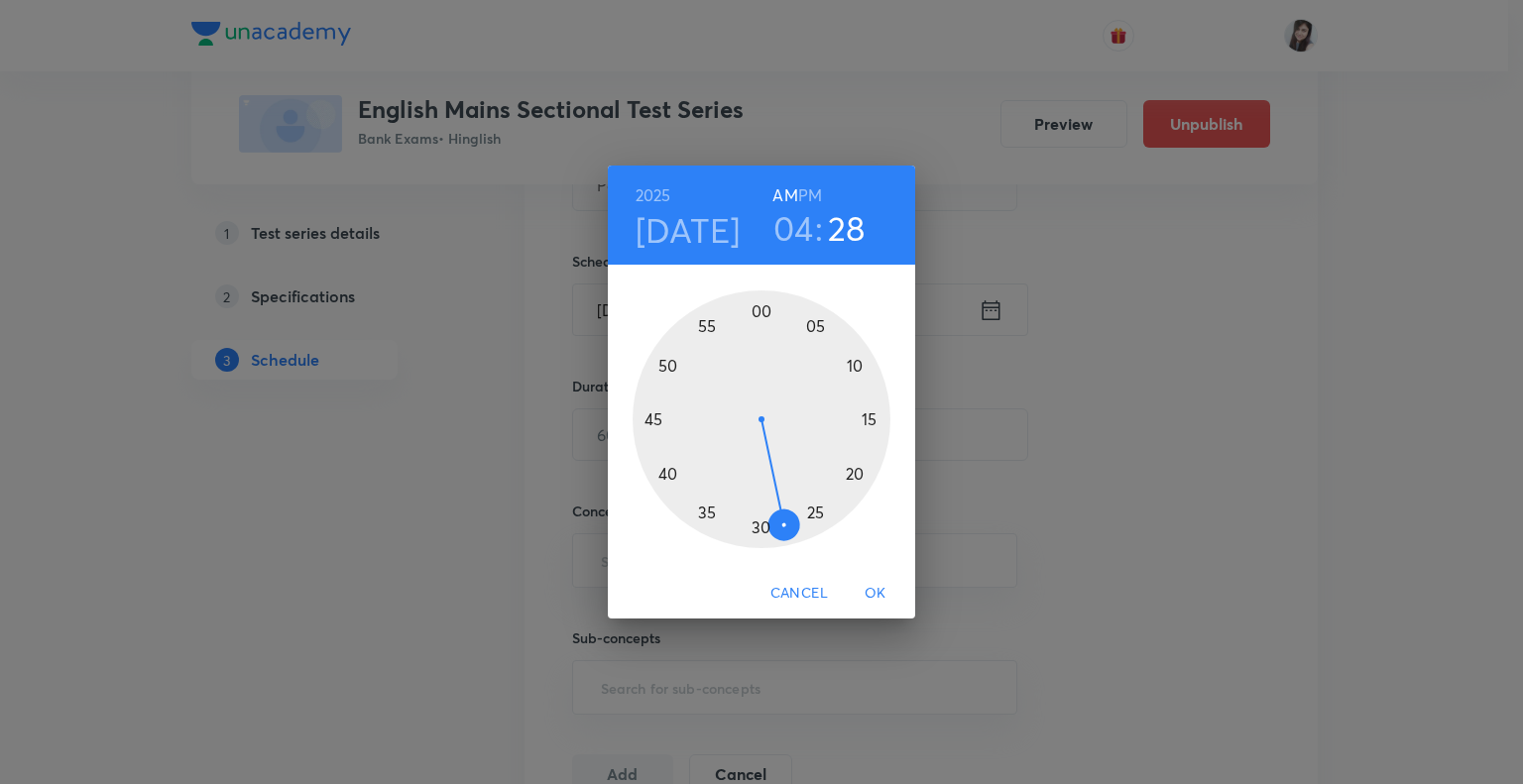 click on "PM" at bounding box center (810, 195) 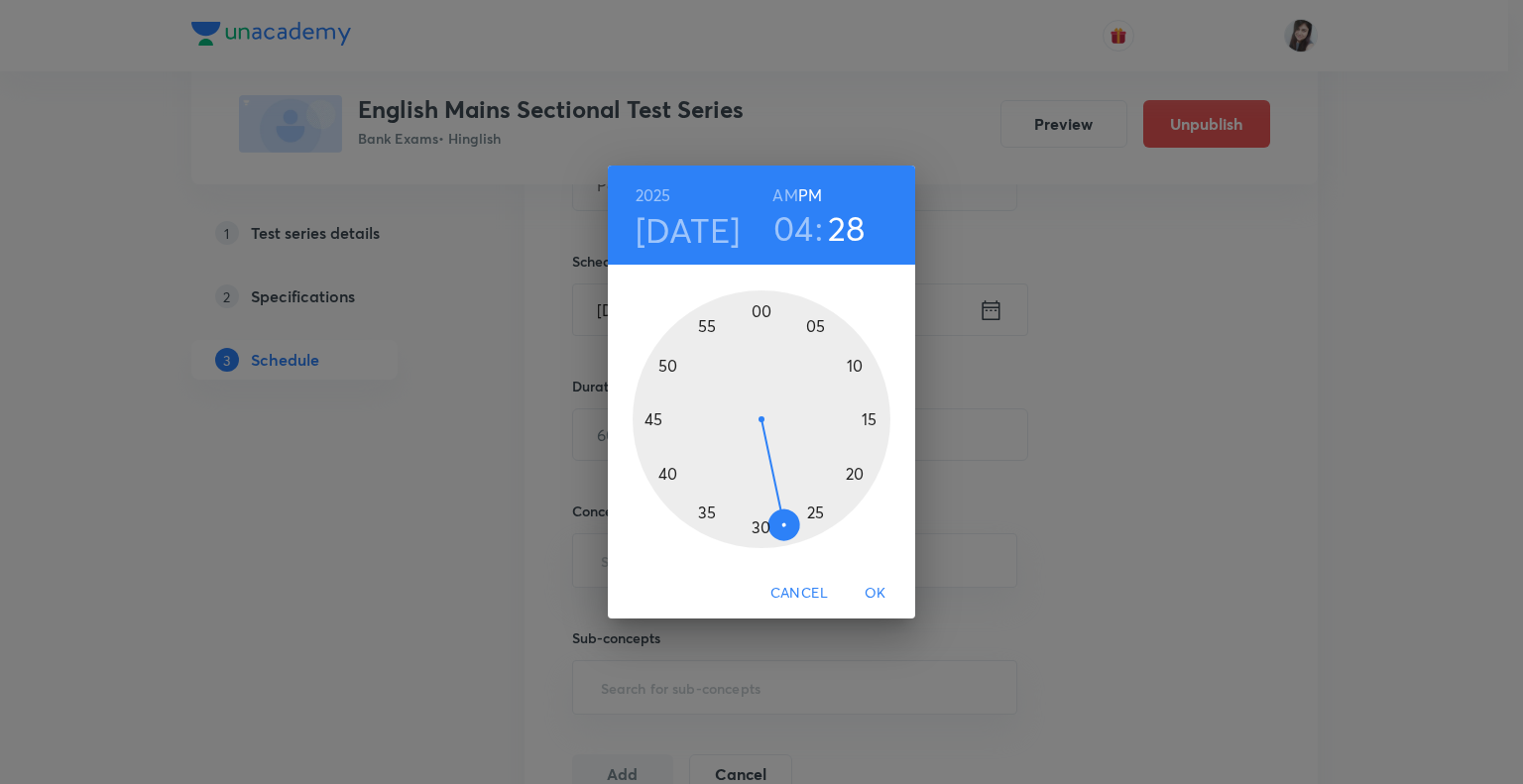 click at bounding box center [762, 419] 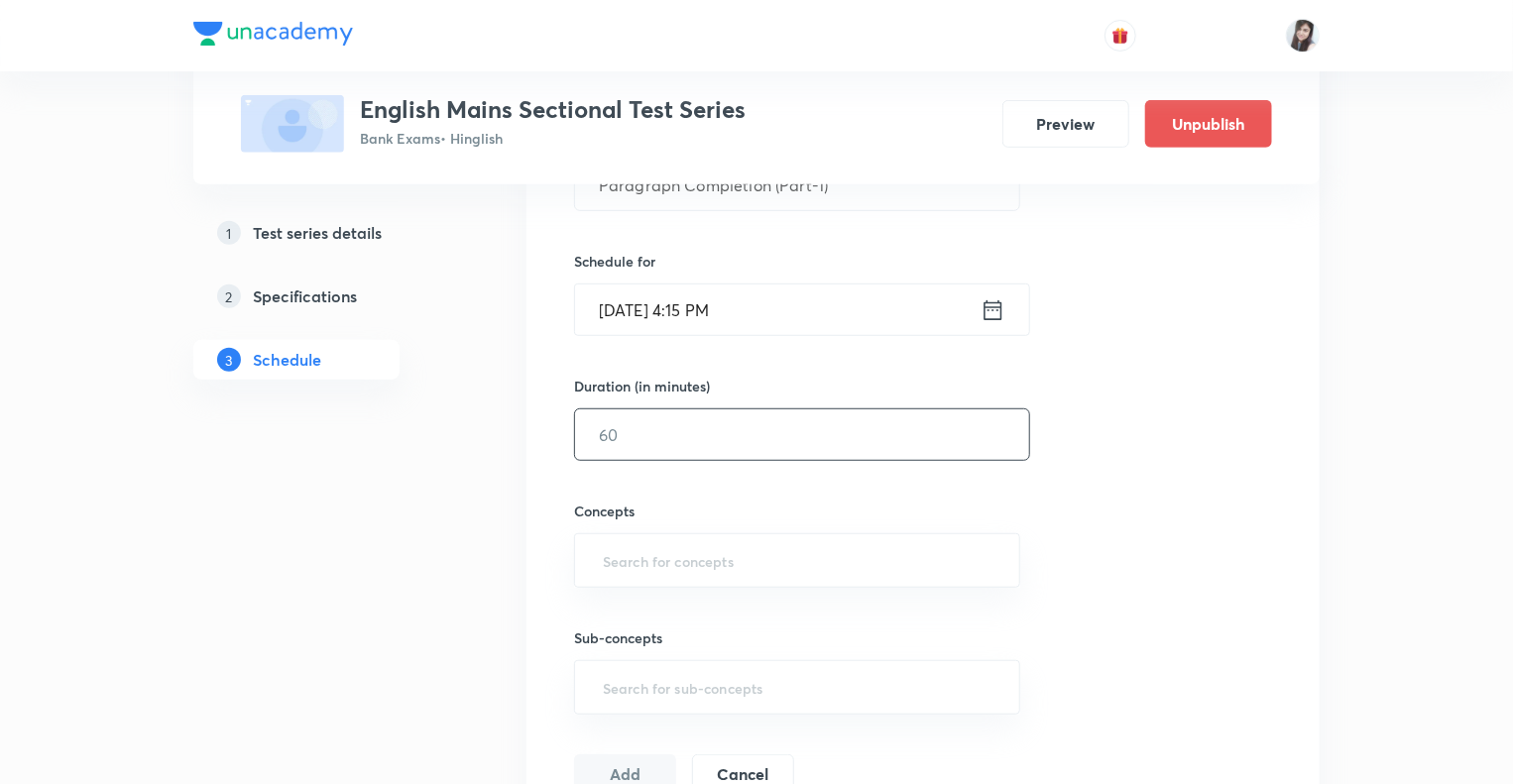 click at bounding box center [802, 434] 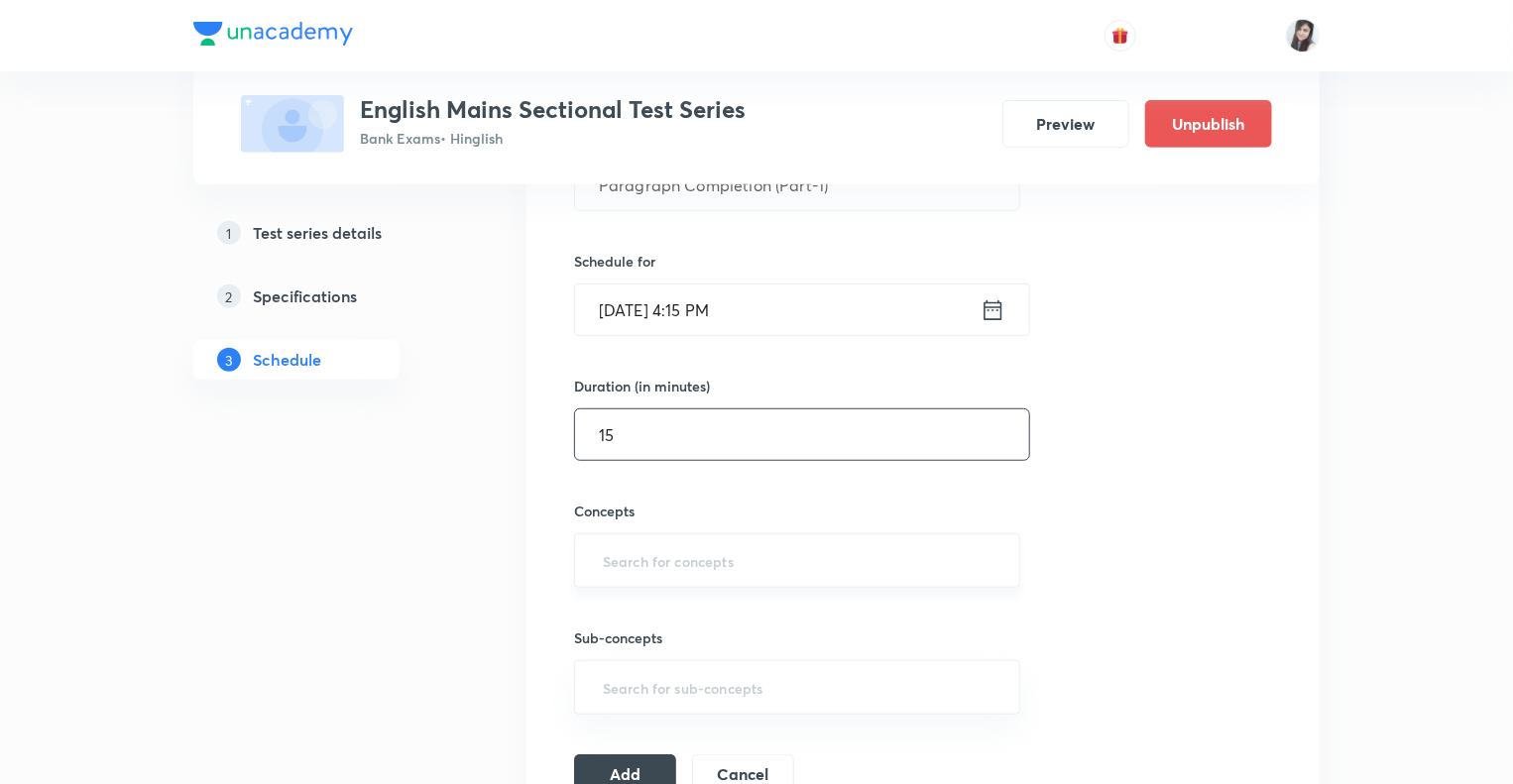 type on "15" 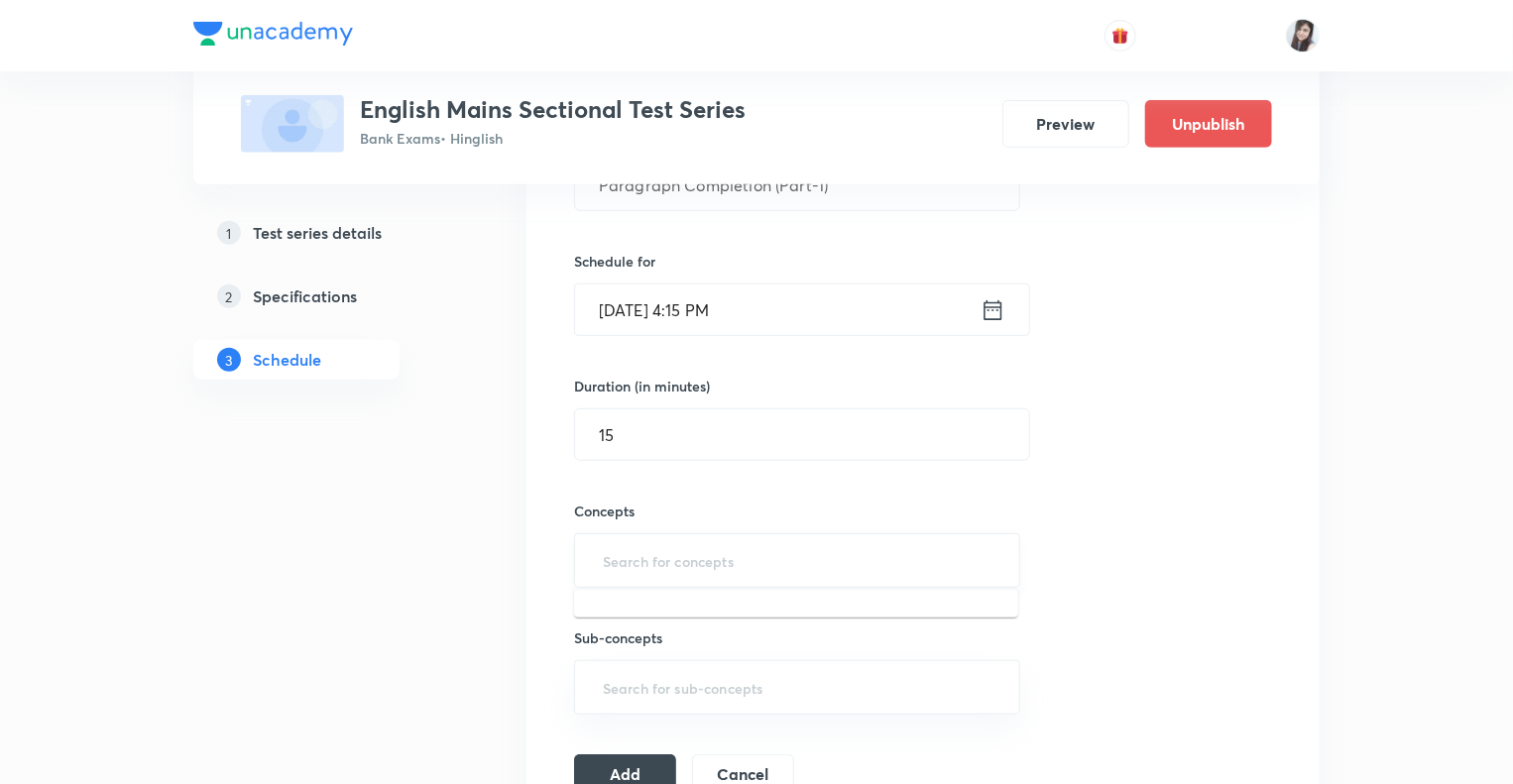 click at bounding box center (797, 560) 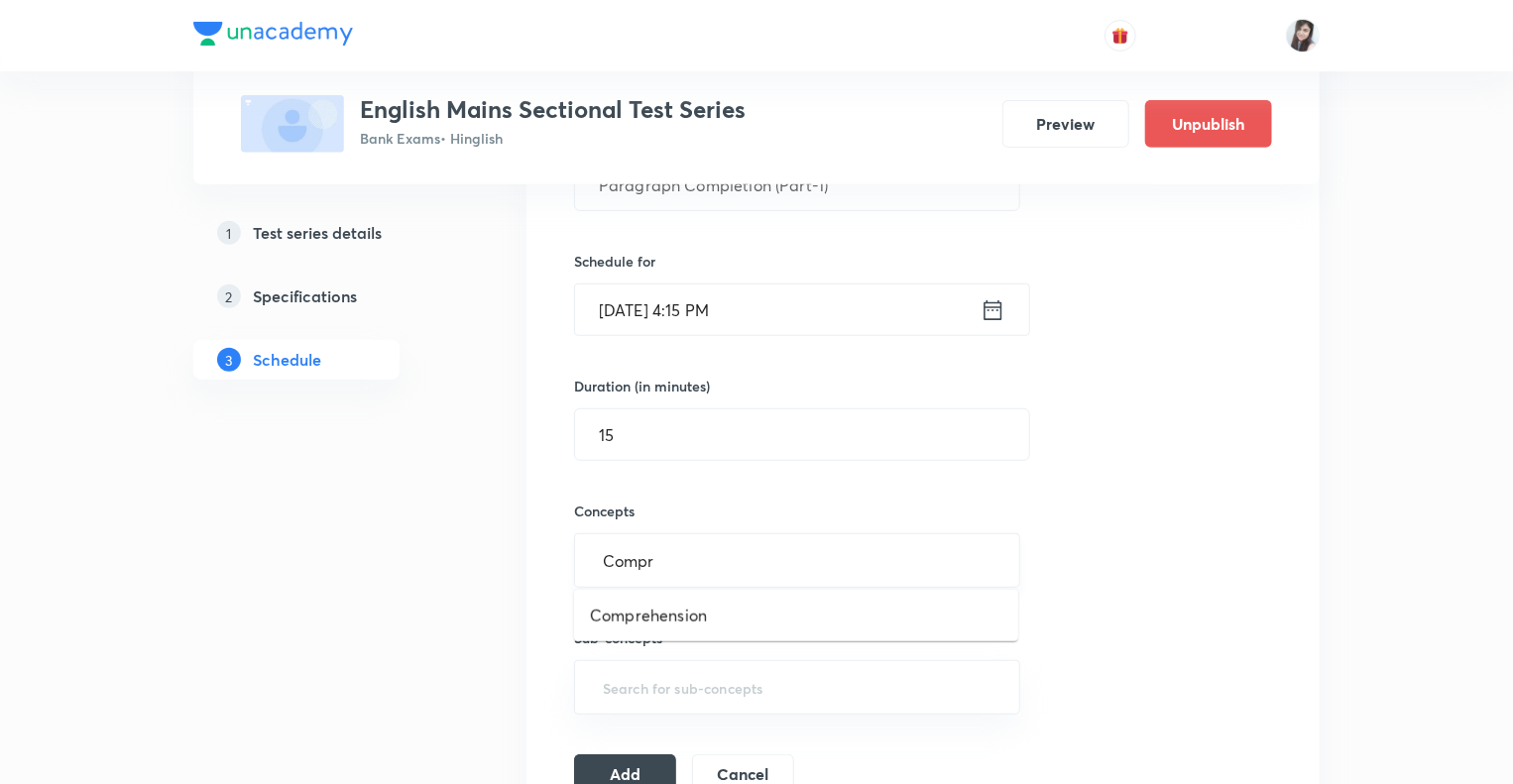 type on "Compre" 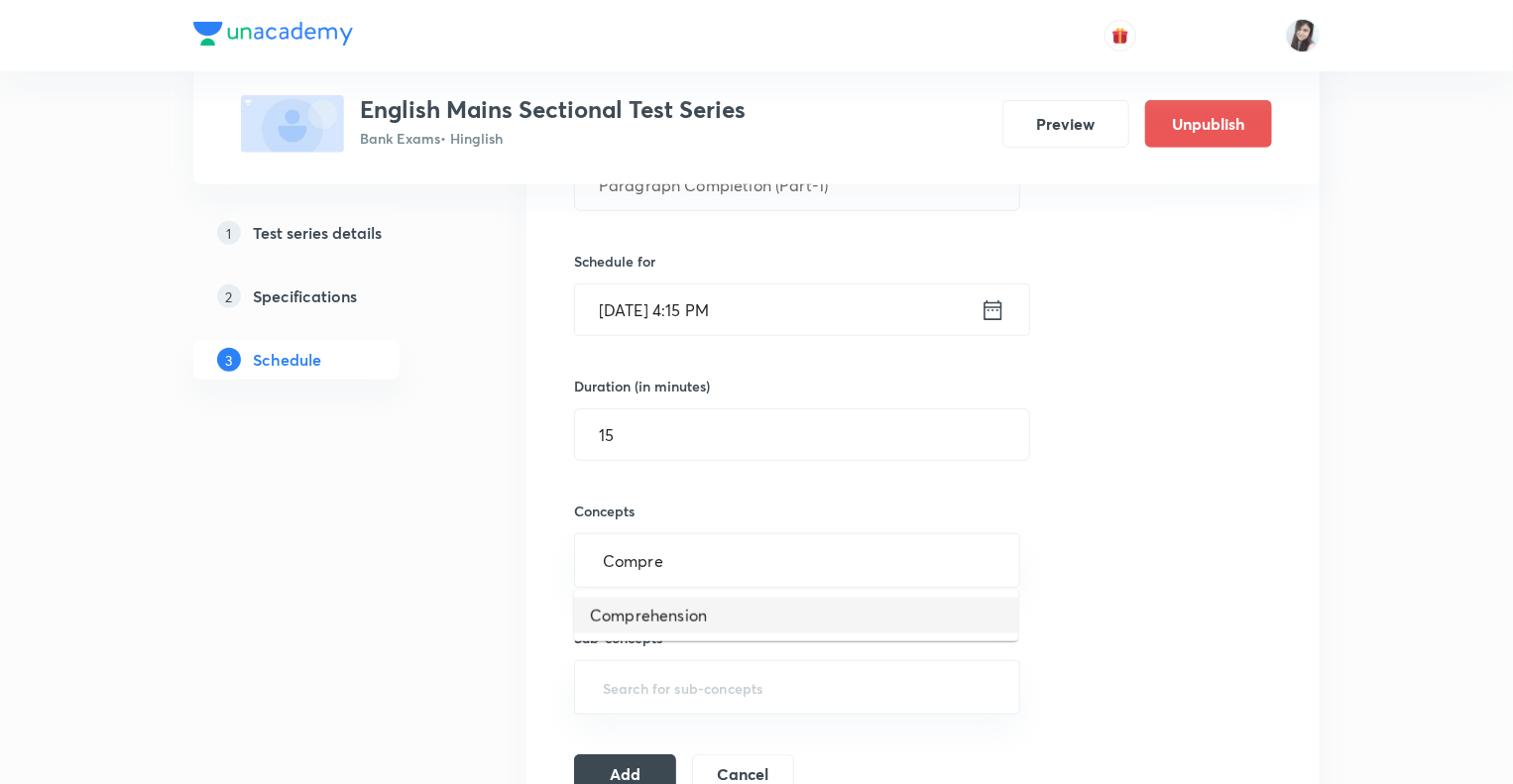 click on "Comprehension" at bounding box center (796, 616) 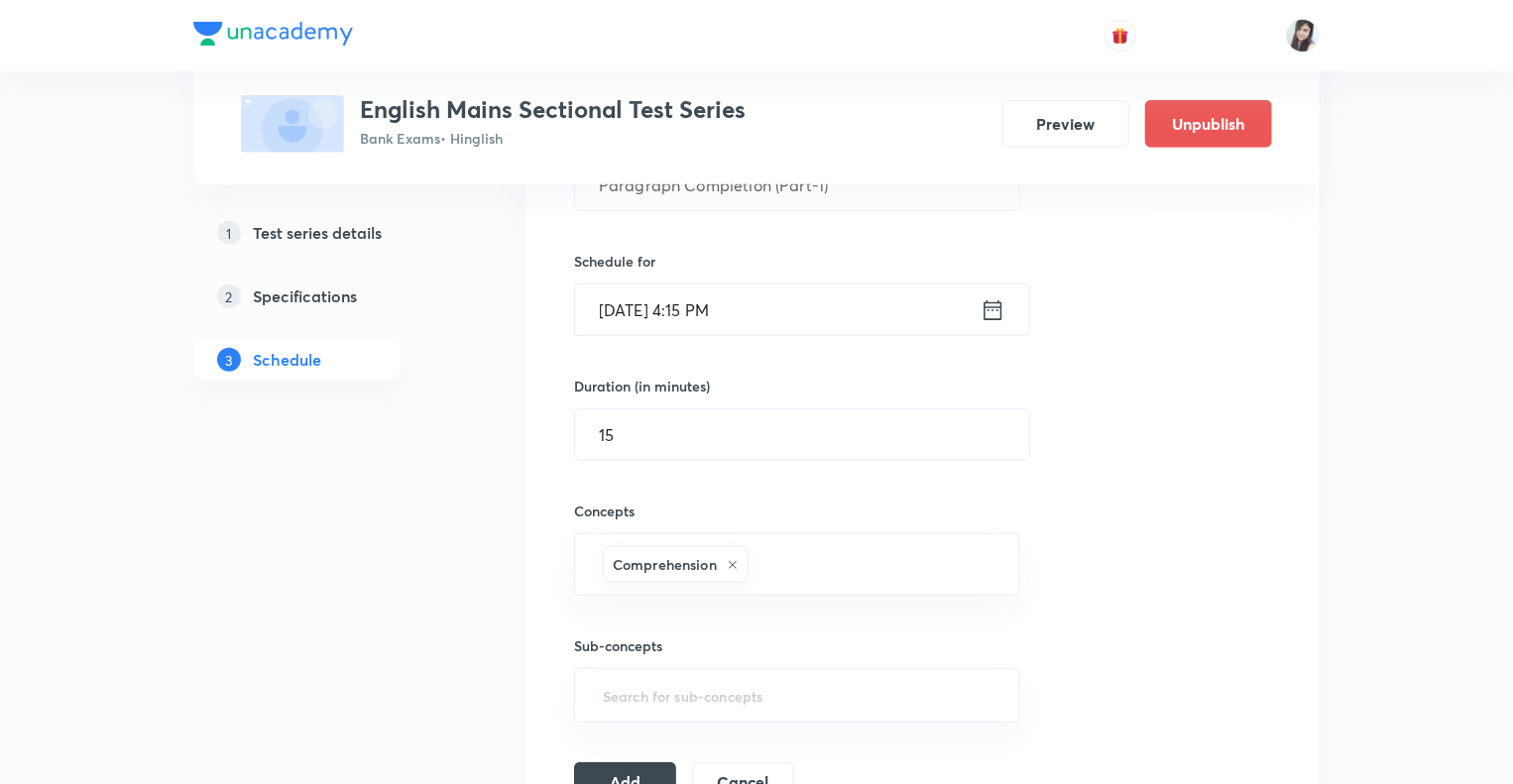click on "1 Test series details 2 Specifications 3 Schedule" at bounding box center [328, 645] 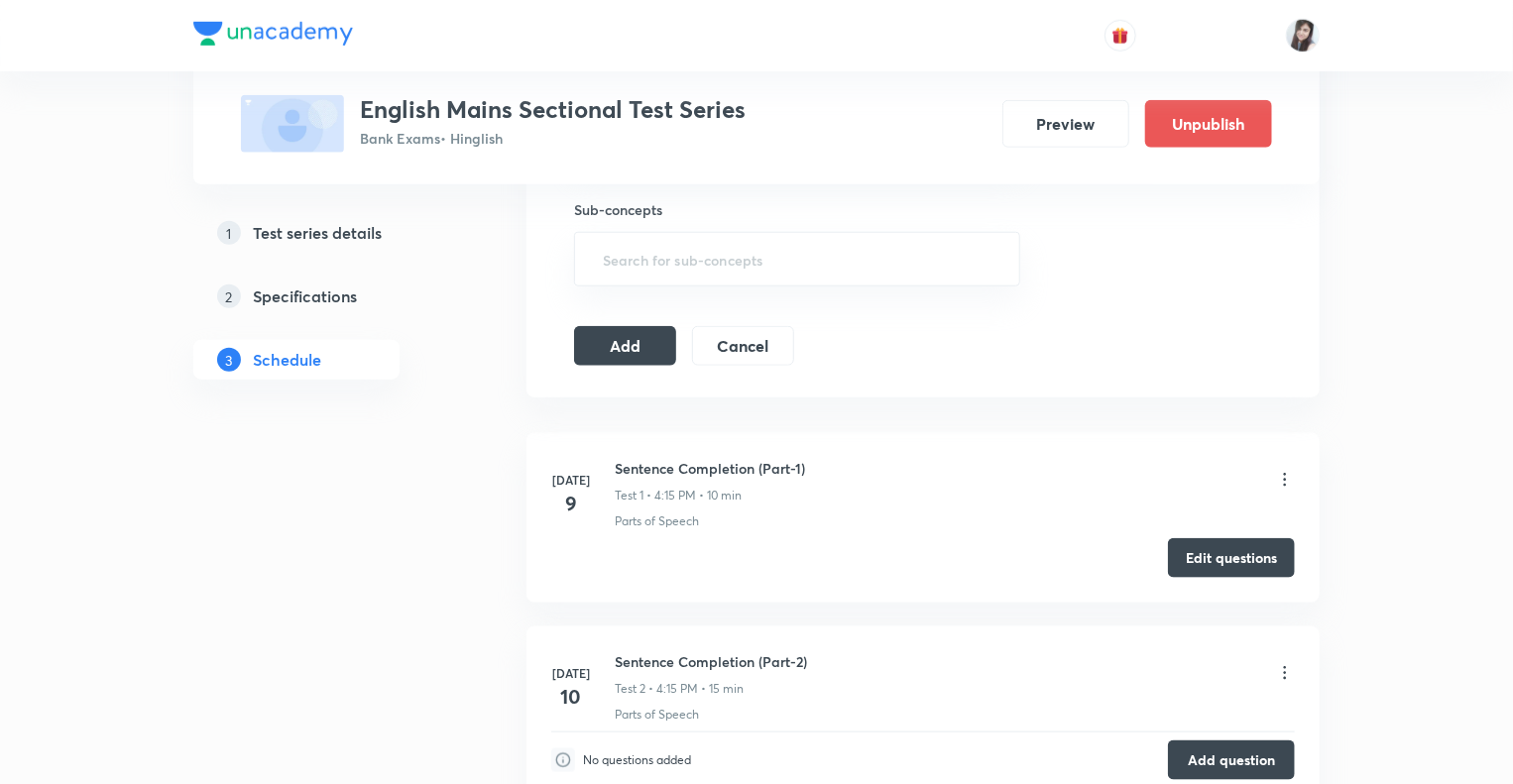scroll, scrollTop: 912, scrollLeft: 0, axis: vertical 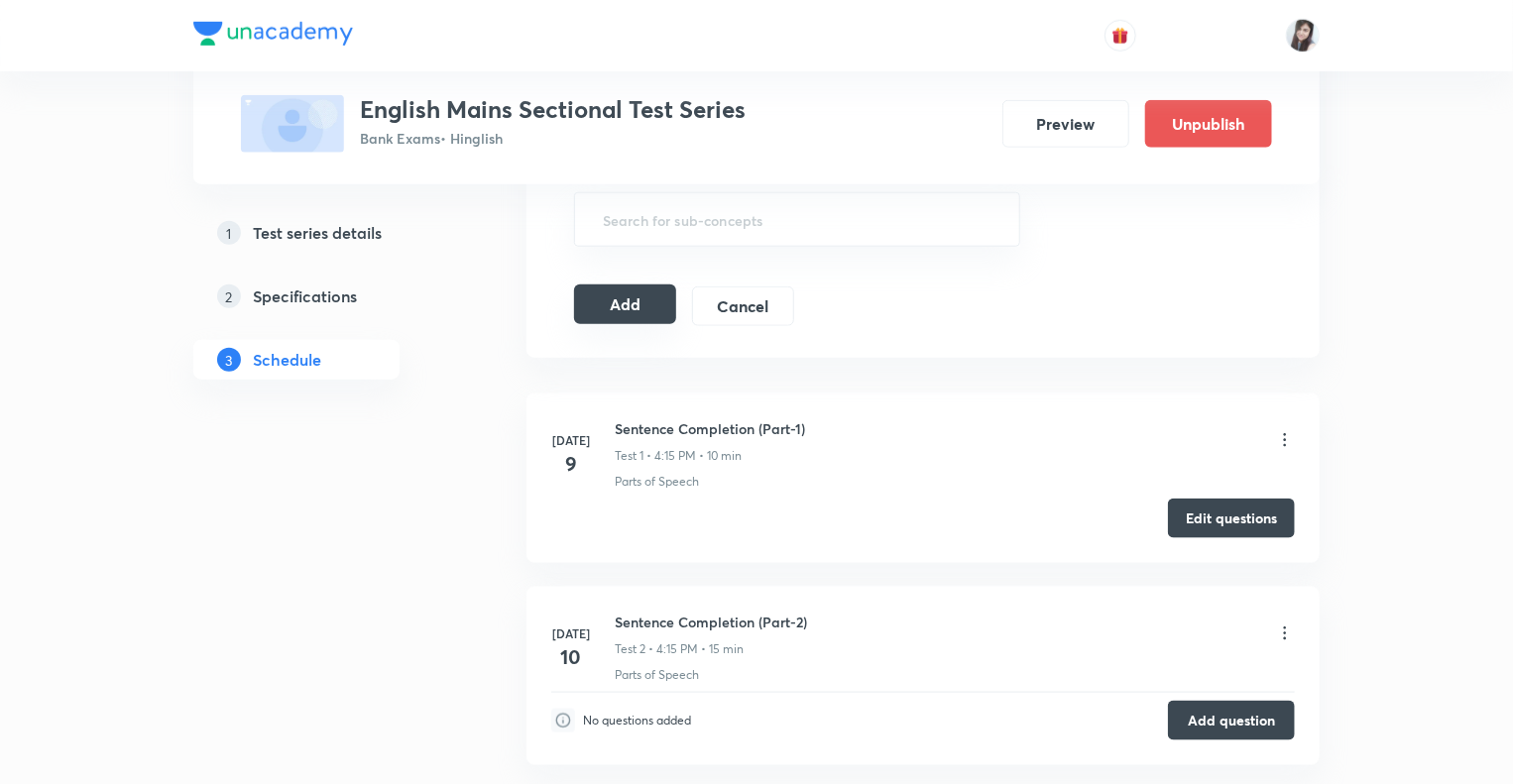 click on "Add" at bounding box center (625, 304) 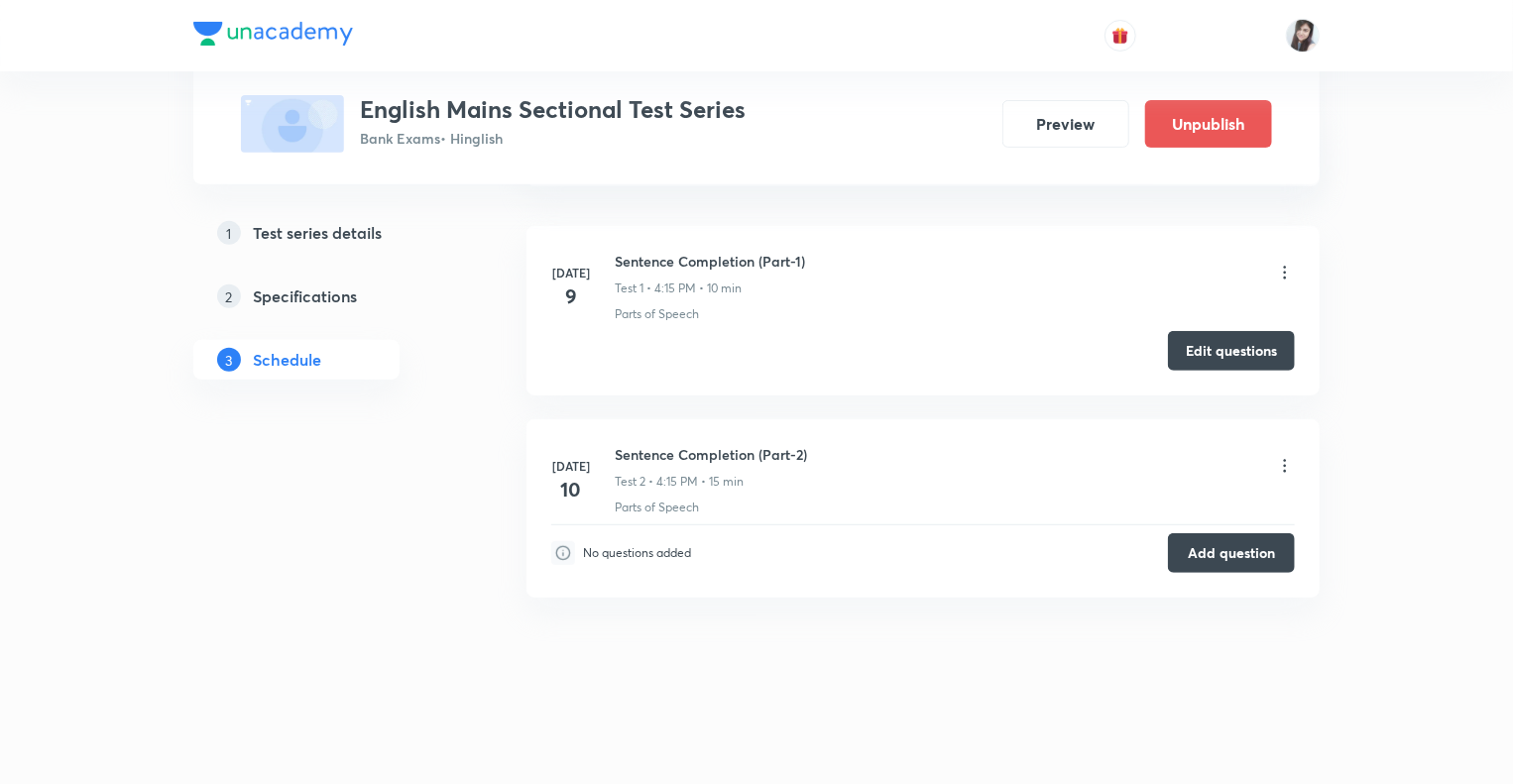 scroll, scrollTop: 238, scrollLeft: 0, axis: vertical 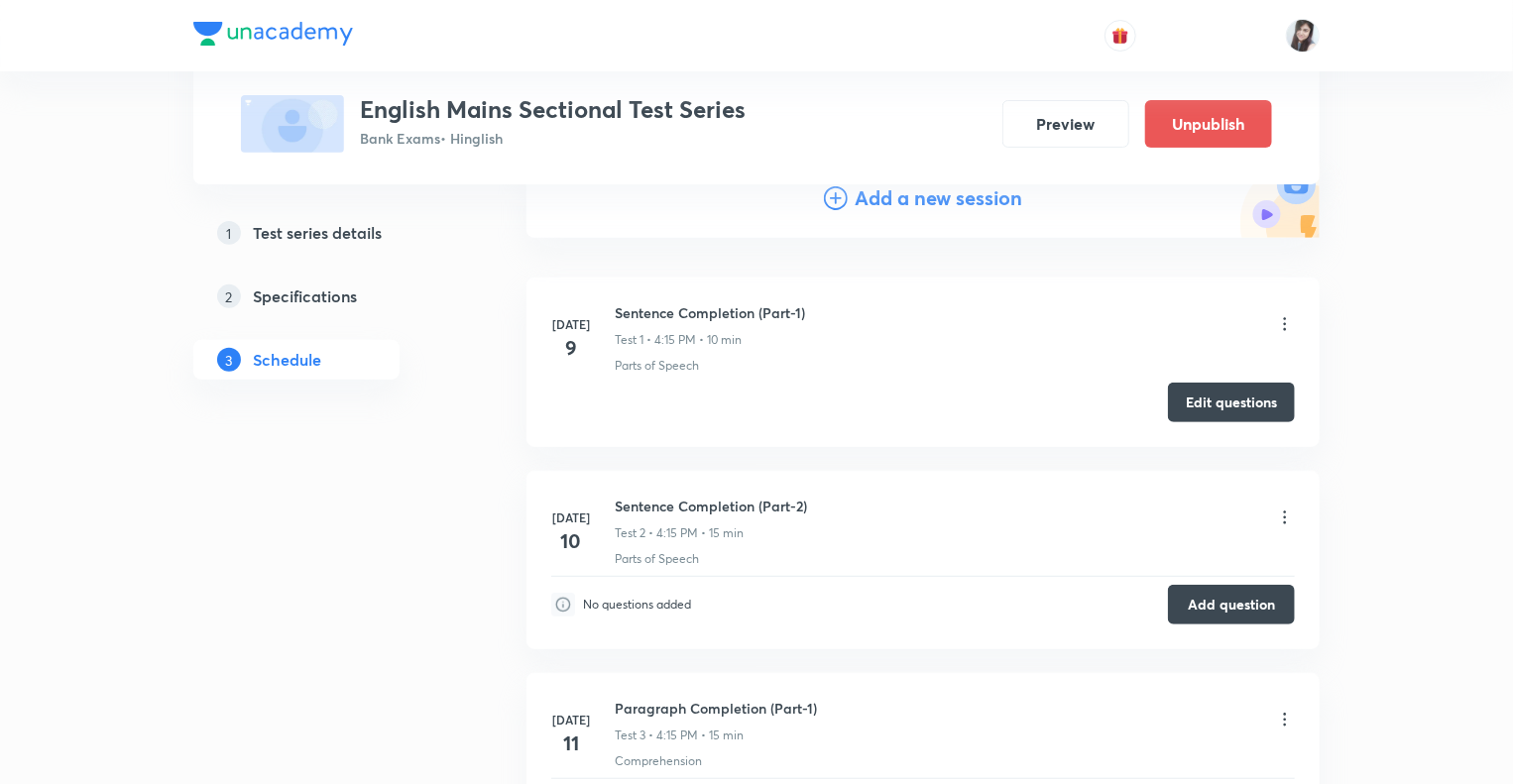 click on "1 Test series details 2 Specifications 3 Schedule" at bounding box center [328, 549] 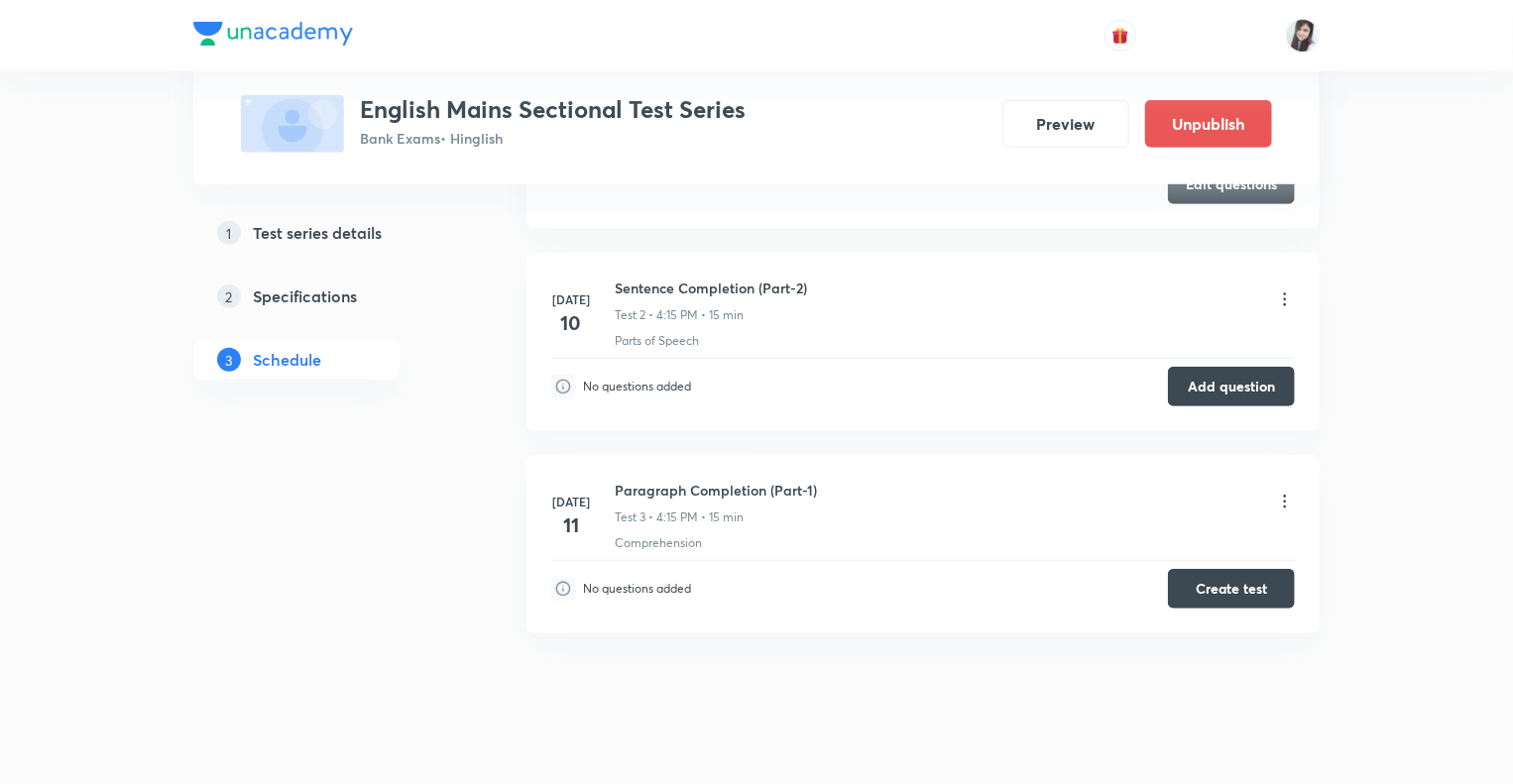 scroll, scrollTop: 490, scrollLeft: 0, axis: vertical 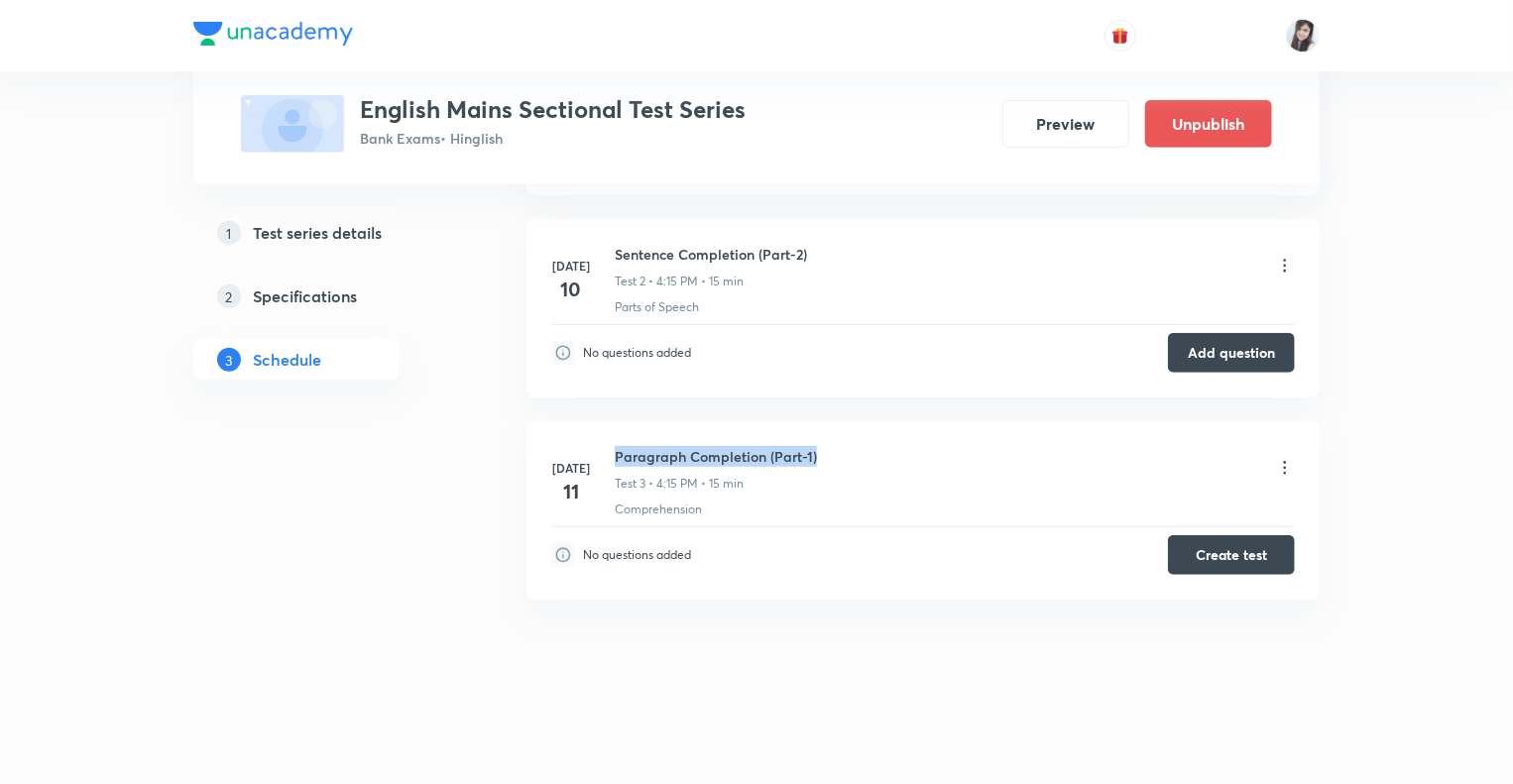 drag, startPoint x: 817, startPoint y: 455, endPoint x: 615, endPoint y: 449, distance: 202.08909 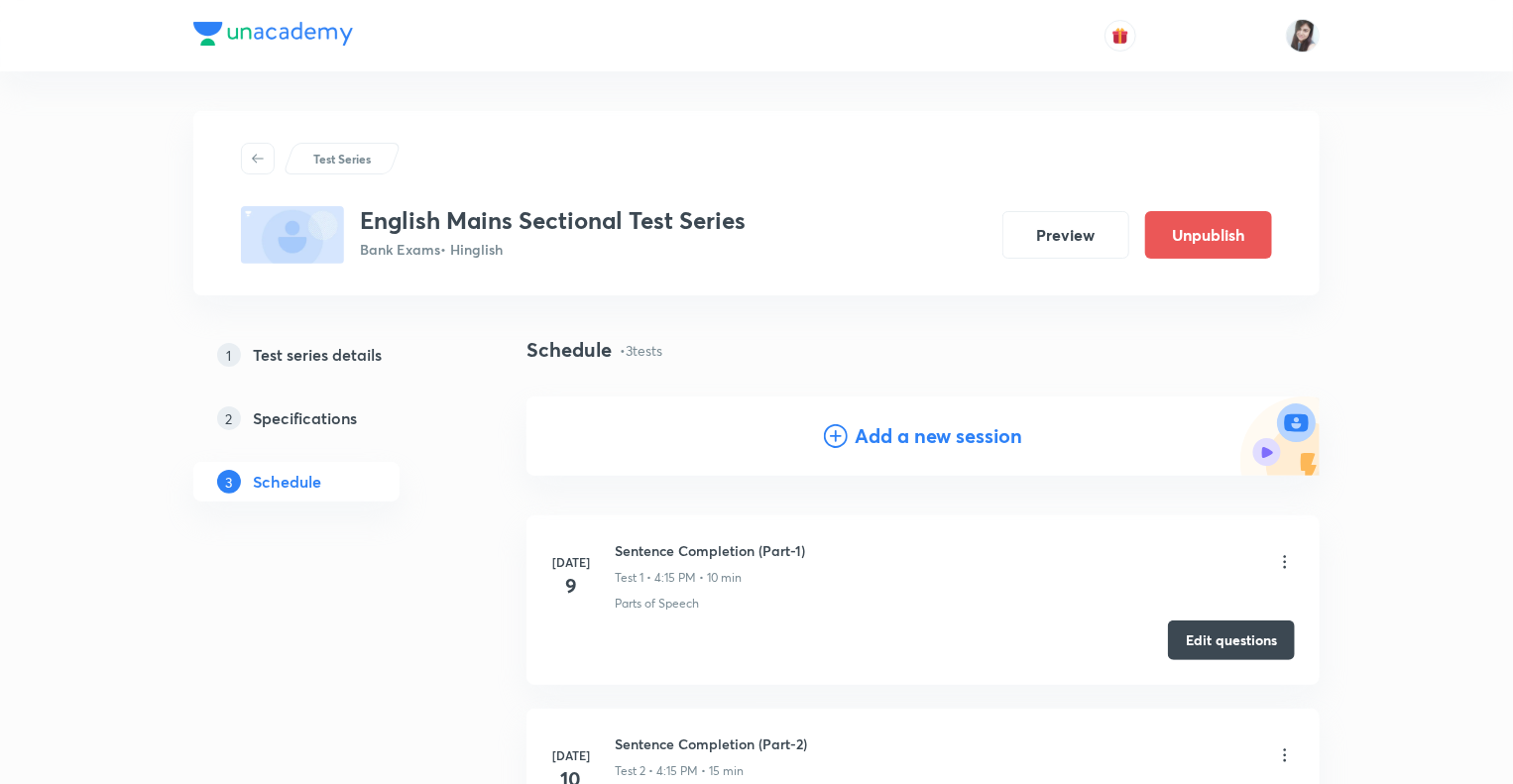click on "Add a new session" at bounding box center [923, 436] 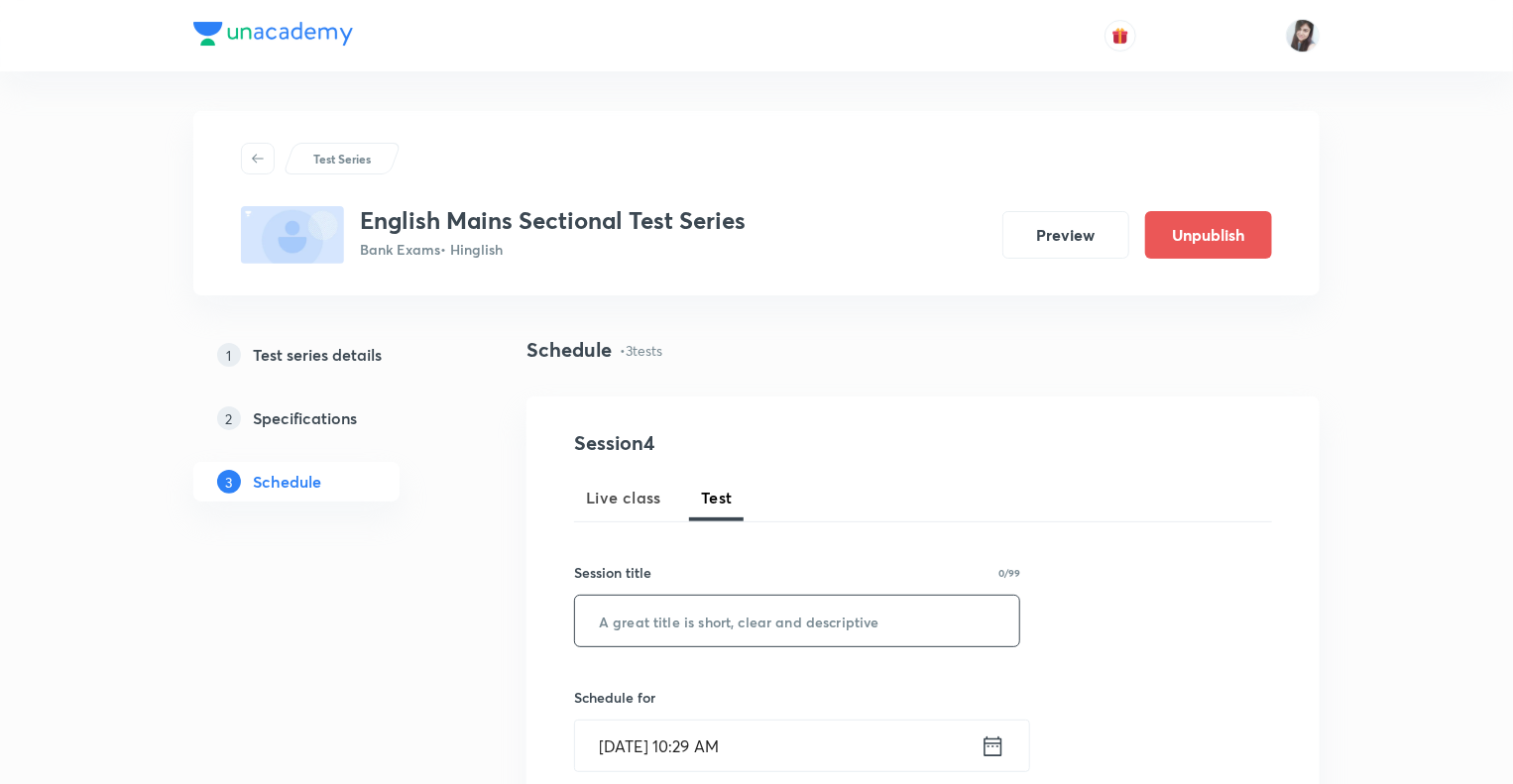 click at bounding box center [797, 620] 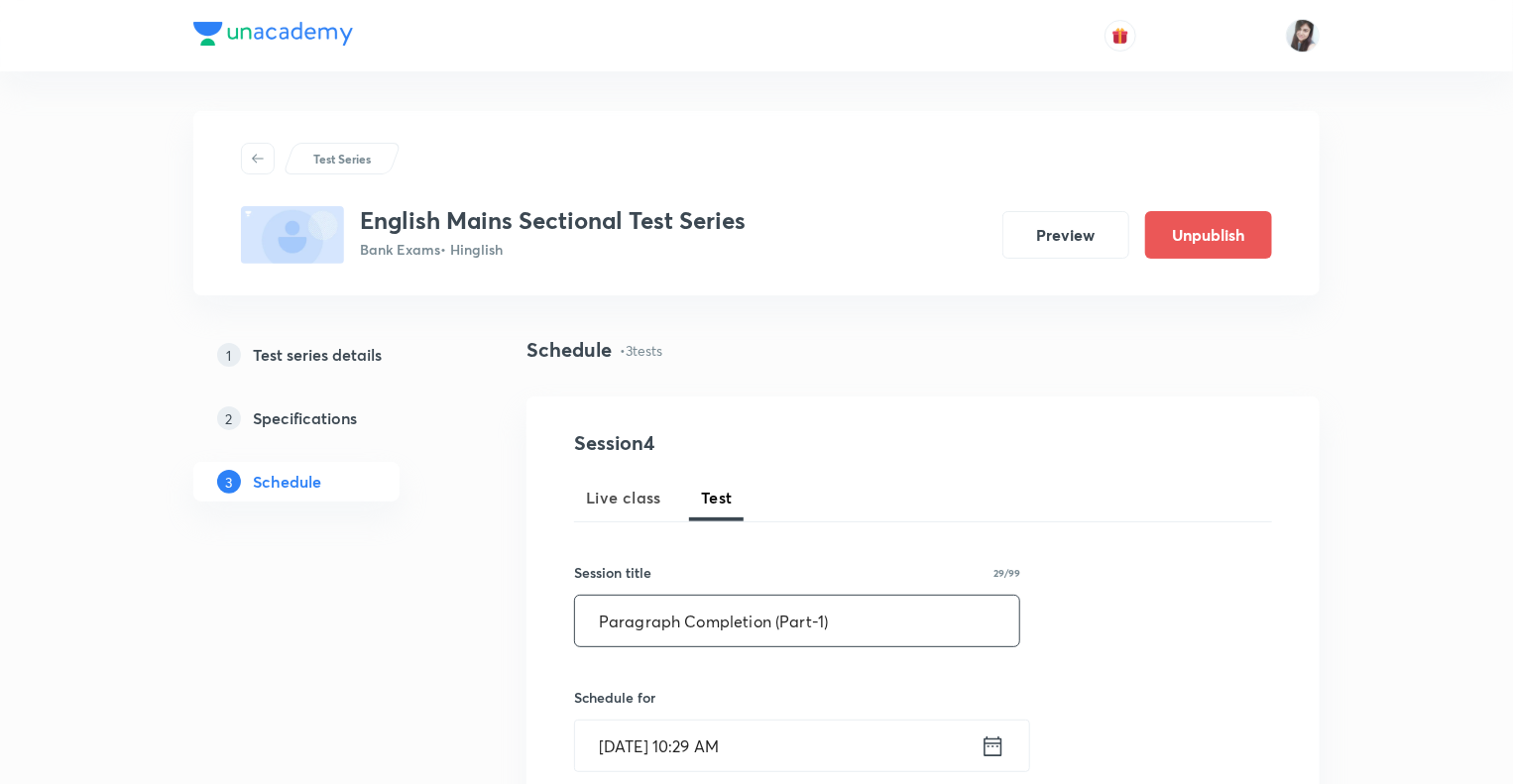 click on "Paragraph Completion (Part-1)" at bounding box center [797, 620] 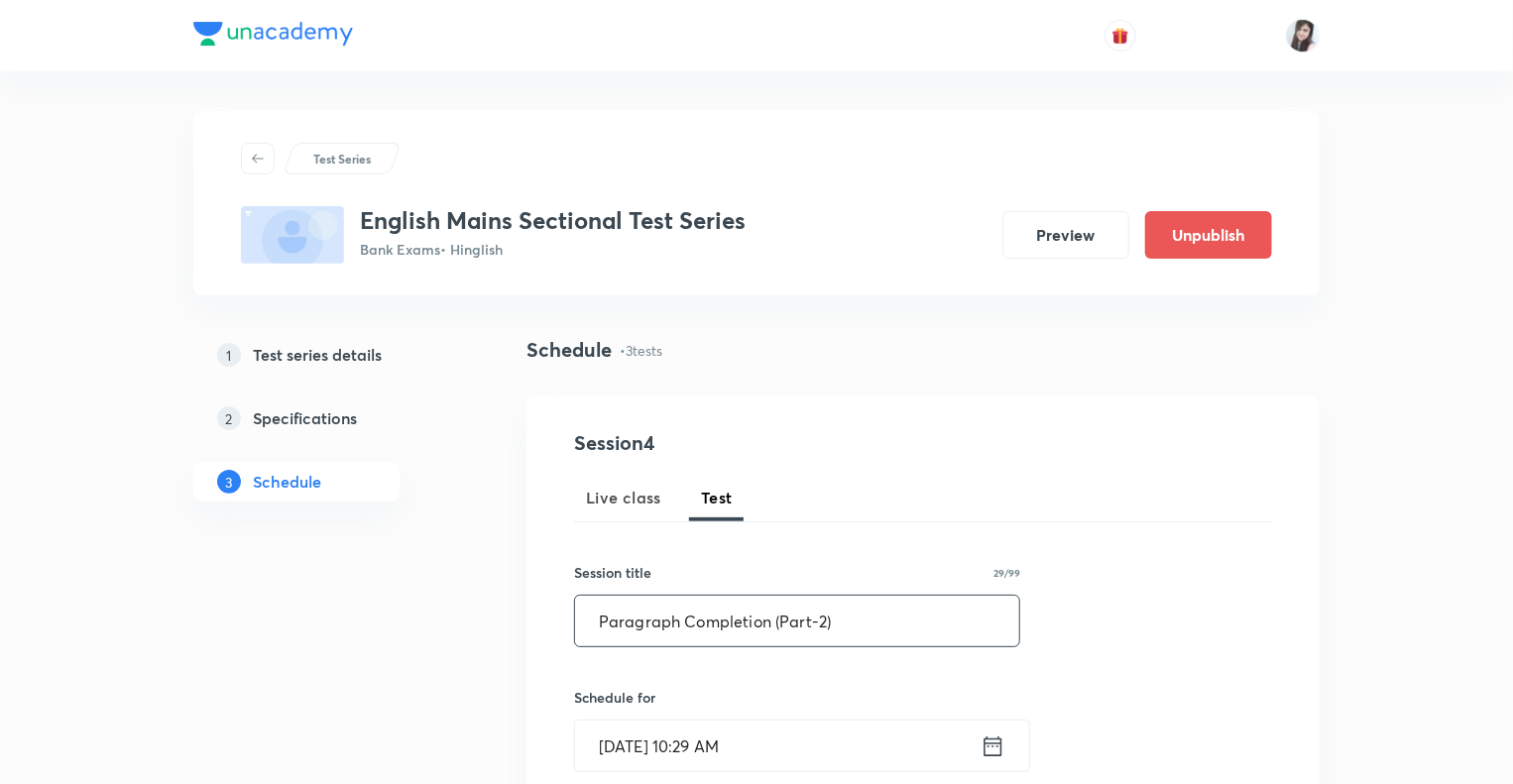 type on "Paragraph Completion (Part-2)" 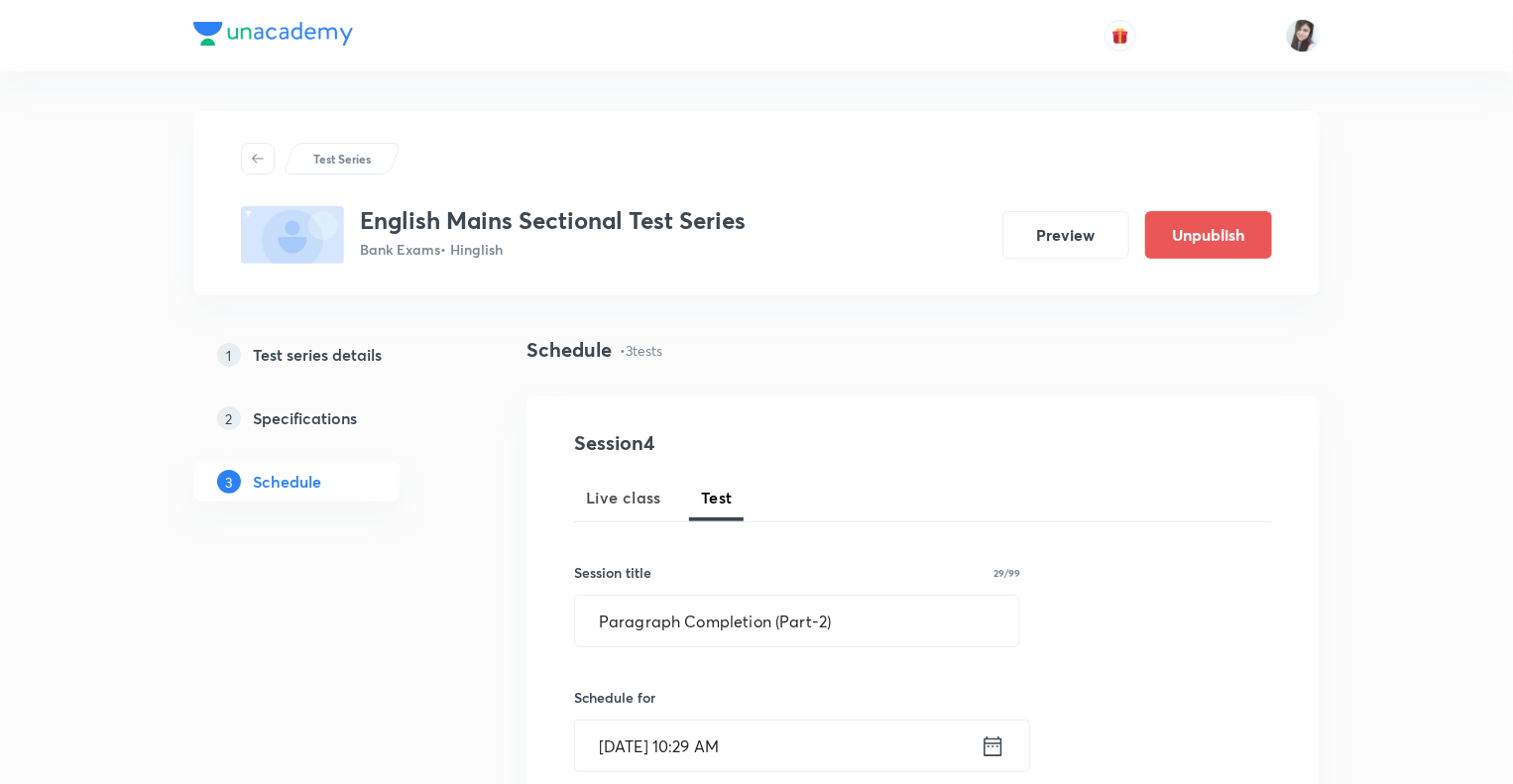 click on "1 Test series details 2 Specifications 3 Schedule" at bounding box center (328, 1178) 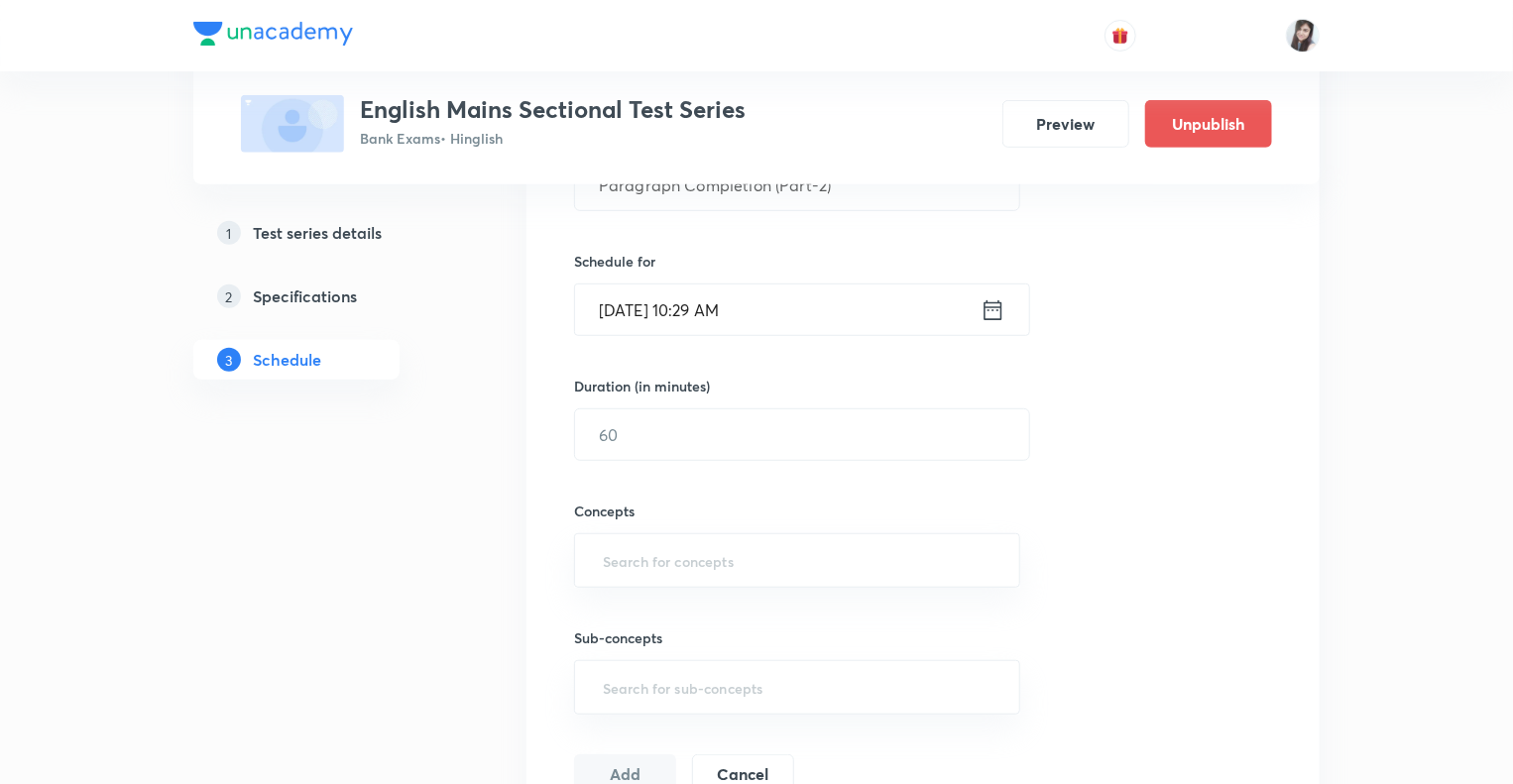 scroll, scrollTop: 476, scrollLeft: 0, axis: vertical 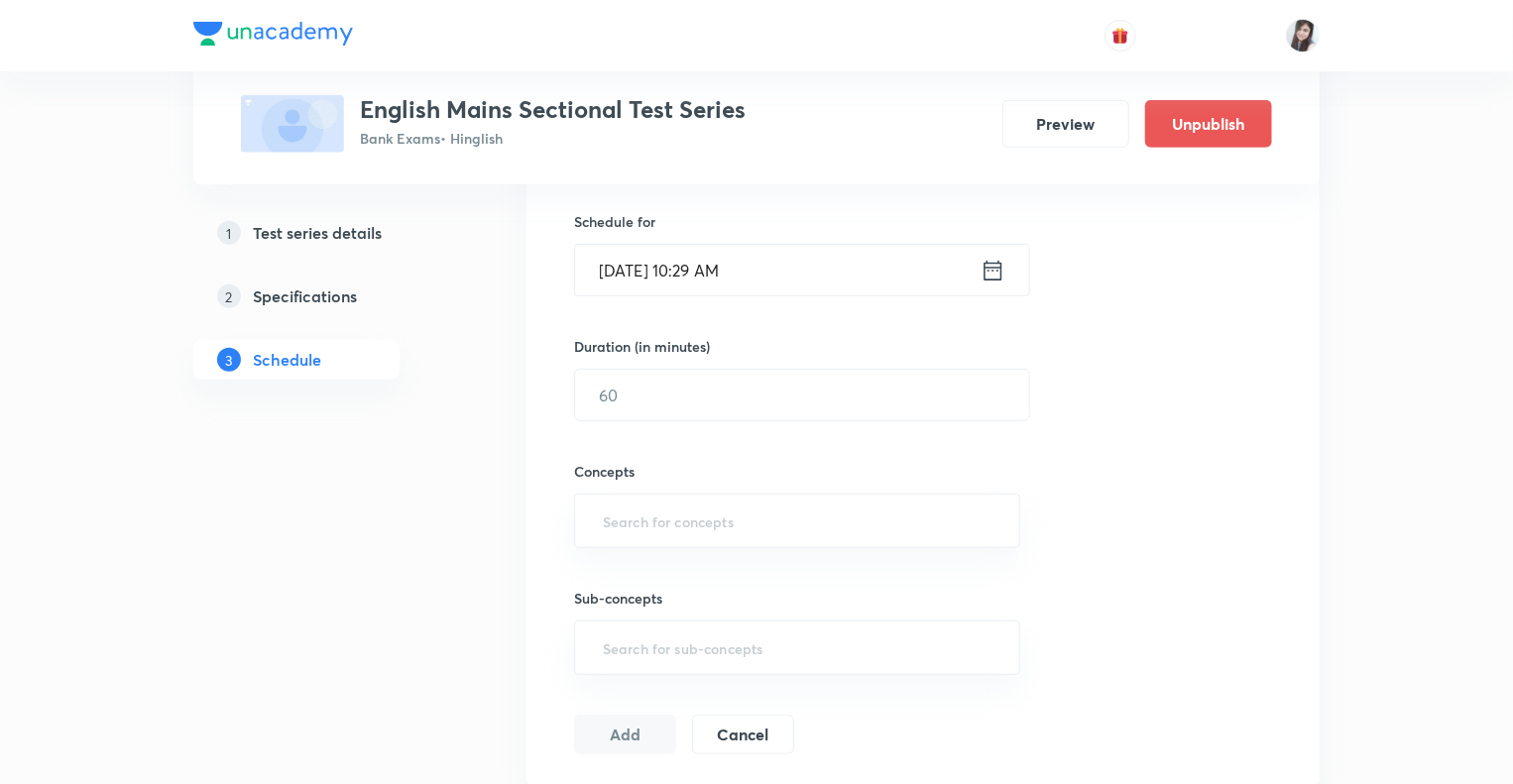 click 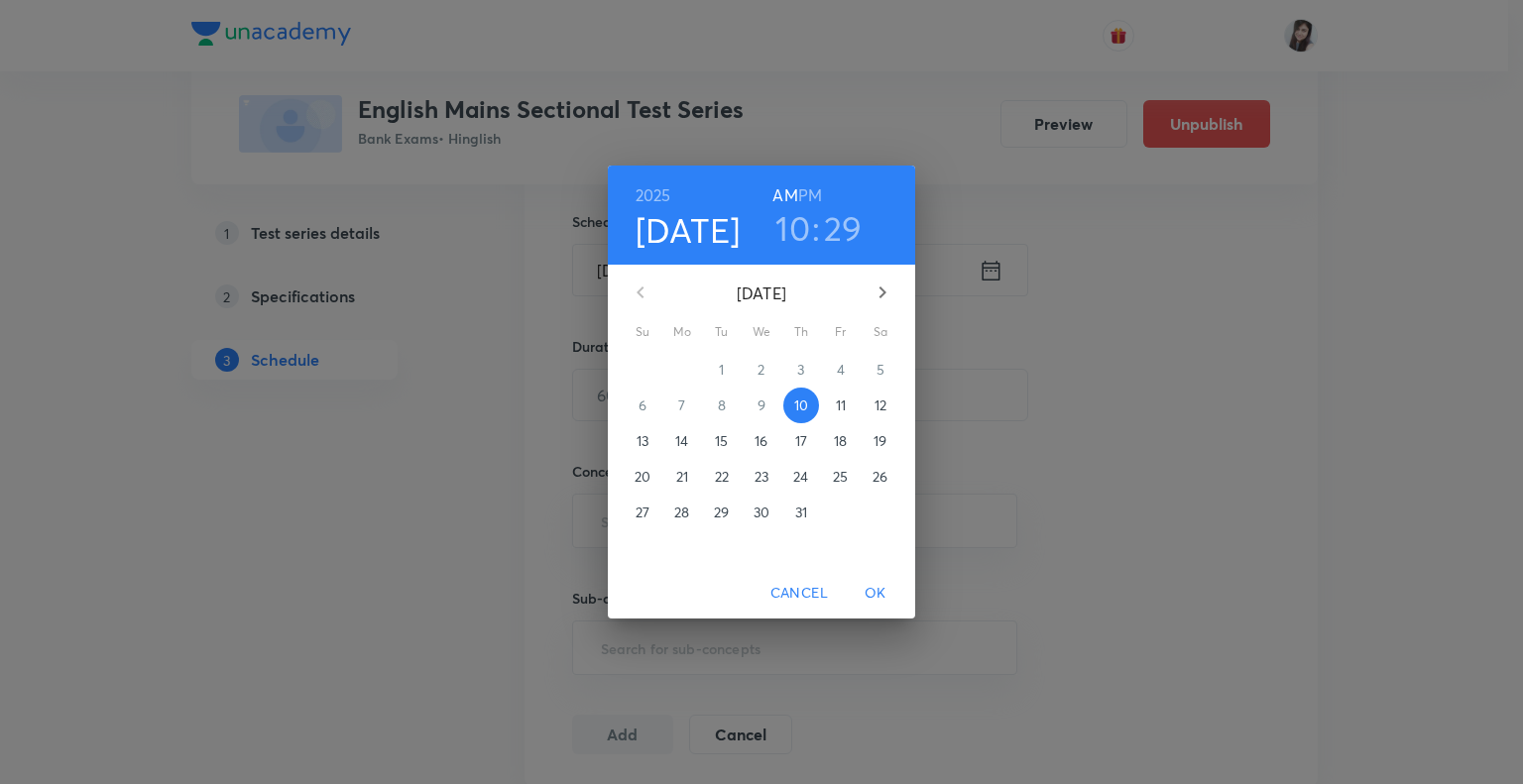 click on "14" at bounding box center (681, 441) 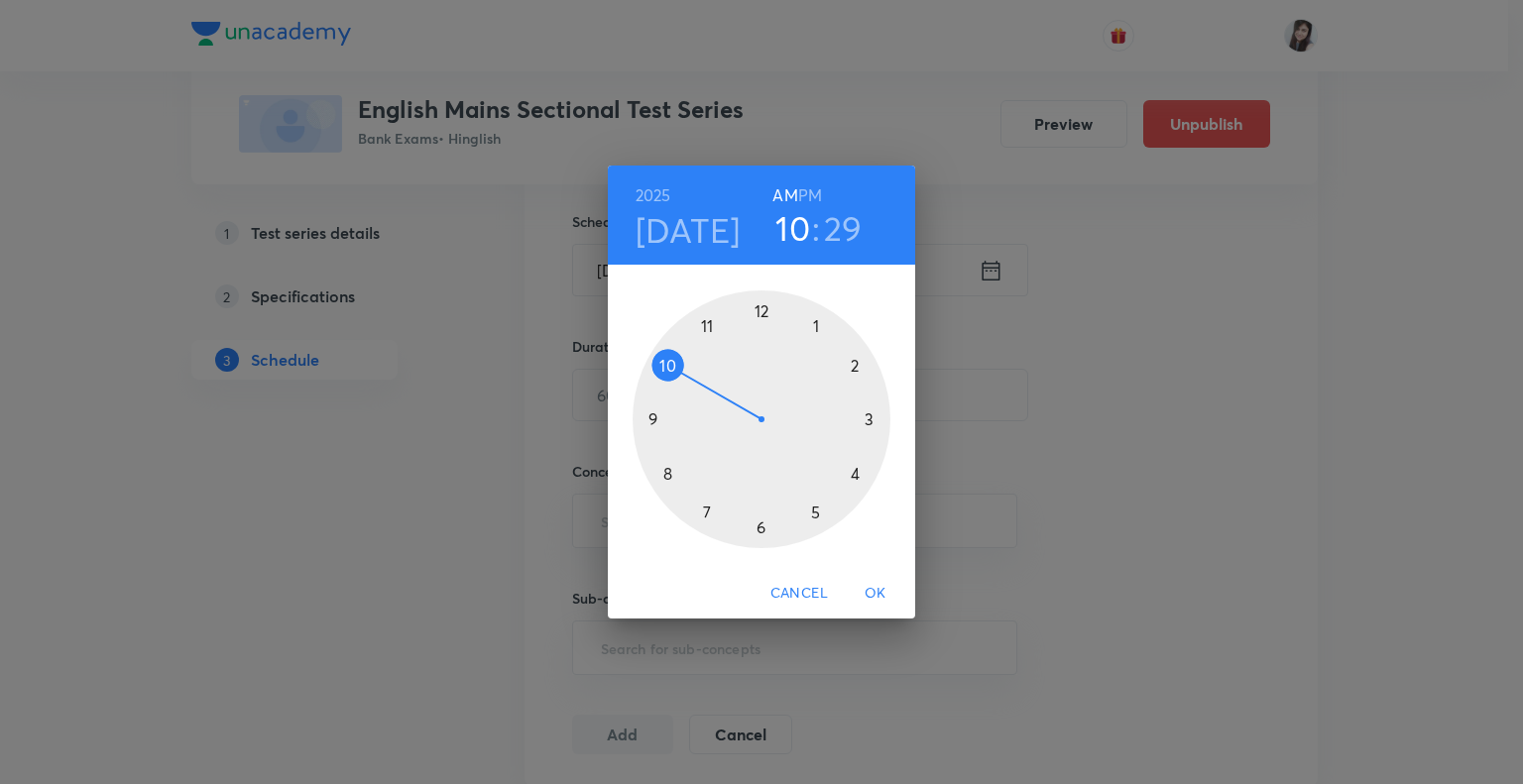 click at bounding box center (762, 419) 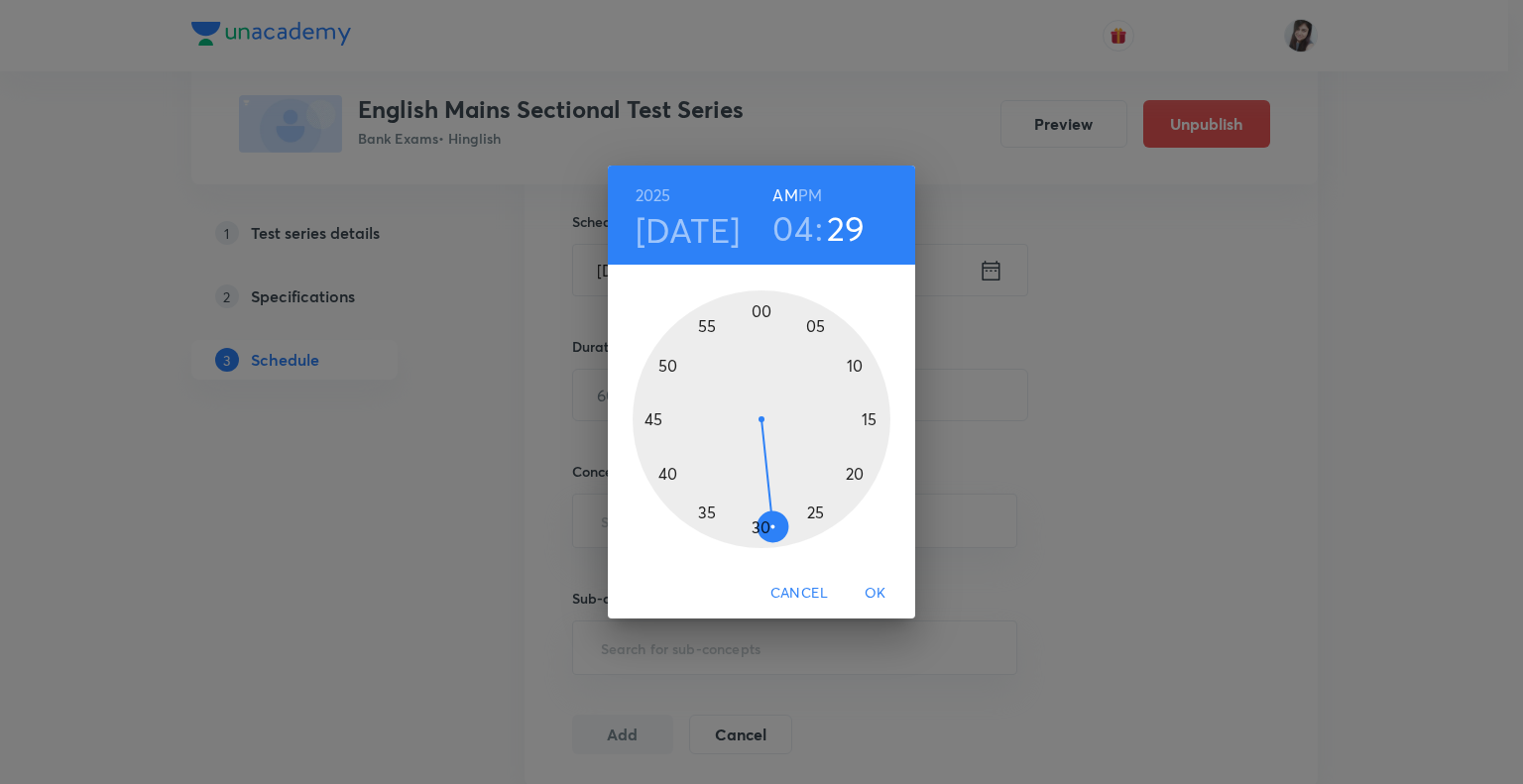 click on "PM" at bounding box center [810, 195] 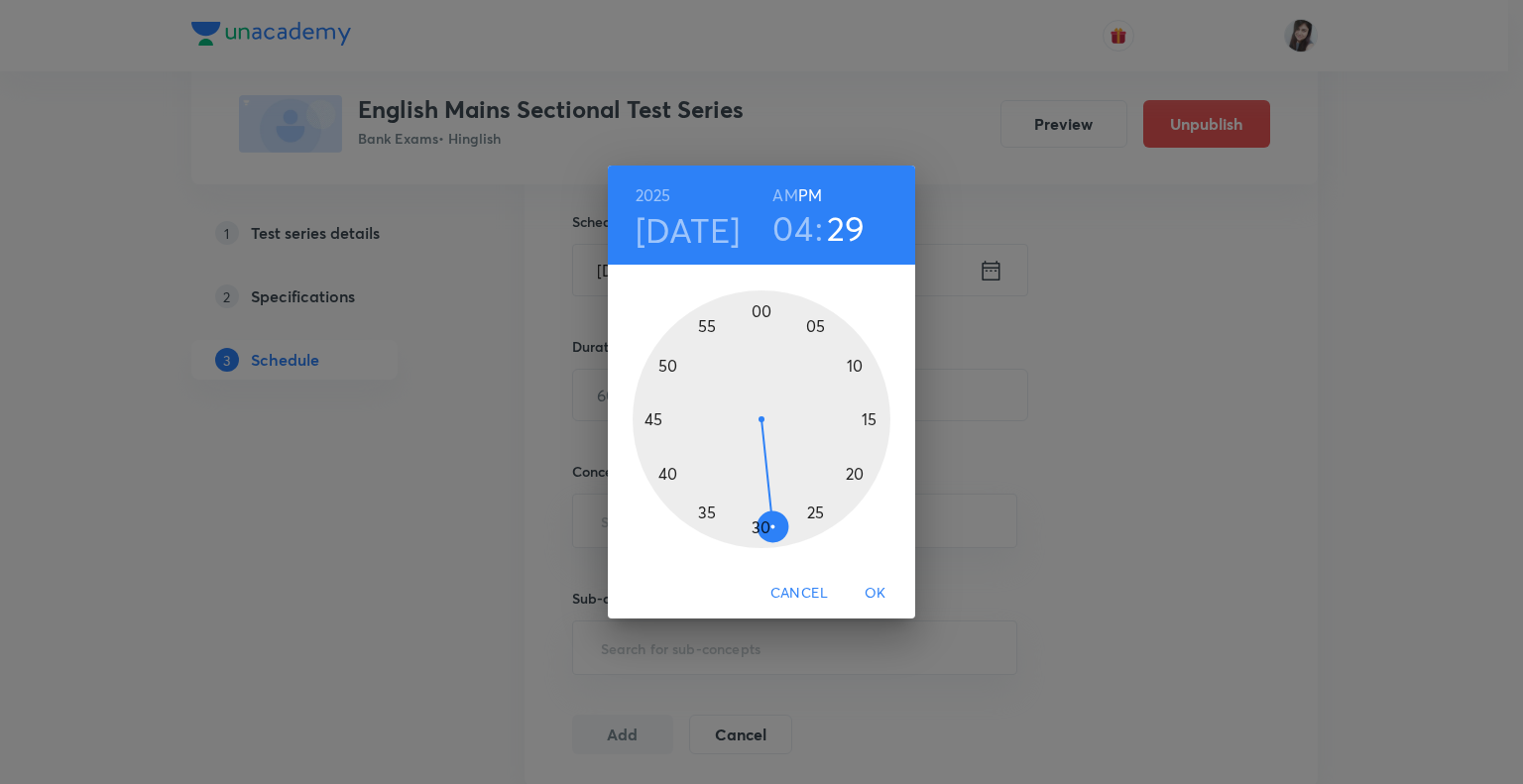 click at bounding box center [762, 419] 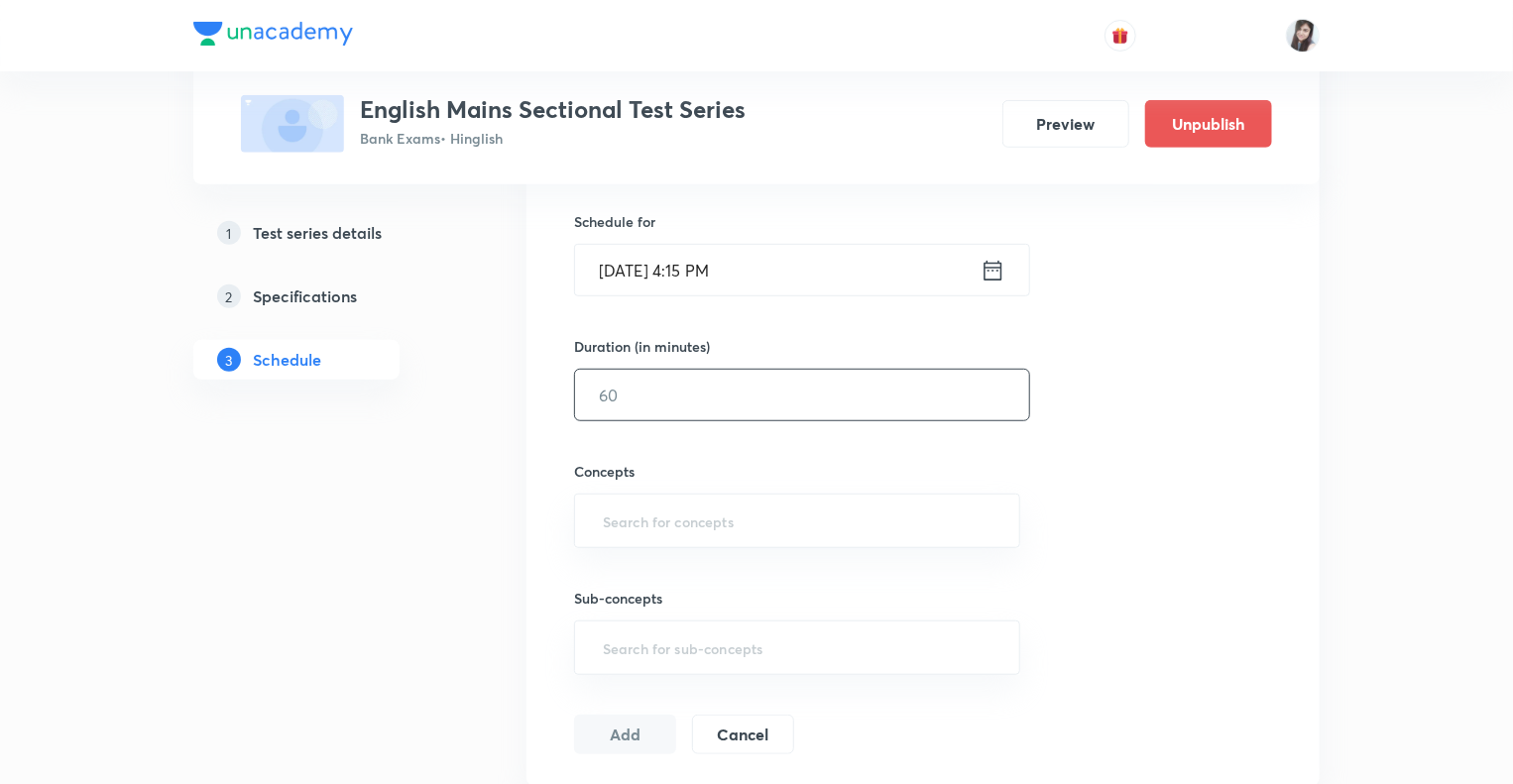 click at bounding box center [802, 394] 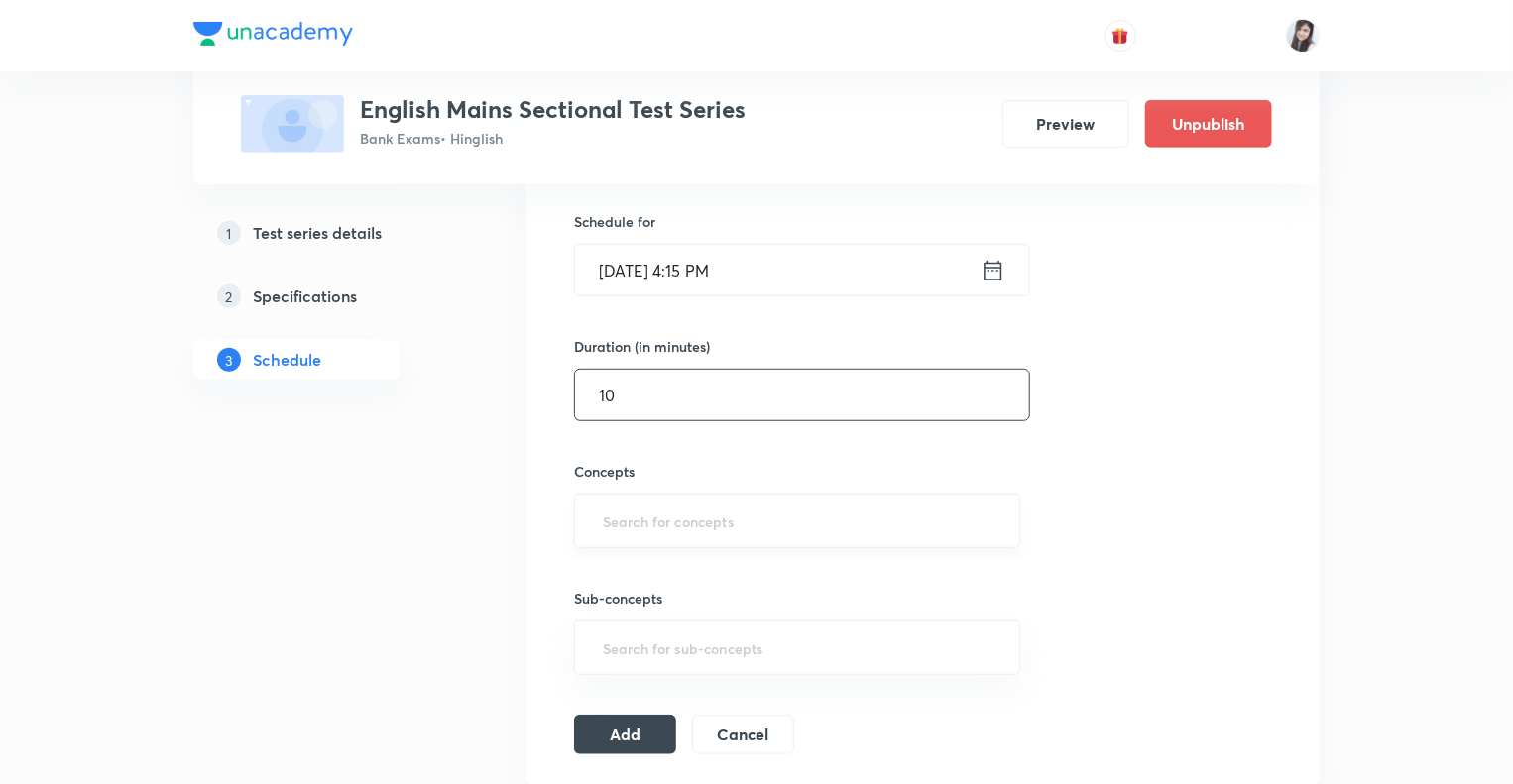 type on "10" 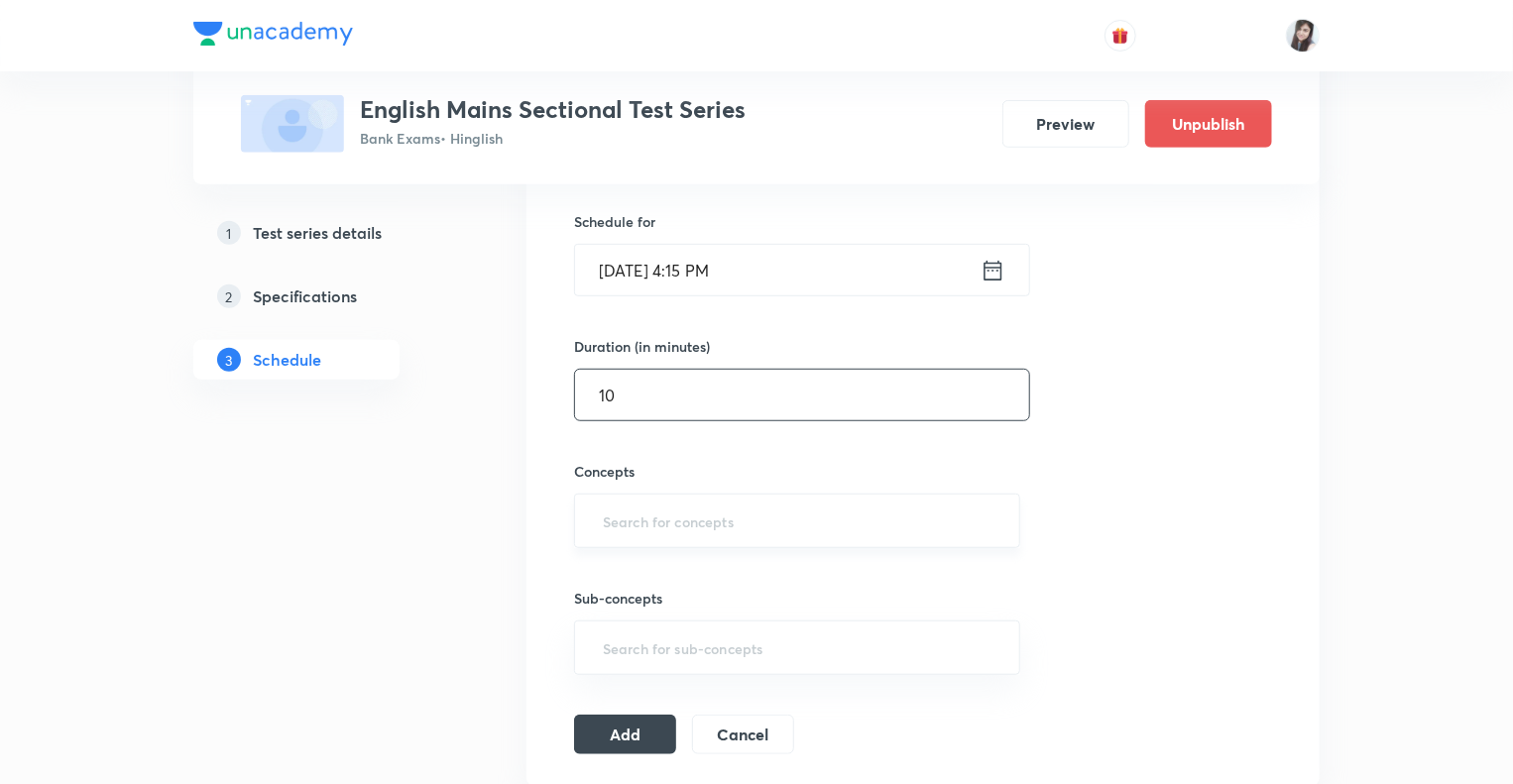 click at bounding box center (797, 520) 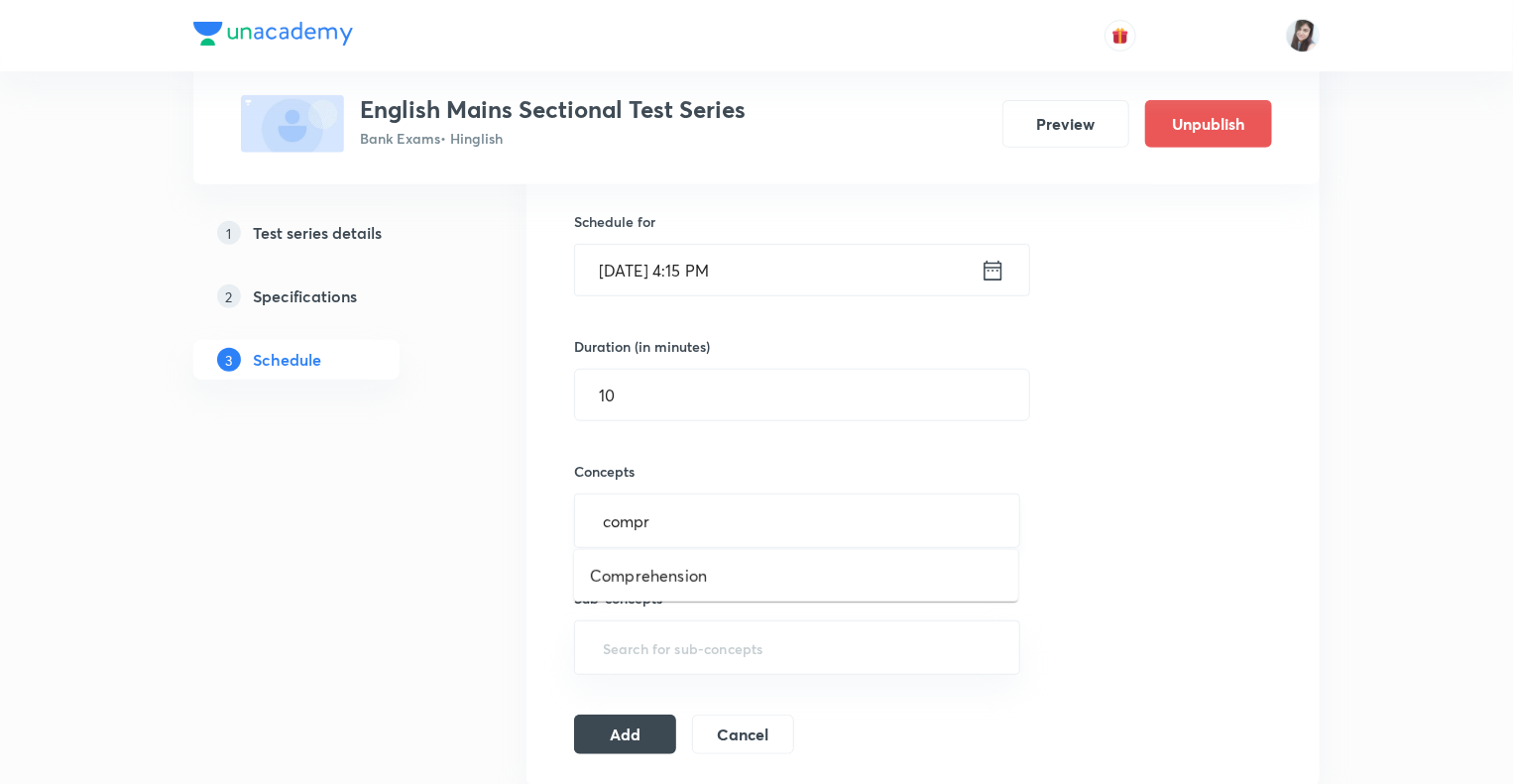 type on "compre" 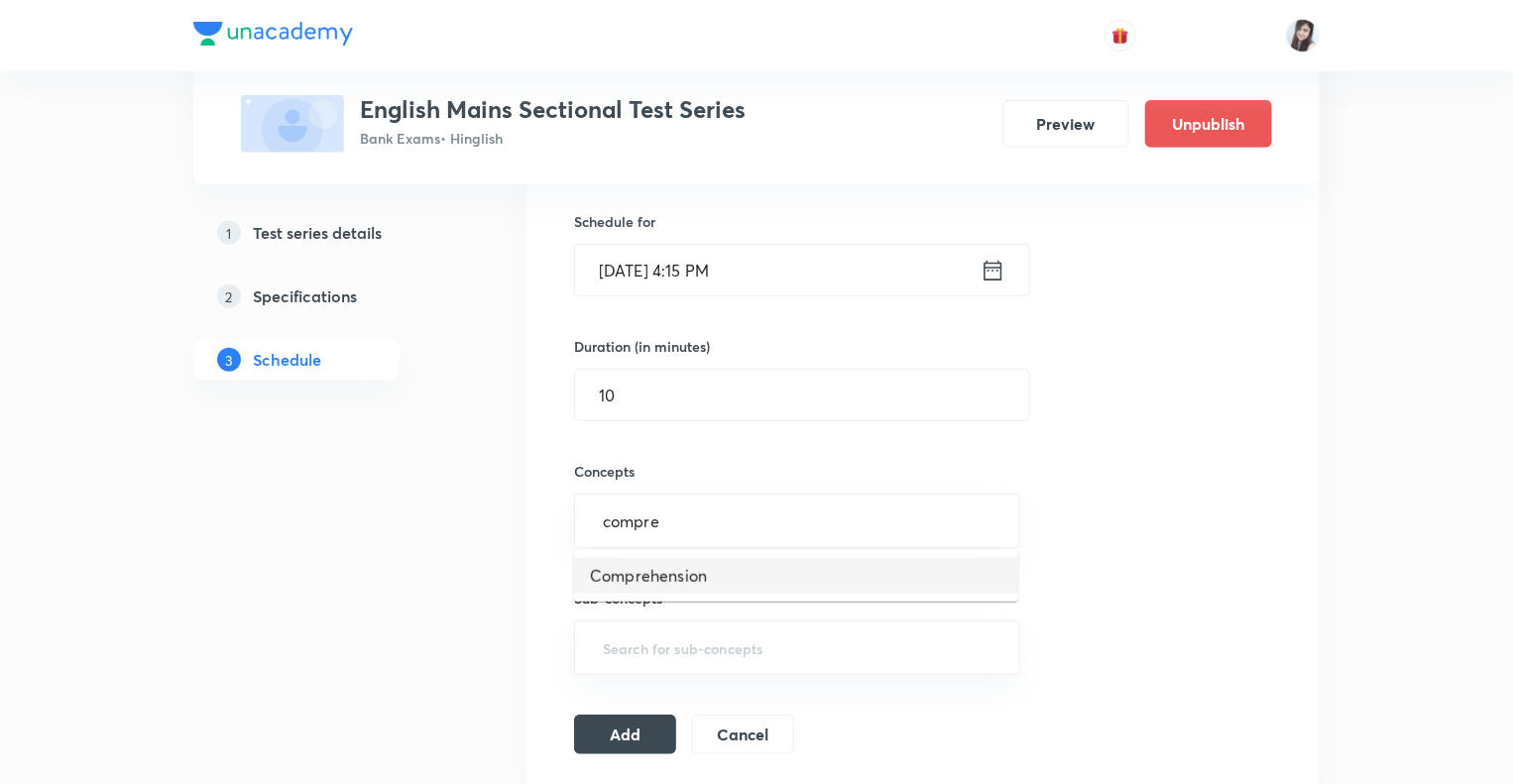 click on "Comprehension" at bounding box center (796, 576) 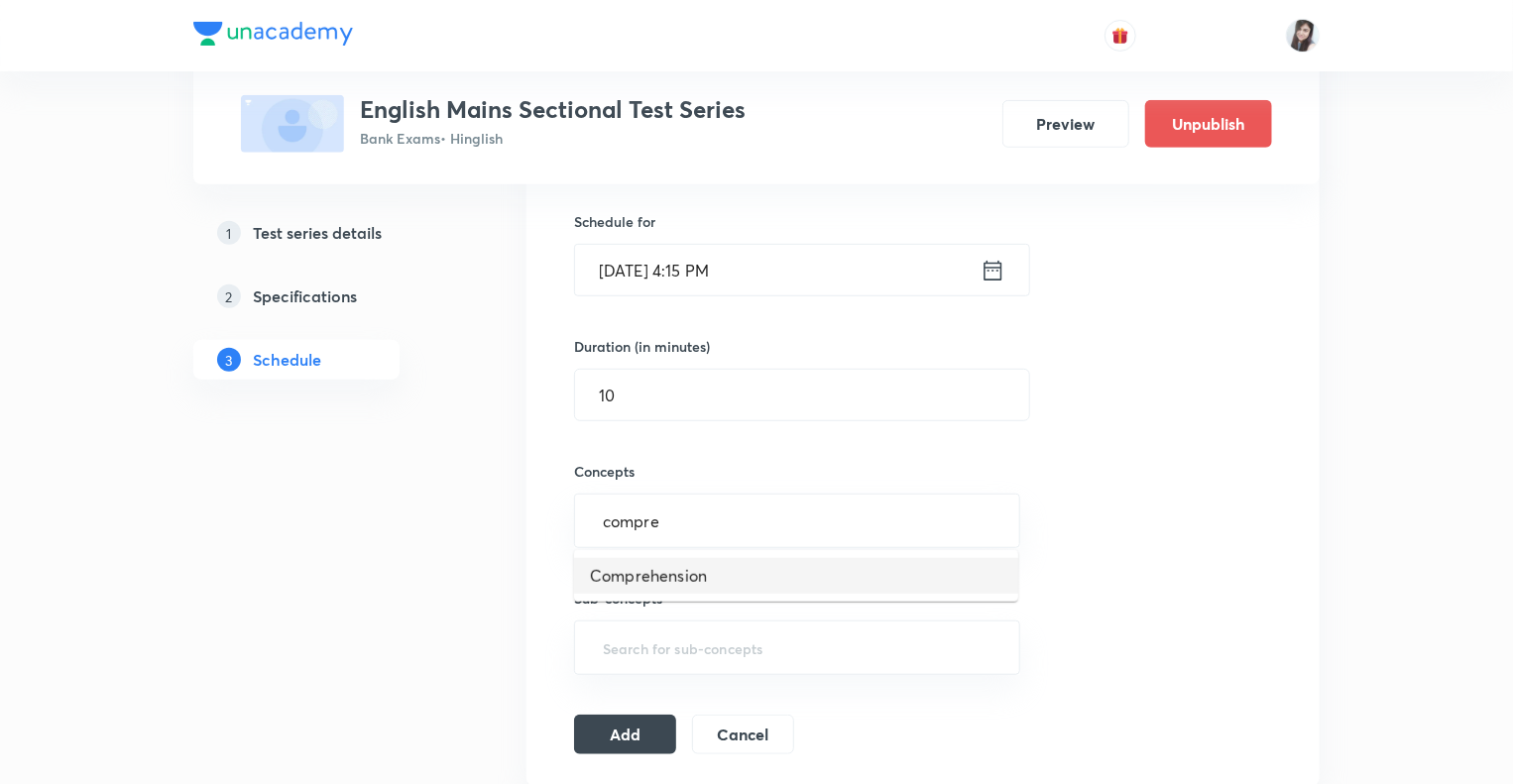 type 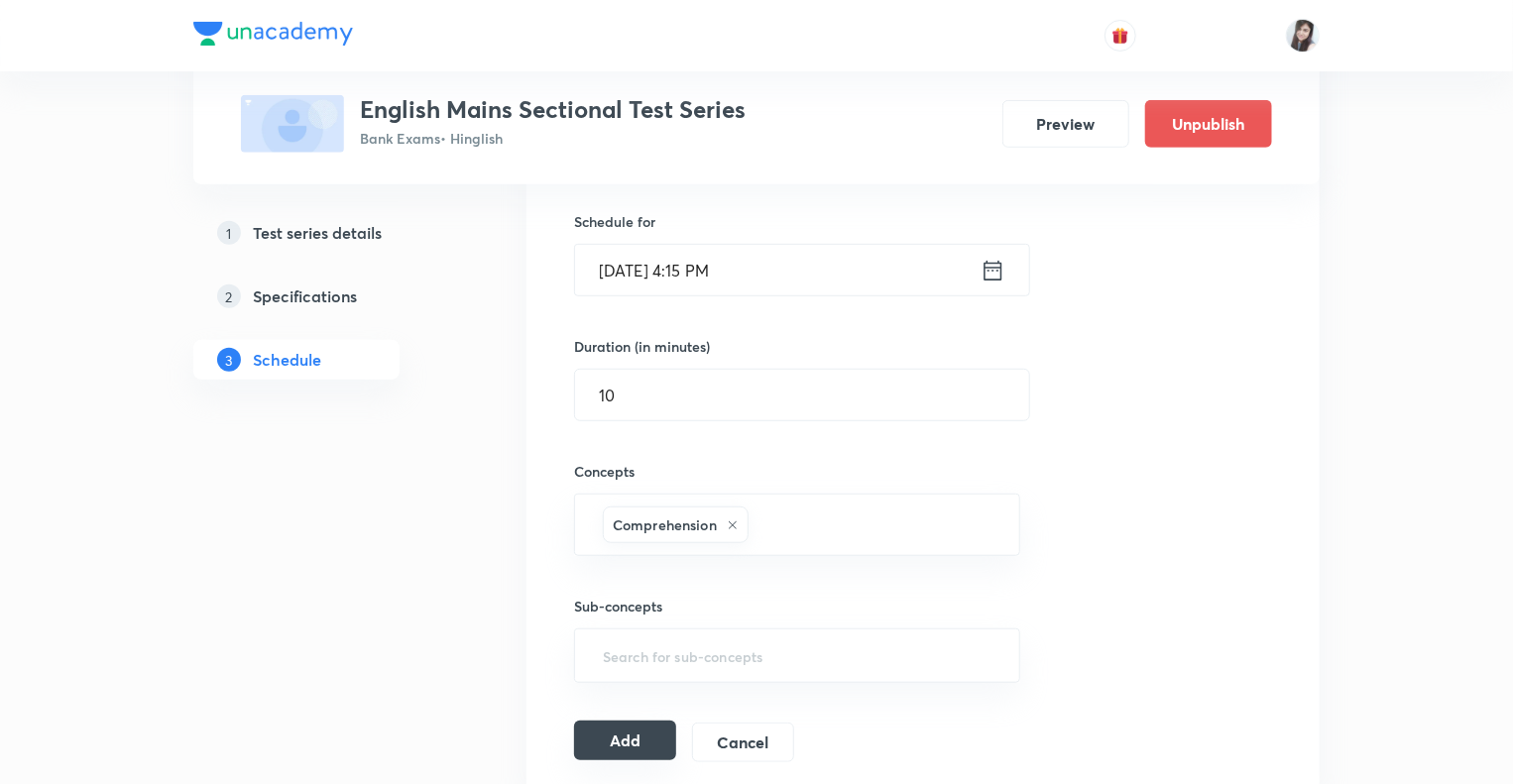 click on "Add" at bounding box center [625, 740] 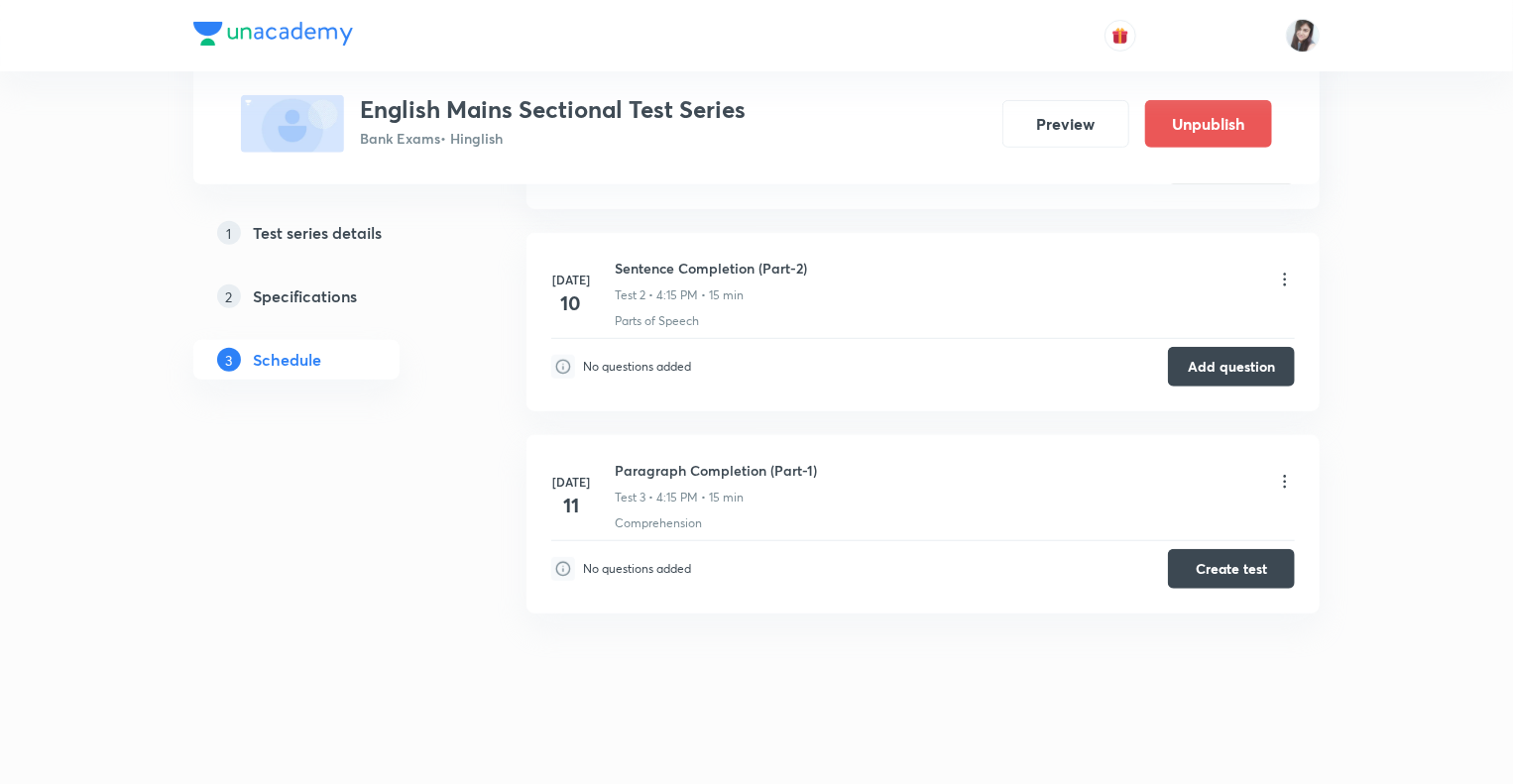 scroll, scrollTop: 0, scrollLeft: 0, axis: both 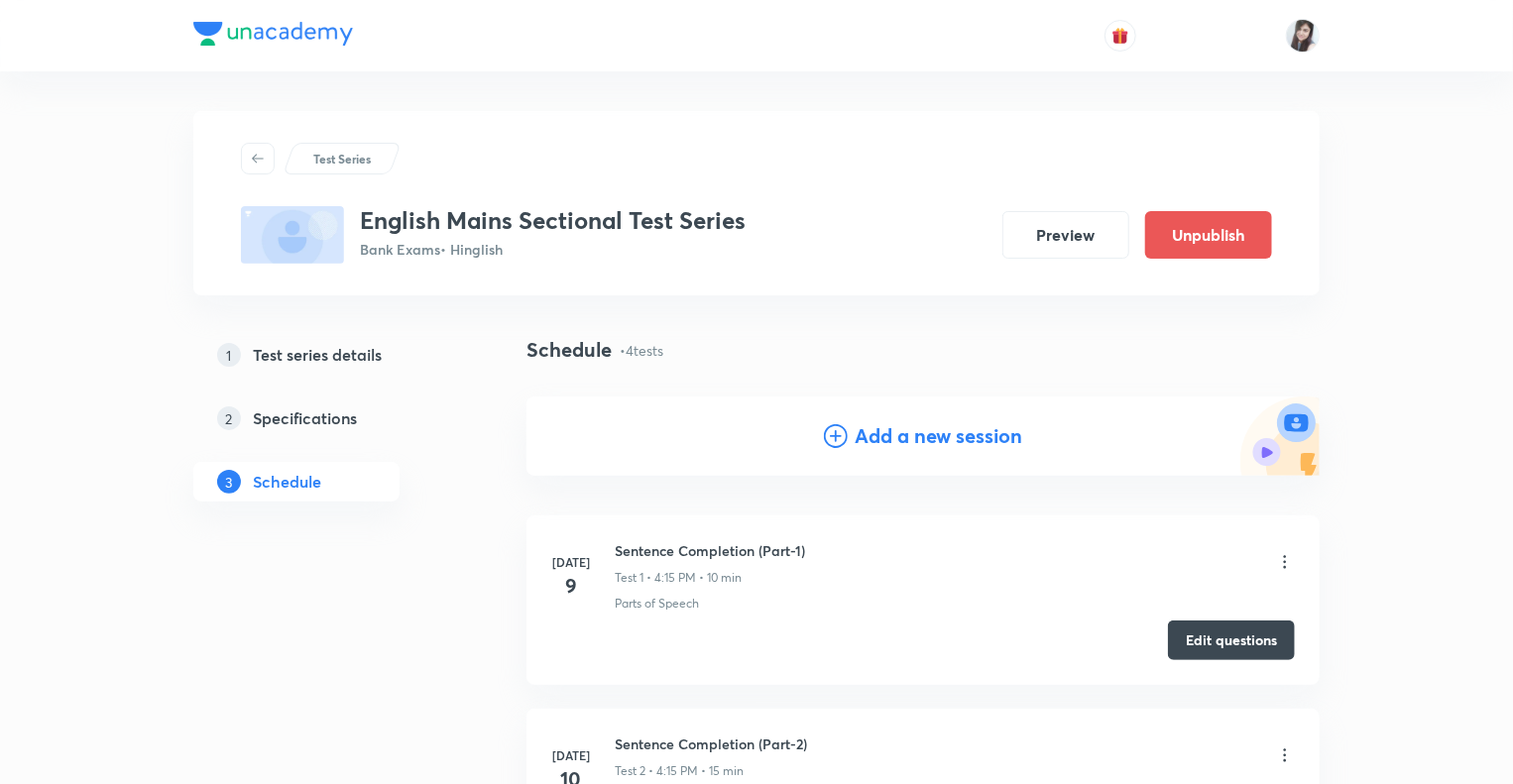click on "Add a new session" at bounding box center (923, 436) 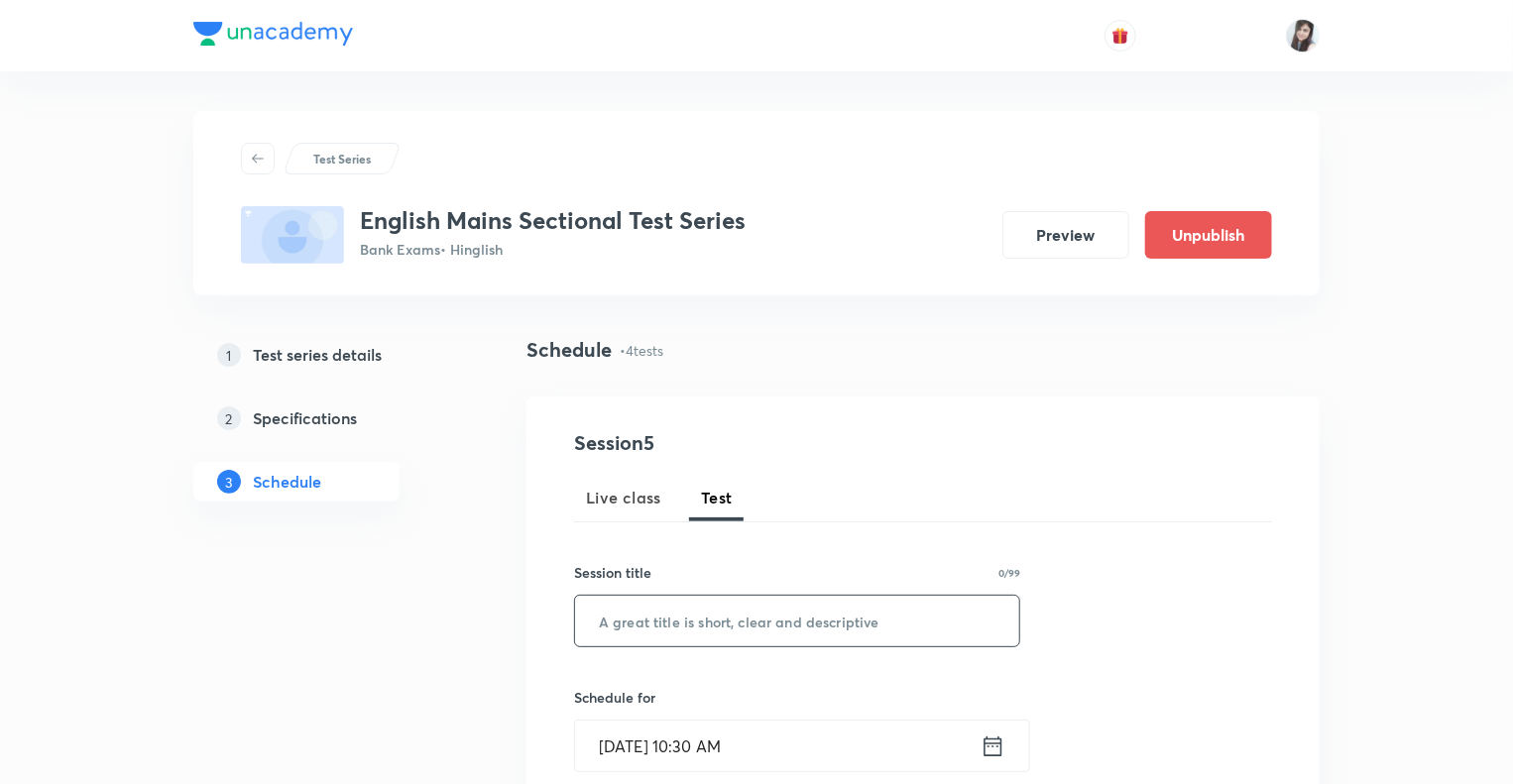 click at bounding box center [797, 620] 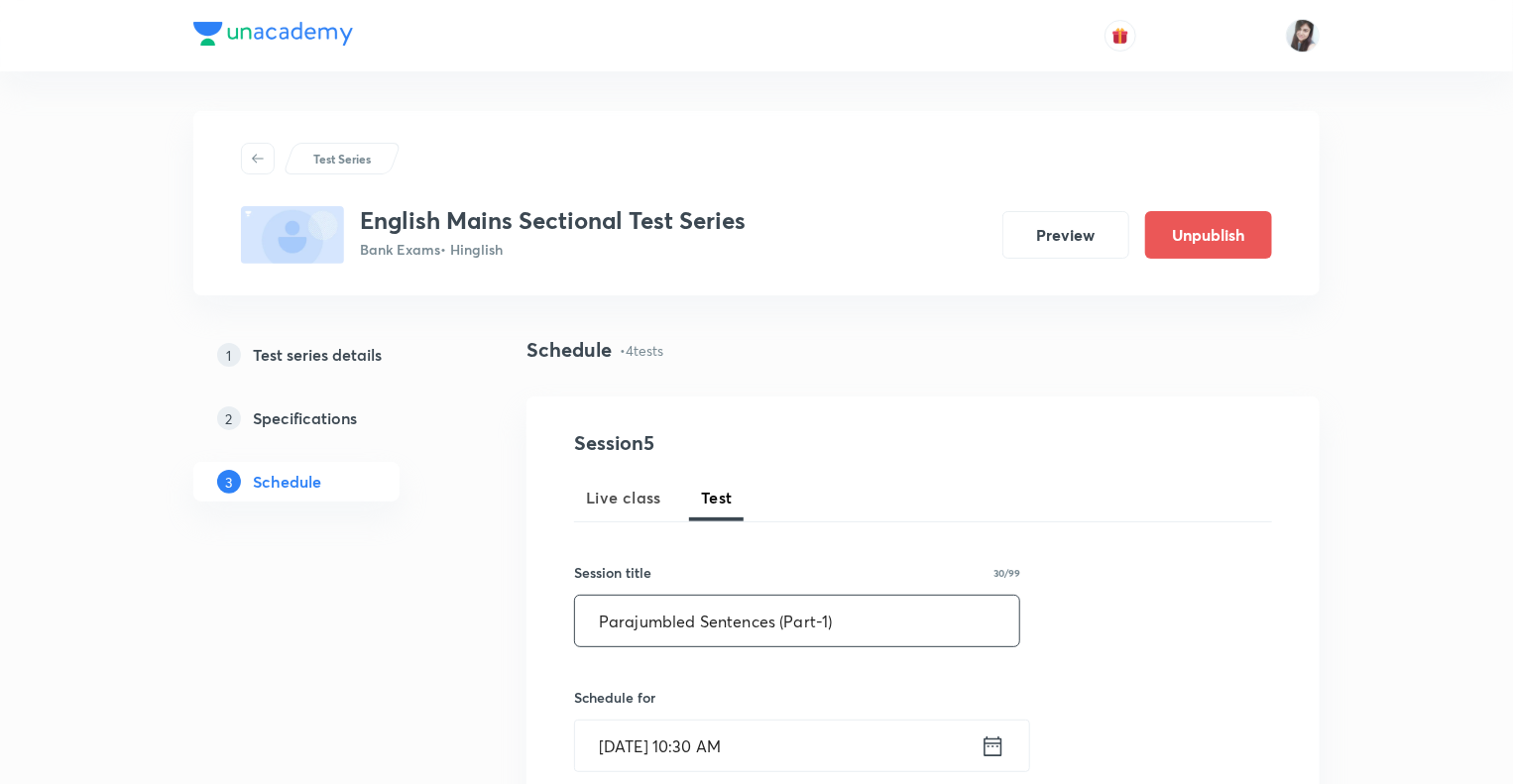 type on "Parajumbled Sentences (Part-1)" 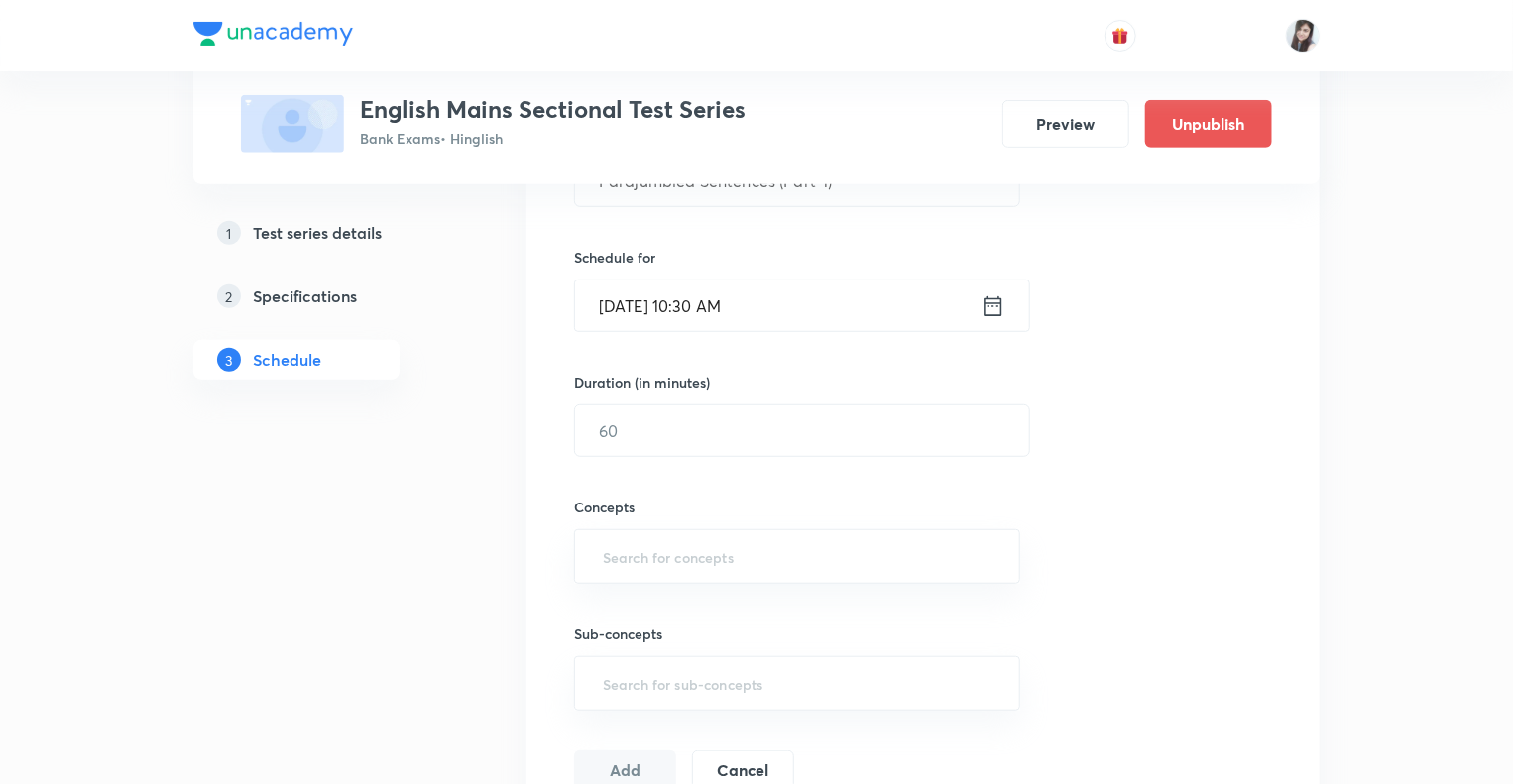 scroll, scrollTop: 476, scrollLeft: 0, axis: vertical 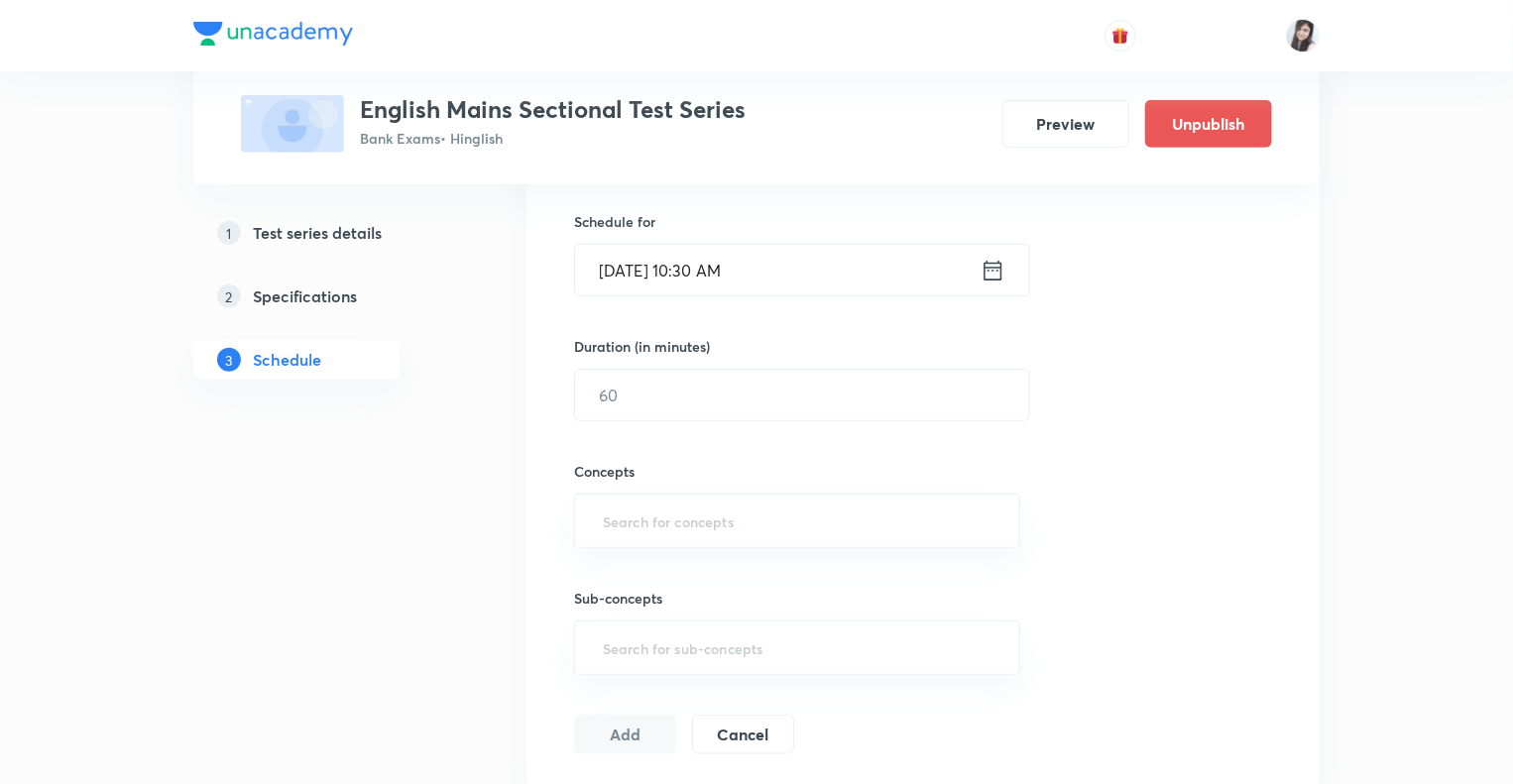 click 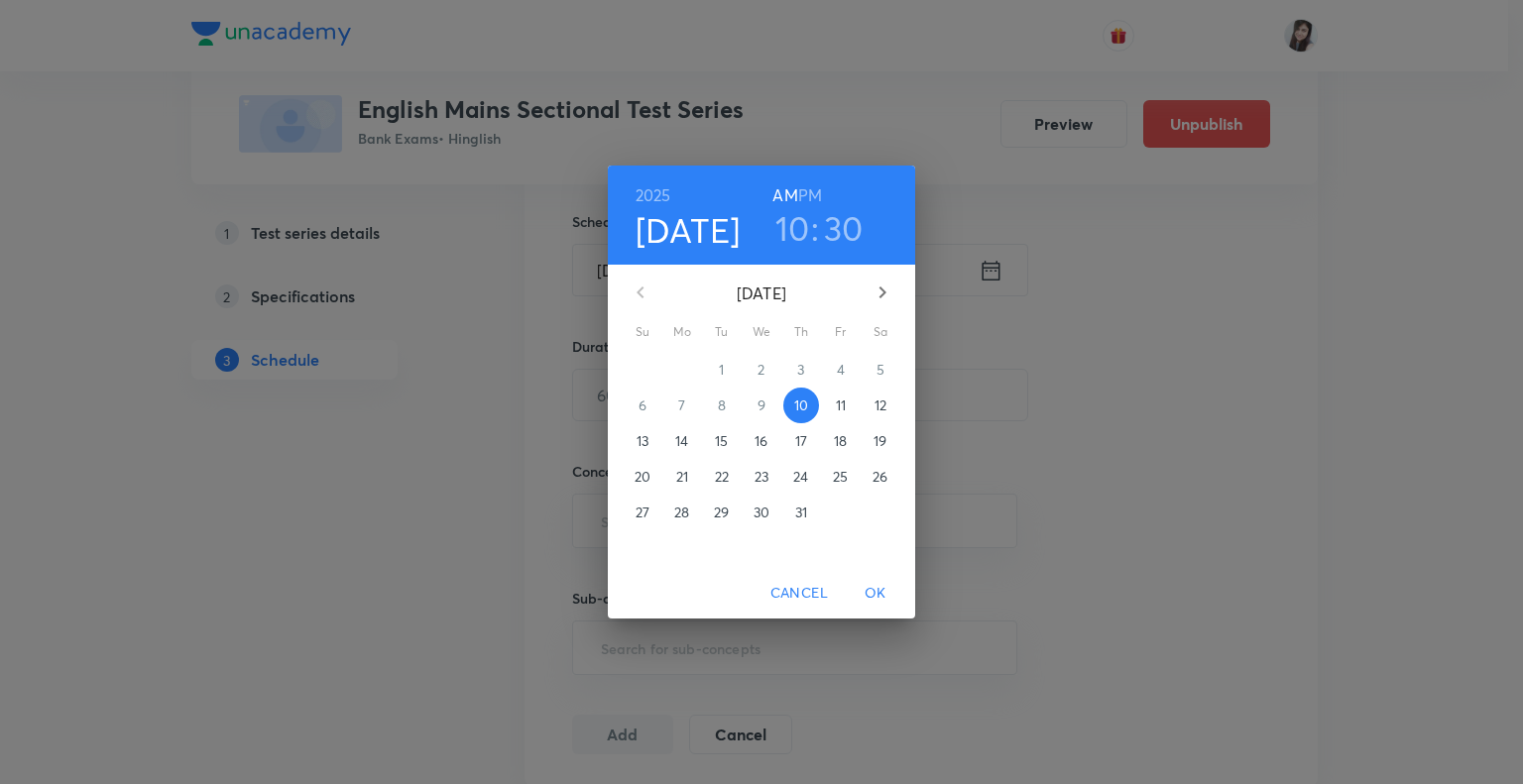 click on "15" at bounding box center (721, 441) 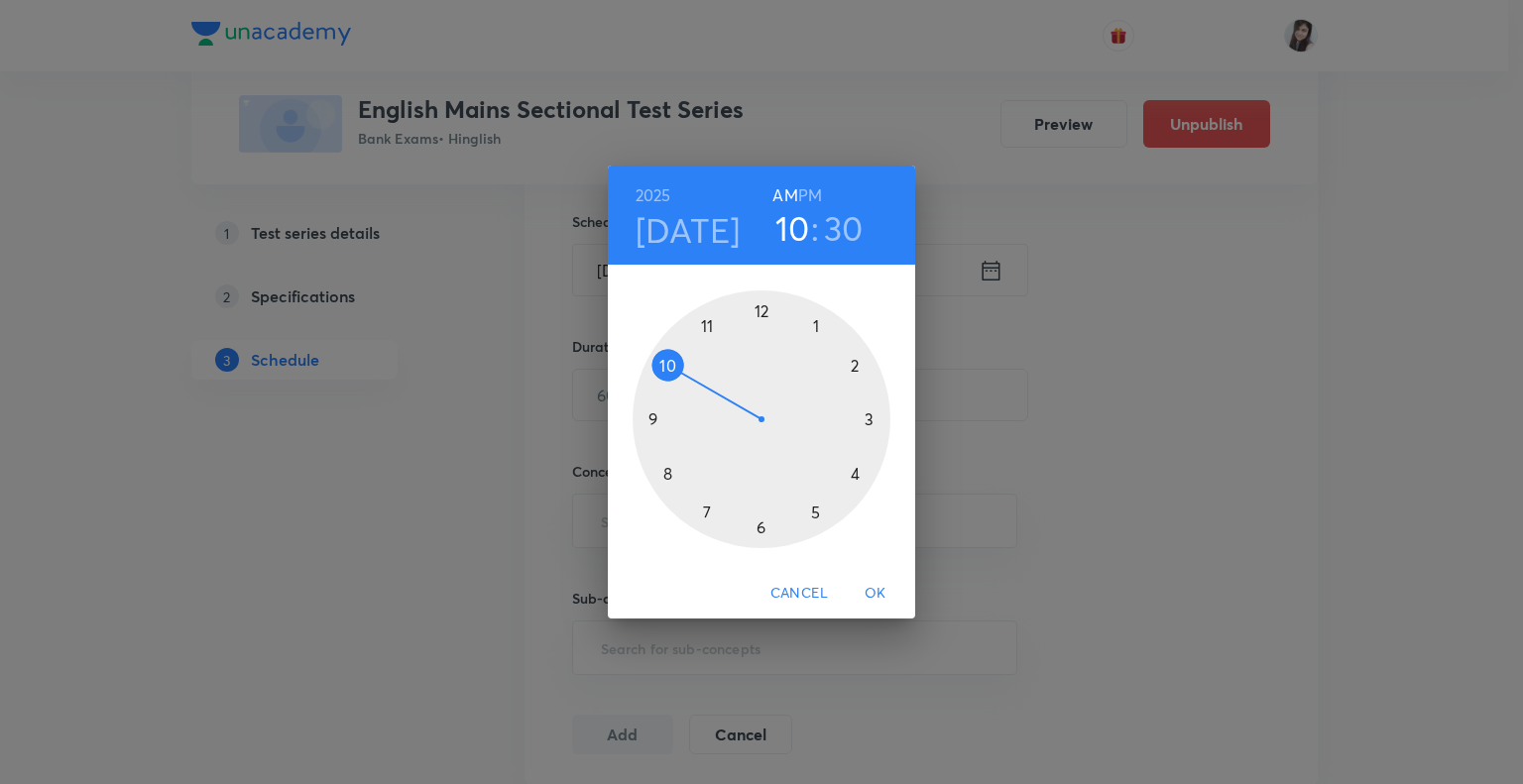 click at bounding box center (762, 419) 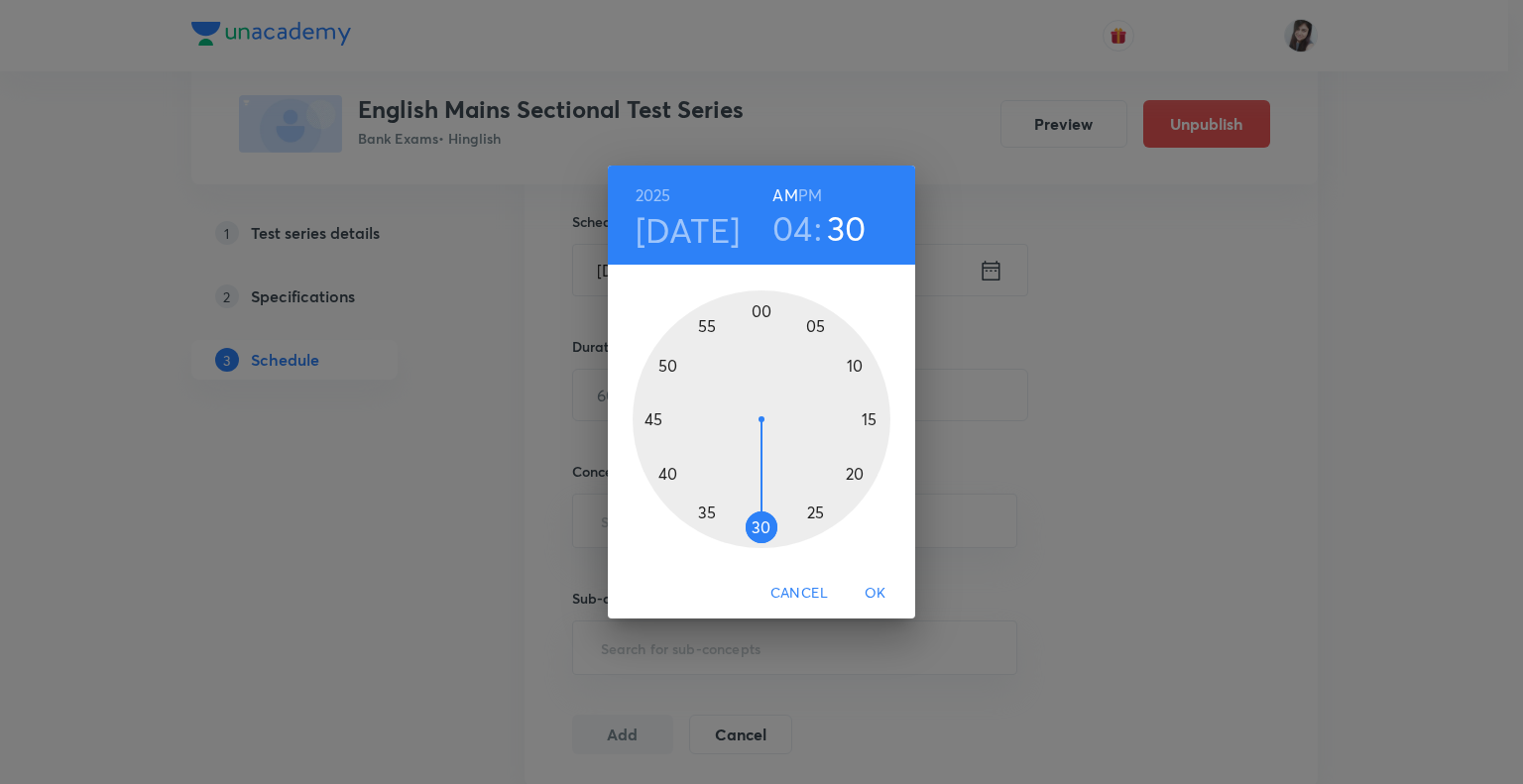 click on "PM" at bounding box center [810, 195] 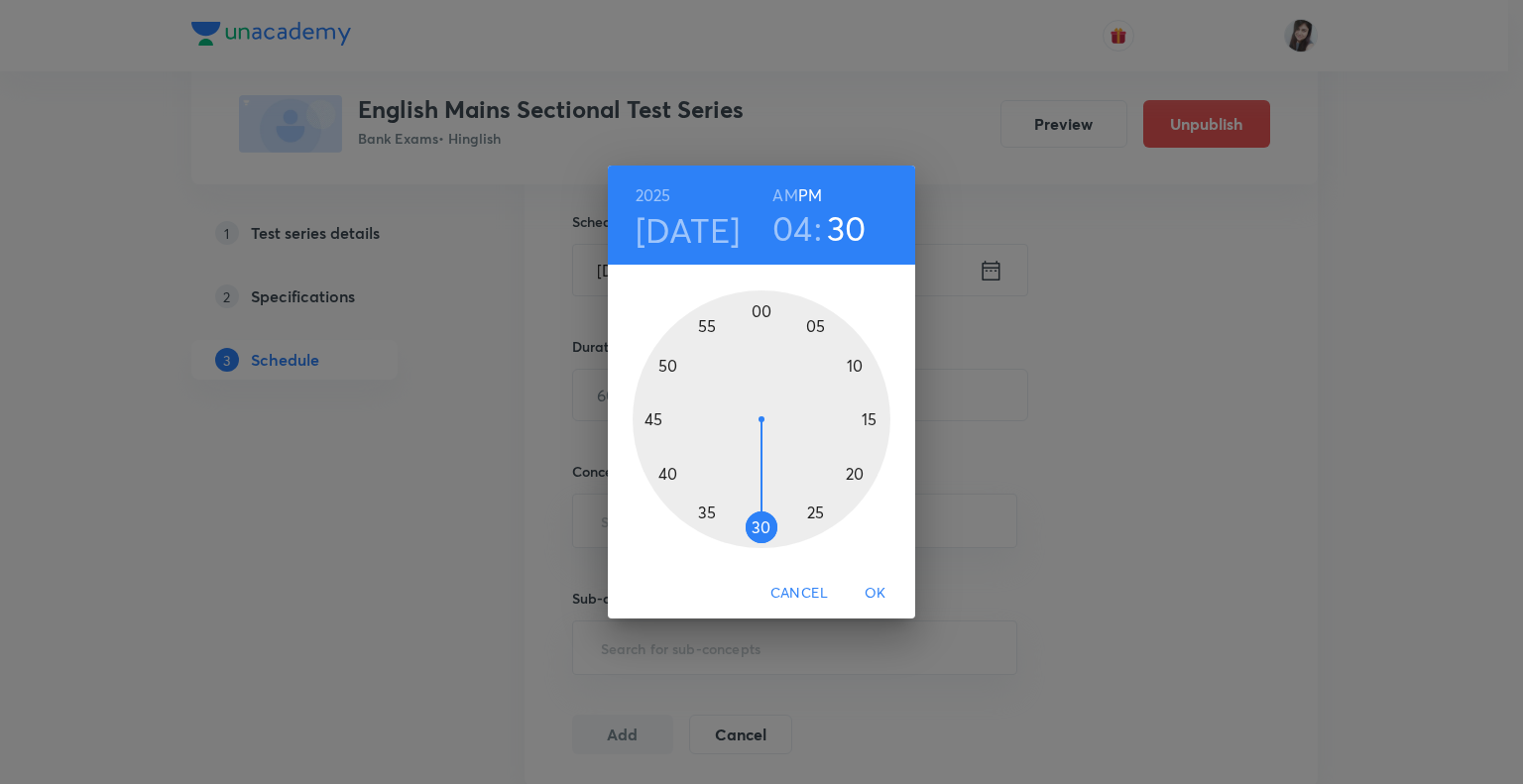 click at bounding box center (762, 419) 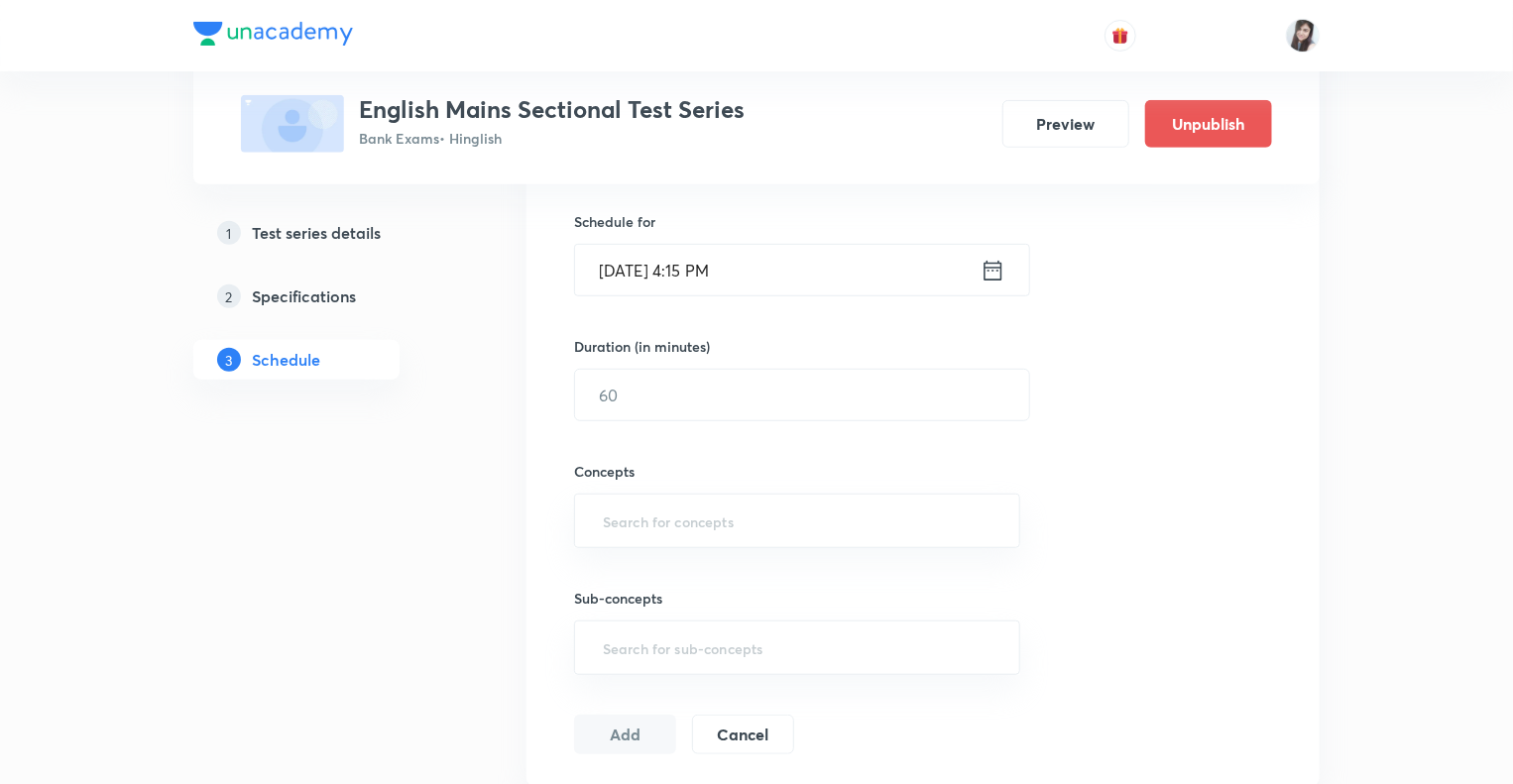 click on "Test Series English Mains Sectional Test Series Bank Exams  • Hinglish Preview Unpublish 1 Test series details 2 Specifications 3 Schedule Schedule •  4  tests Session  5 Live class Test Session title 30/99 Parajumbled Sentences (Part-1) ​ Schedule for Jul 15, 2025, 4:15 PM ​ Duration (in minutes) ​ Concepts ​ Sub-concepts ​ Add Cancel Jul 9 Sentence Completion (Part-1) Test 1 • 4:15 PM • 10 min Parts of Speech Edit questions Jul 10 Sentence Completion (Part-2) Test 2 • 4:15 PM • 15 min Parts of Speech No questions added  Add question Jul 11 Paragraph Completion (Part-1) Test 3 • 4:15 PM • 15 min Comprehension No questions added  Create test Jul 14 Paragraph Completion (Part-2) Test 4 • 4:15 PM • 10 min Comprehension No questions added  Create test" at bounding box center [756, 692] 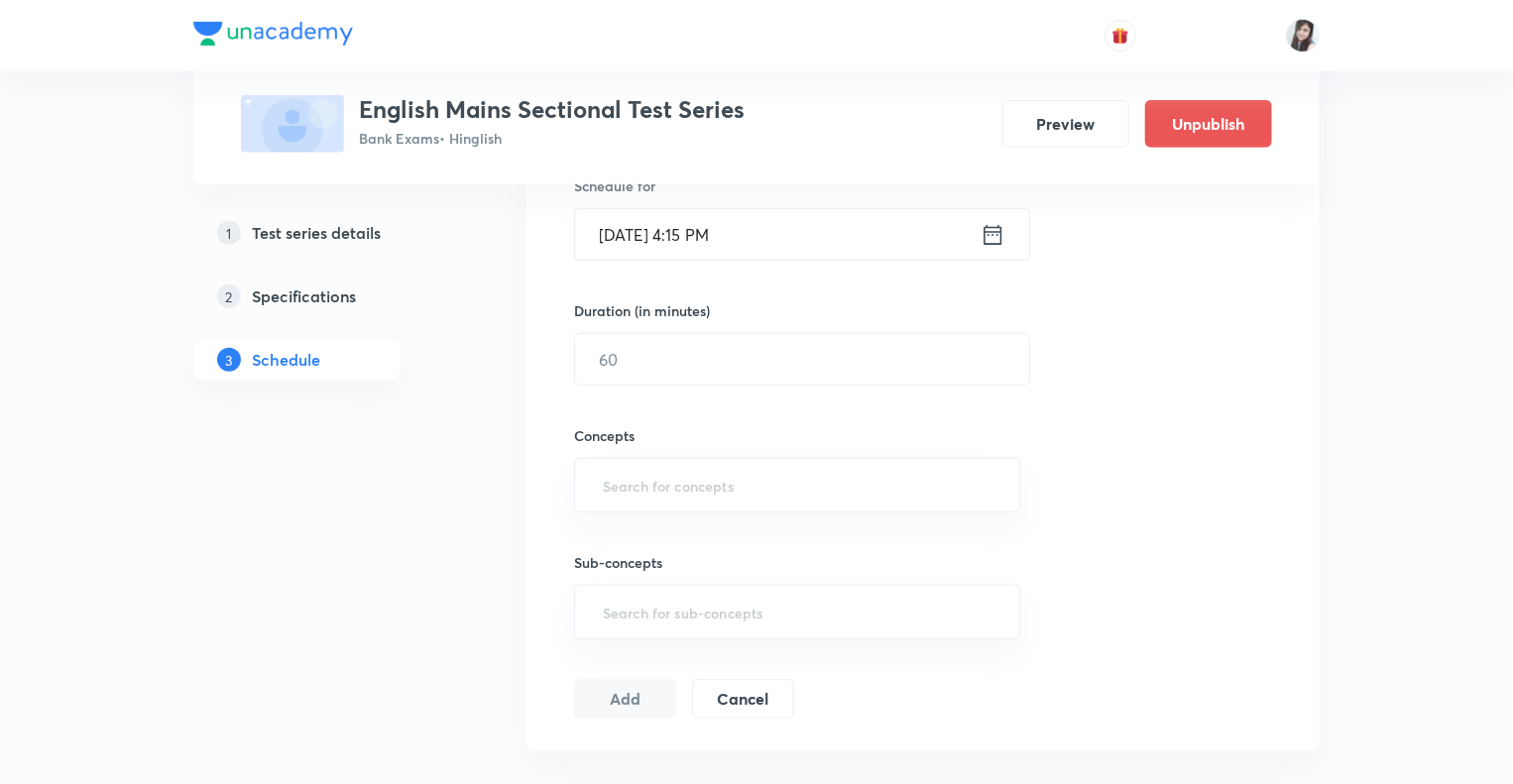 scroll, scrollTop: 515, scrollLeft: 0, axis: vertical 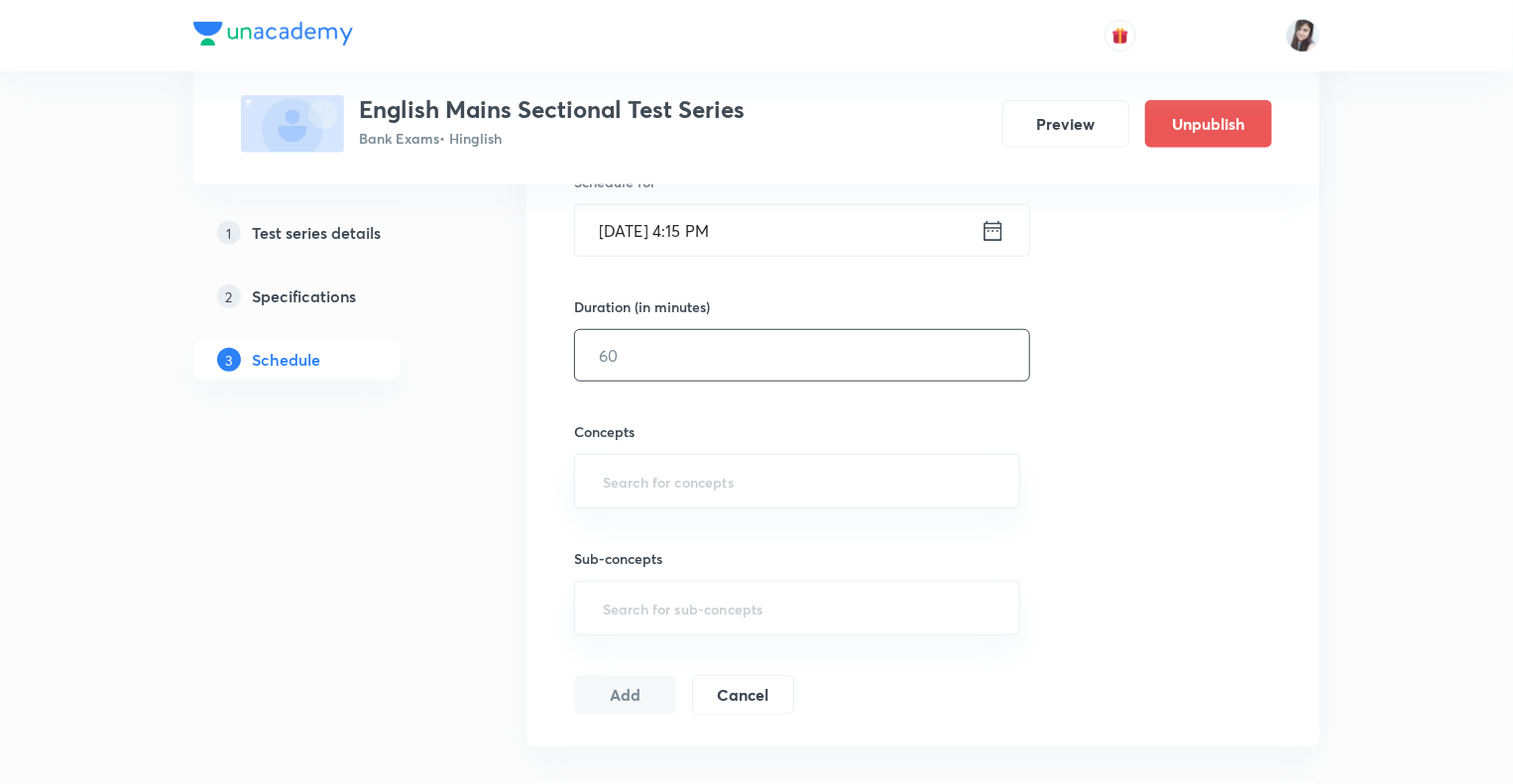 click at bounding box center [802, 355] 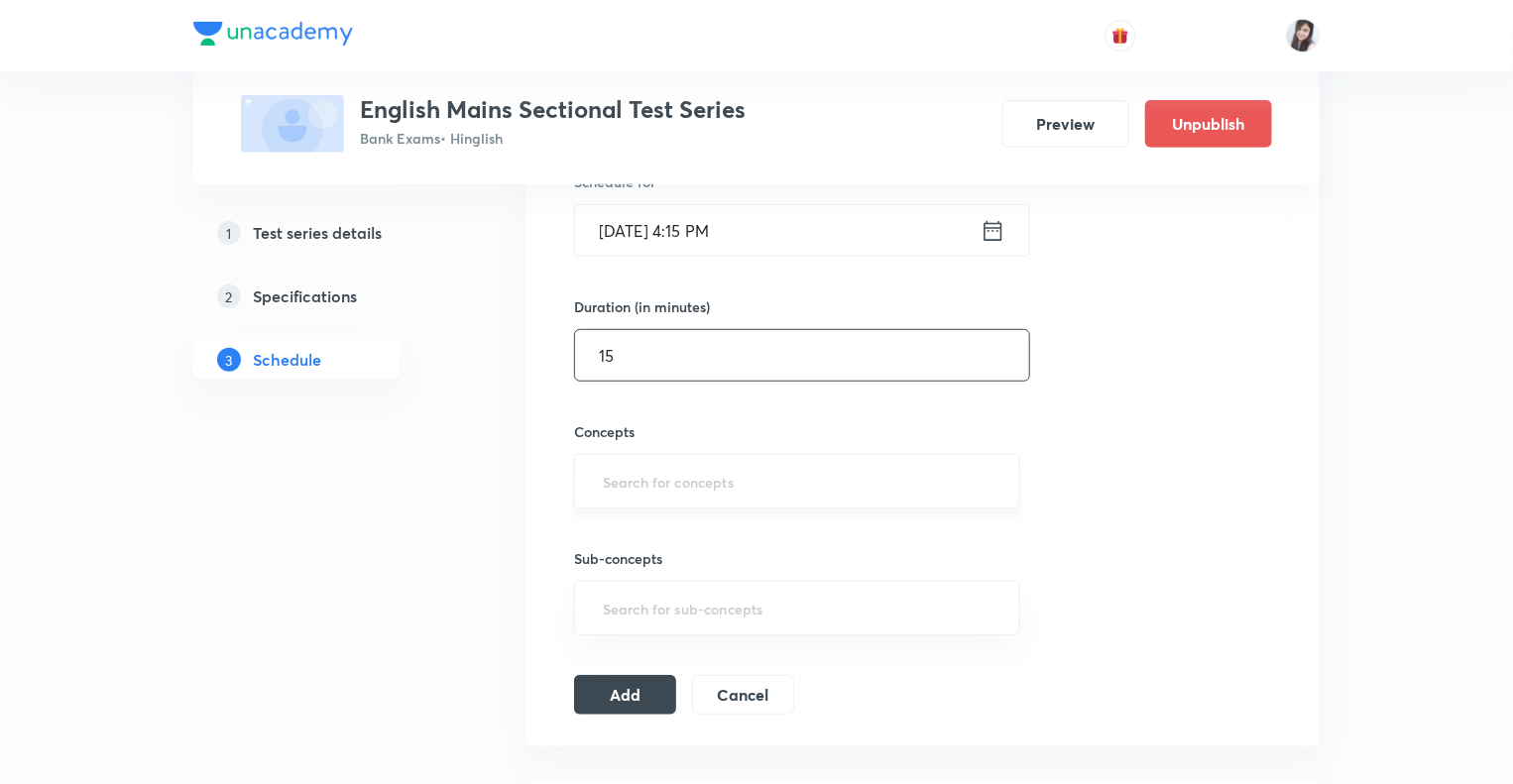 type on "15" 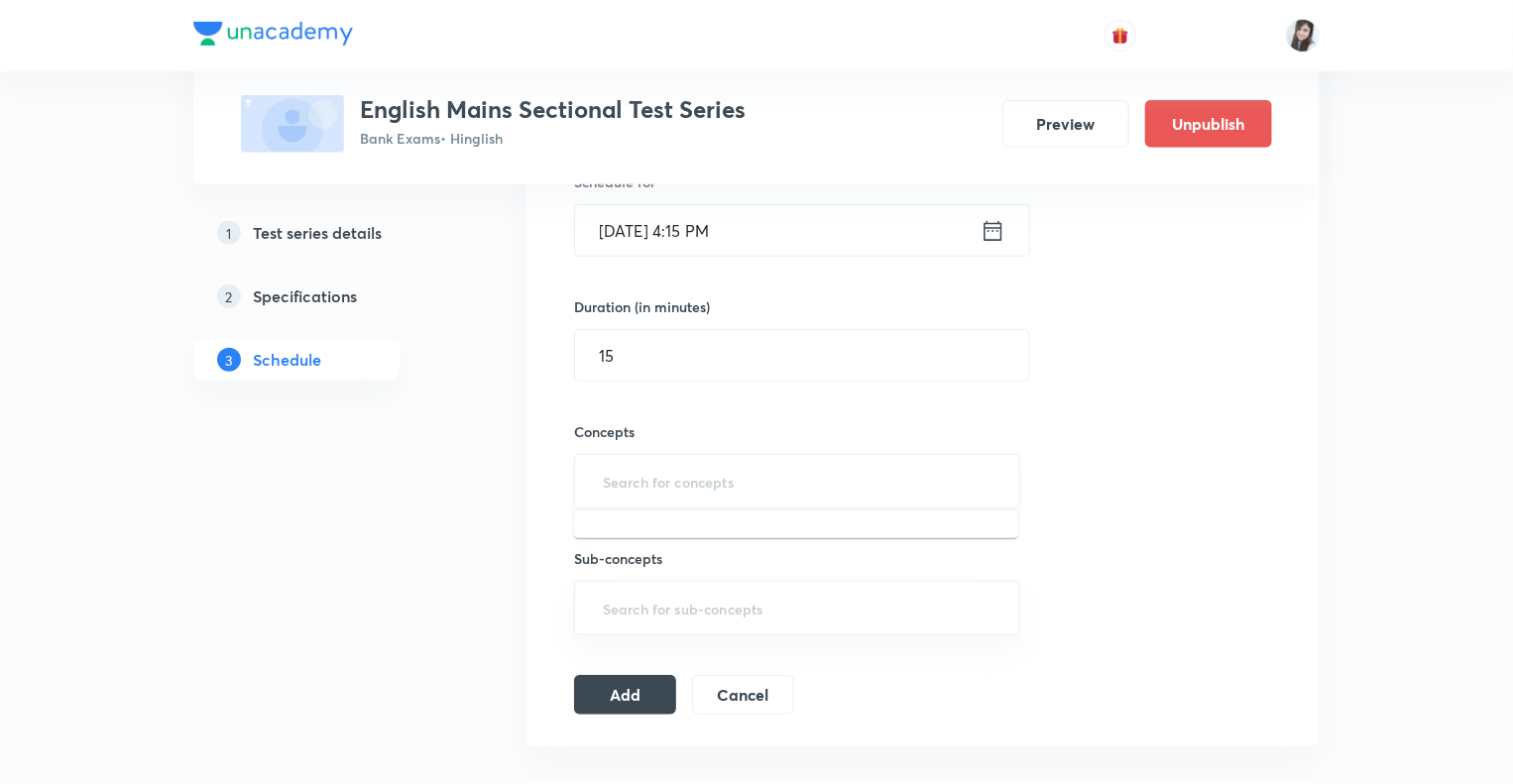 click at bounding box center (797, 481) 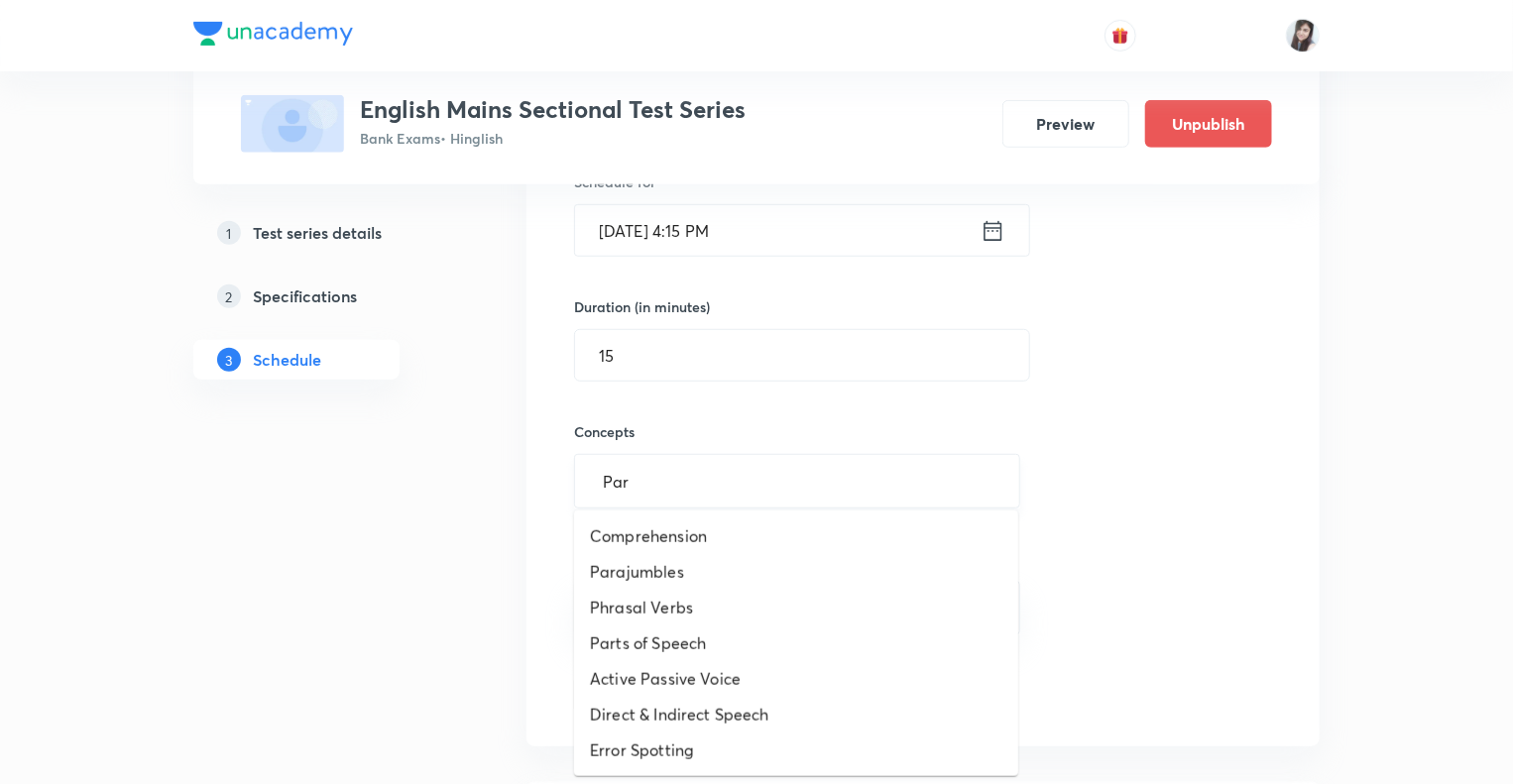 type on "Para" 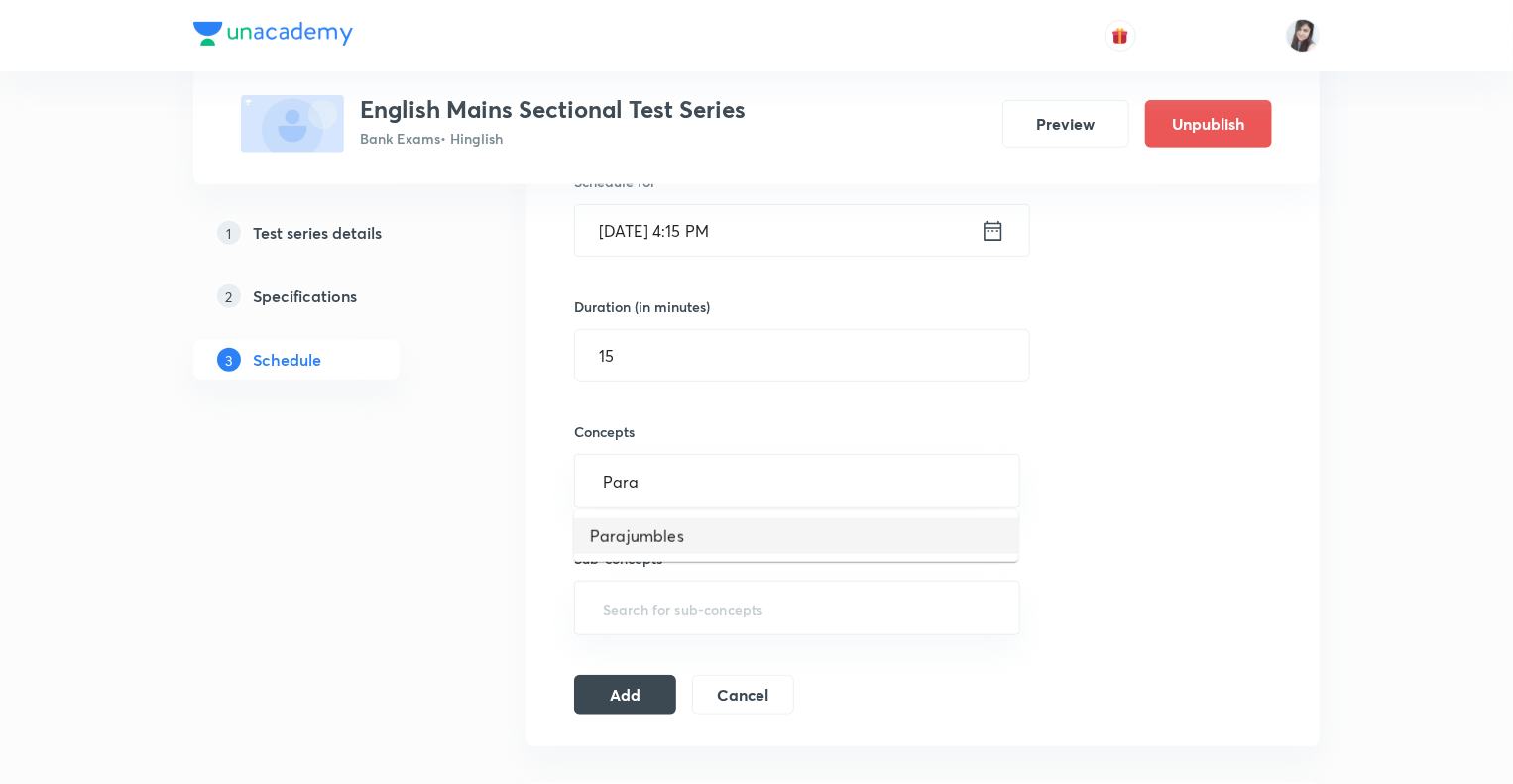 click on "Parajumbles" at bounding box center (796, 536) 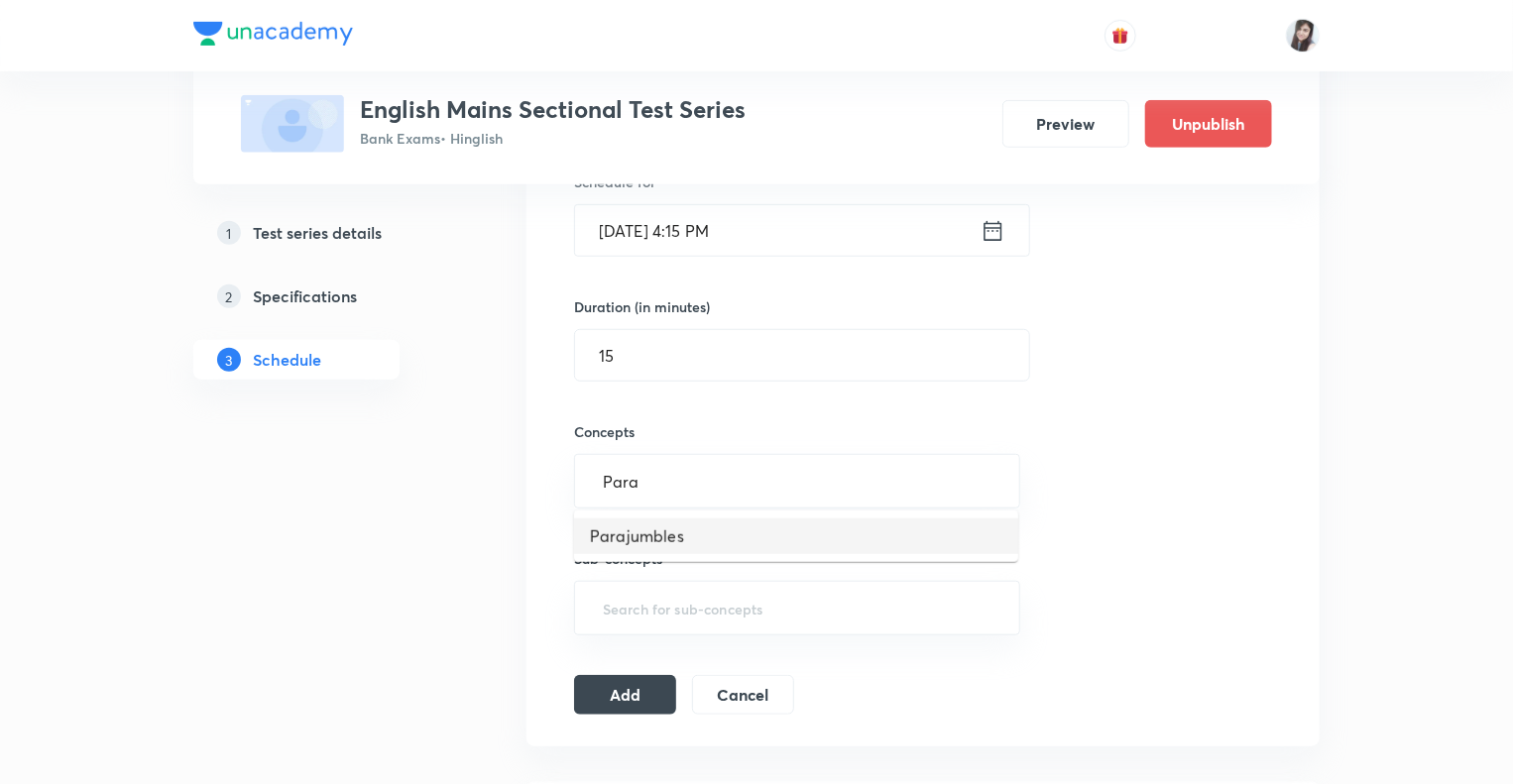 type 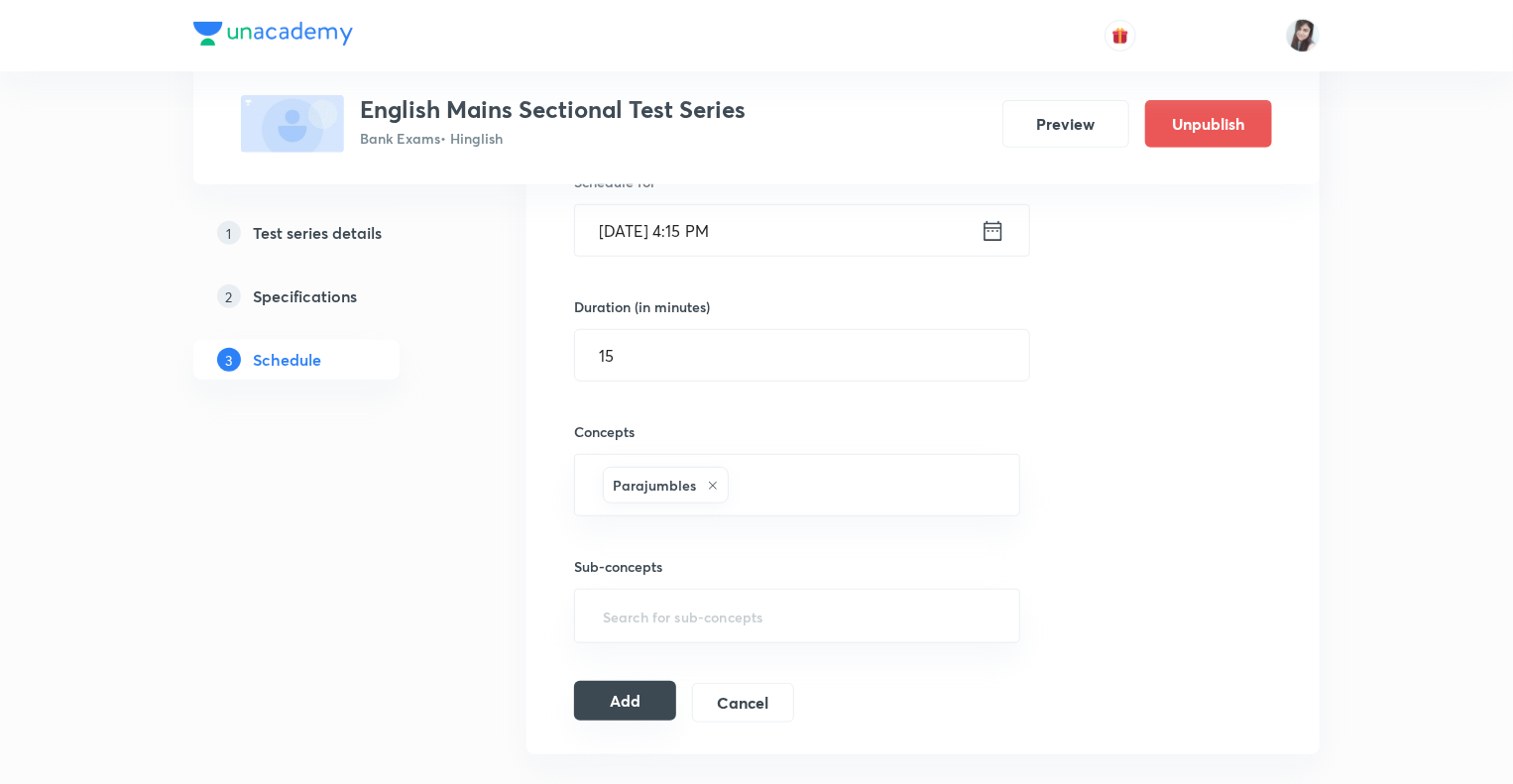 click on "Add" at bounding box center [625, 701] 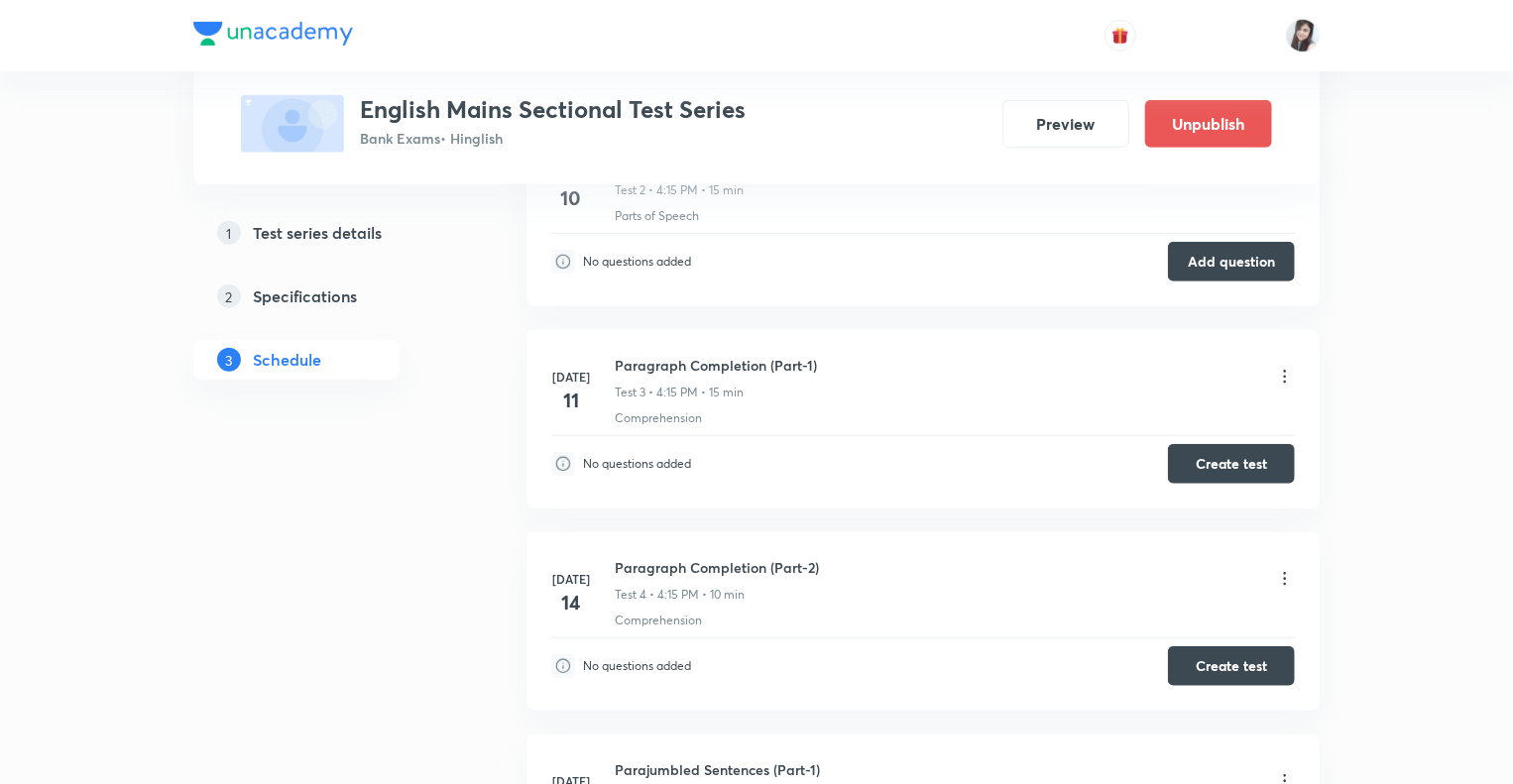 scroll, scrollTop: 674, scrollLeft: 0, axis: vertical 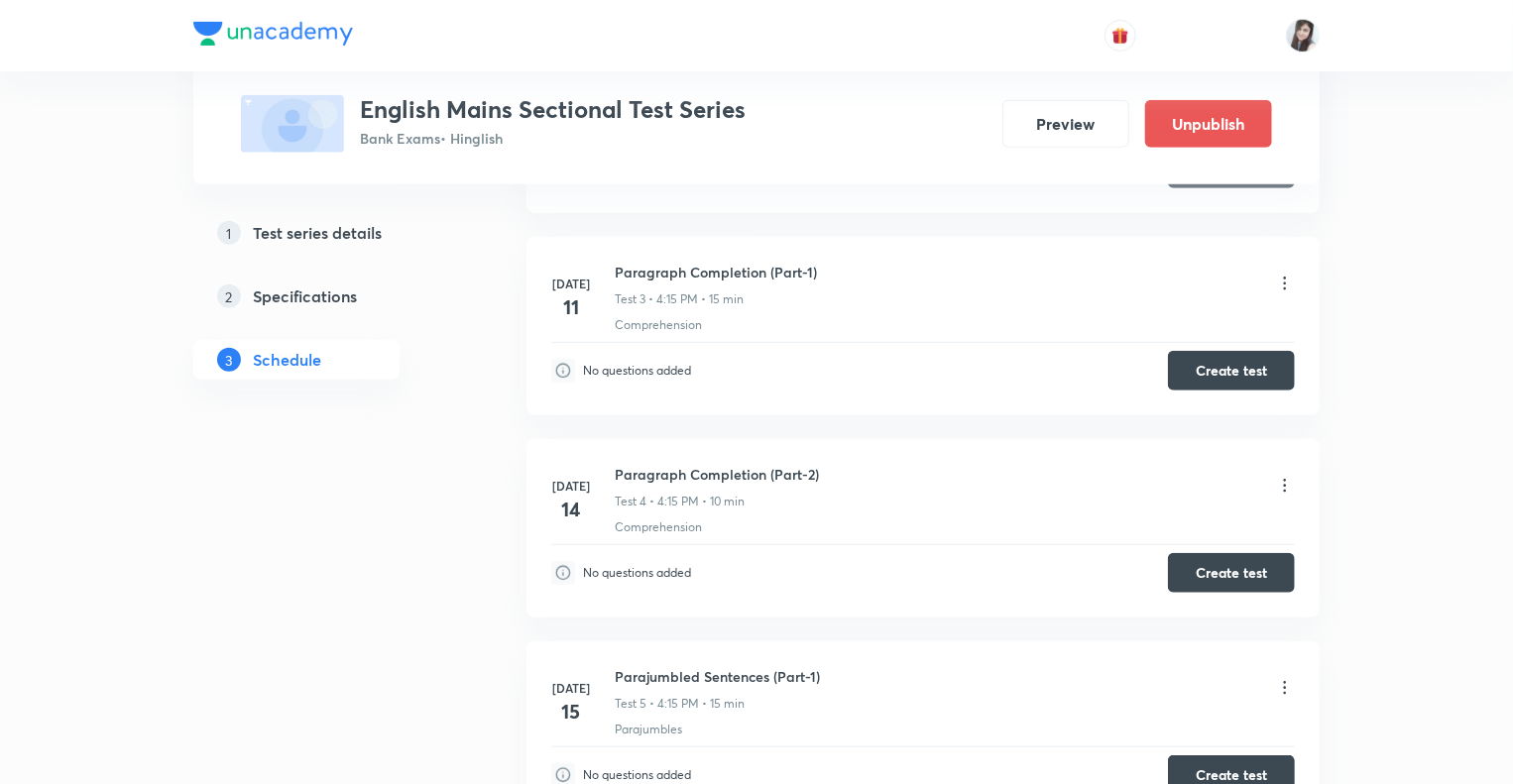 click 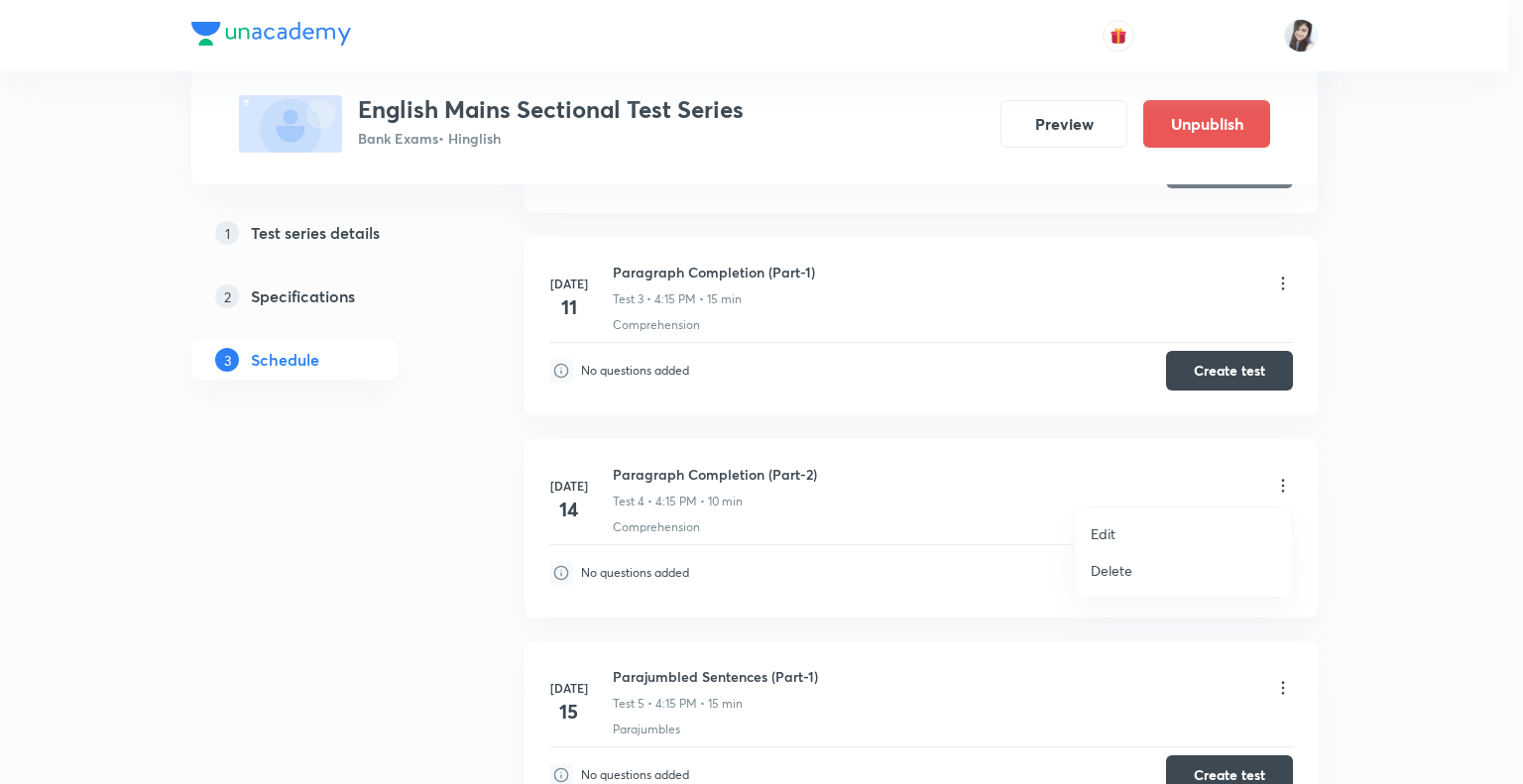 click on "Edit" at bounding box center [1103, 533] 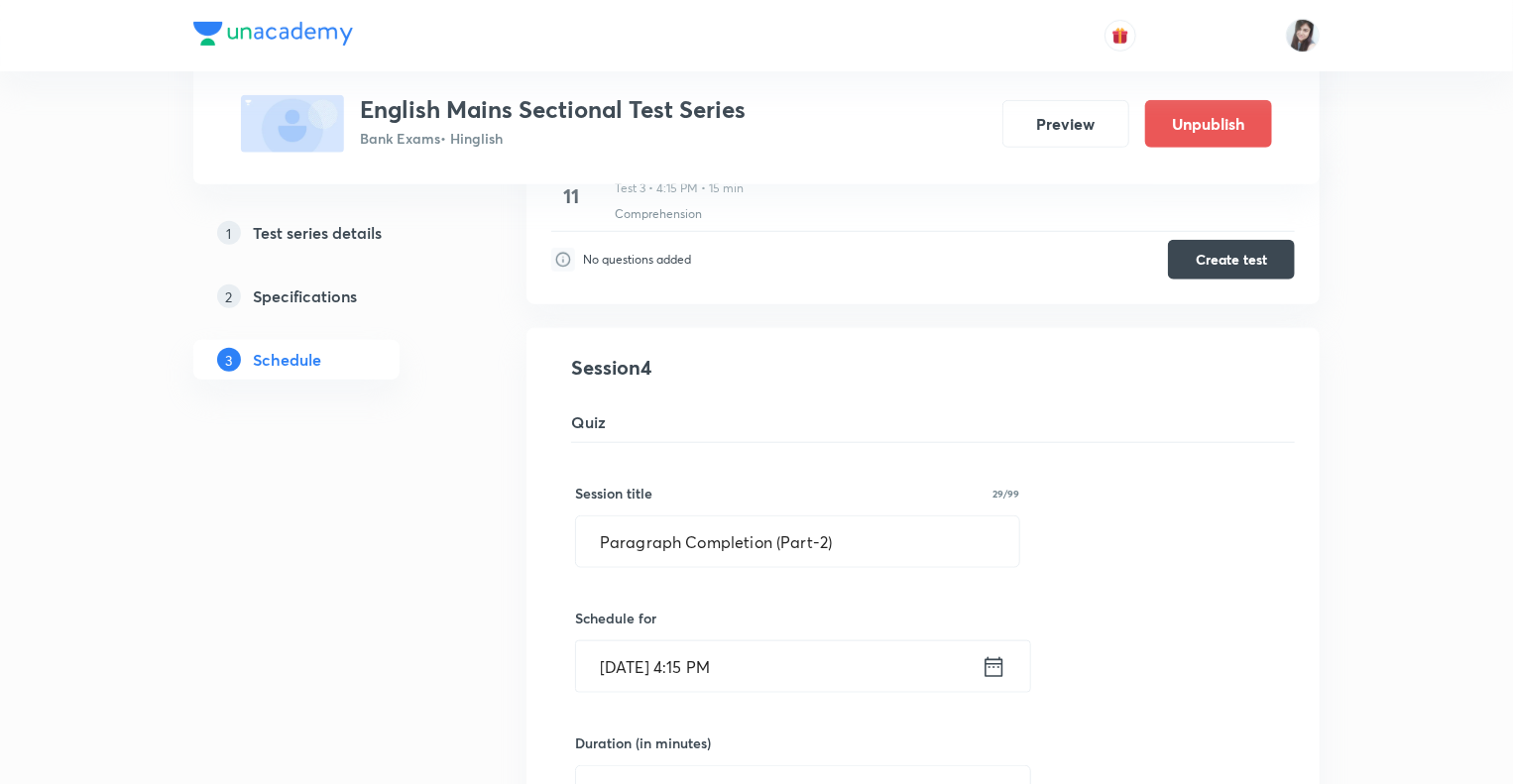 click on "1 Test series details 2 Specifications 3 Schedule" at bounding box center [328, 599] 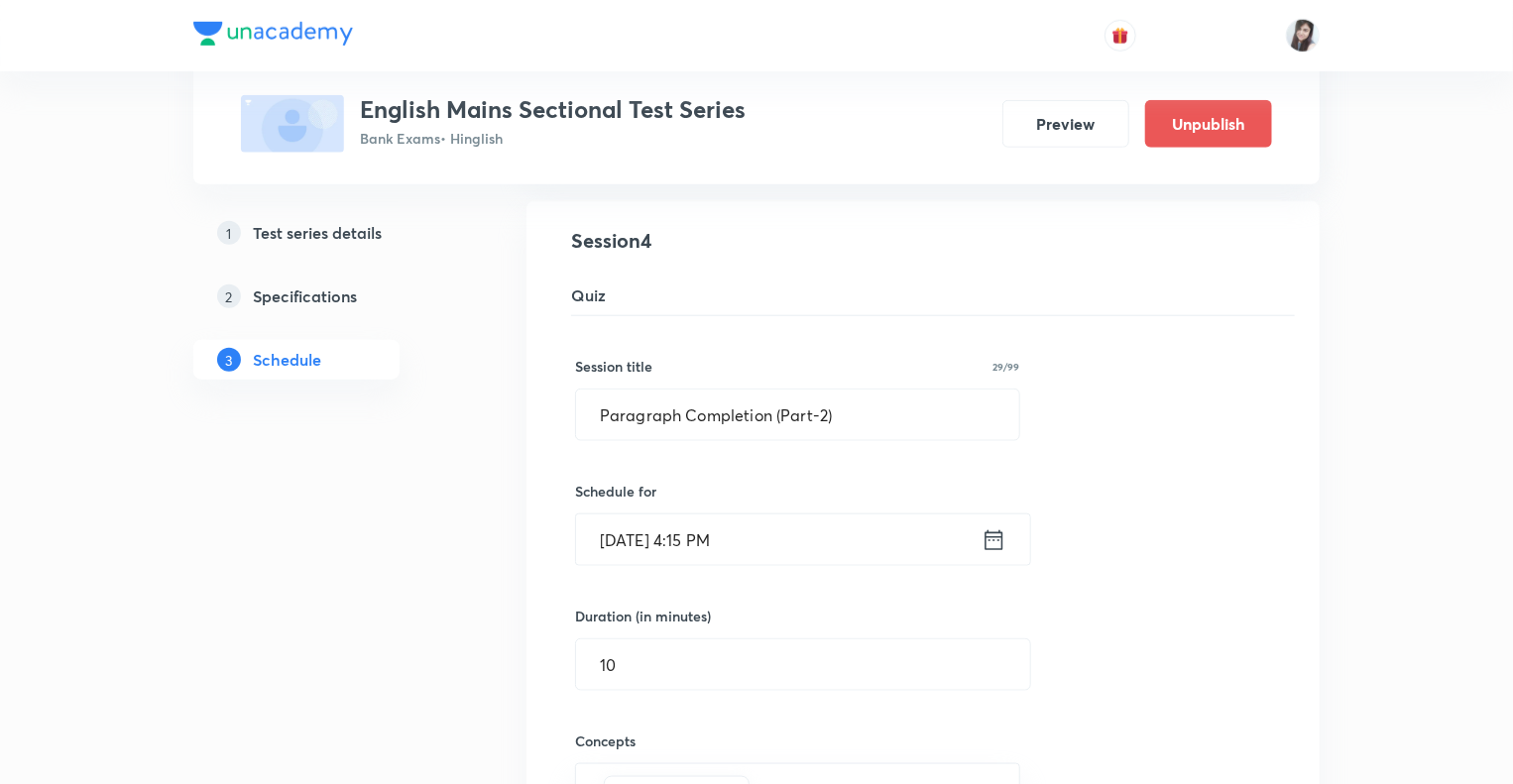scroll, scrollTop: 833, scrollLeft: 0, axis: vertical 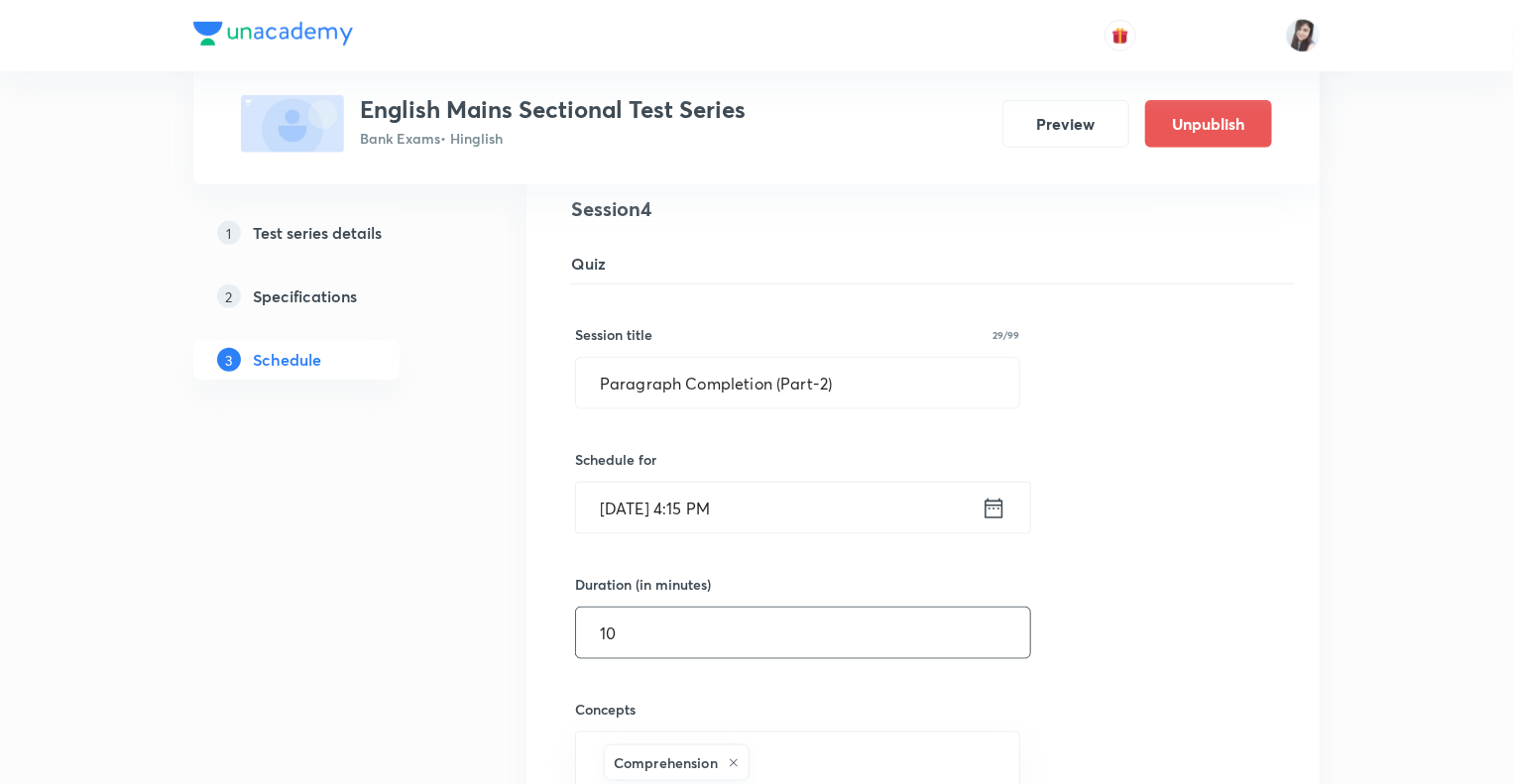 click on "10" at bounding box center [803, 632] 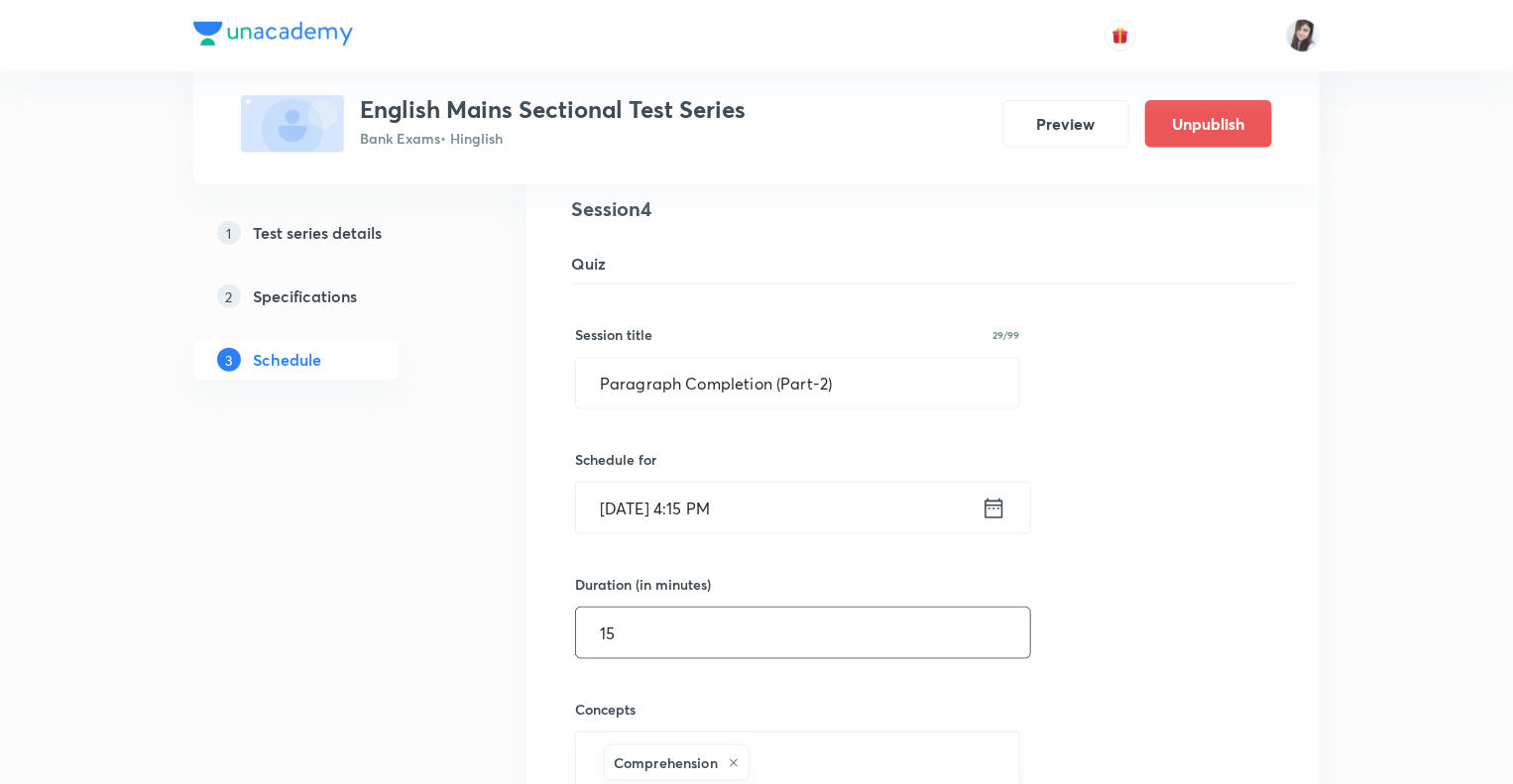 type on "15" 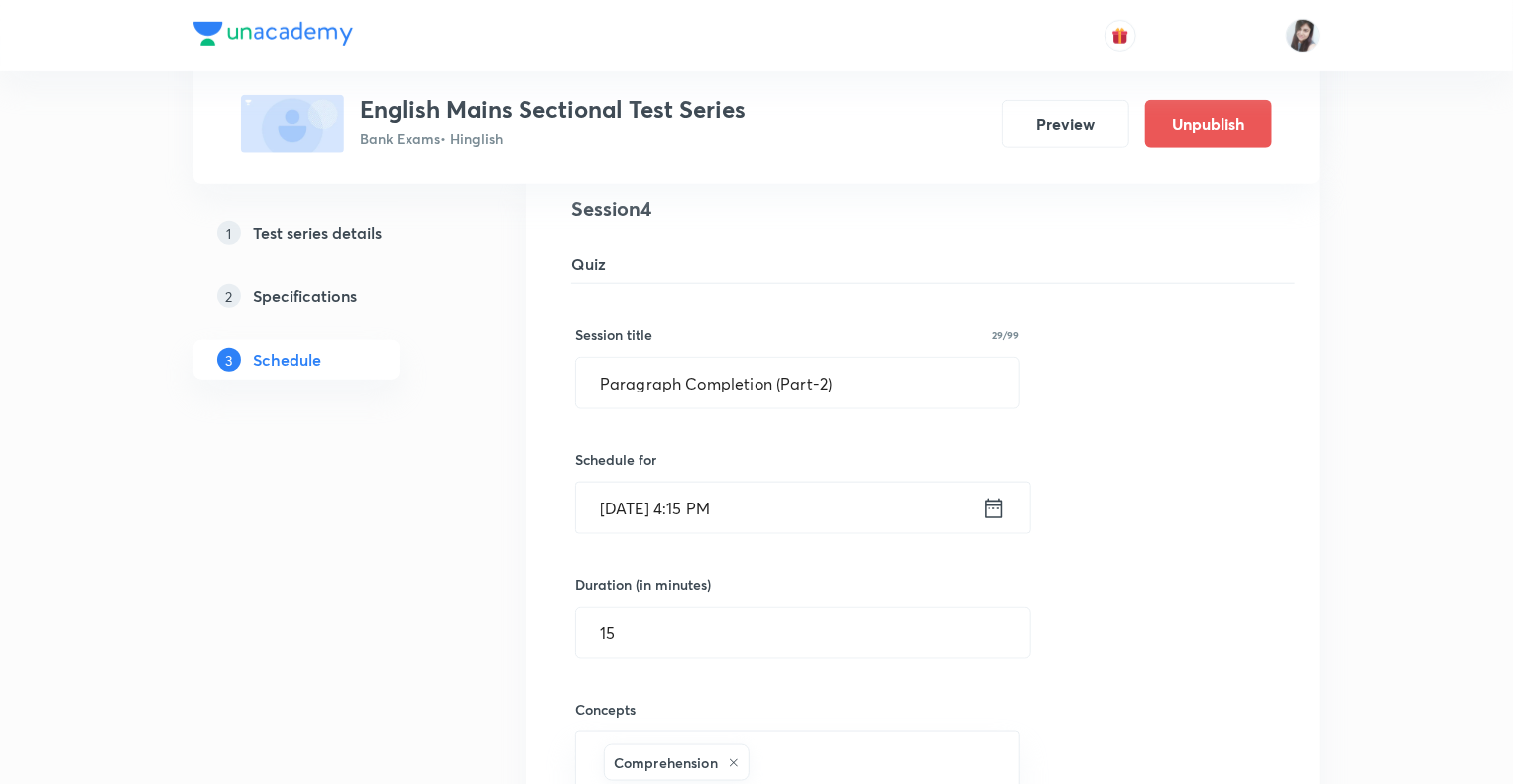 click on "1 Test series details 2 Specifications 3 Schedule" at bounding box center [328, 440] 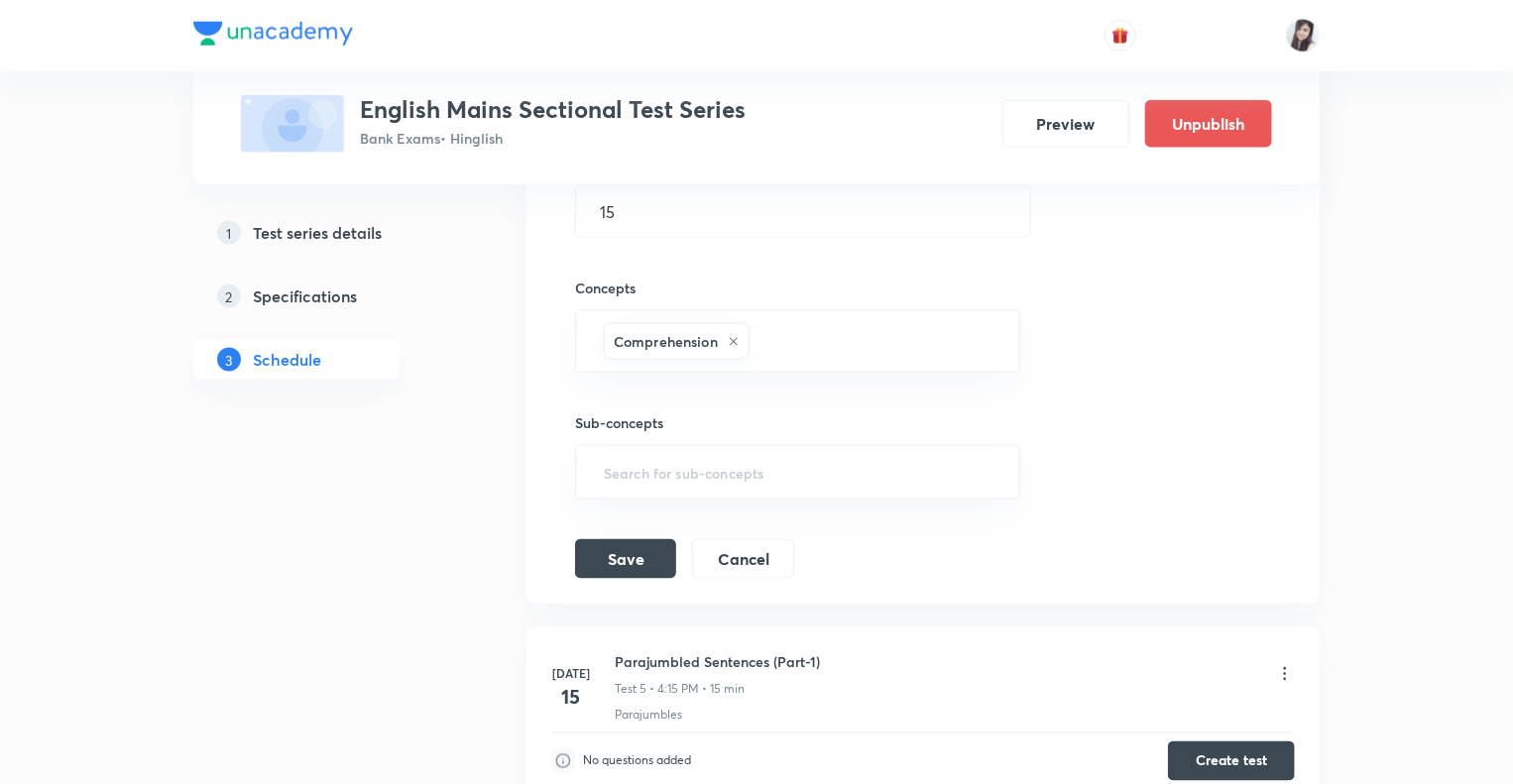 scroll, scrollTop: 1308, scrollLeft: 0, axis: vertical 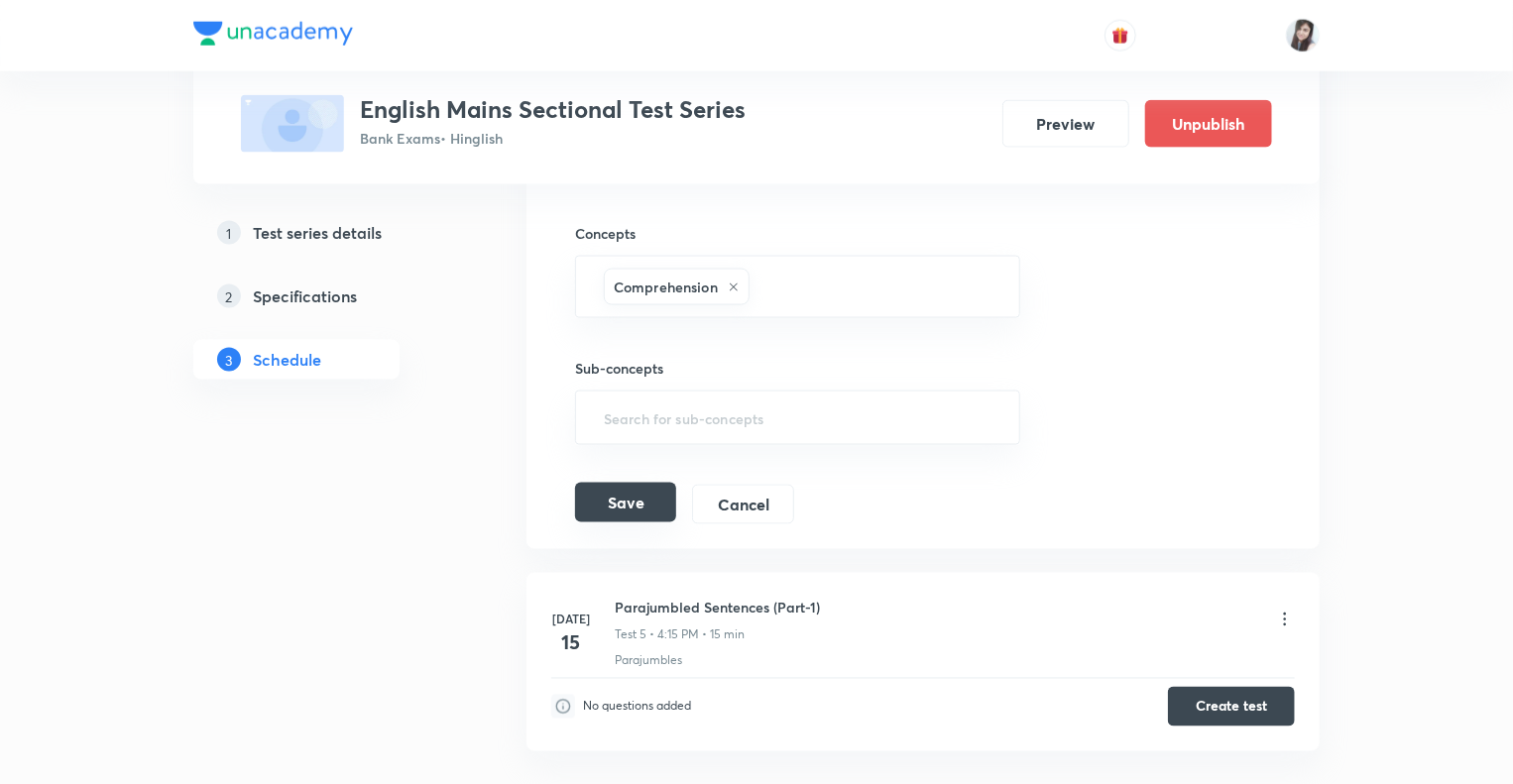 click on "Save" at bounding box center [626, 503] 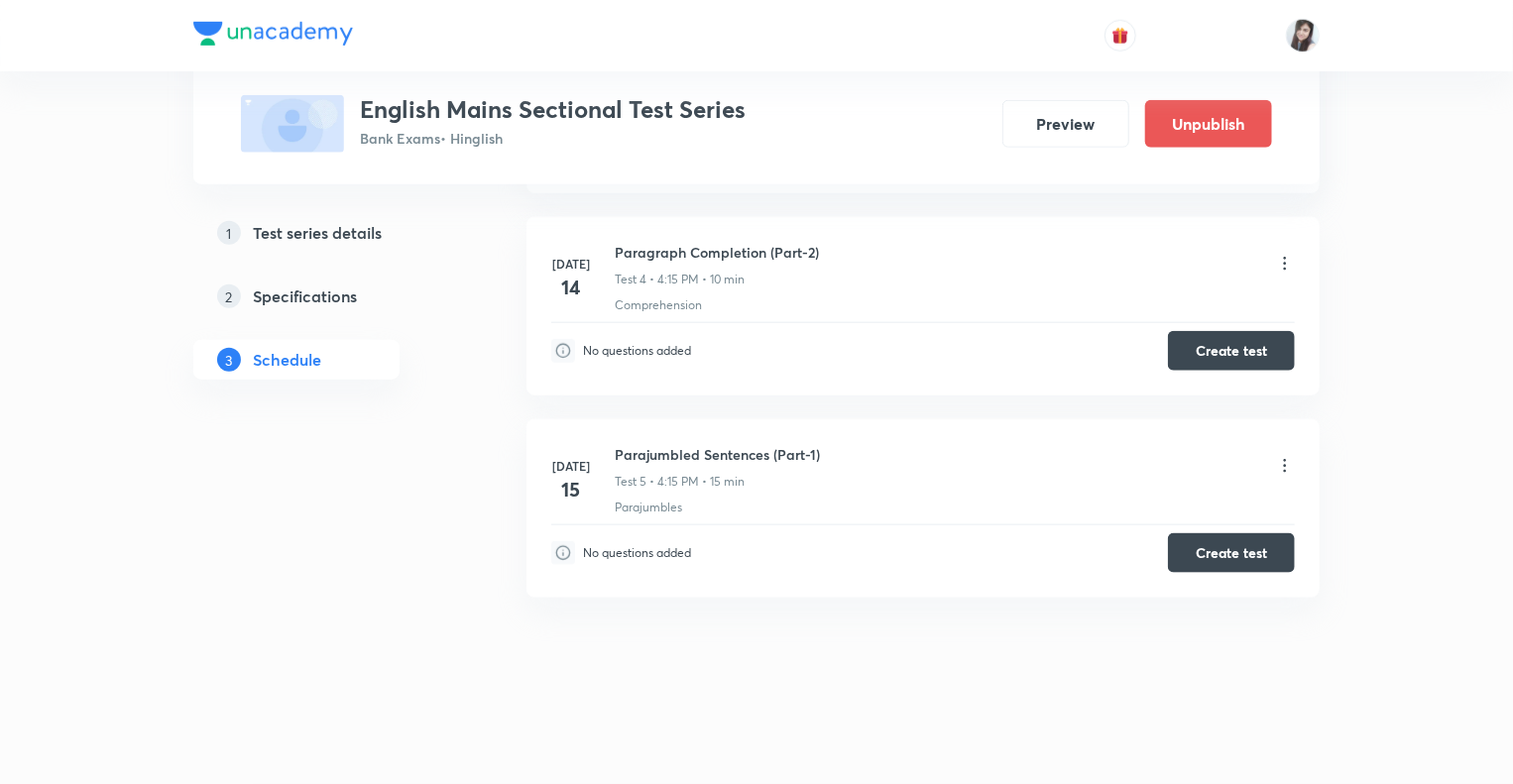 scroll, scrollTop: 892, scrollLeft: 0, axis: vertical 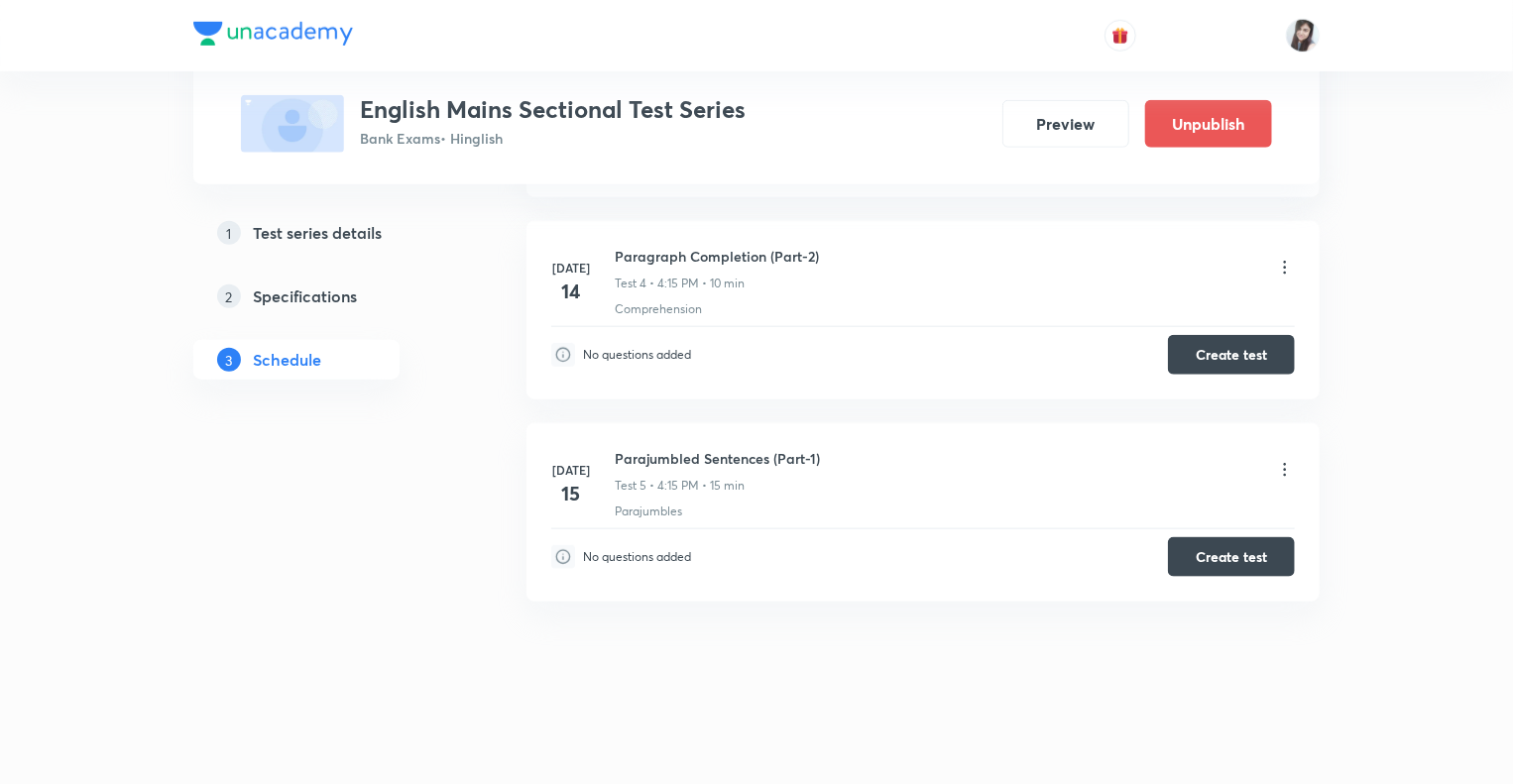 click on "1 Test series details 2 Specifications 3 Schedule" at bounding box center (328, 97) 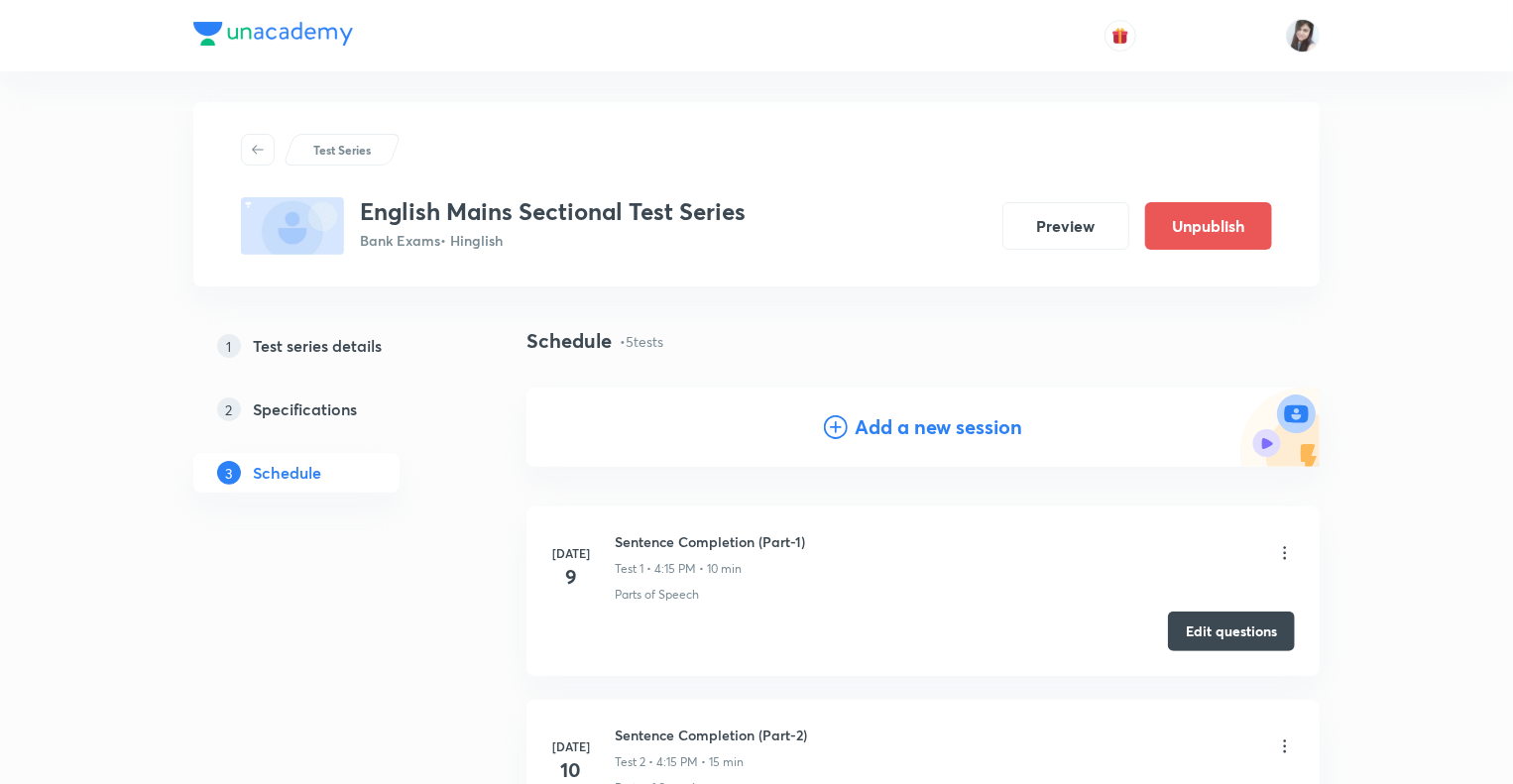 scroll, scrollTop: 0, scrollLeft: 0, axis: both 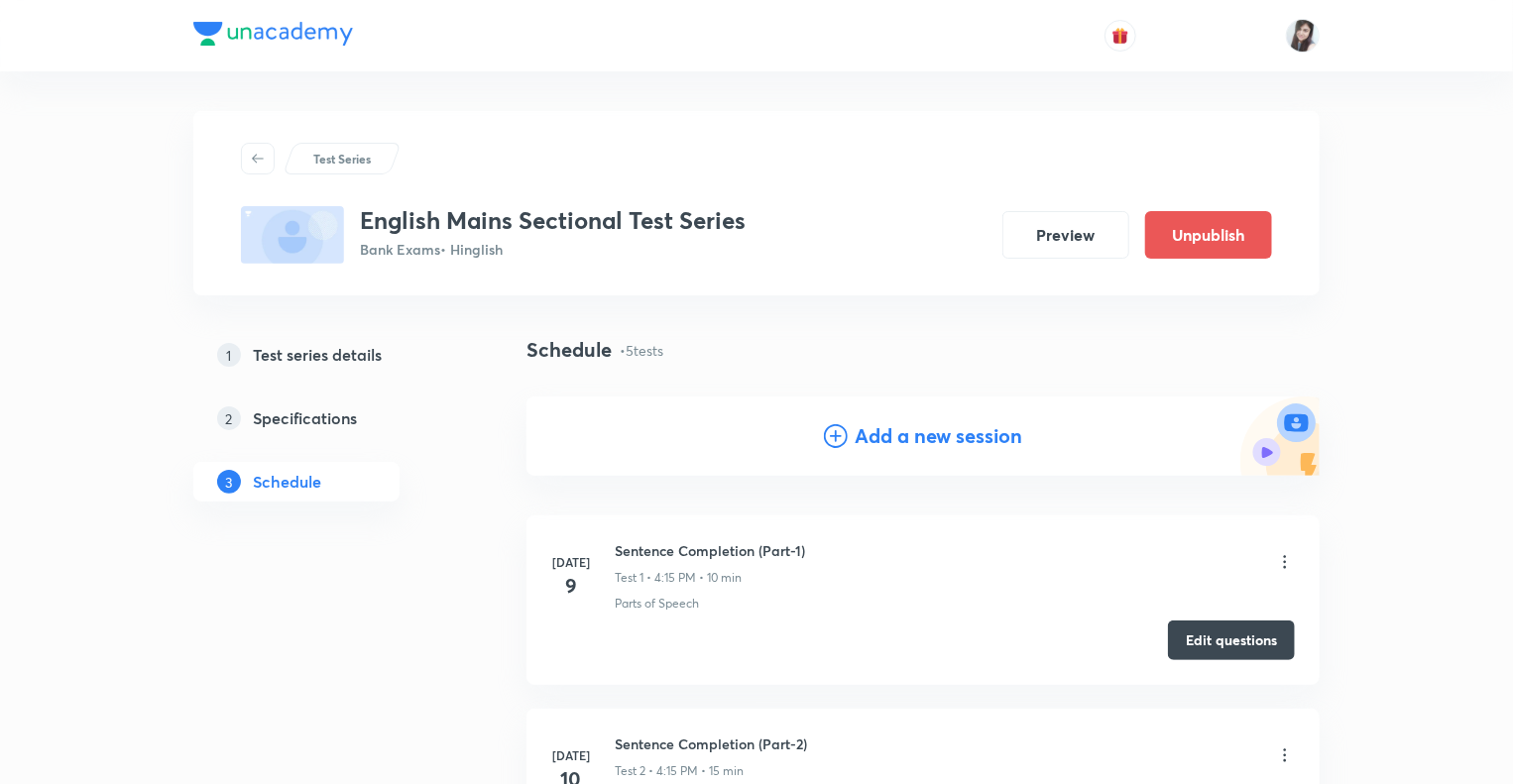 click 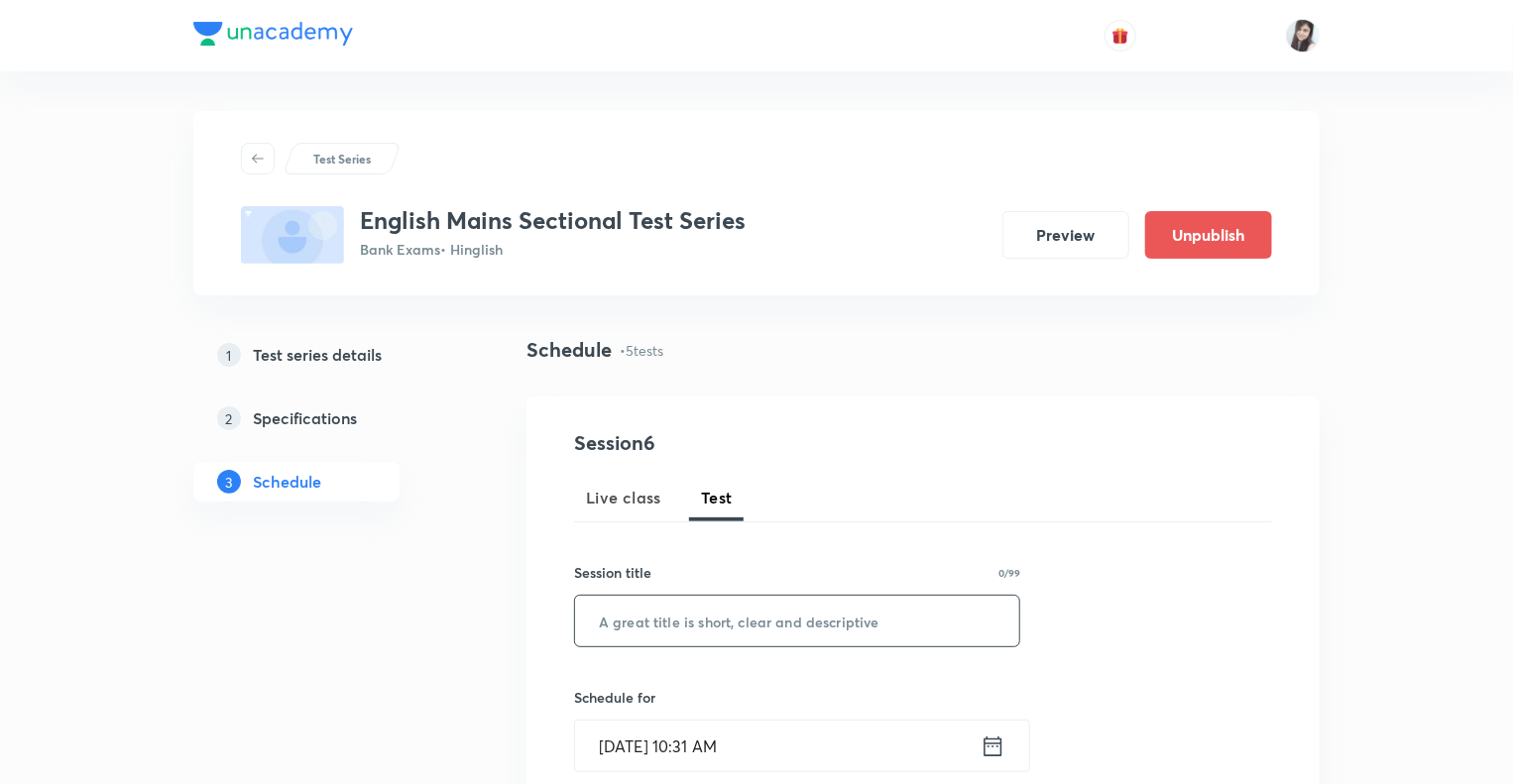 click at bounding box center [797, 620] 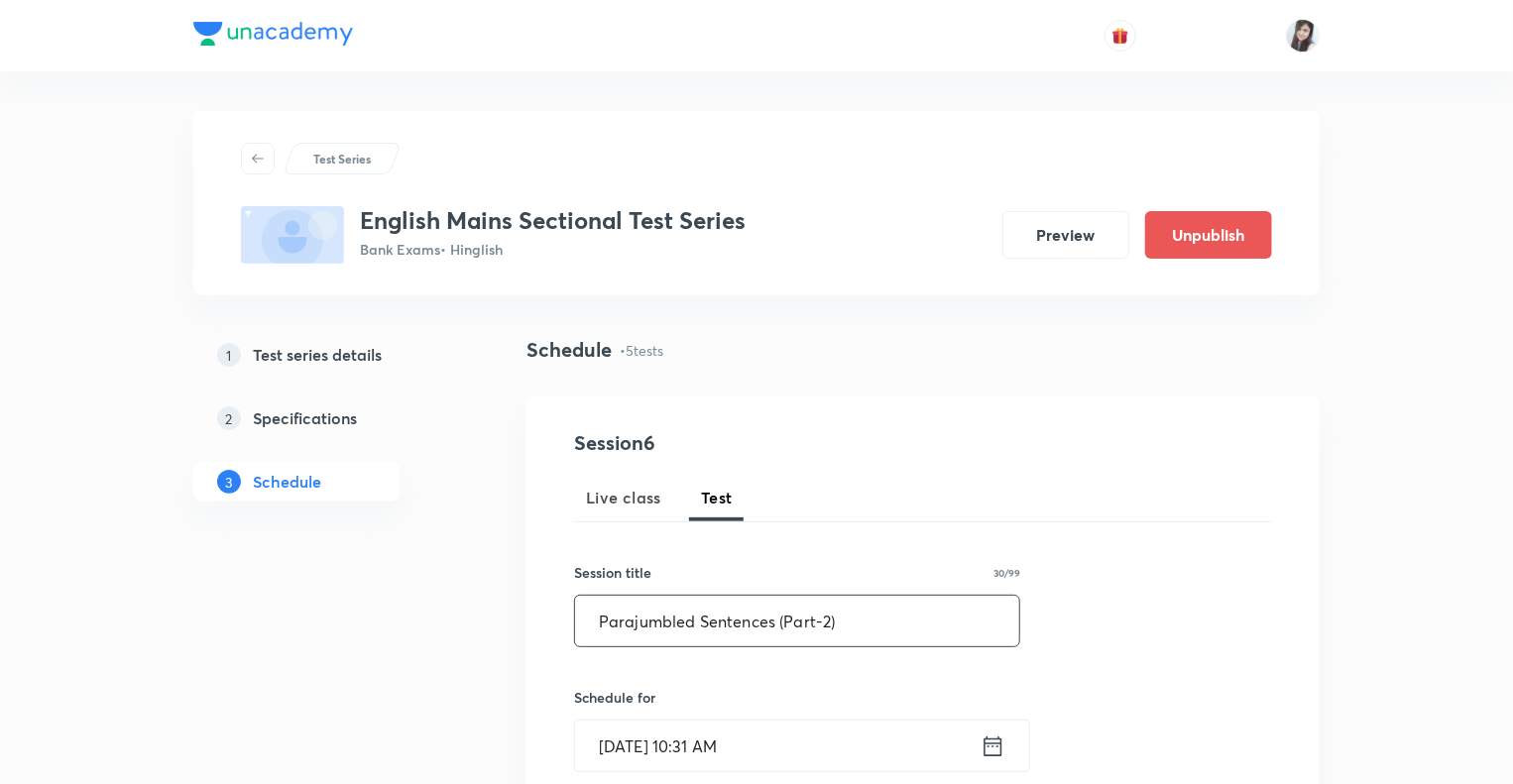 type on "Parajumbled Sentences (Part-2)" 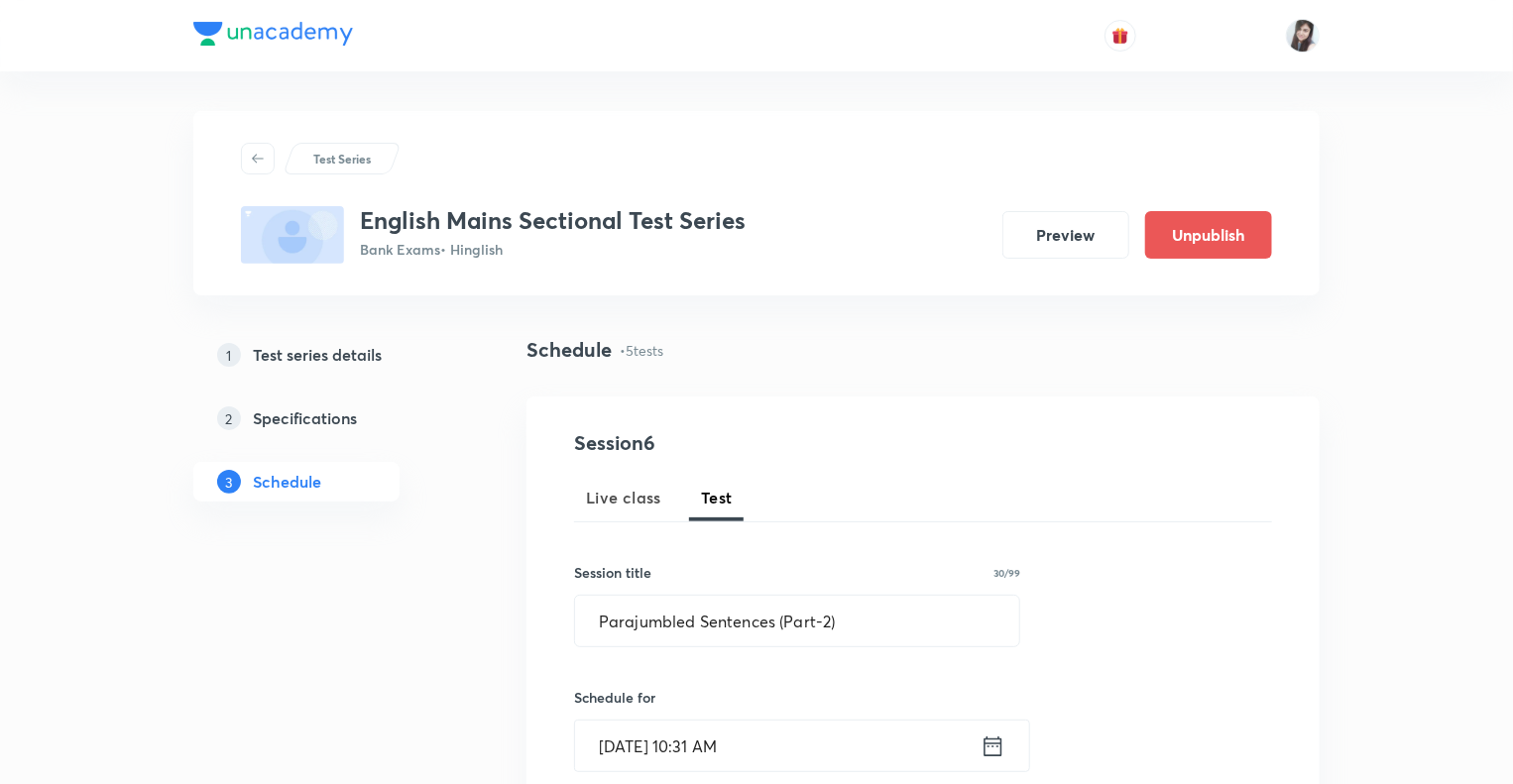 click on "1 Test series details 2 Specifications 3 Schedule" at bounding box center (328, 1381) 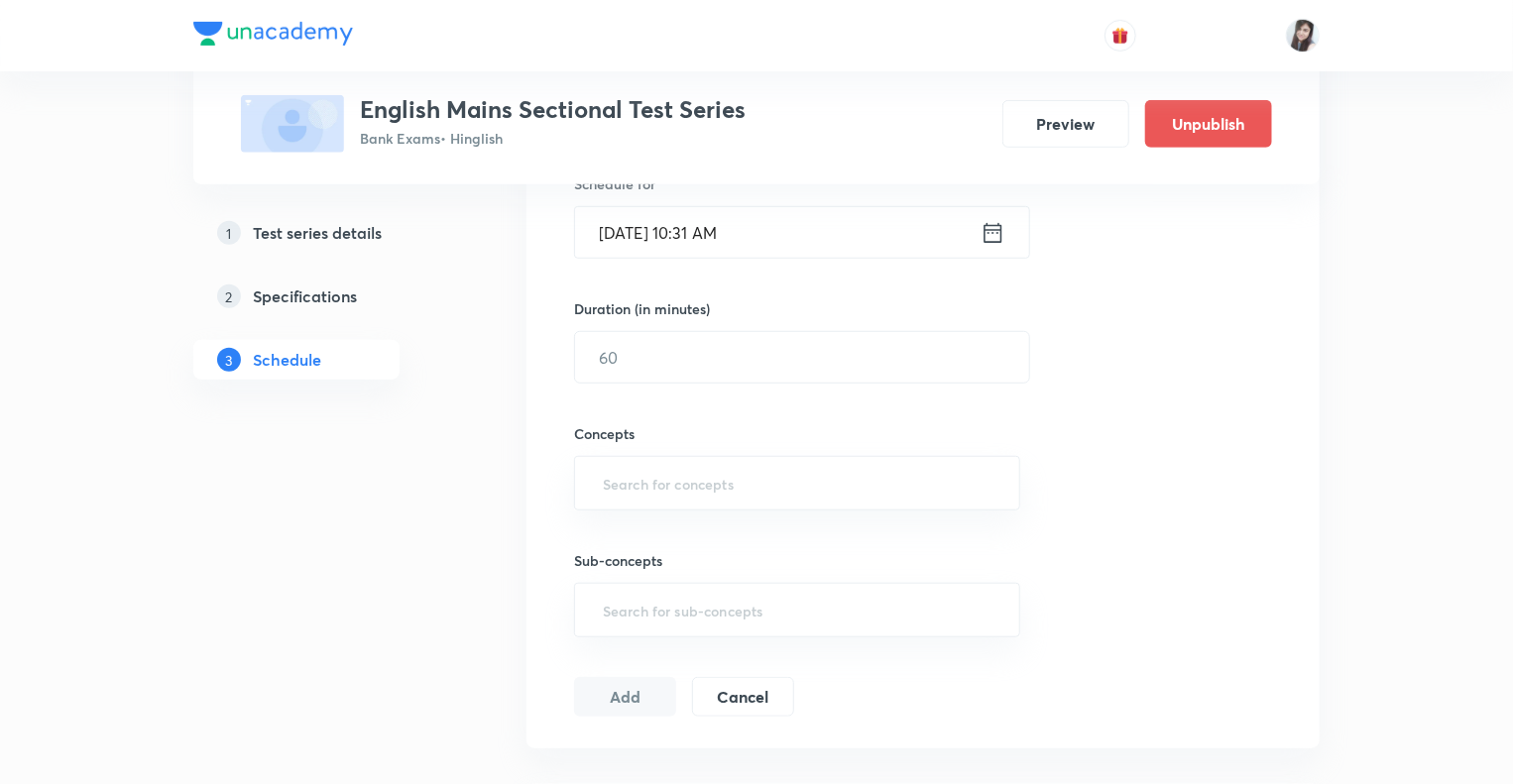 scroll, scrollTop: 515, scrollLeft: 0, axis: vertical 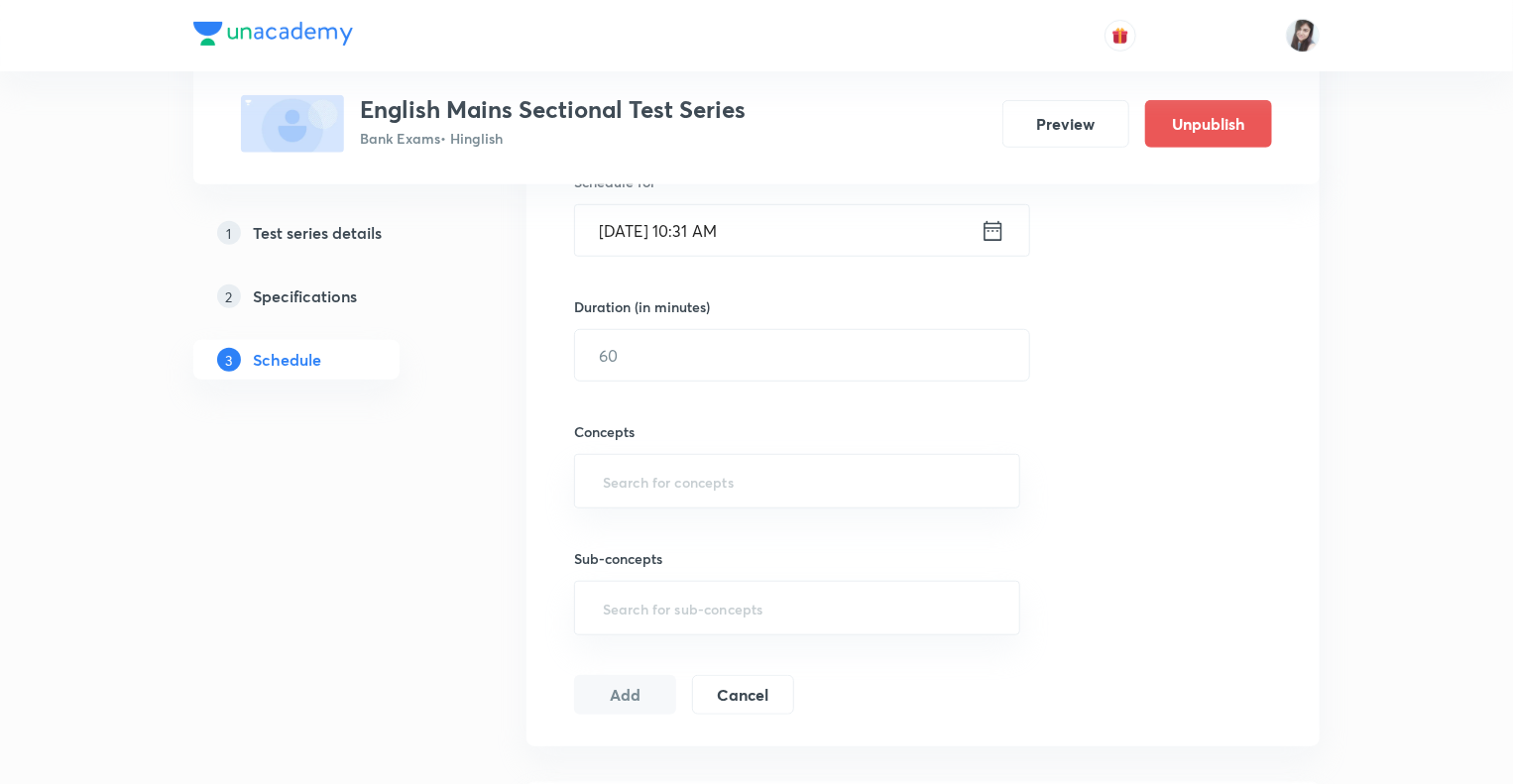 click 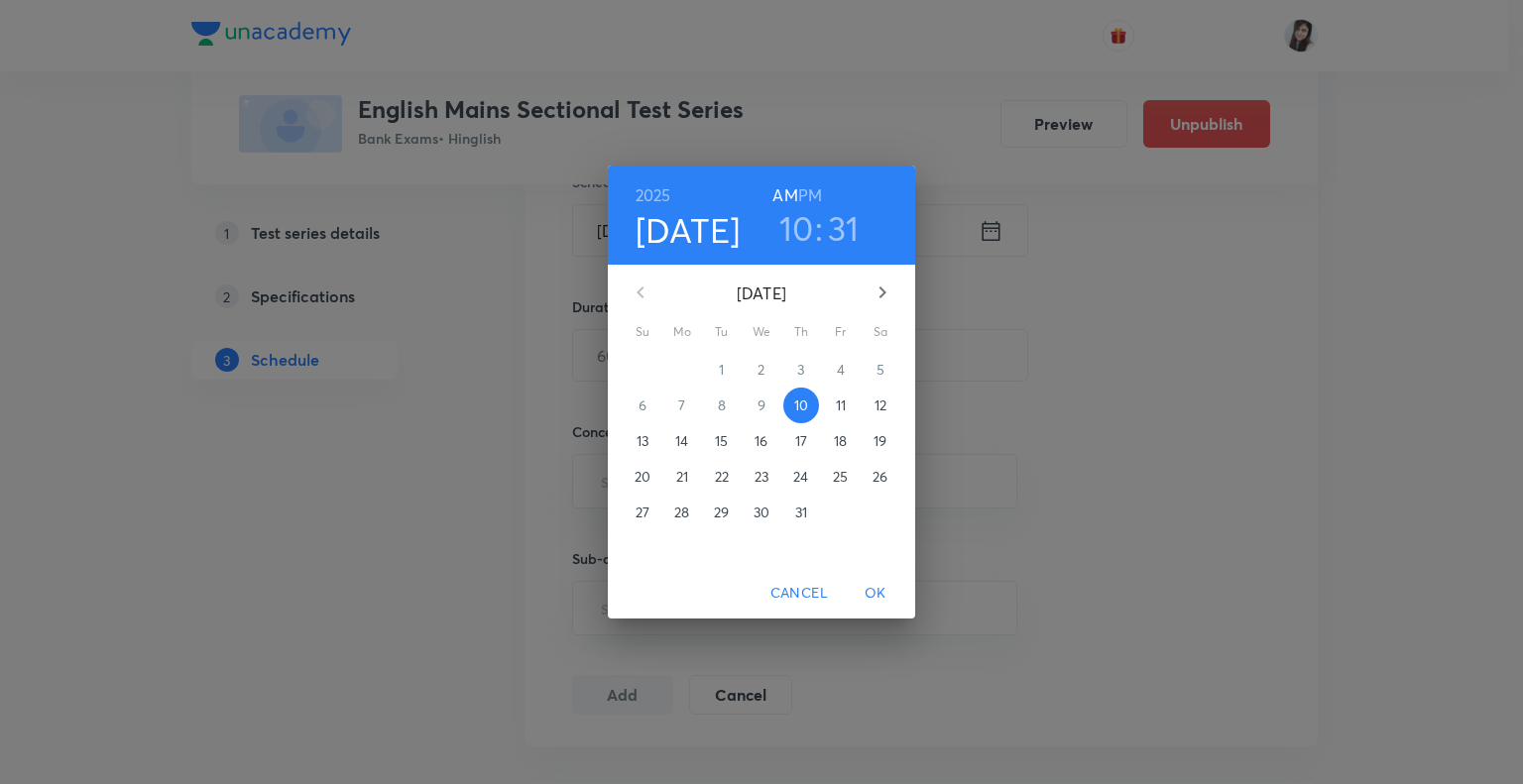 click on "16" at bounding box center (762, 441) 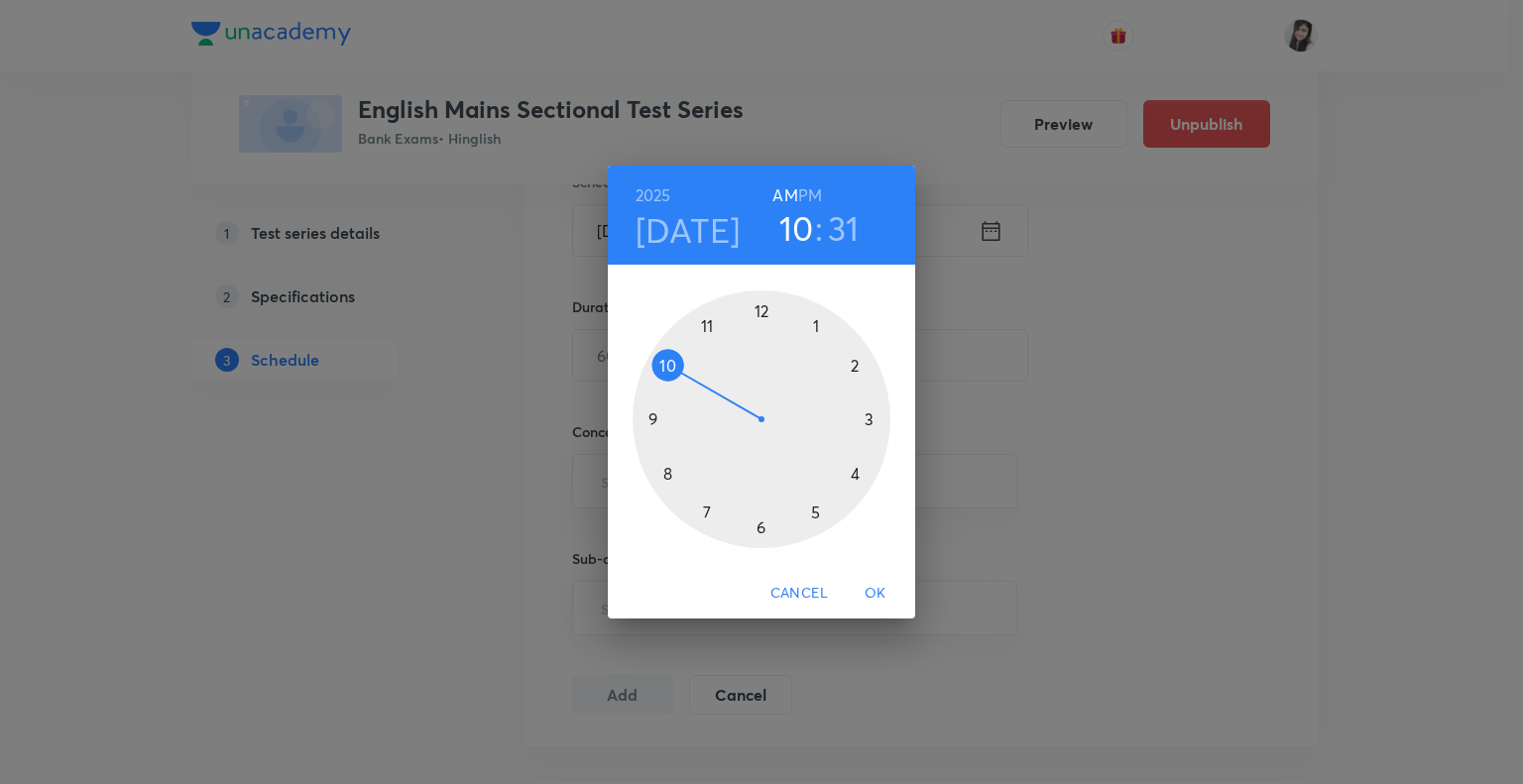 click at bounding box center [762, 419] 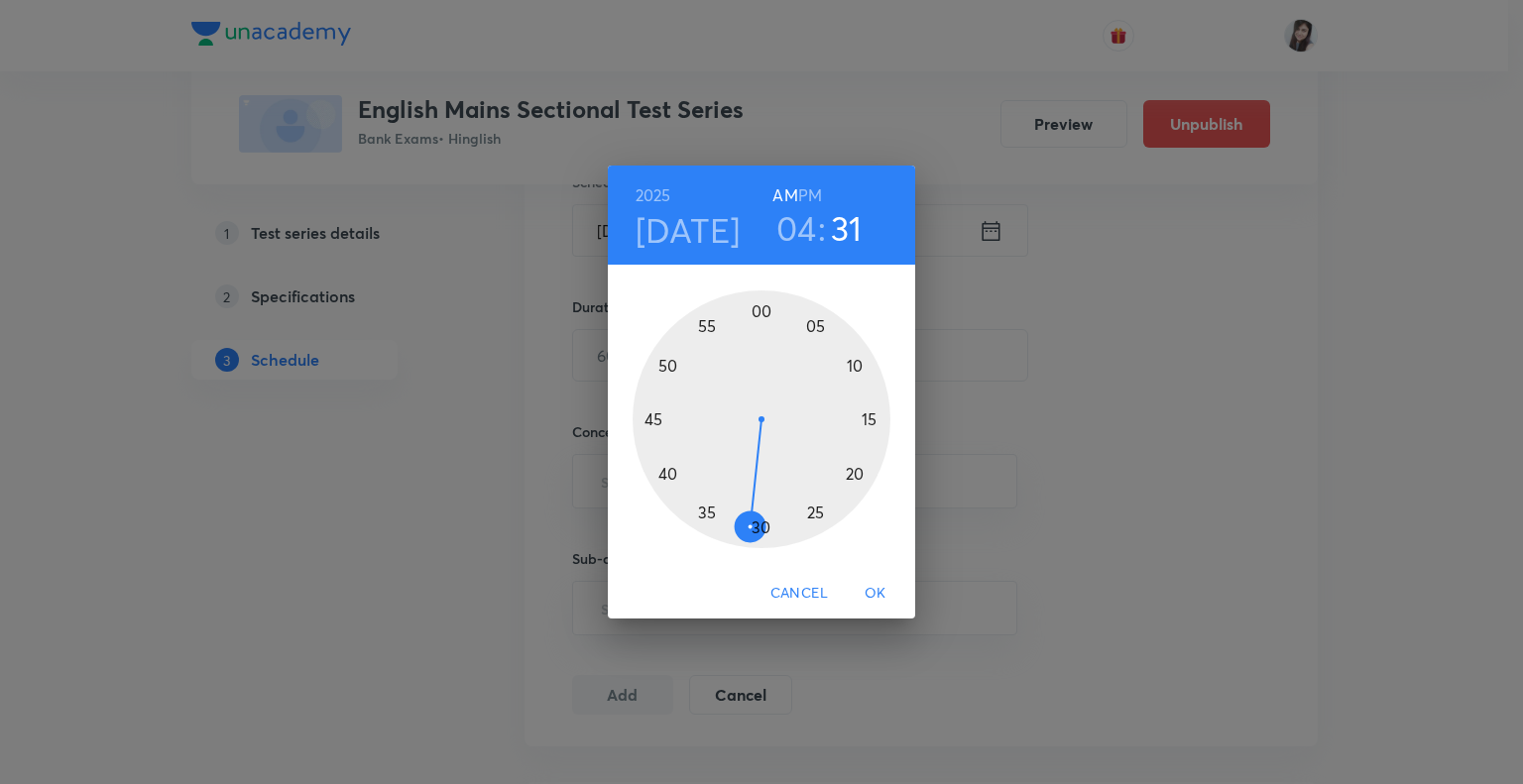 click on "PM" at bounding box center [810, 195] 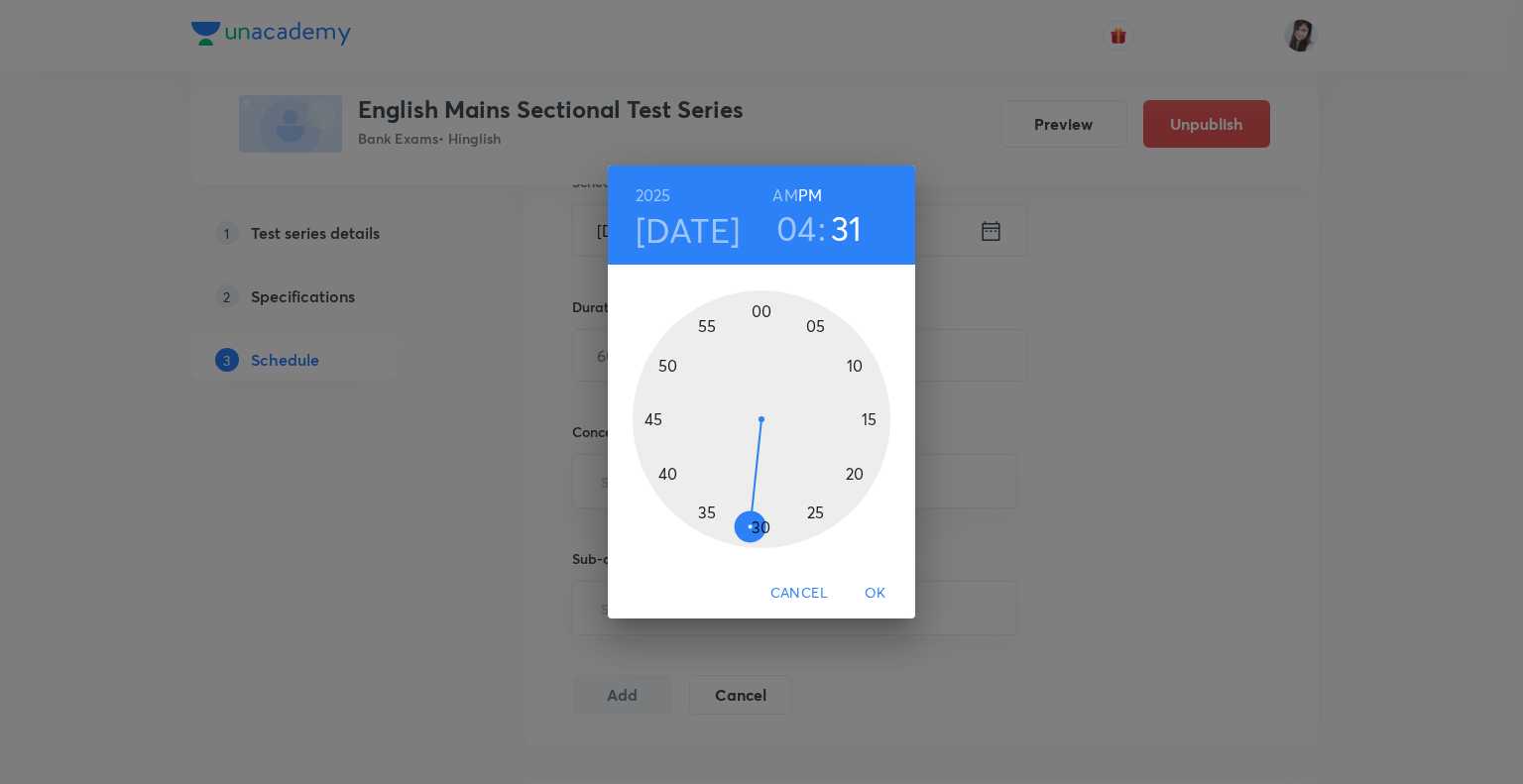 click at bounding box center [762, 419] 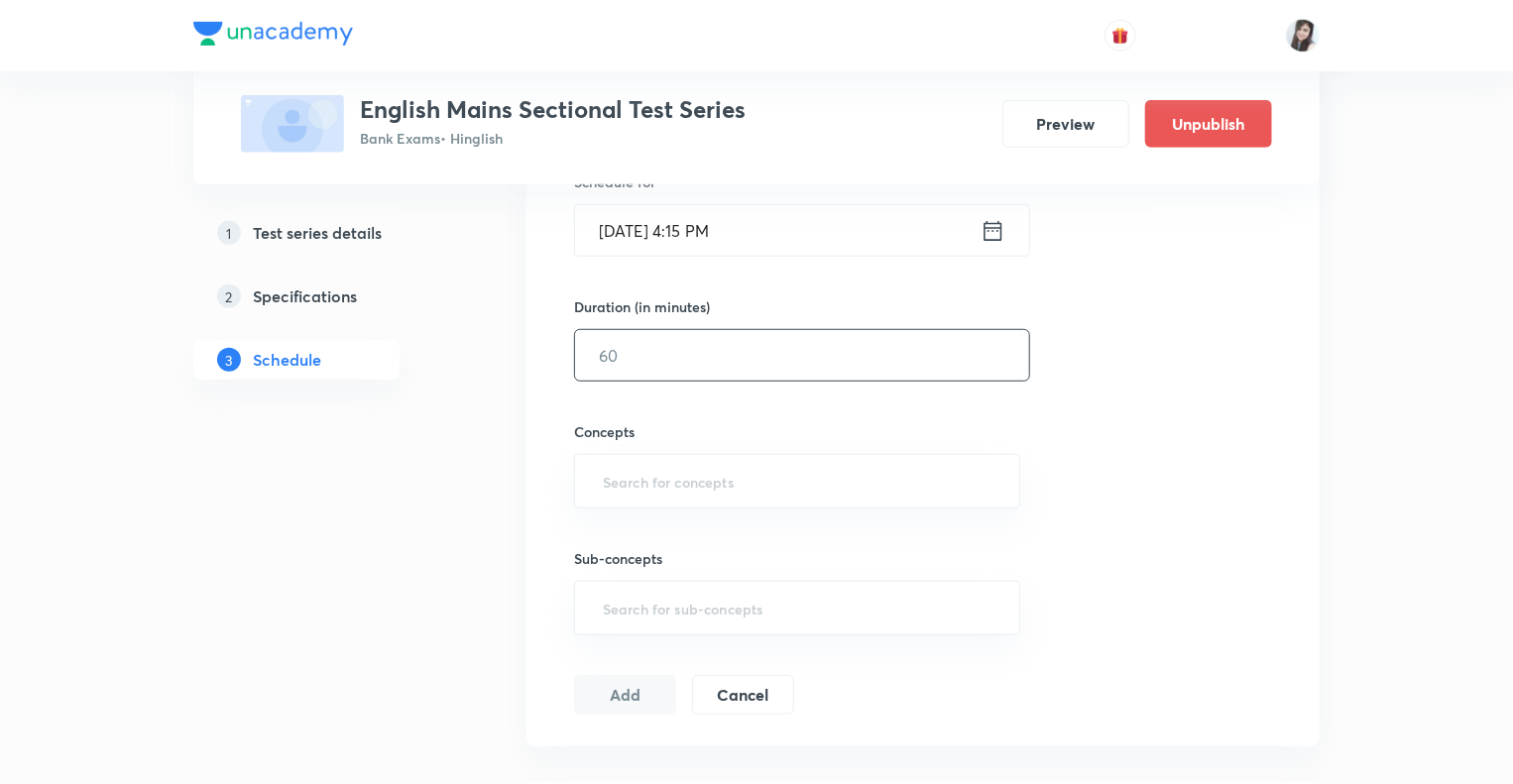 click at bounding box center [802, 355] 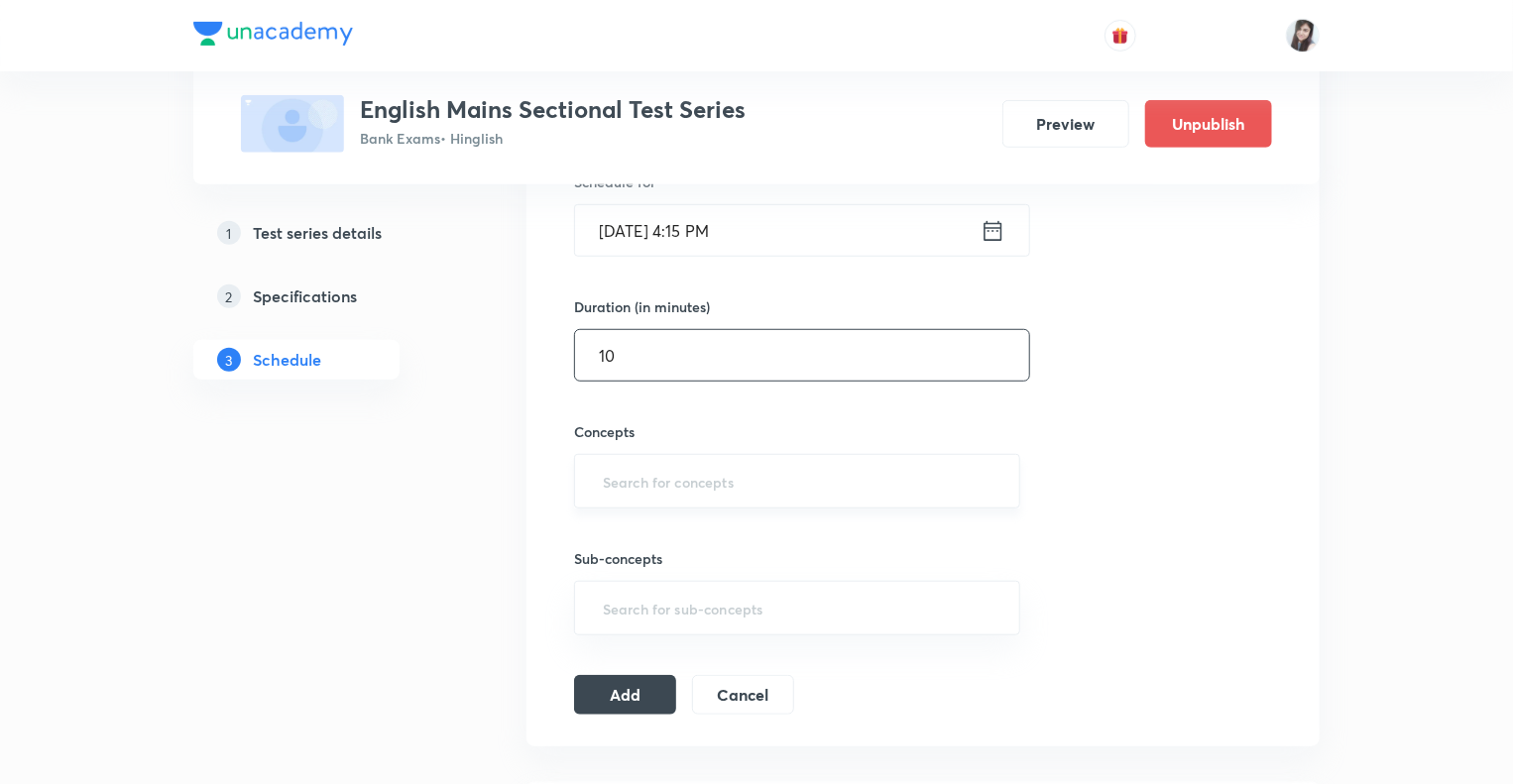 type on "10" 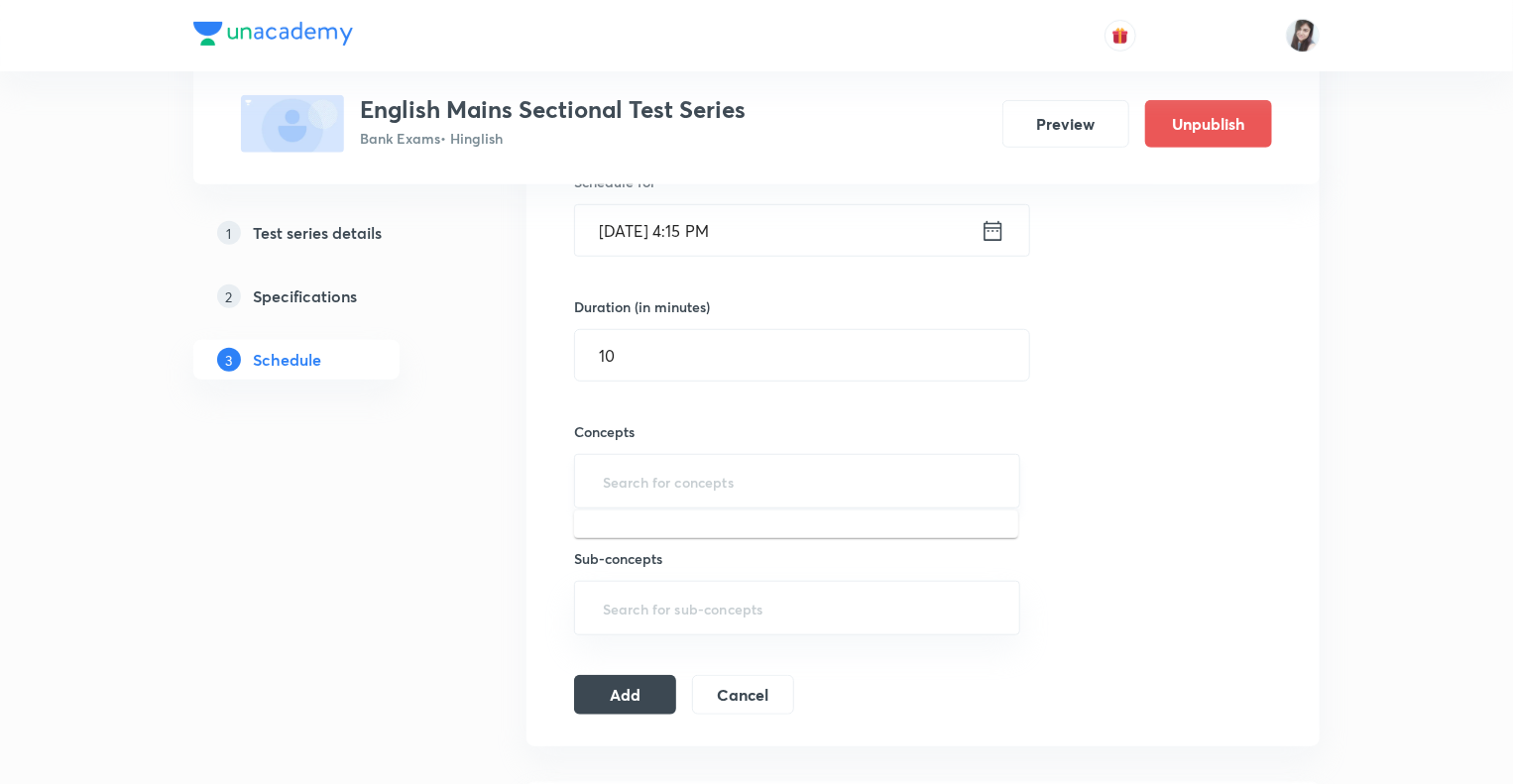 click at bounding box center [797, 481] 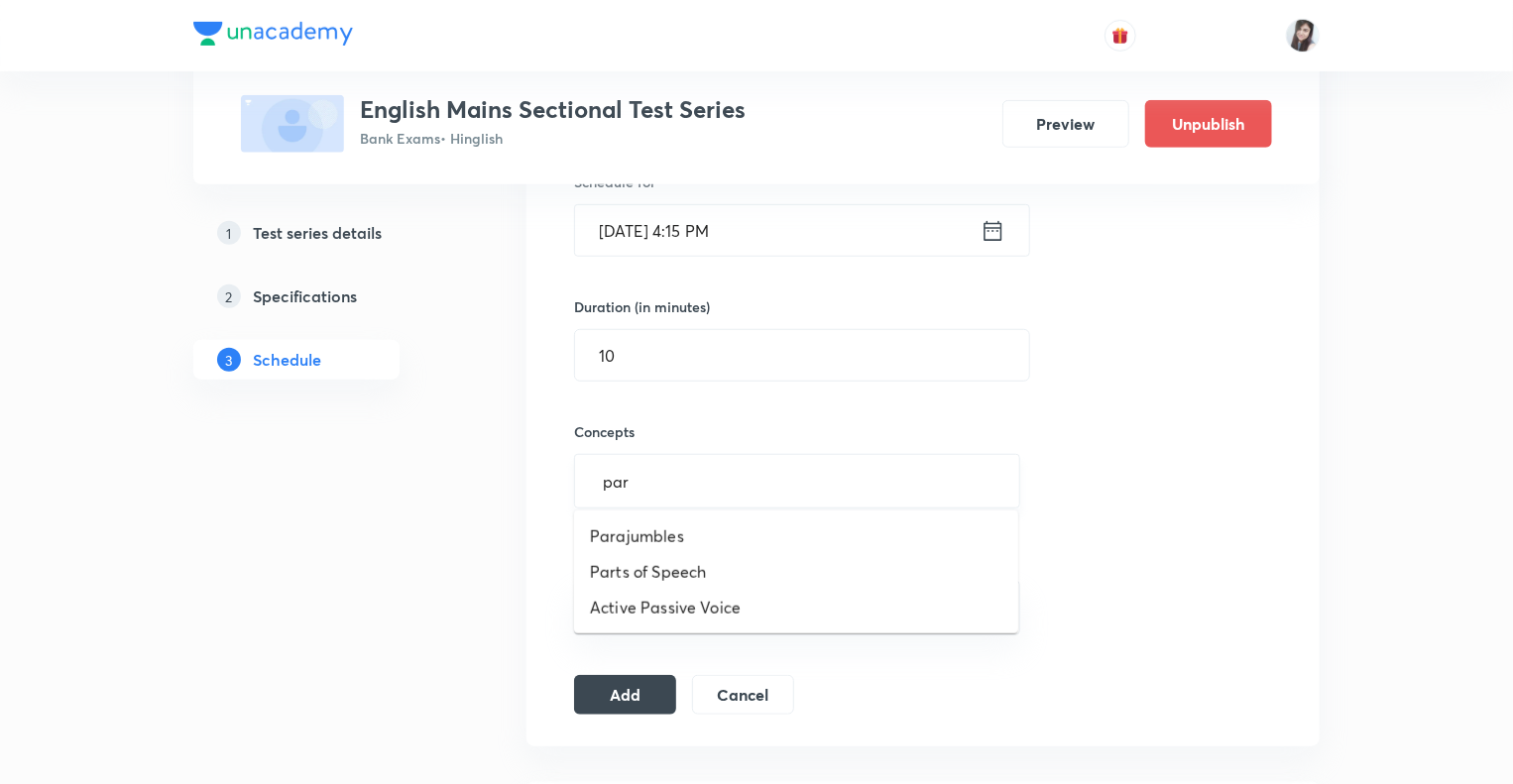 type on "para" 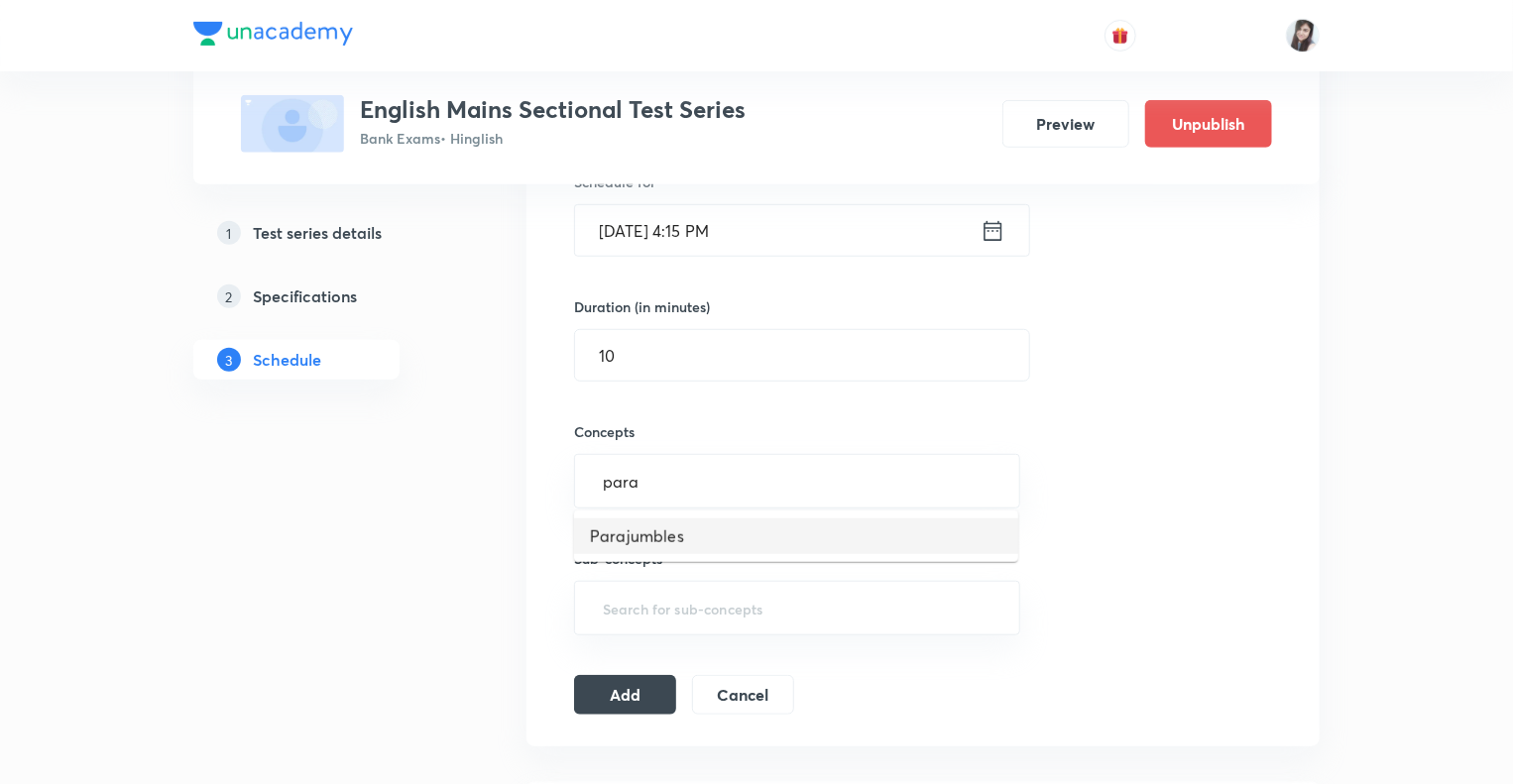 click on "Parajumbles" at bounding box center (796, 536) 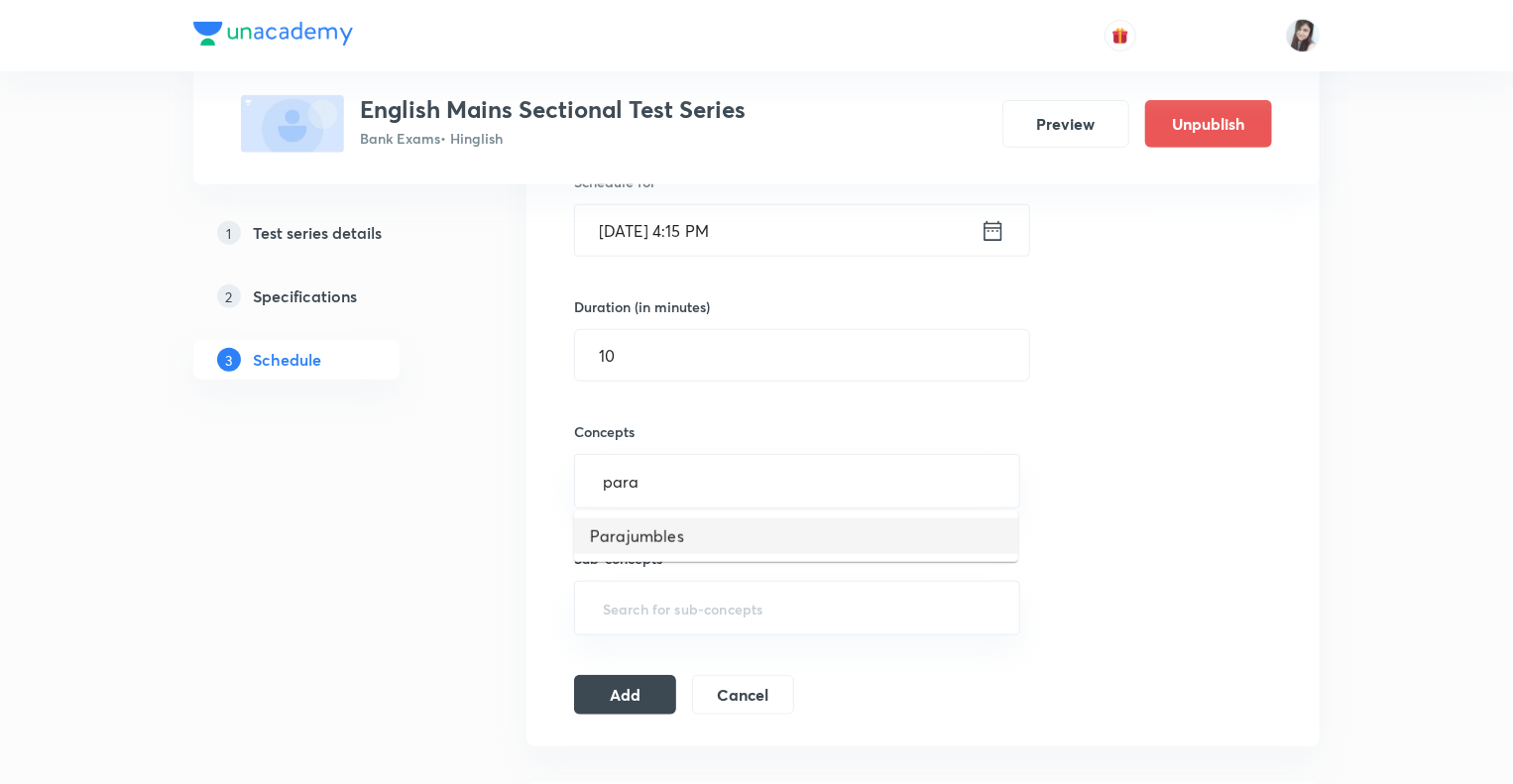 type 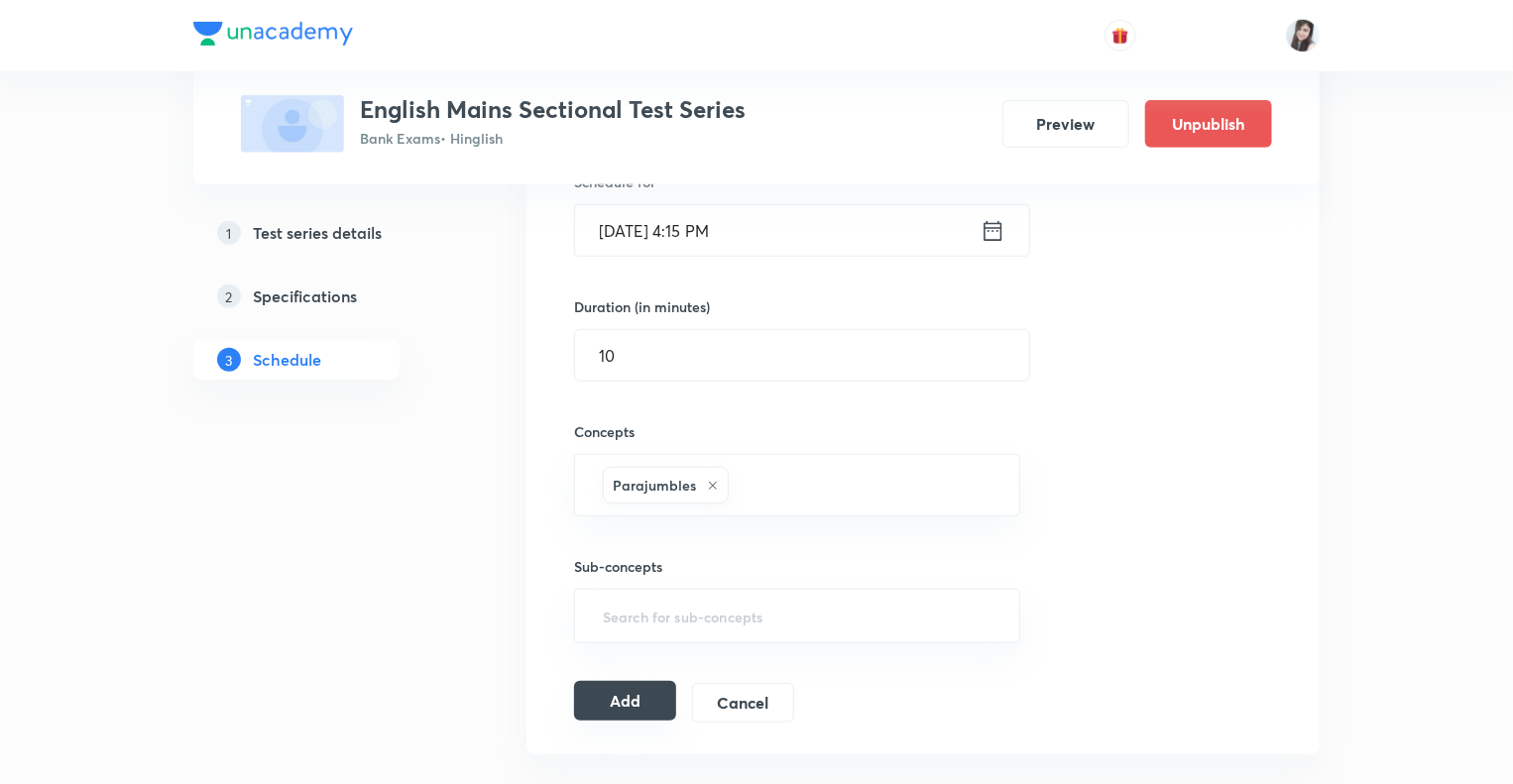 click on "Add" at bounding box center (625, 701) 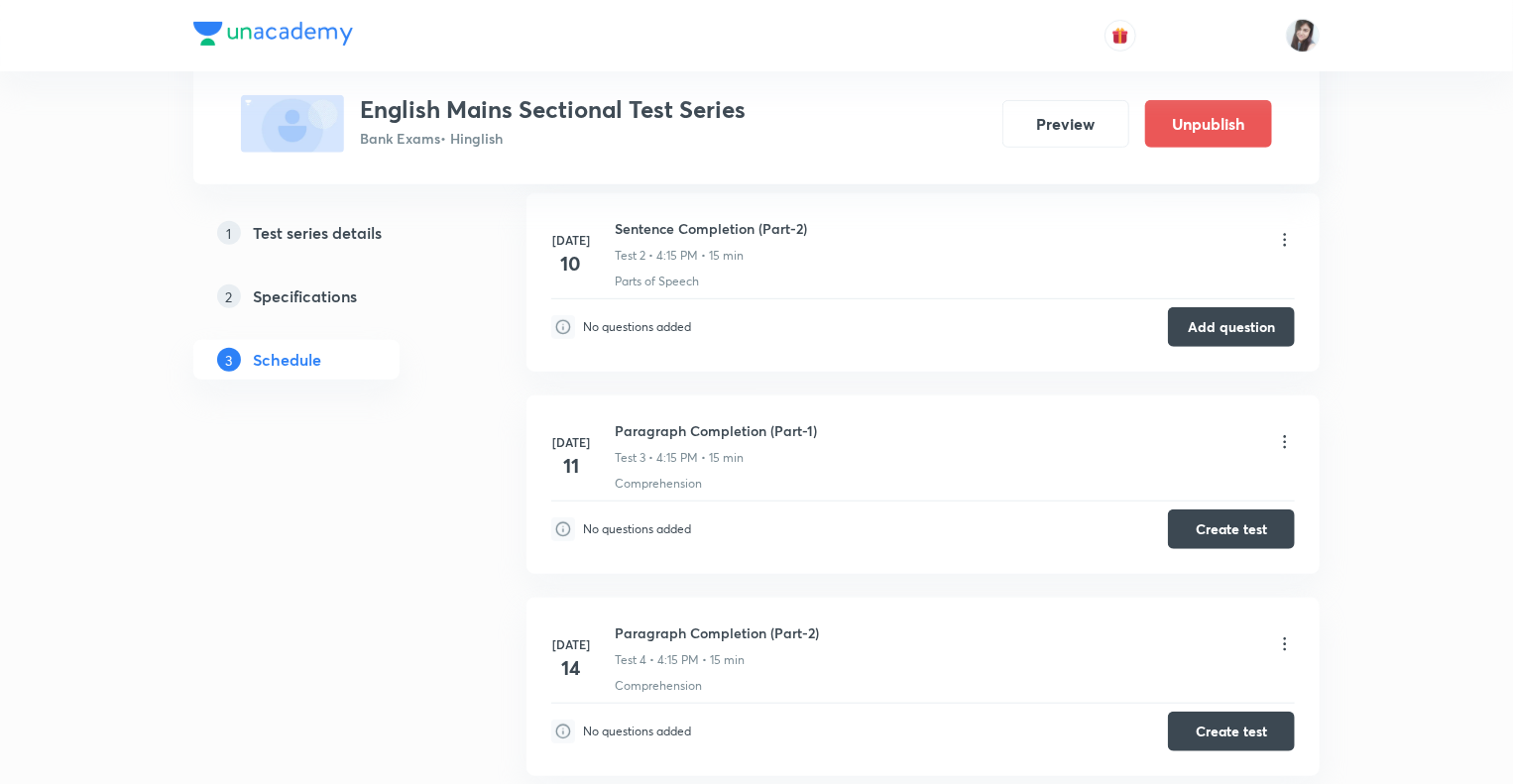 click on "1 Test series details 2 Specifications 3 Schedule" at bounding box center [328, 575] 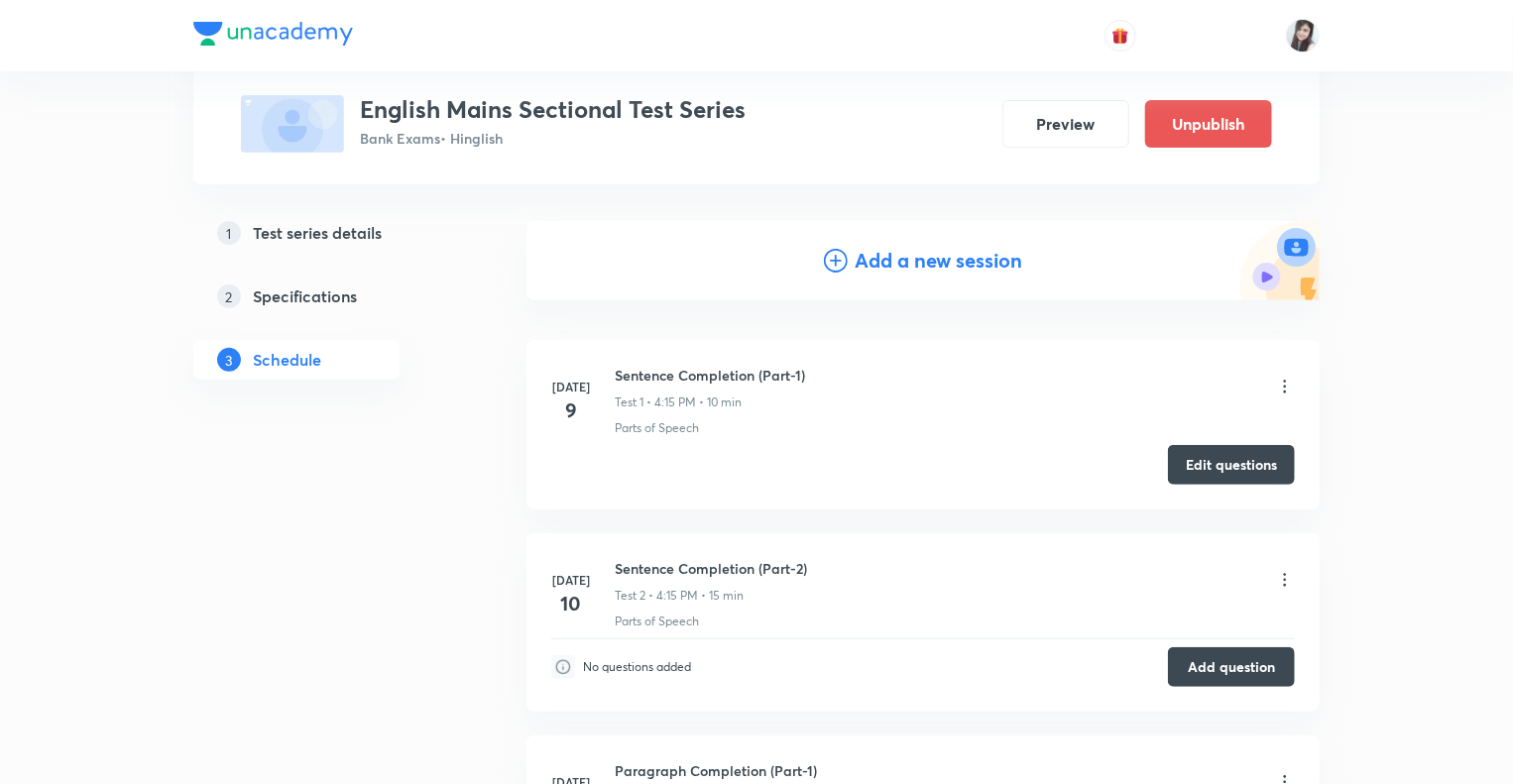 scroll, scrollTop: 0, scrollLeft: 0, axis: both 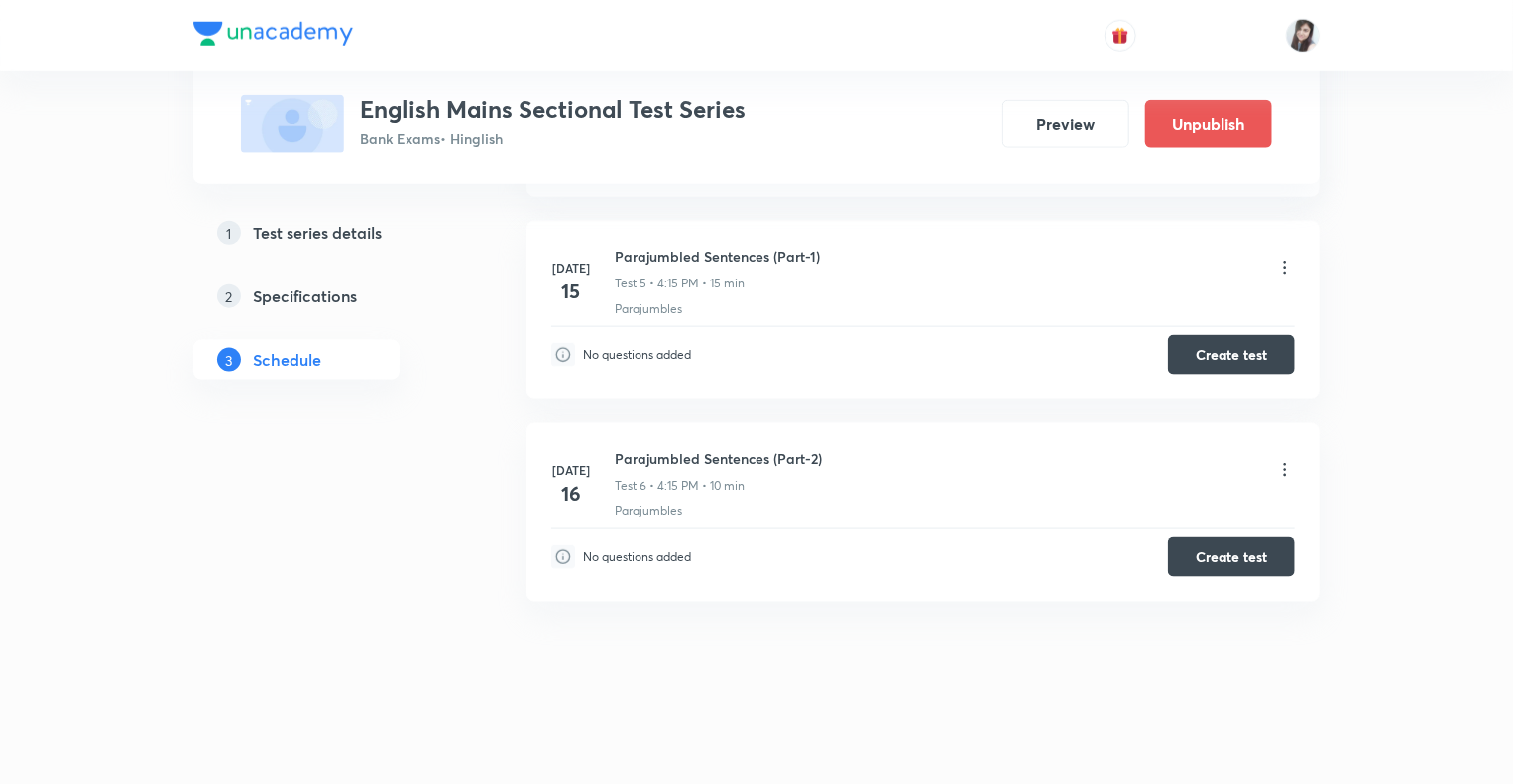 click 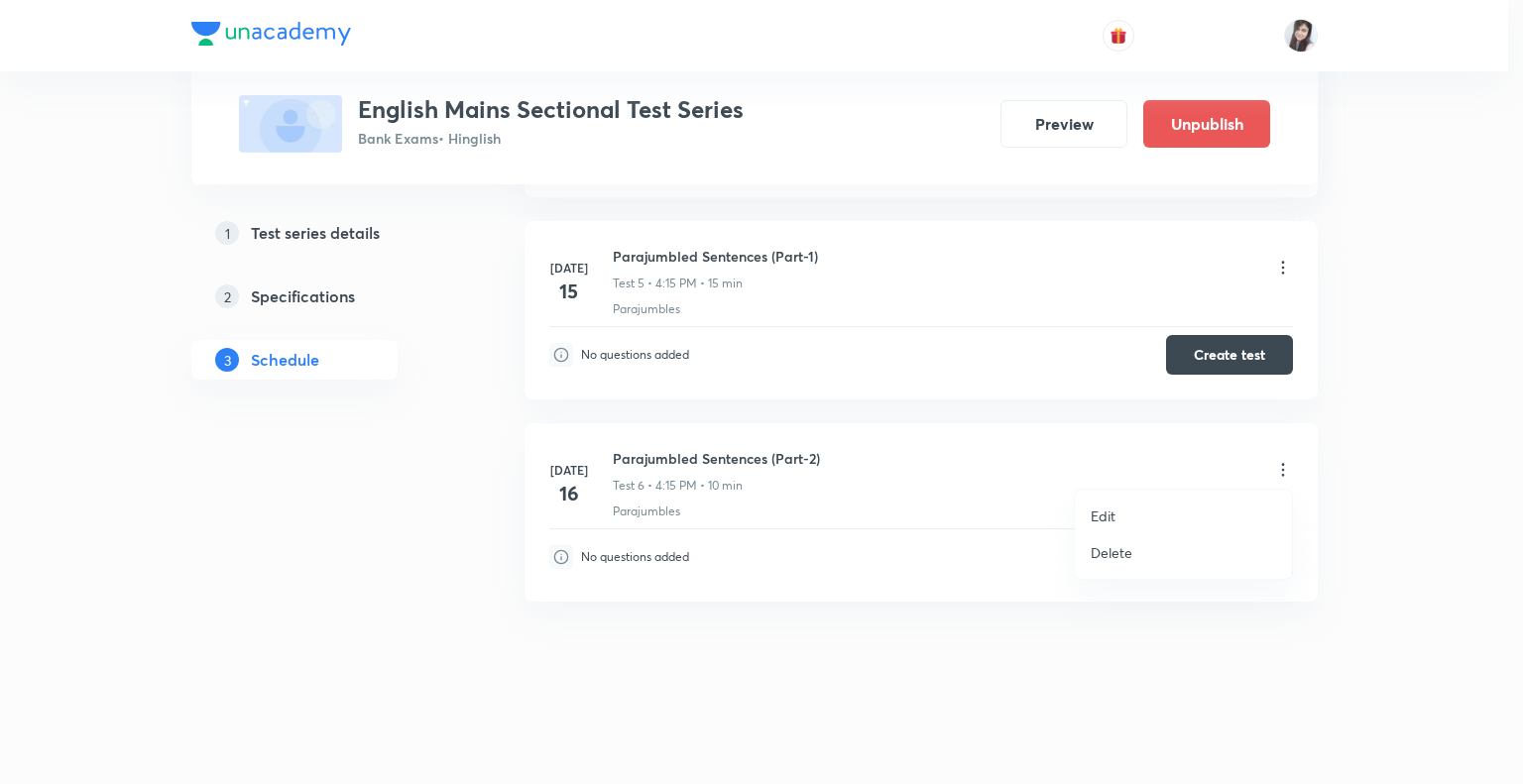 click on "Edit" at bounding box center [1103, 515] 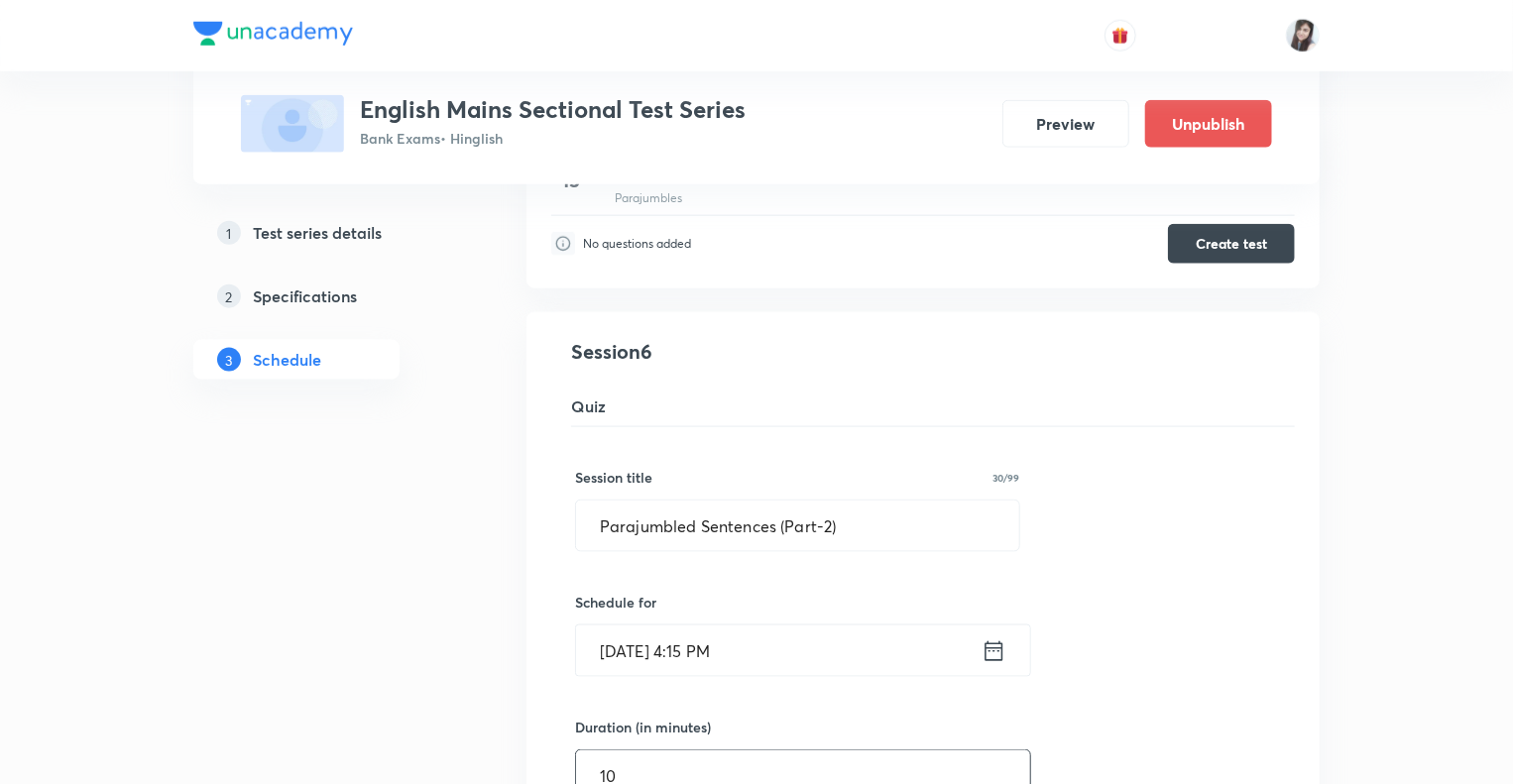 click on "10" at bounding box center [803, 775] 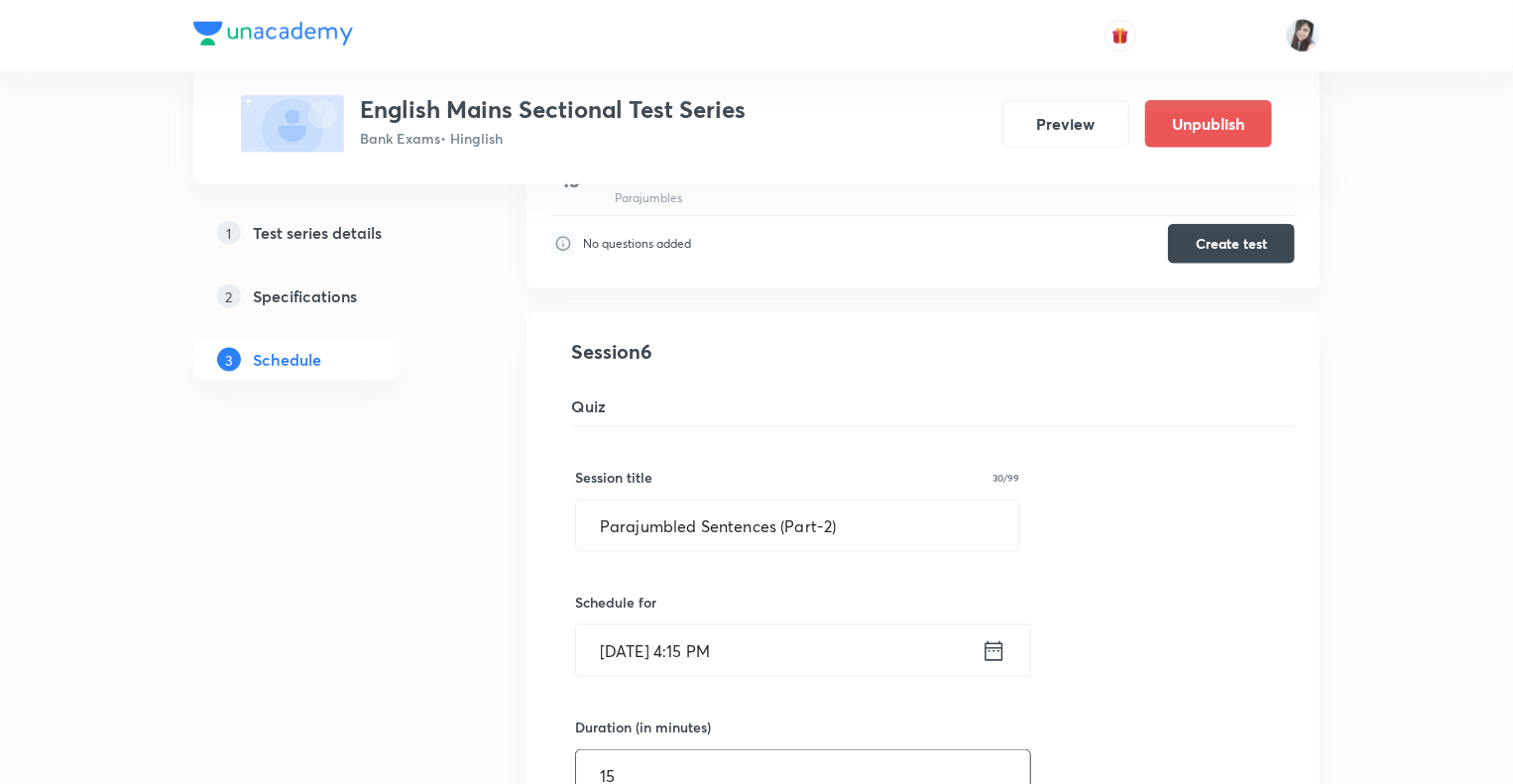type on "15" 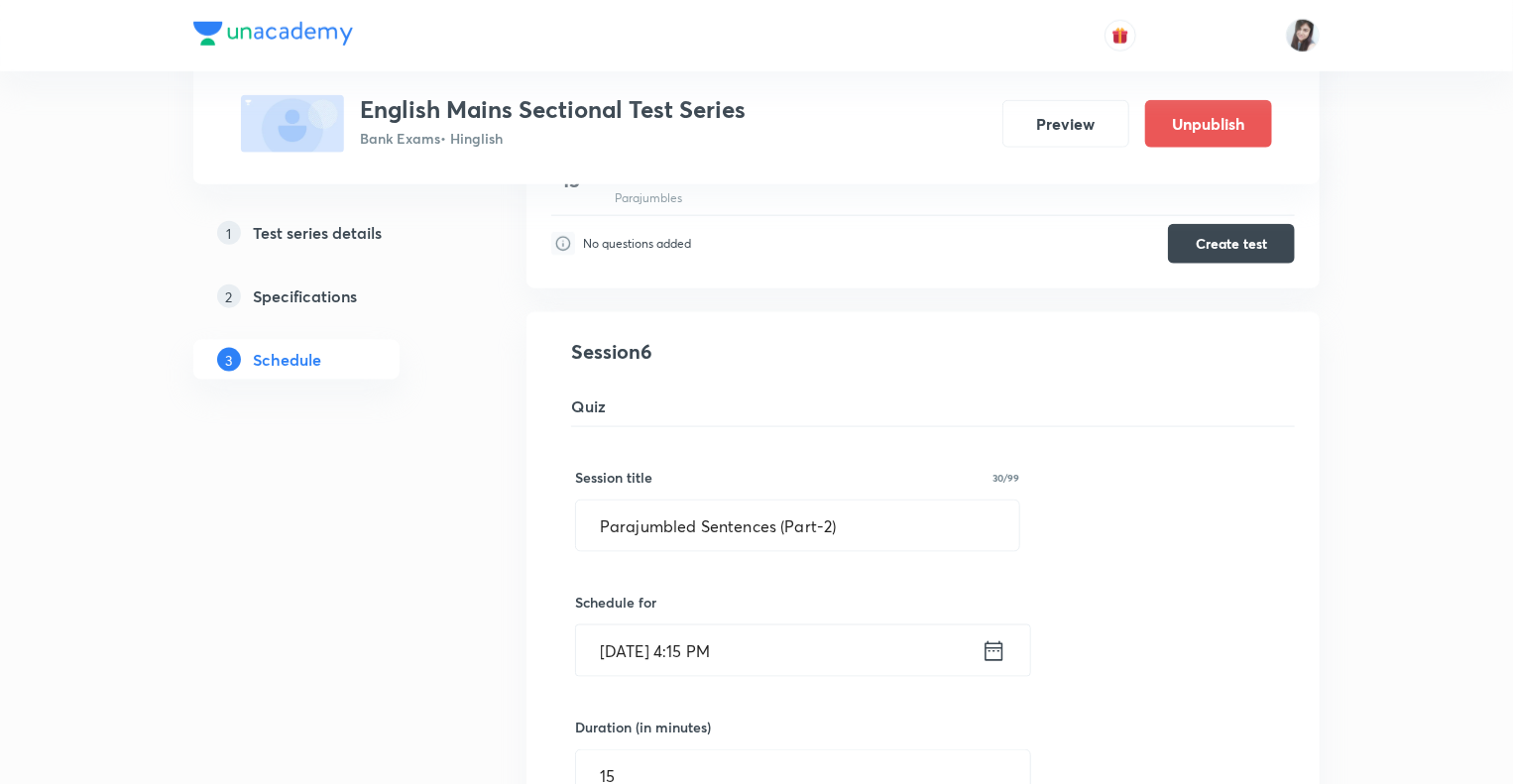 click on "Test Series English Mains Sectional Test Series Bank Exams  • Hinglish Preview Unpublish 1 Test series details 2 Specifications 3 Schedule Schedule •  6  tests Jul 9 Sentence Completion (Part-1) Test 1 • 4:15 PM • 10 min Parts of Speech Edit questions Jul 10 Sentence Completion (Part-2) Test 2 • 4:15 PM • 15 min Parts of Speech No questions added  Add question Jul 11 Paragraph Completion (Part-1) Test 3 • 4:15 PM • 15 min Comprehension No questions added  Create test Jul 14 Paragraph Completion (Part-2) Test 4 • 4:15 PM • 15 min Comprehension No questions added  Create test Jul 15 Parajumbled Sentences (Part-1) Test 5 • 4:15 PM • 15 min Parajumbles No questions added  Create test Parajumbled Sentences (Part-2) Test 6 Parajumbles Session  6 Quiz Session title 30/99 Parajumbled Sentences (Part-2) ​ Schedule for Jul 16, 2025, 4:15 PM ​ Duration (in minutes) 15 ​ Concepts Parajumbles ​ Sub-concepts ​ Save Cancel" at bounding box center [756, 168] 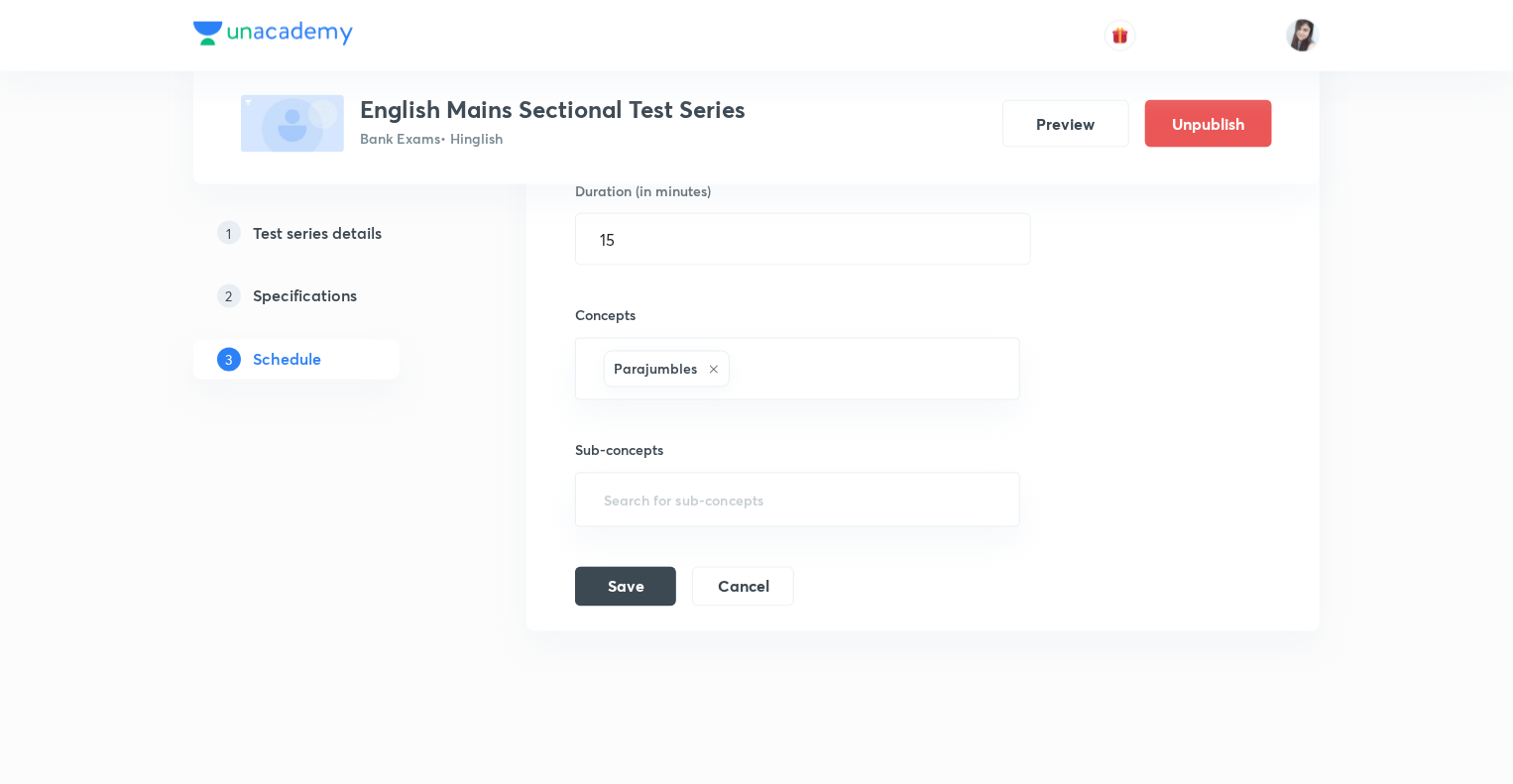 scroll, scrollTop: 1657, scrollLeft: 0, axis: vertical 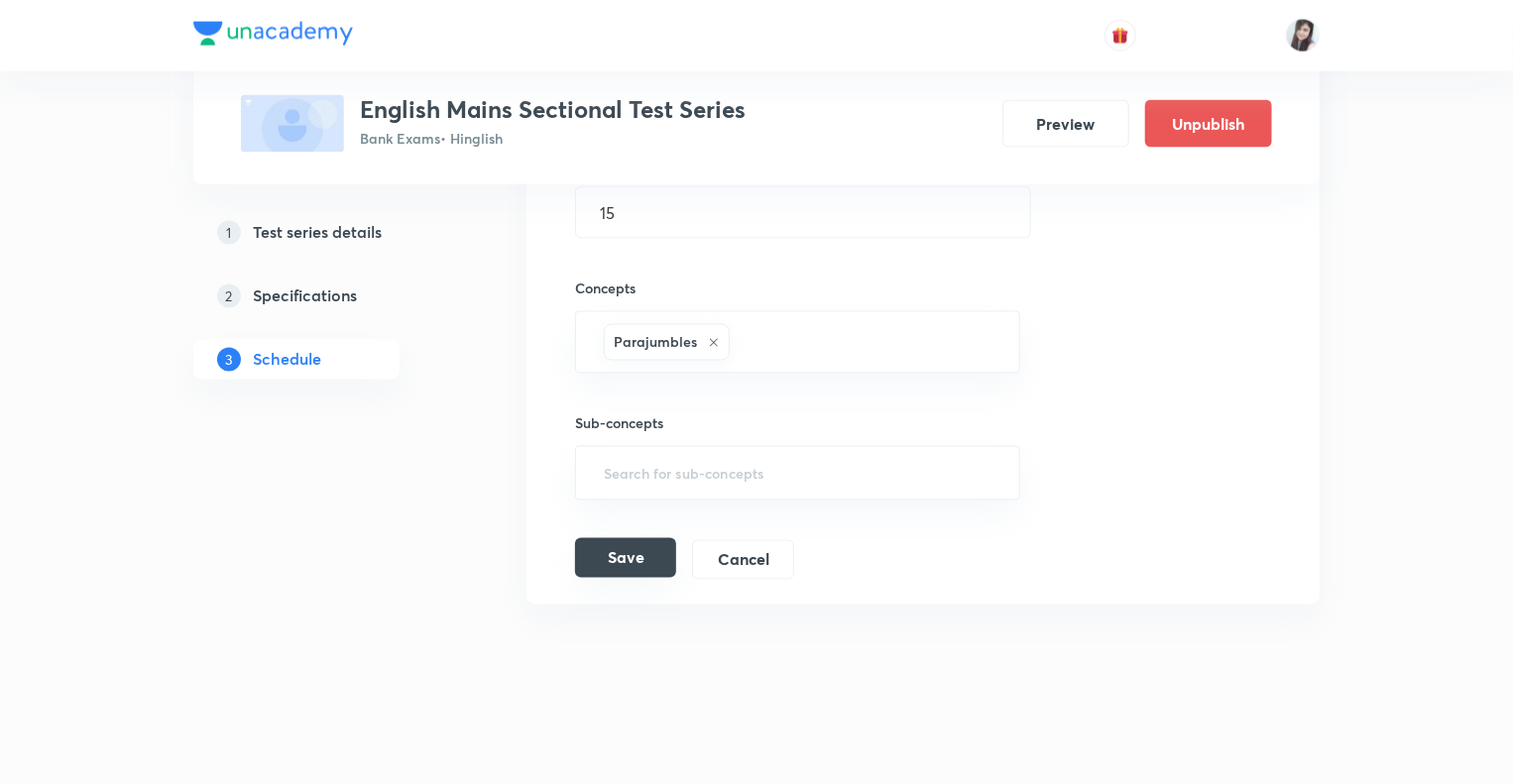 click on "Save" at bounding box center [626, 558] 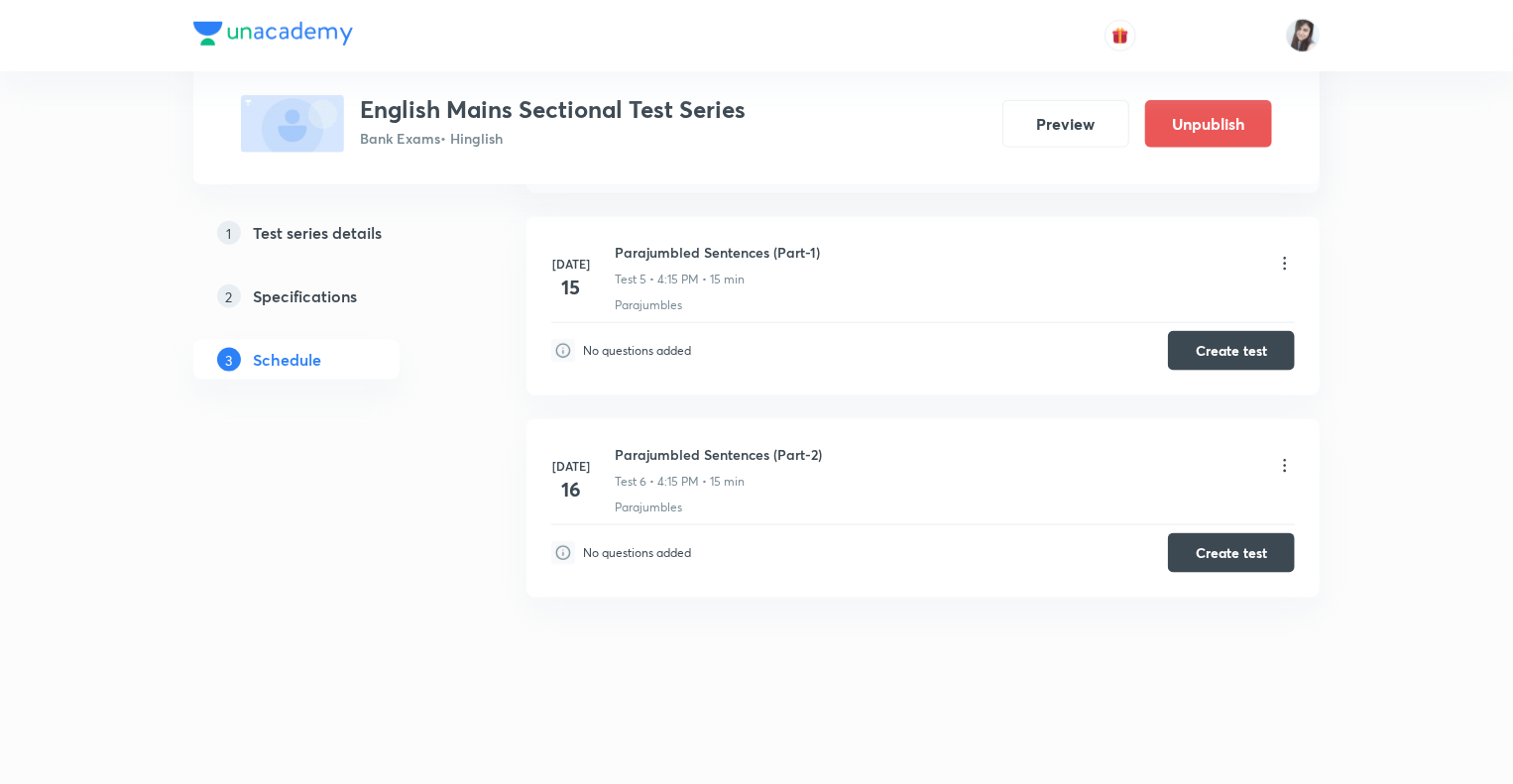 scroll, scrollTop: 1094, scrollLeft: 0, axis: vertical 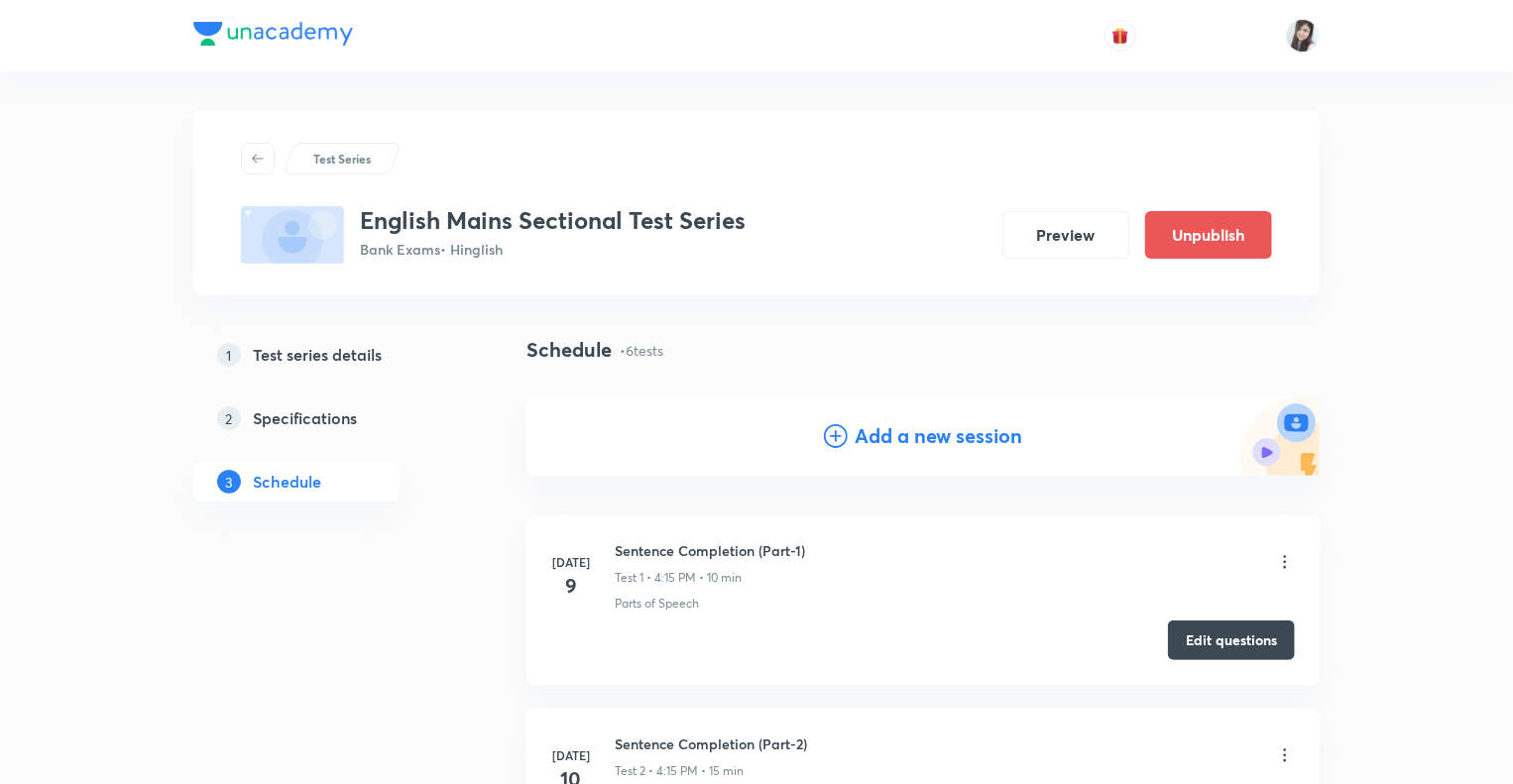 click on "Add a new session" at bounding box center [939, 436] 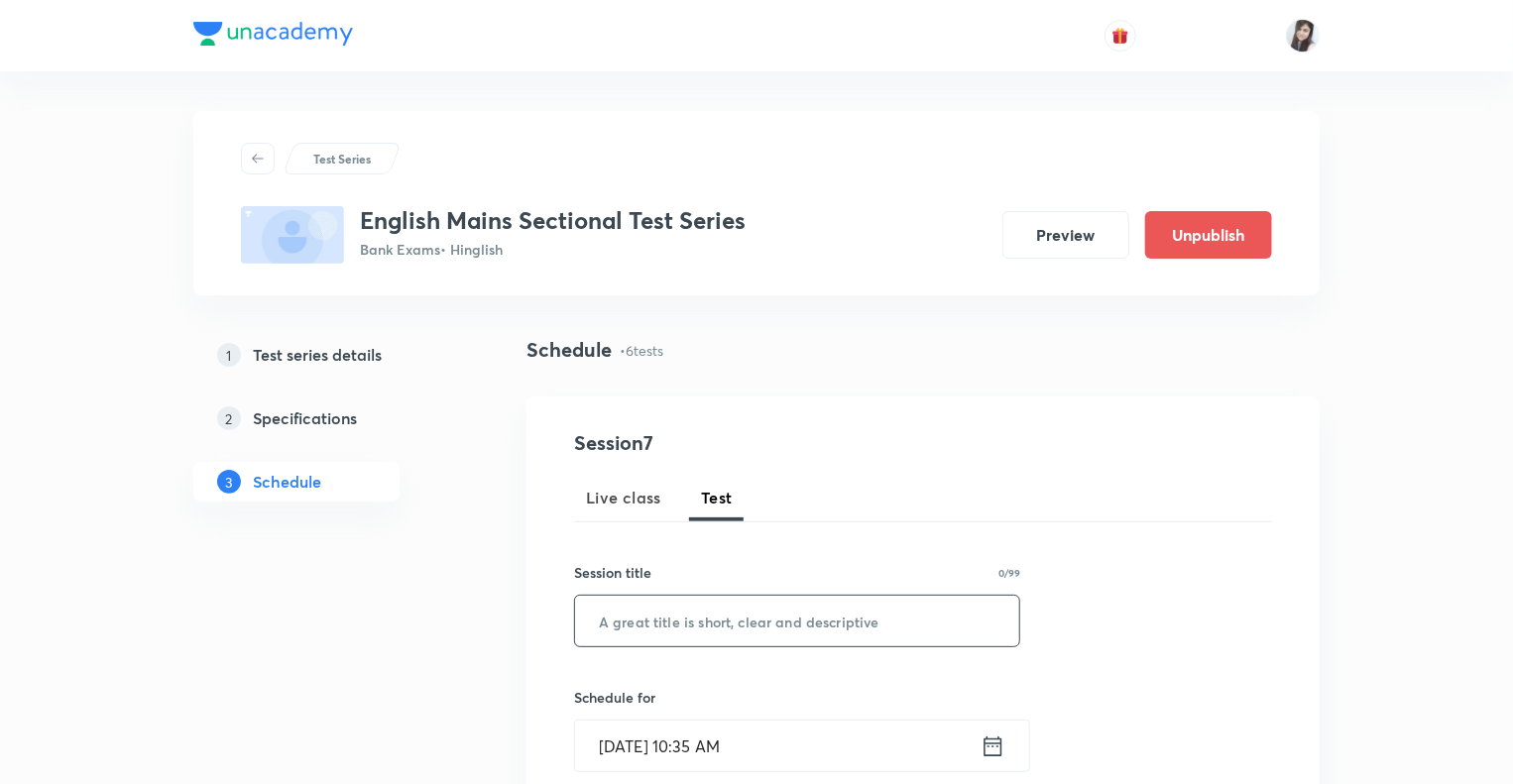 click at bounding box center [797, 620] 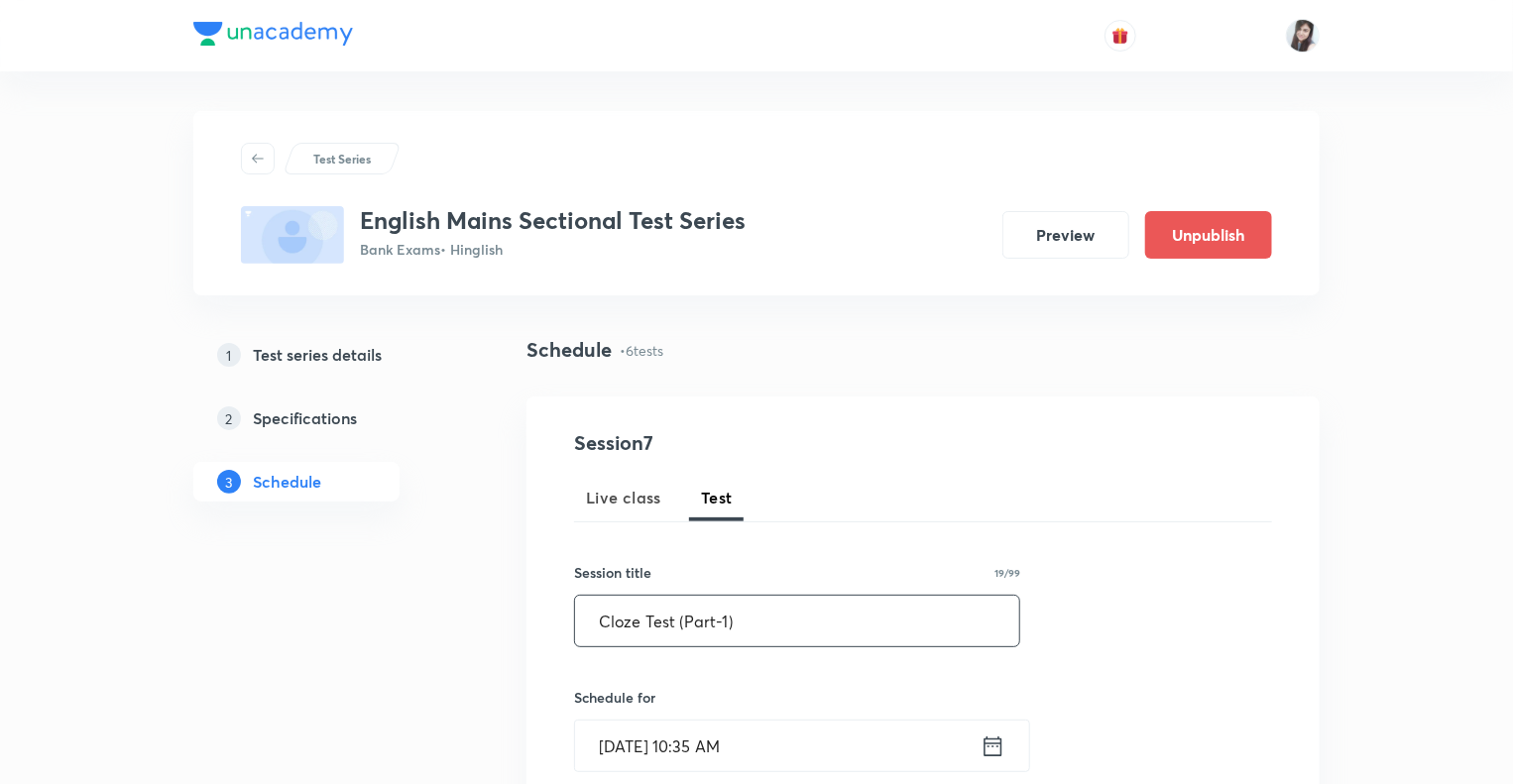 type on "Cloze Test (Part-1)" 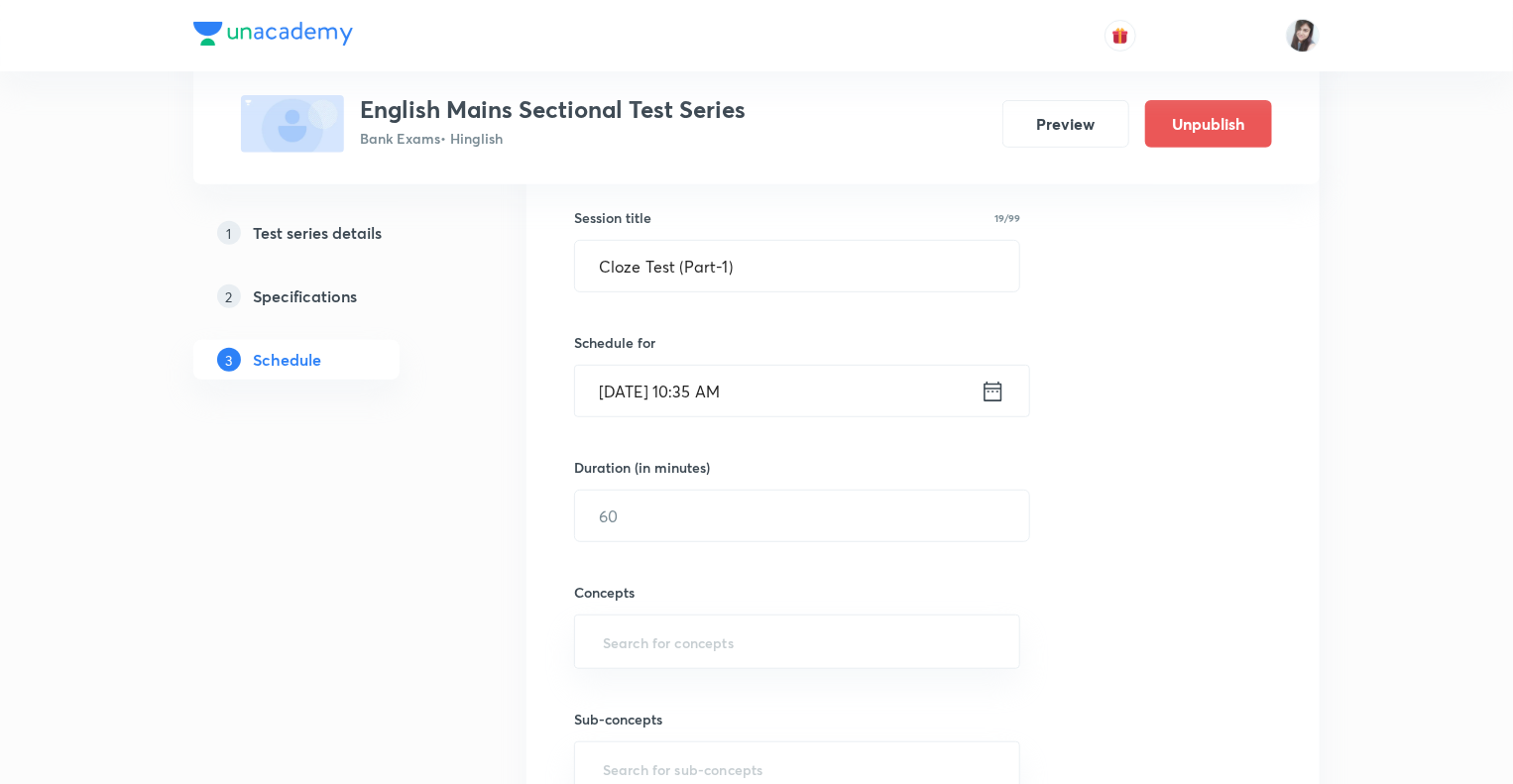 scroll, scrollTop: 357, scrollLeft: 0, axis: vertical 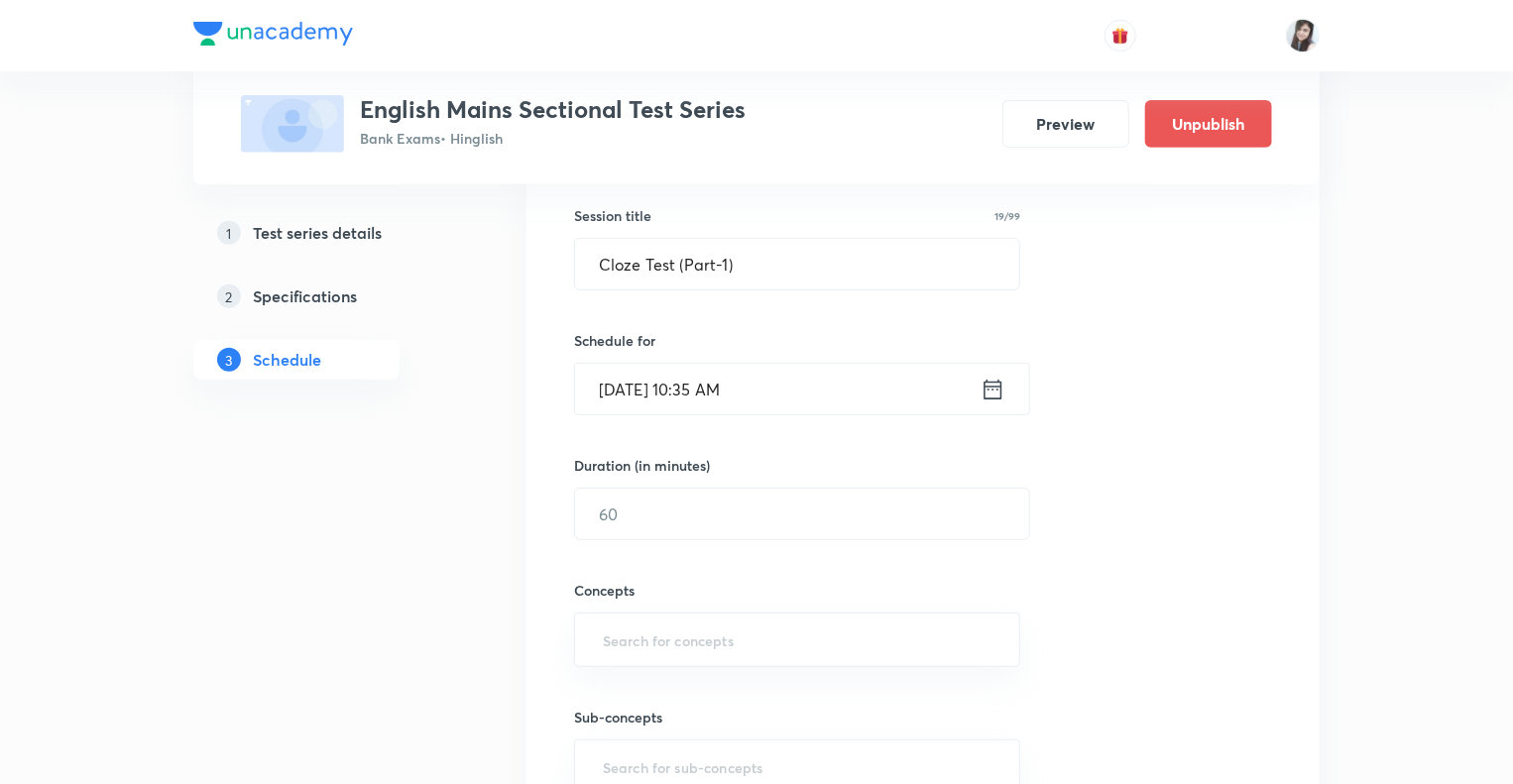 click 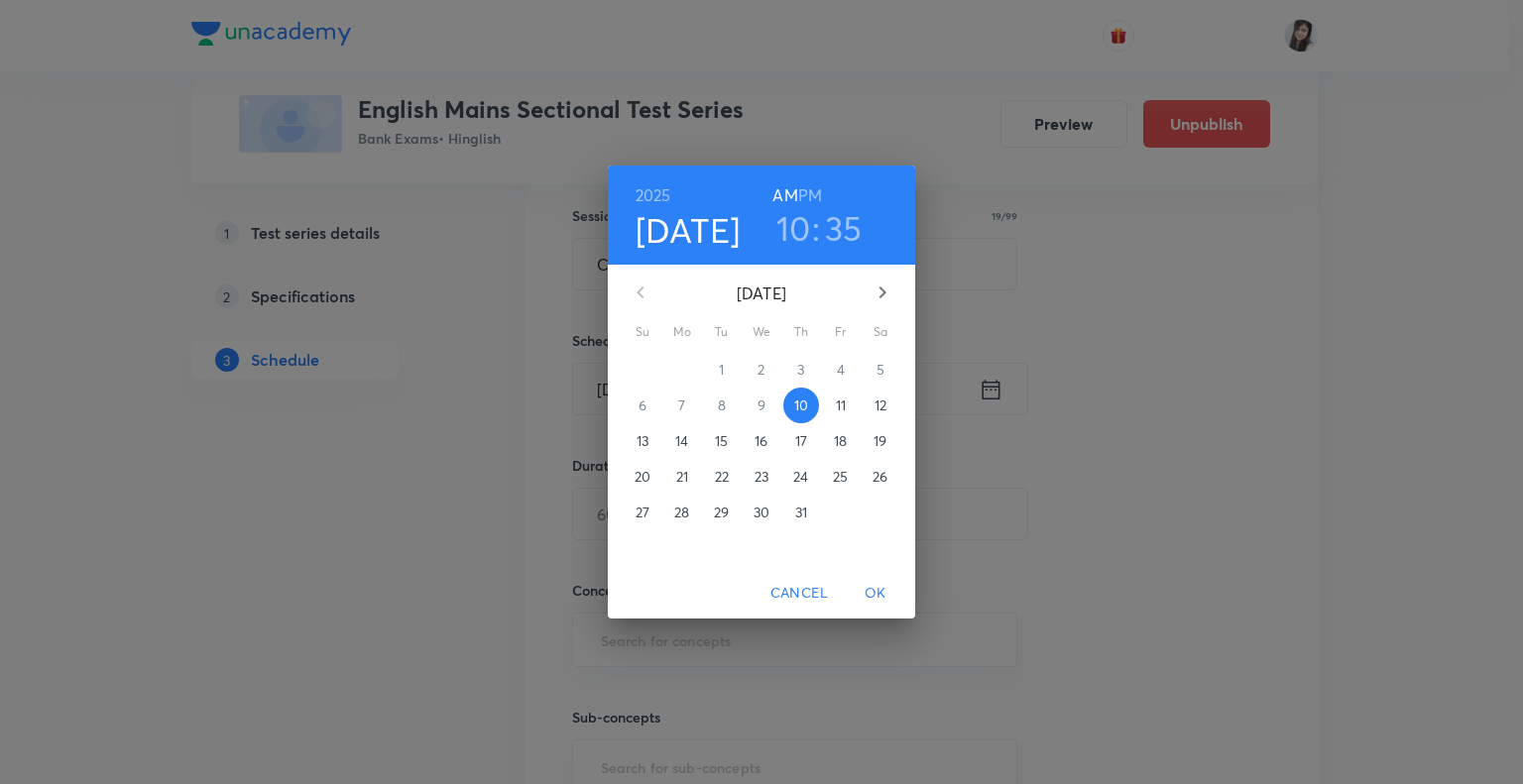 click on "17" at bounding box center [801, 441] 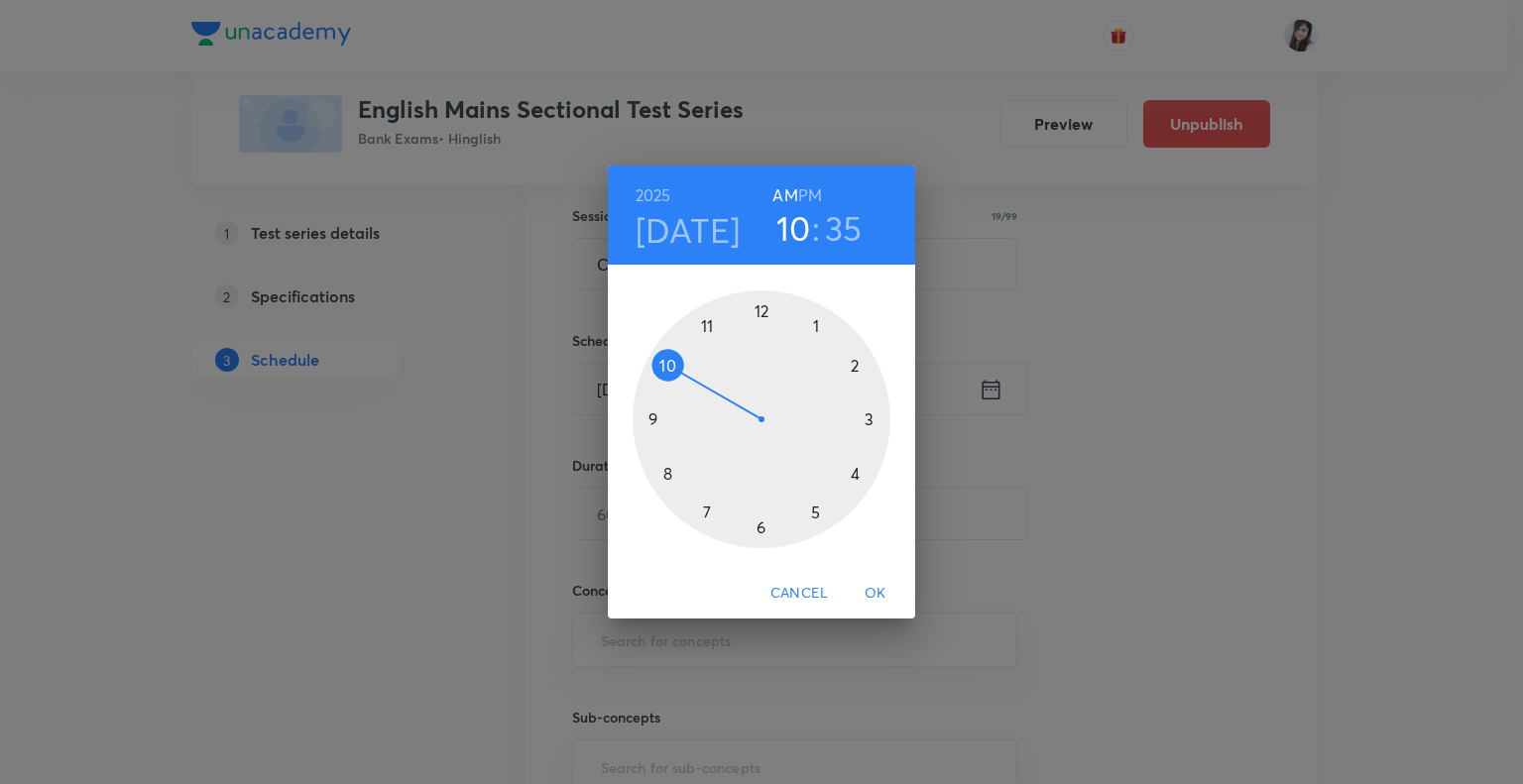 click at bounding box center (762, 419) 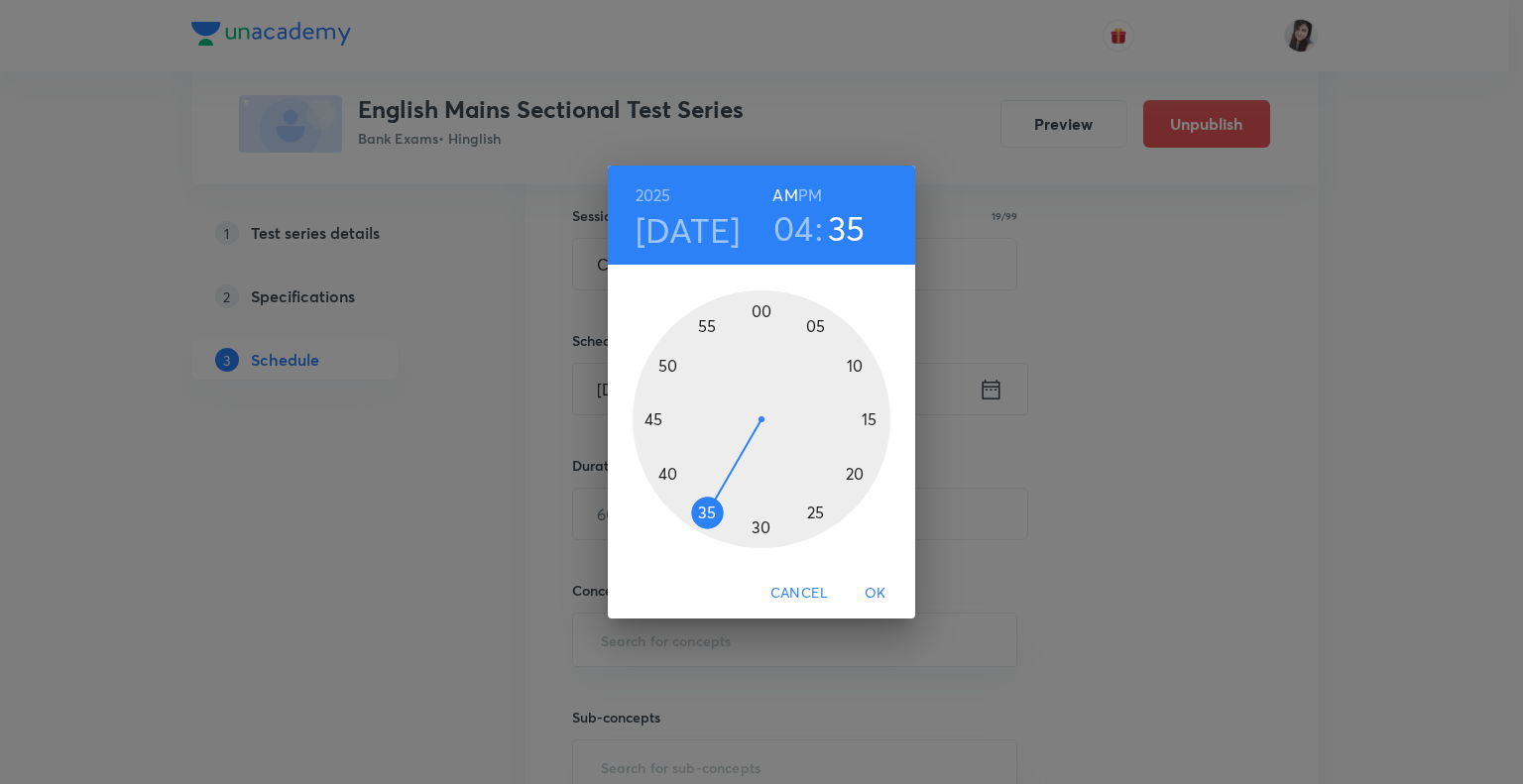 click on "PM" at bounding box center (810, 195) 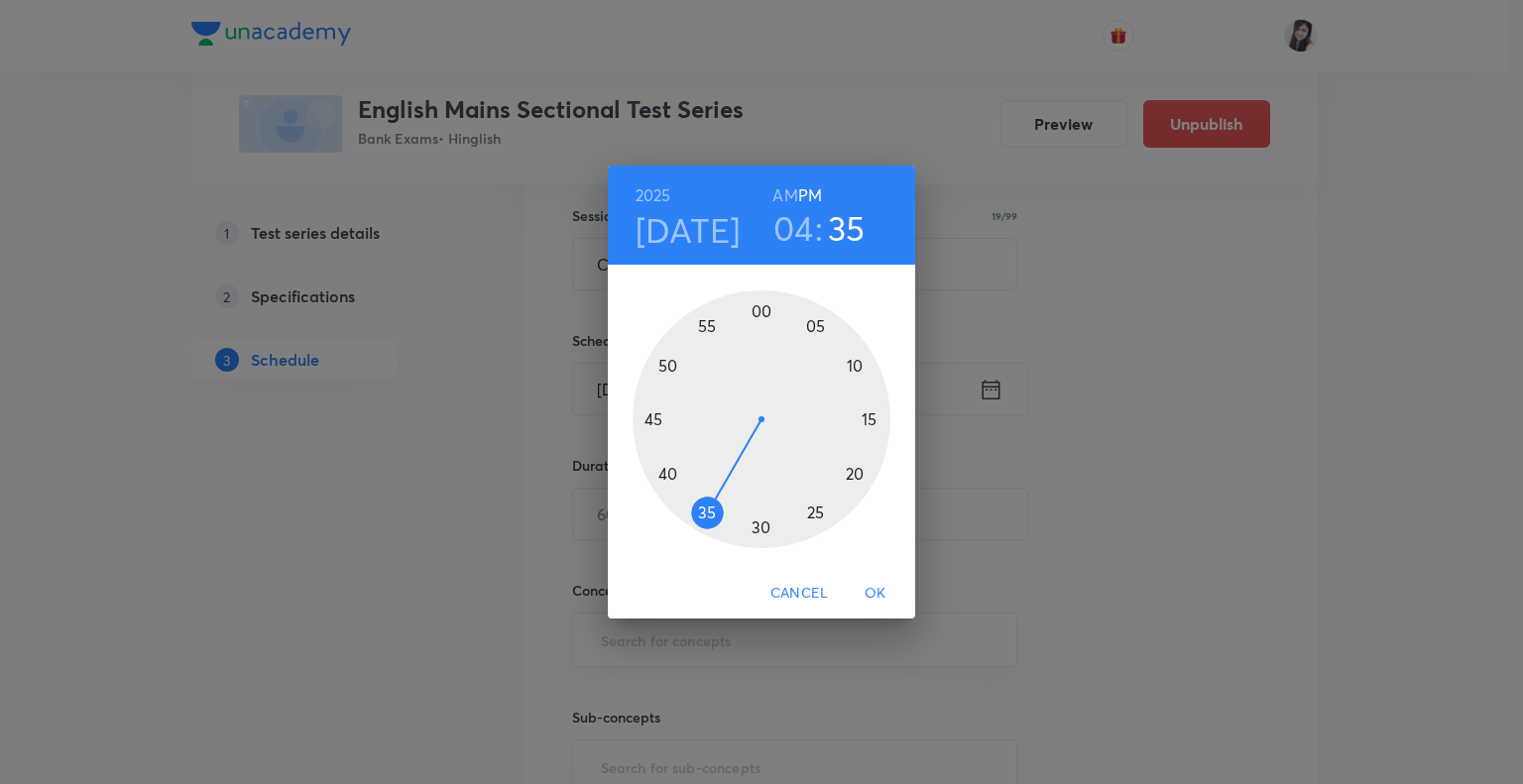 click at bounding box center [762, 419] 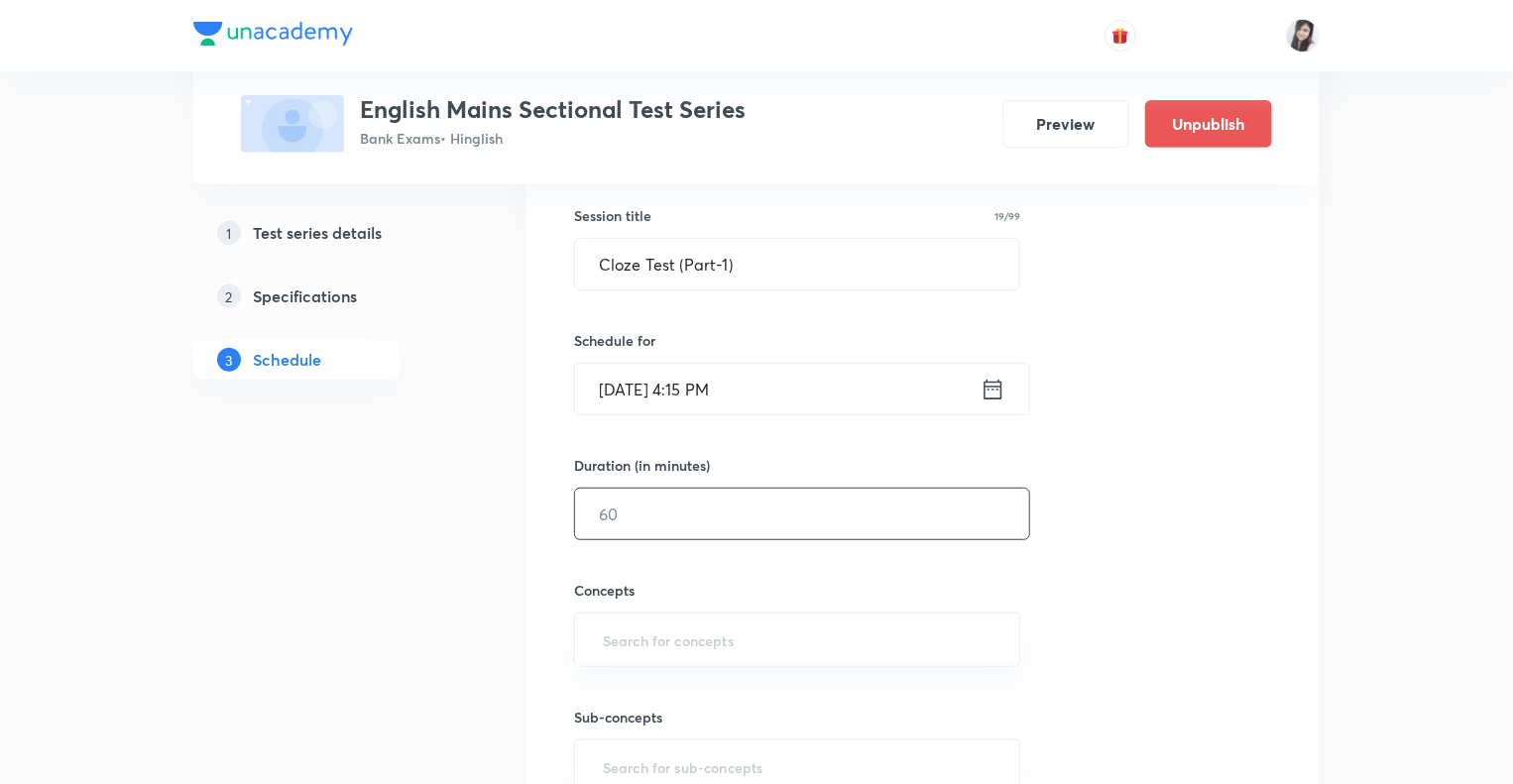 click at bounding box center (802, 513) 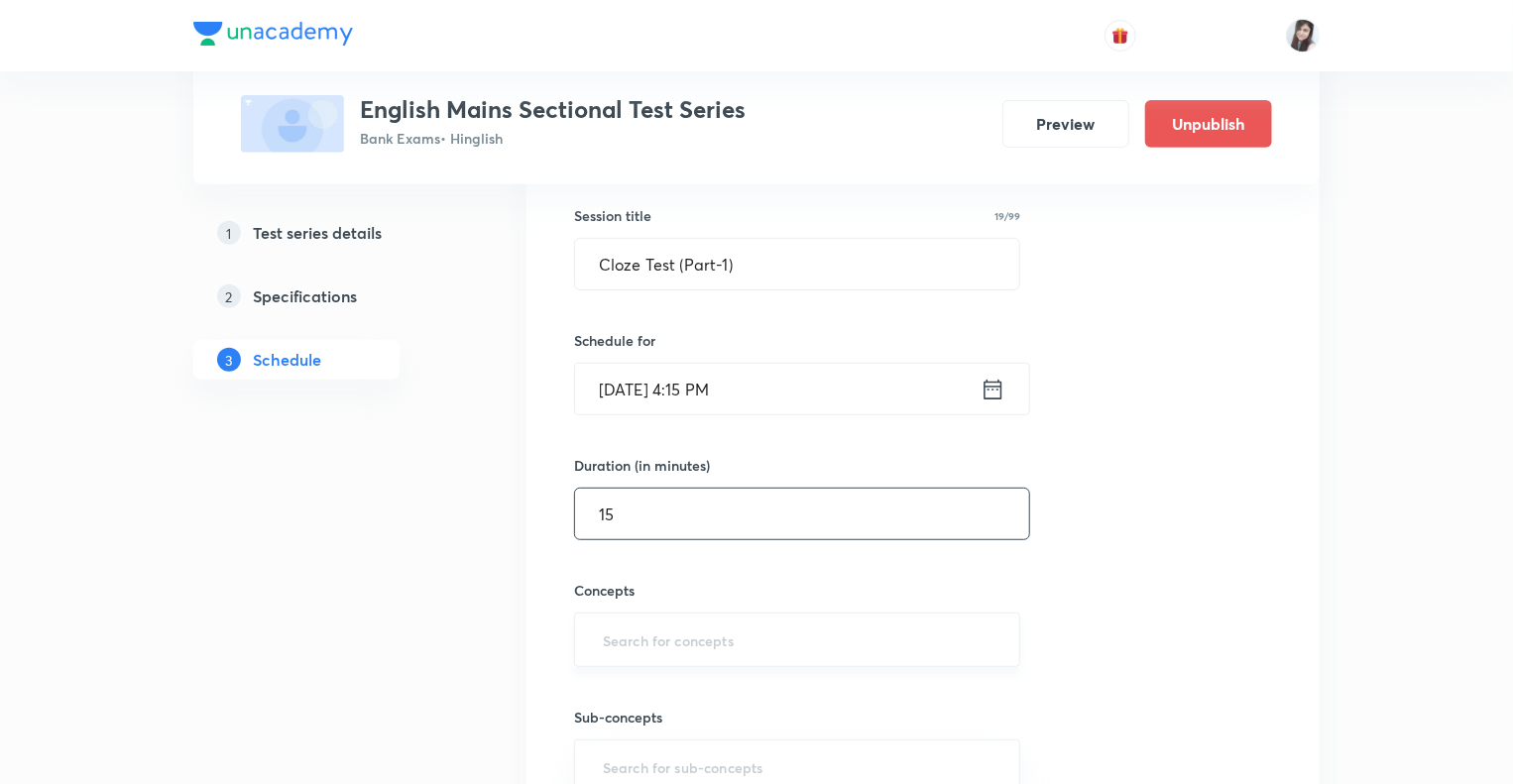 type on "15" 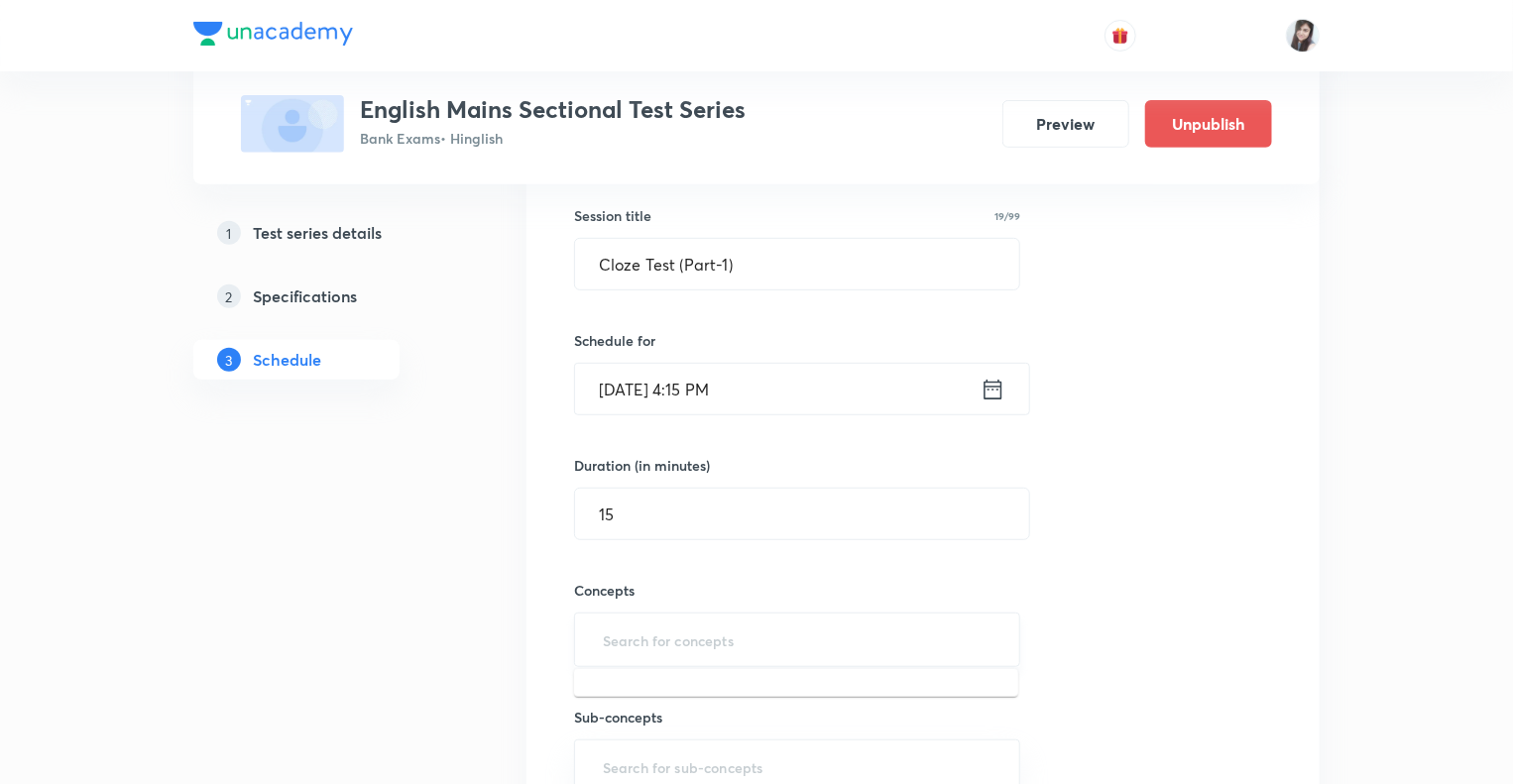 click at bounding box center [797, 639] 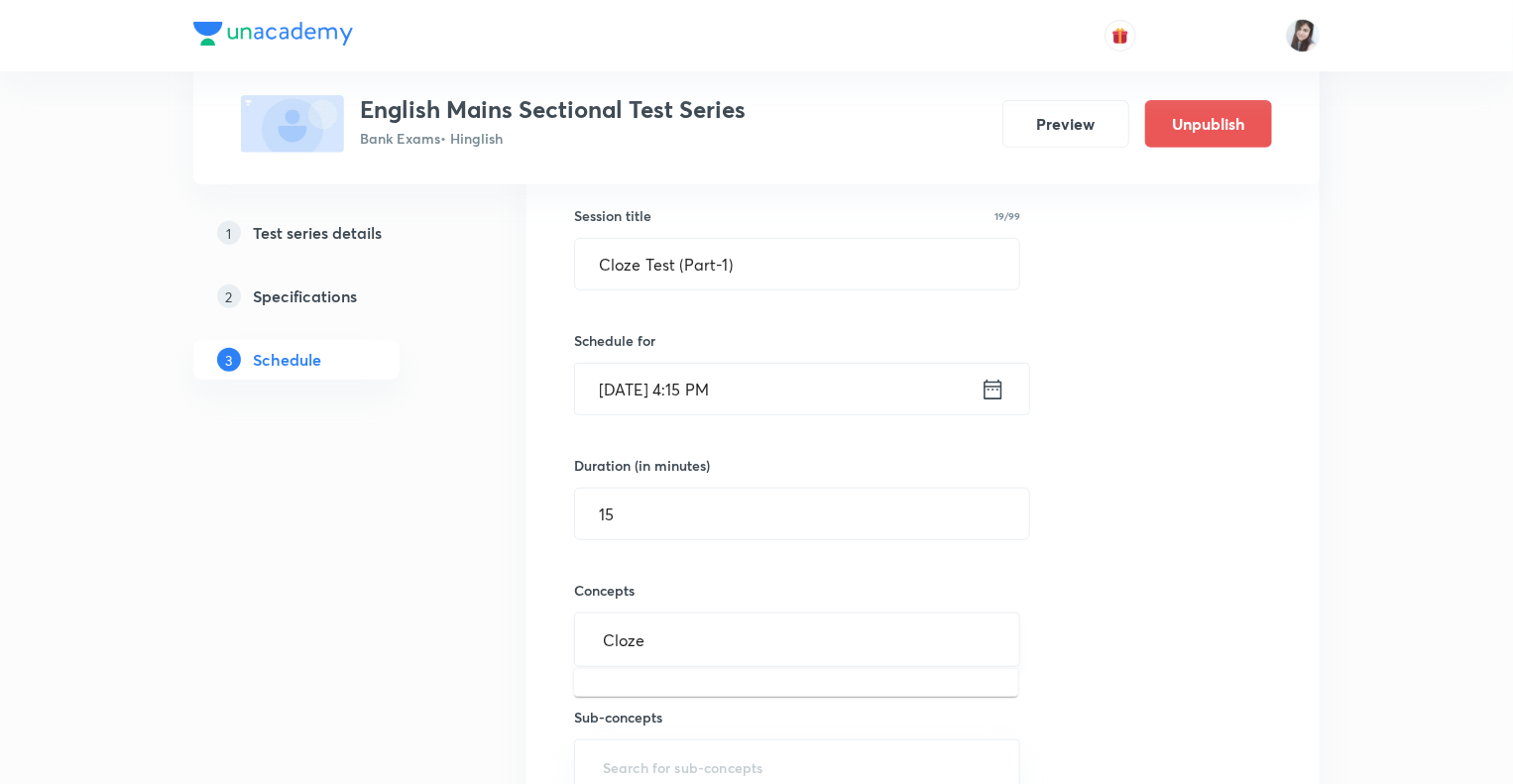 type on "Cloze" 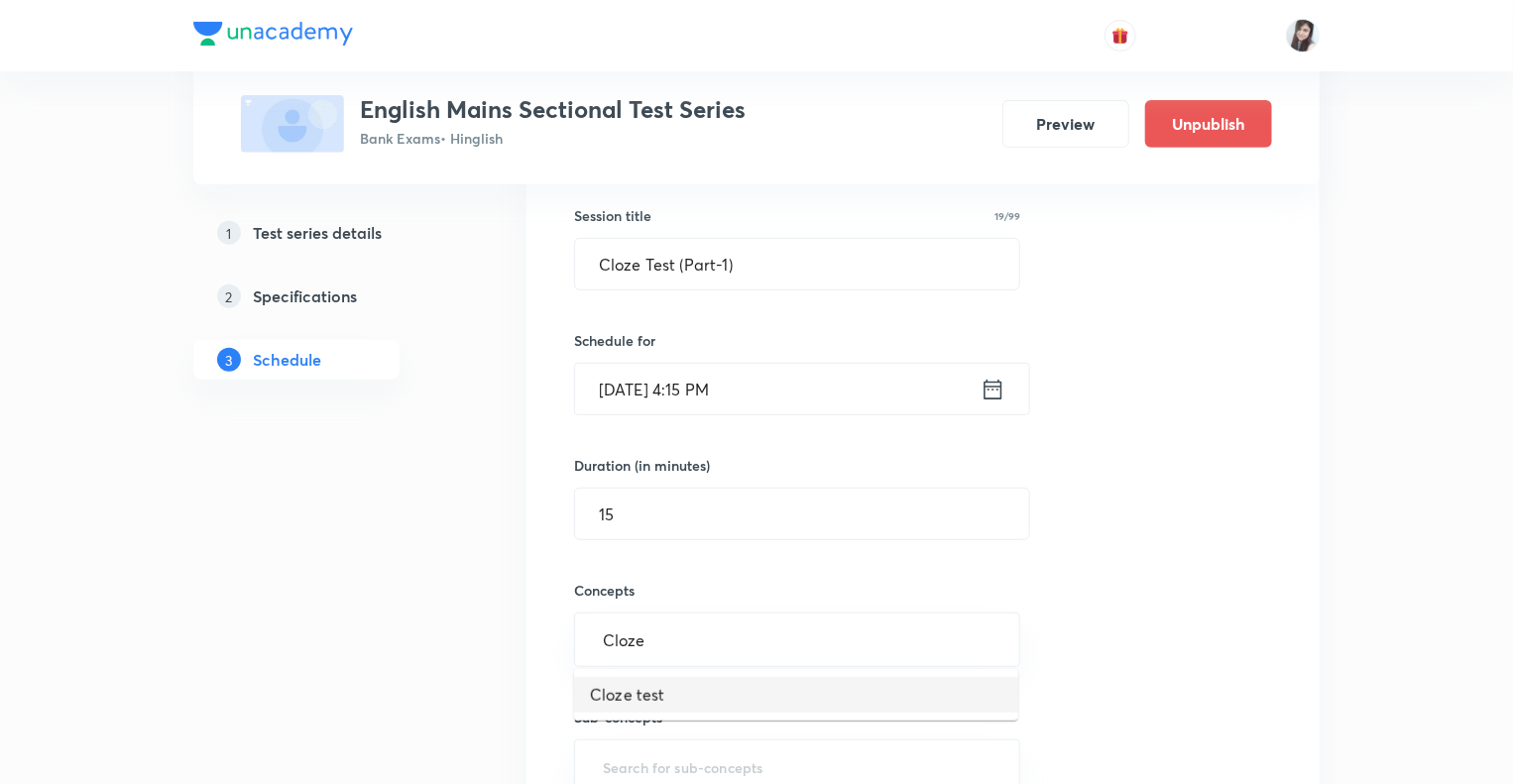 click on "Cloze test" at bounding box center [796, 695] 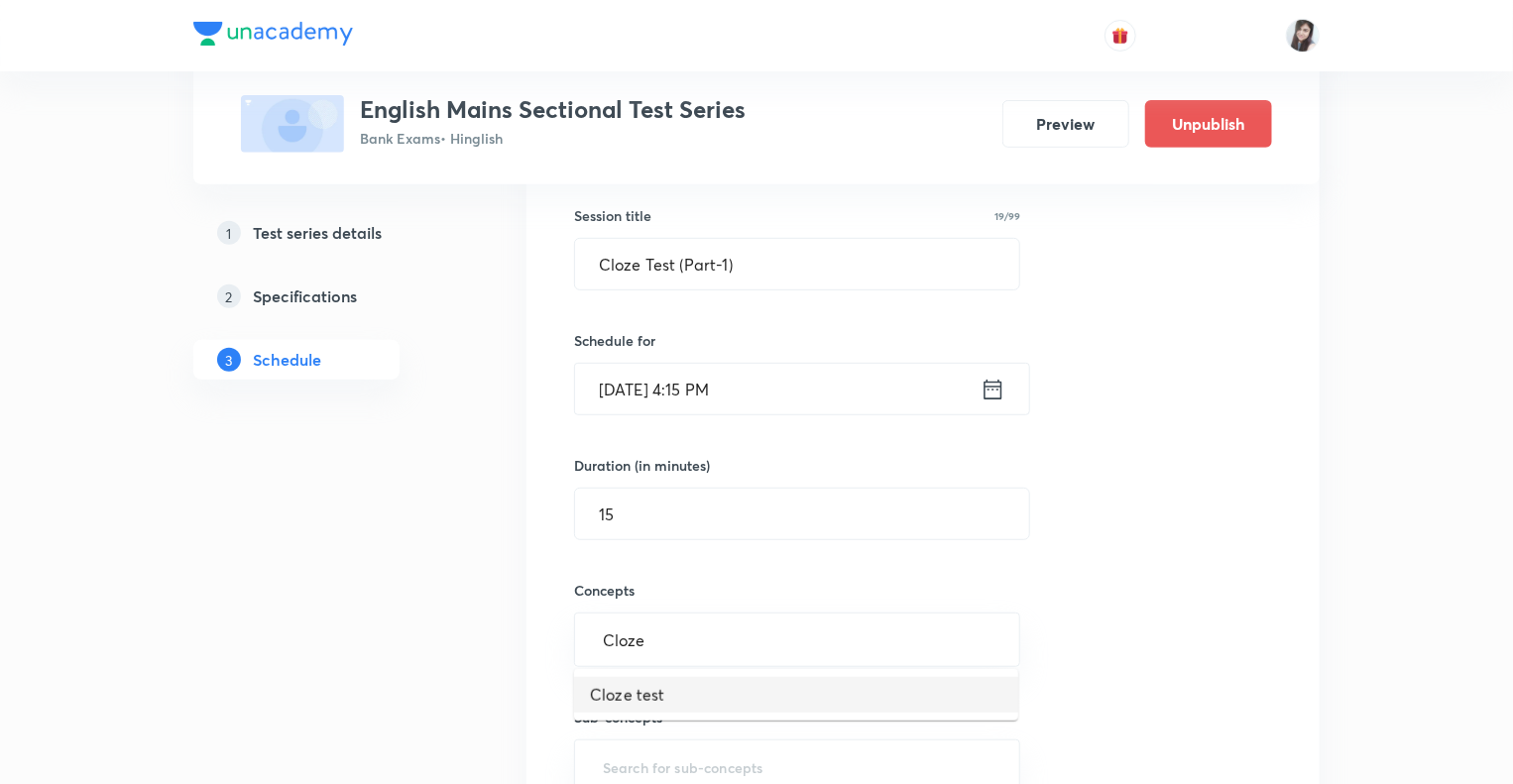 type 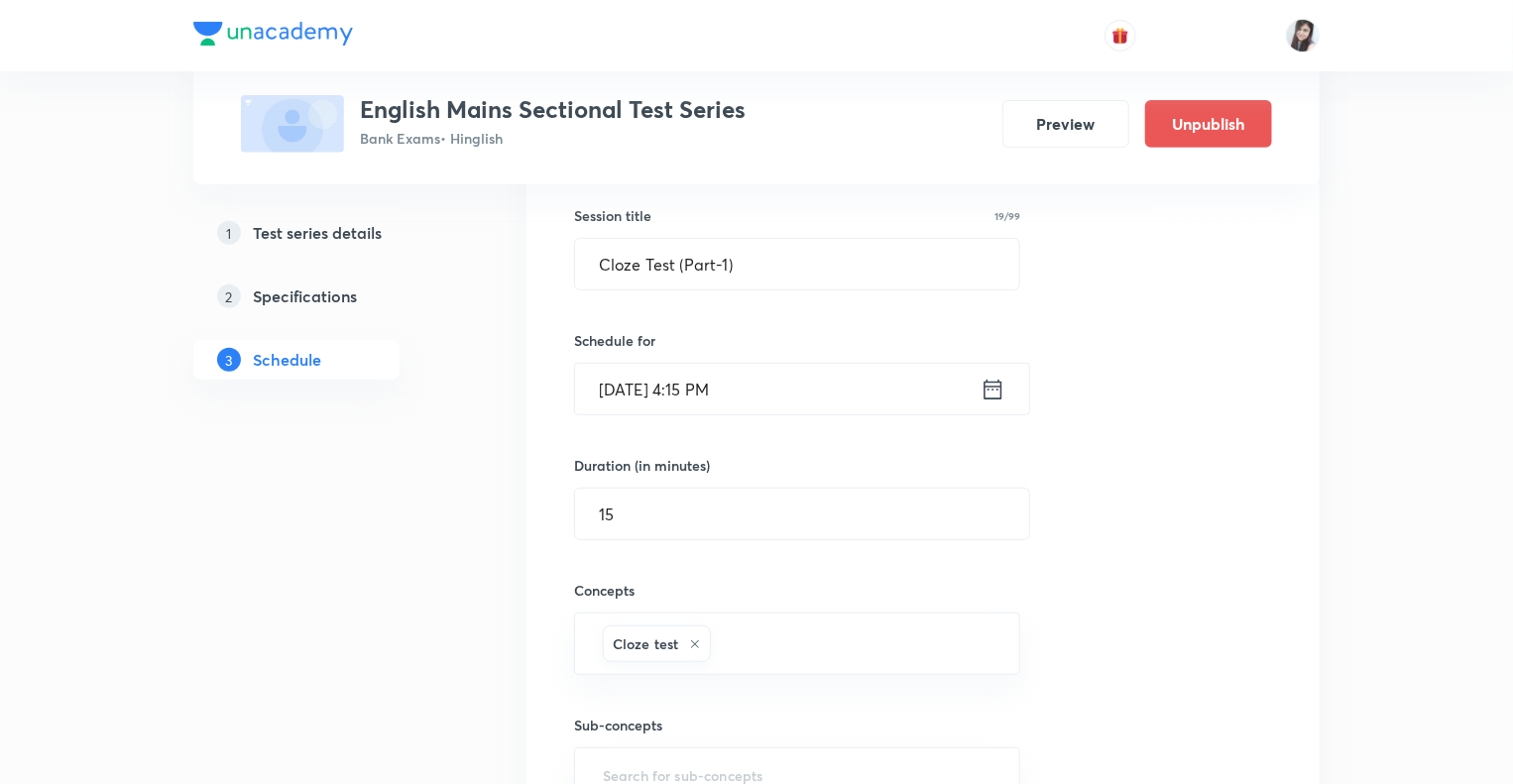 click on "1 Test series details 2 Specifications 3 Schedule" at bounding box center [328, 1129] 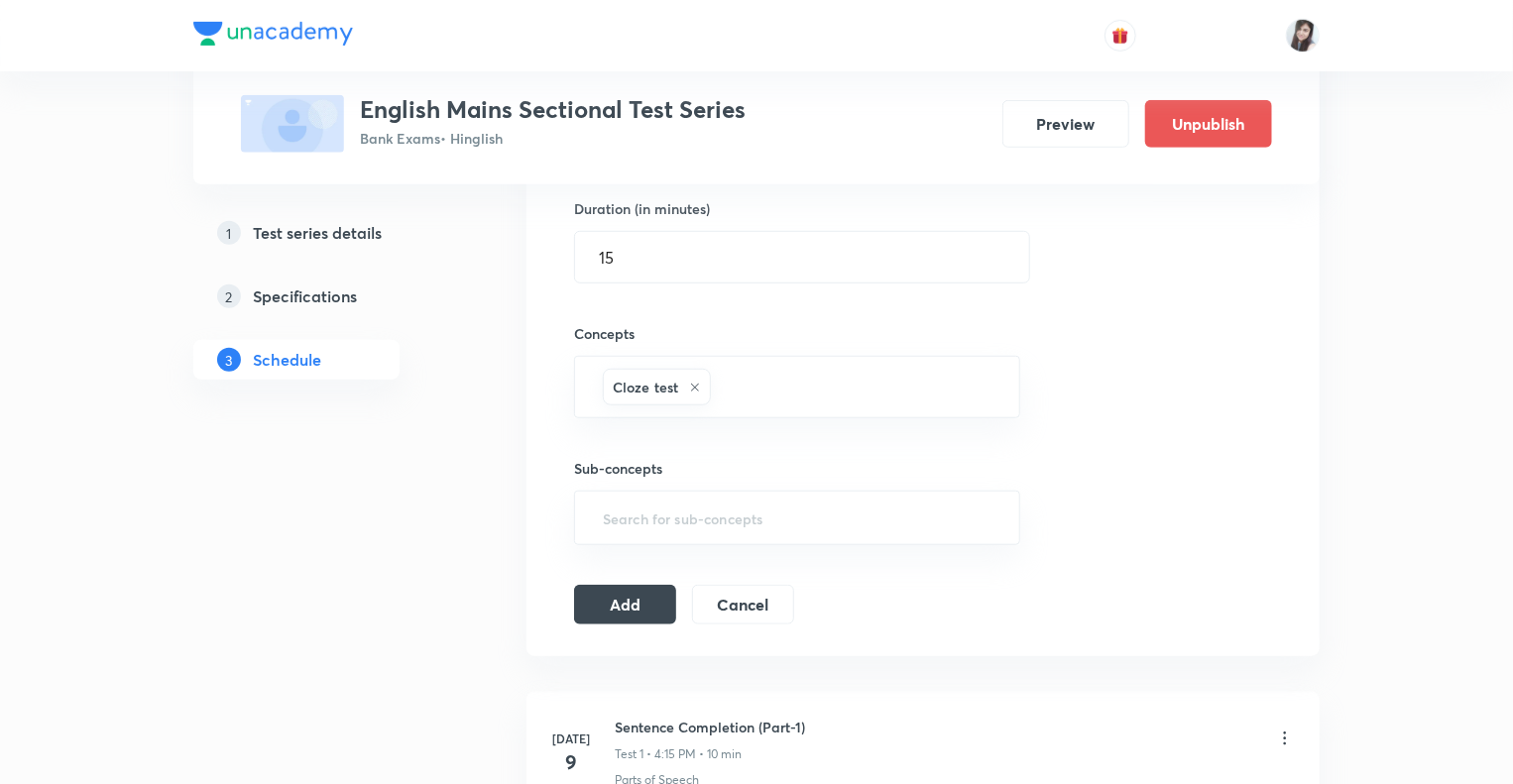 scroll, scrollTop: 753, scrollLeft: 0, axis: vertical 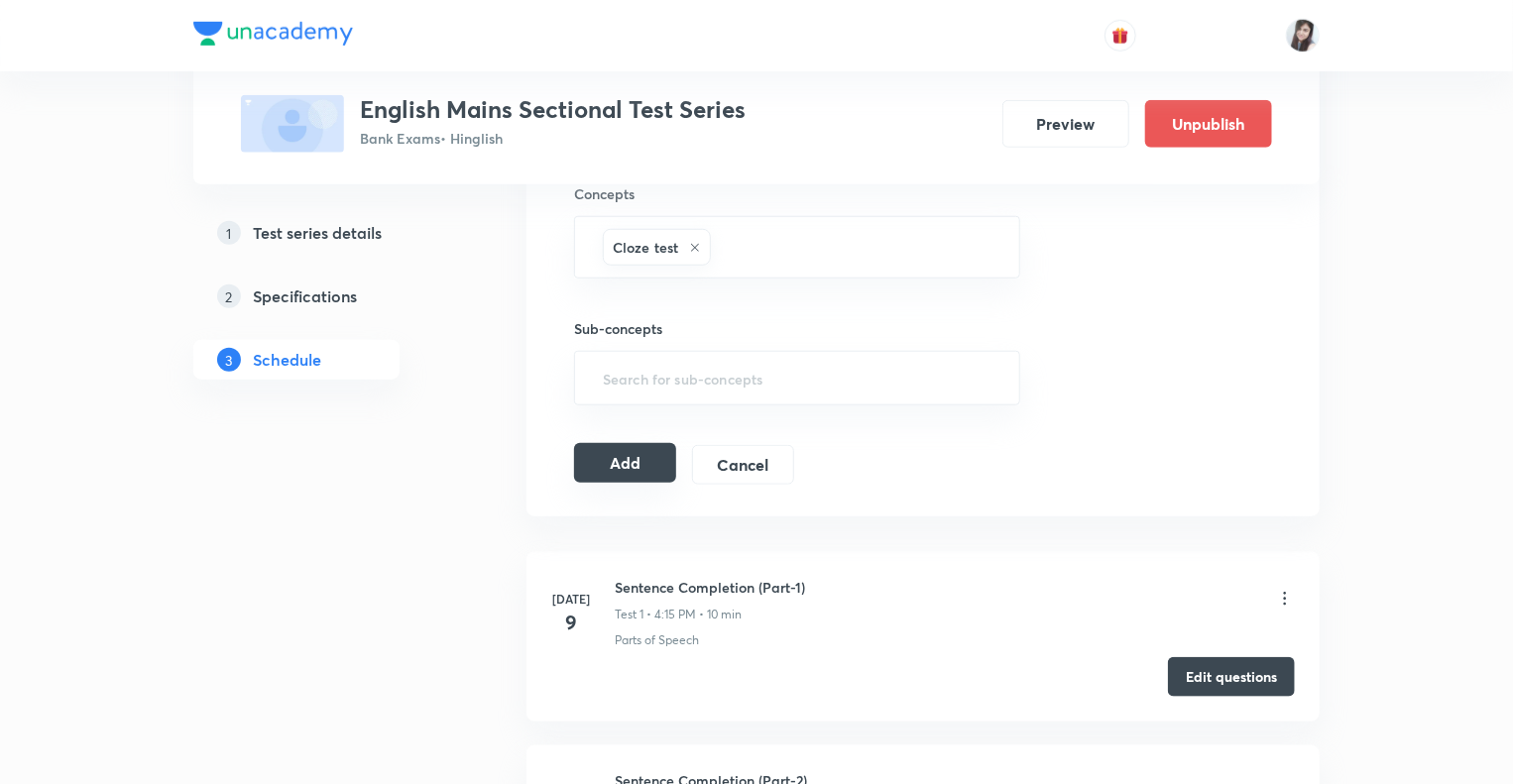 click on "Add" at bounding box center (625, 463) 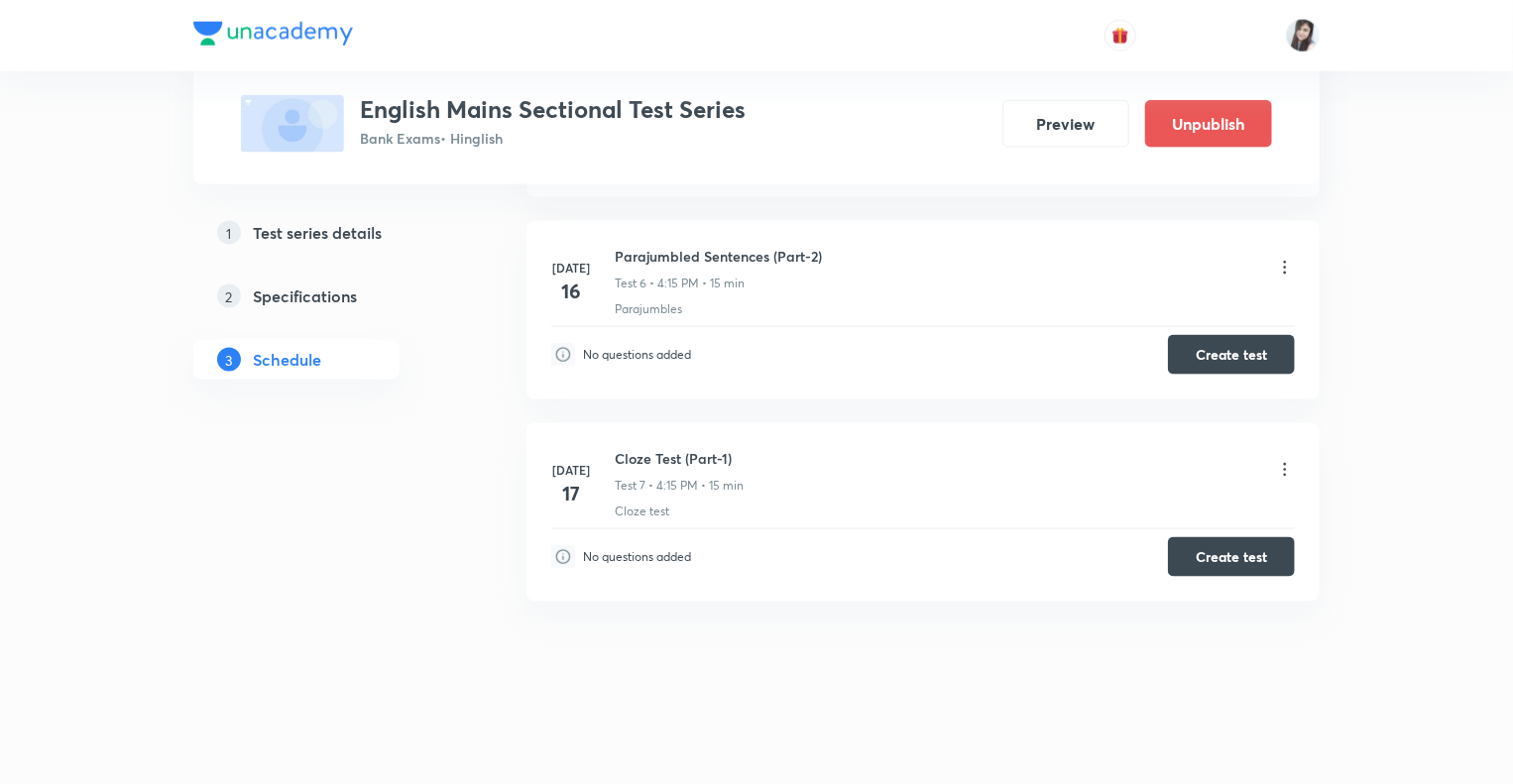 scroll, scrollTop: 1222, scrollLeft: 0, axis: vertical 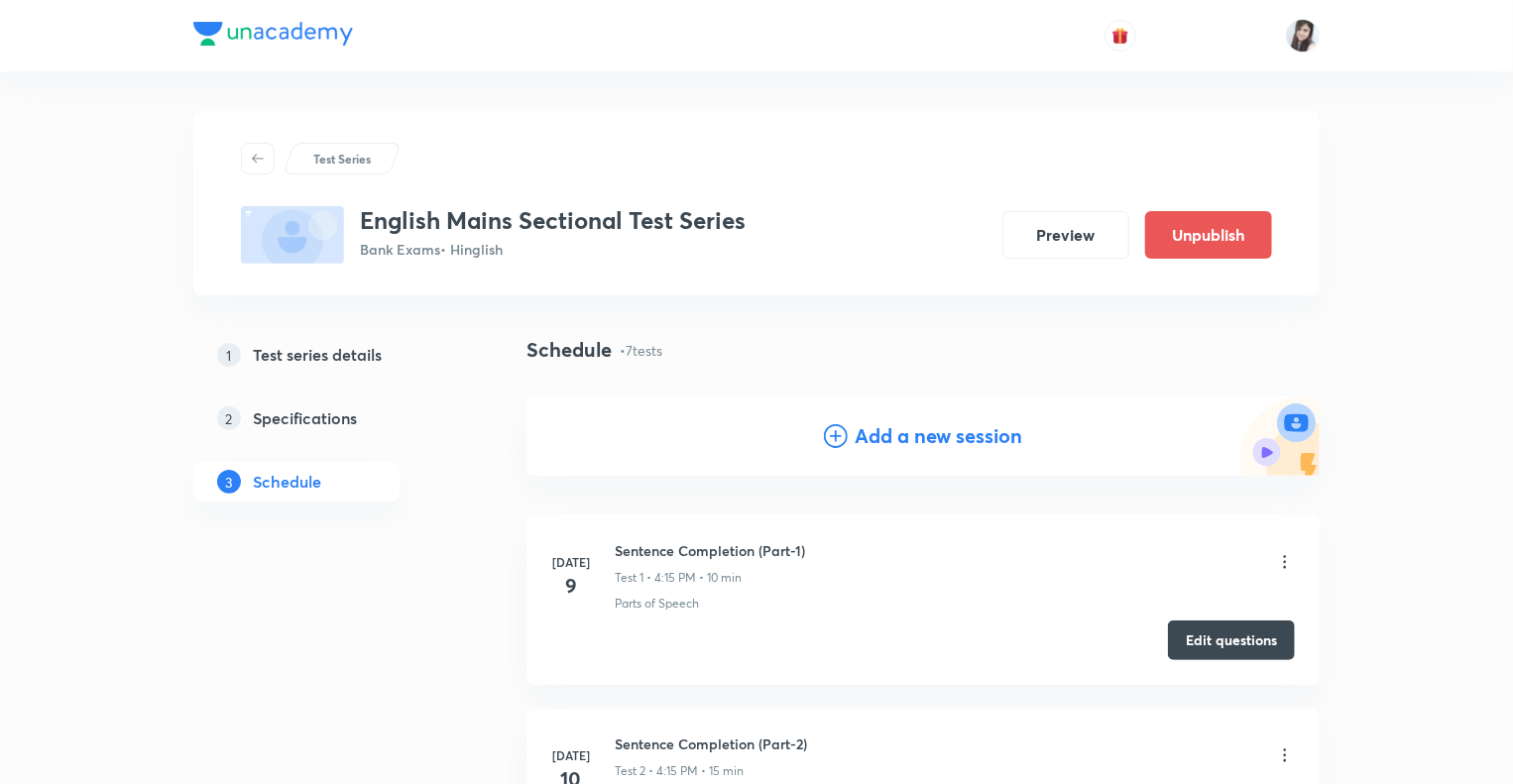 click 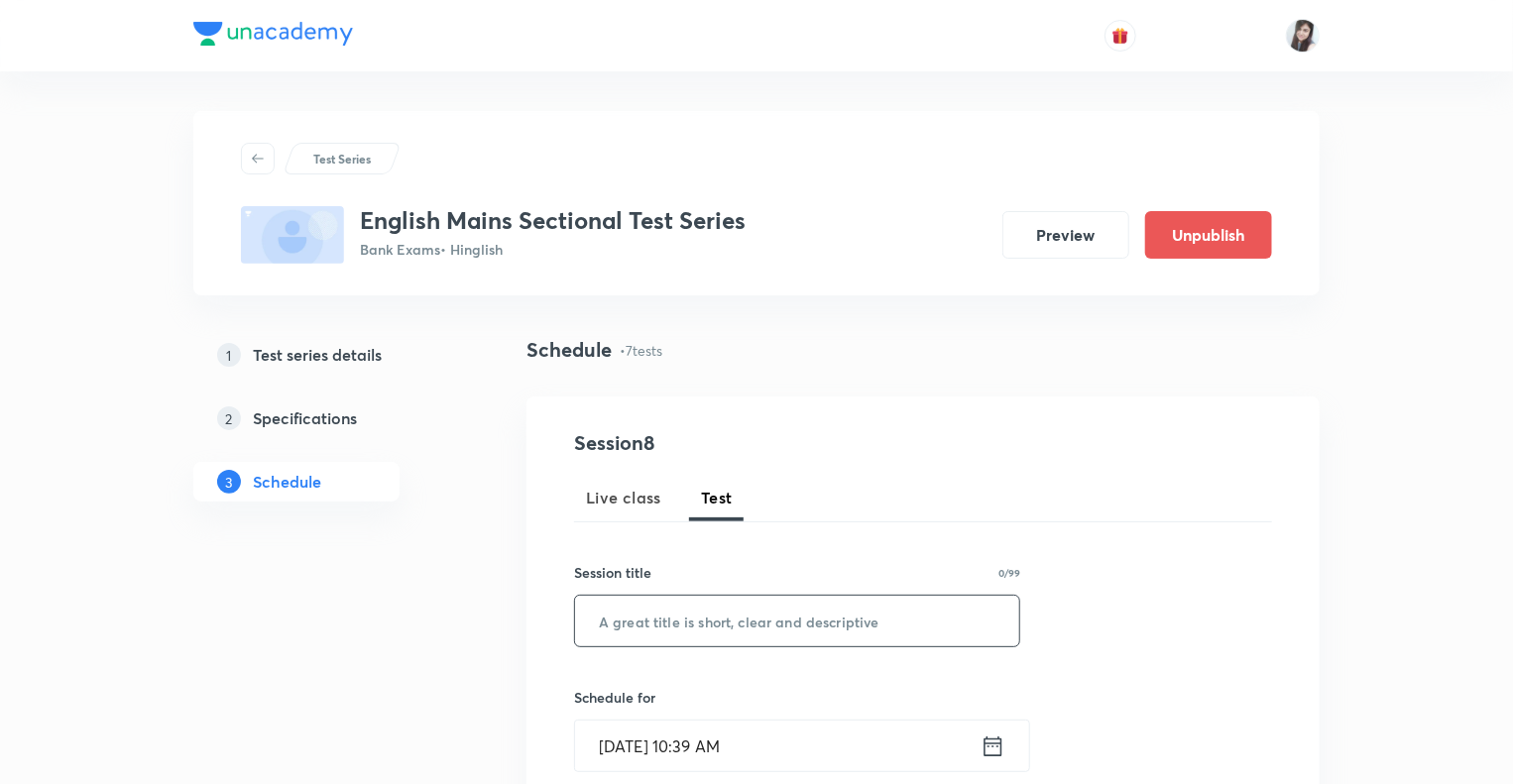 click at bounding box center [797, 620] 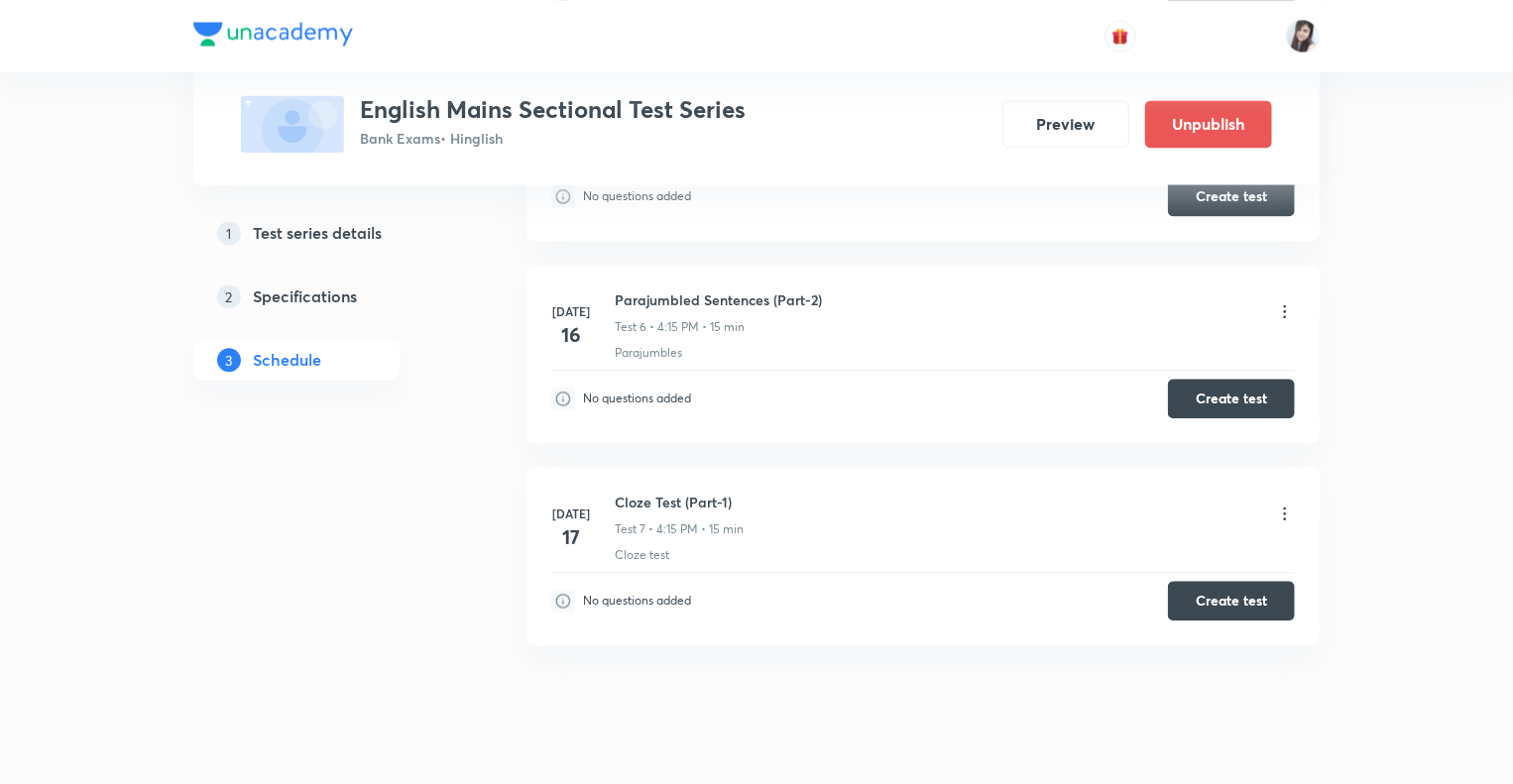 scroll, scrollTop: 2075, scrollLeft: 0, axis: vertical 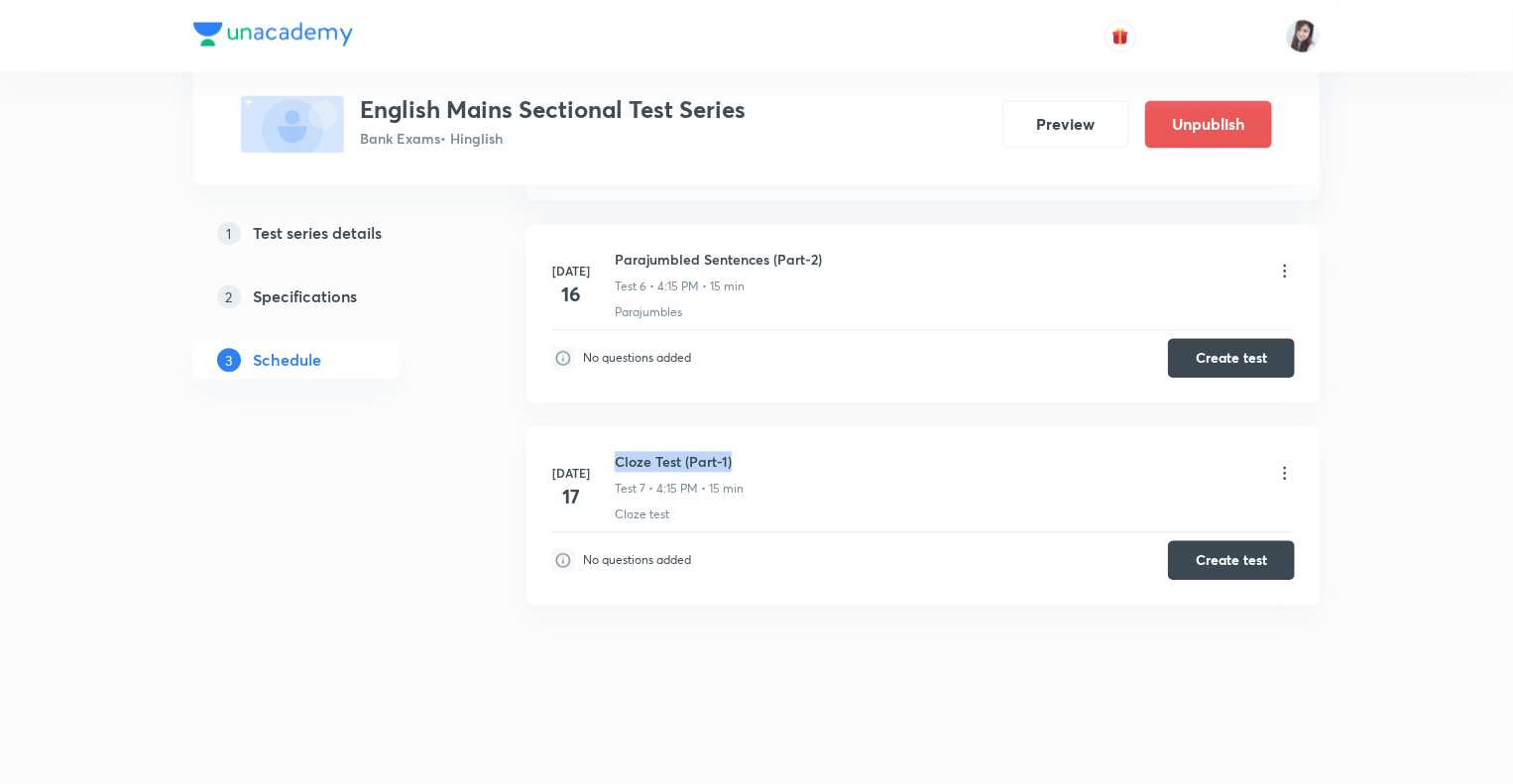 drag, startPoint x: 735, startPoint y: 458, endPoint x: 620, endPoint y: 456, distance: 115.01739 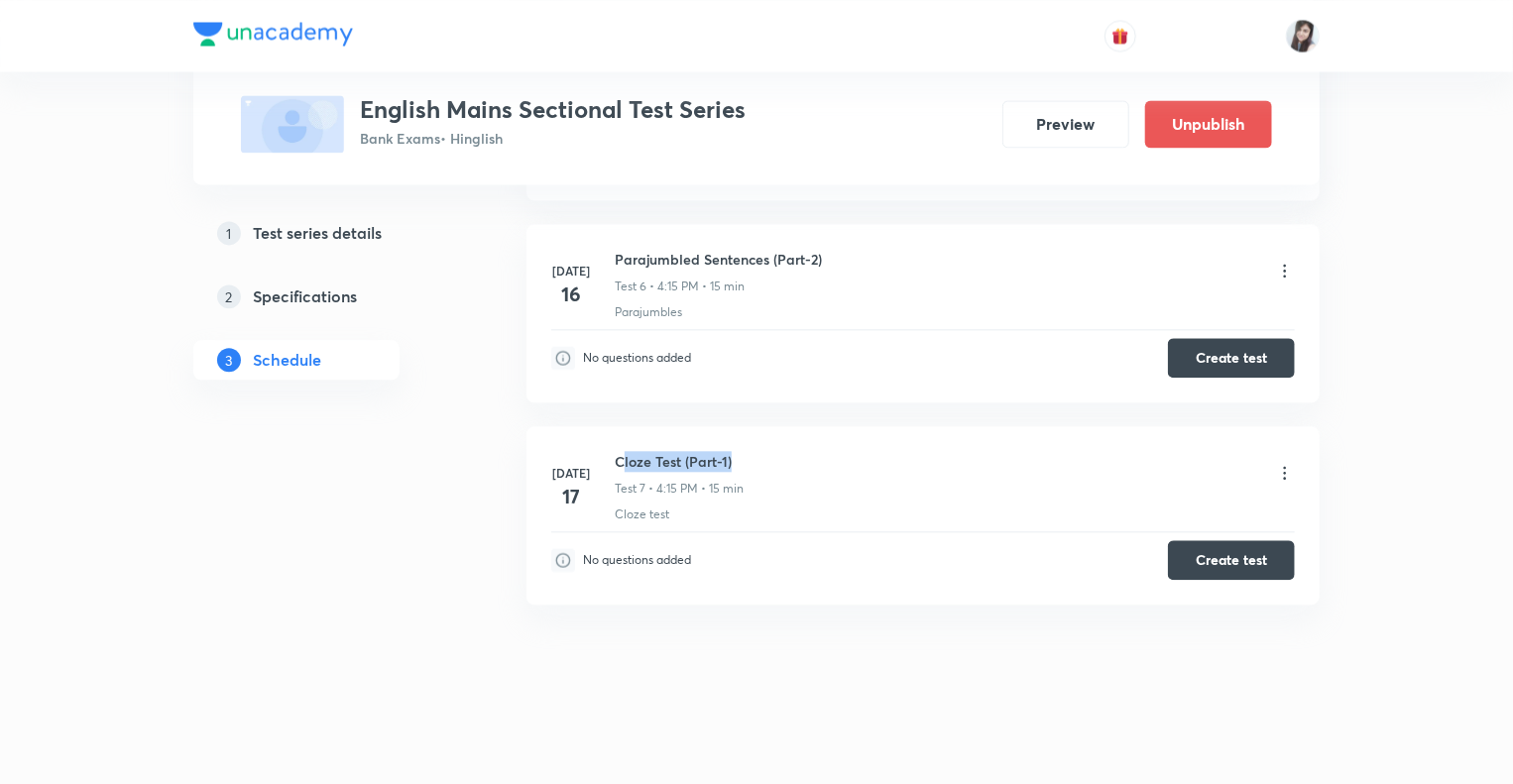 copy on "loze Test (Part-1)" 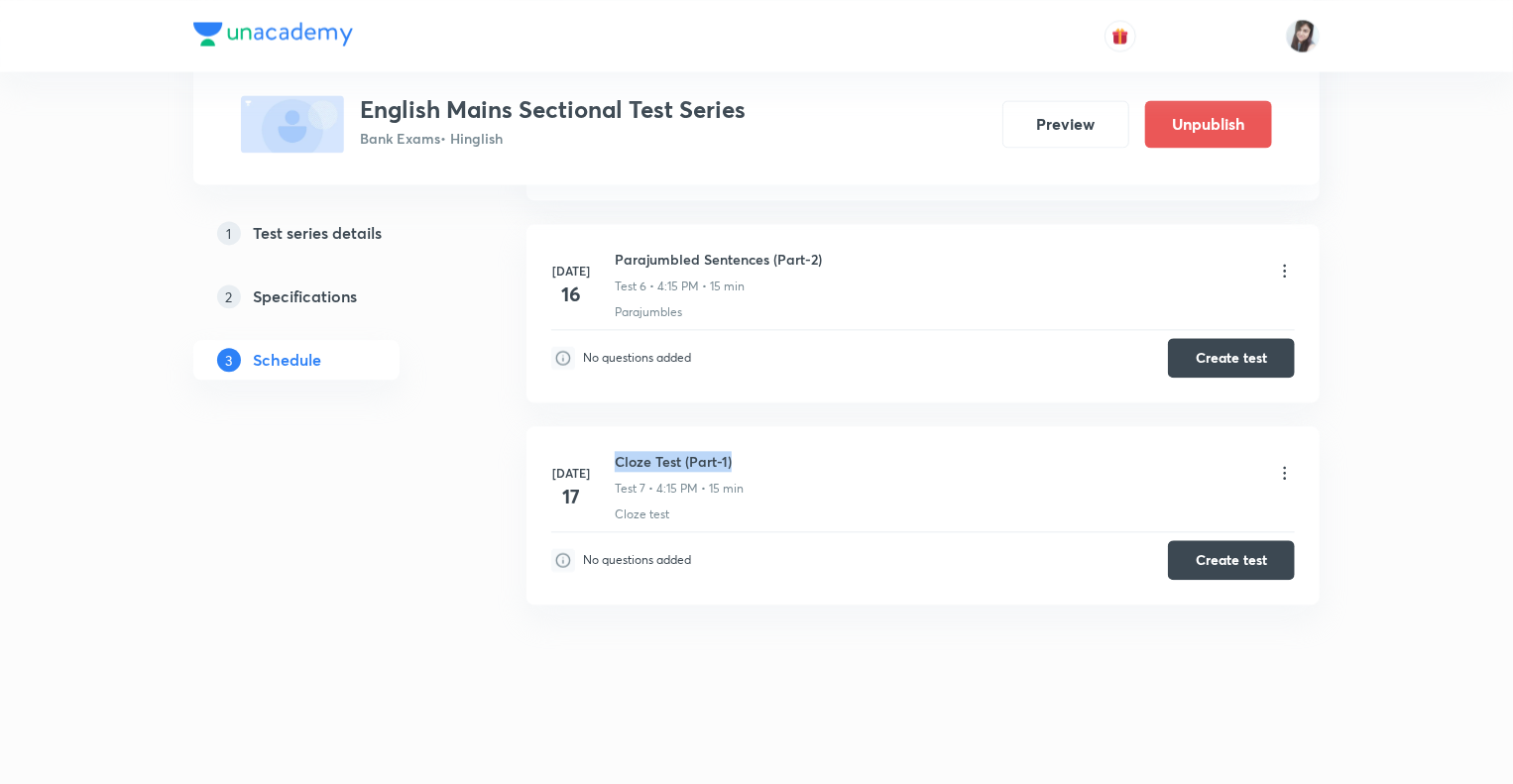 drag, startPoint x: 734, startPoint y: 455, endPoint x: 614, endPoint y: 452, distance: 120.037494 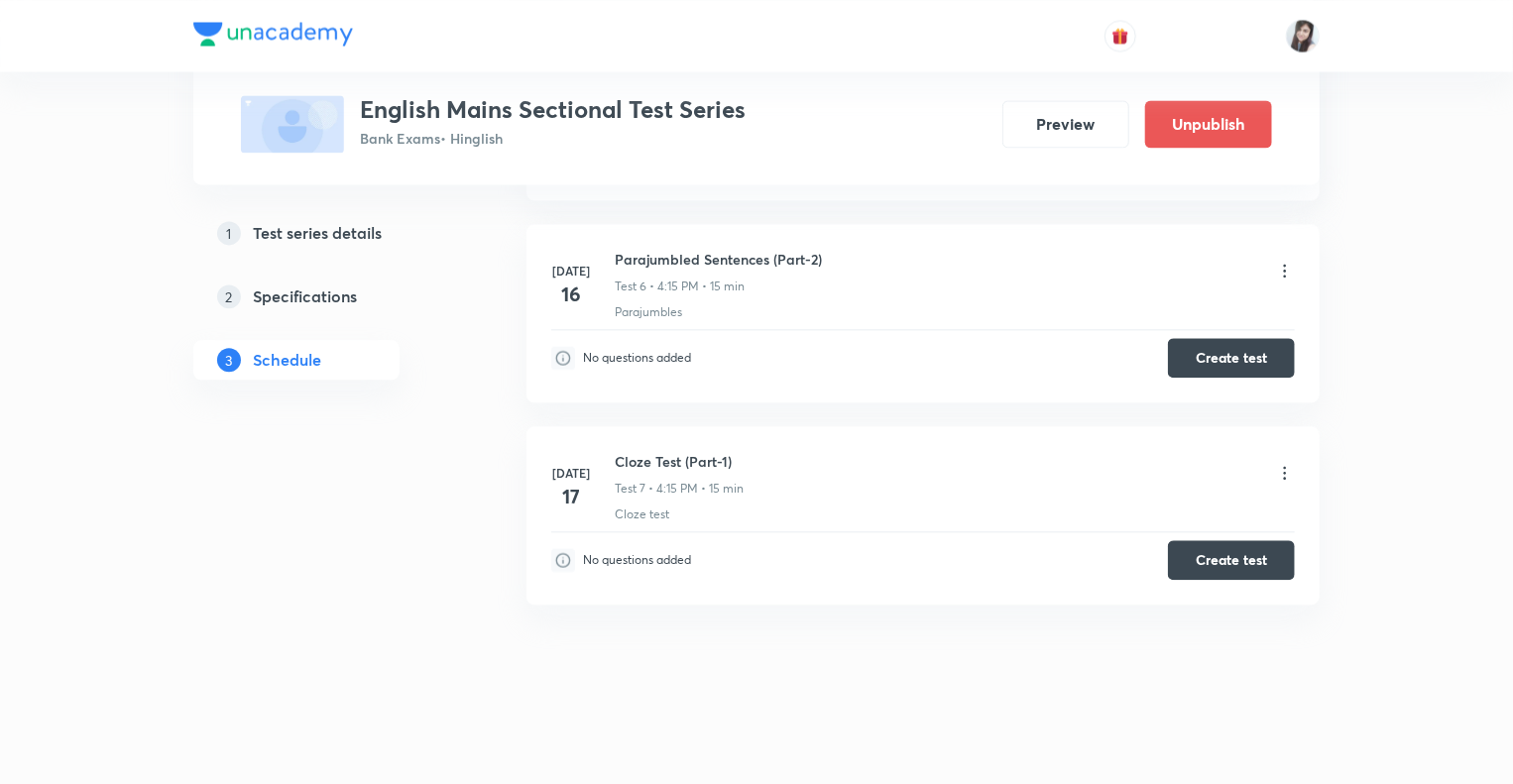 click on "Schedule •  7  tests Session  8 Live class Test Session title 0/99 ​ Schedule for Jul 10, 2025, 10:39 AM ​ Duration (in minutes) ​ Concepts ​ Sub-concepts ​ Add Cancel Jul 9 Sentence Completion (Part-1) Test 1 • 4:15 PM • 10 min Parts of Speech Edit questions Jul 10 Sentence Completion (Part-2) Test 2 • 4:15 PM • 15 min Parts of Speech No questions added  Add question Jul 11 Paragraph Completion (Part-1) Test 3 • 4:15 PM • 15 min Comprehension No questions added  Create test Jul 14 Paragraph Completion (Part-2) Test 4 • 4:15 PM • 15 min Comprehension No questions added  Create test Jul 15 Parajumbled Sentences (Part-1) Test 5 • 4:15 PM • 15 min Parajumbles No questions added  Create test Jul 16 Parajumbled Sentences (Part-2) Test 6 • 4:15 PM • 15 min Parajumbles No questions added  Create test Jul 17 Cloze Test (Part-1) Test 7 • 4:15 PM • 15 min Cloze test No questions added  Create test" at bounding box center [923, -493] 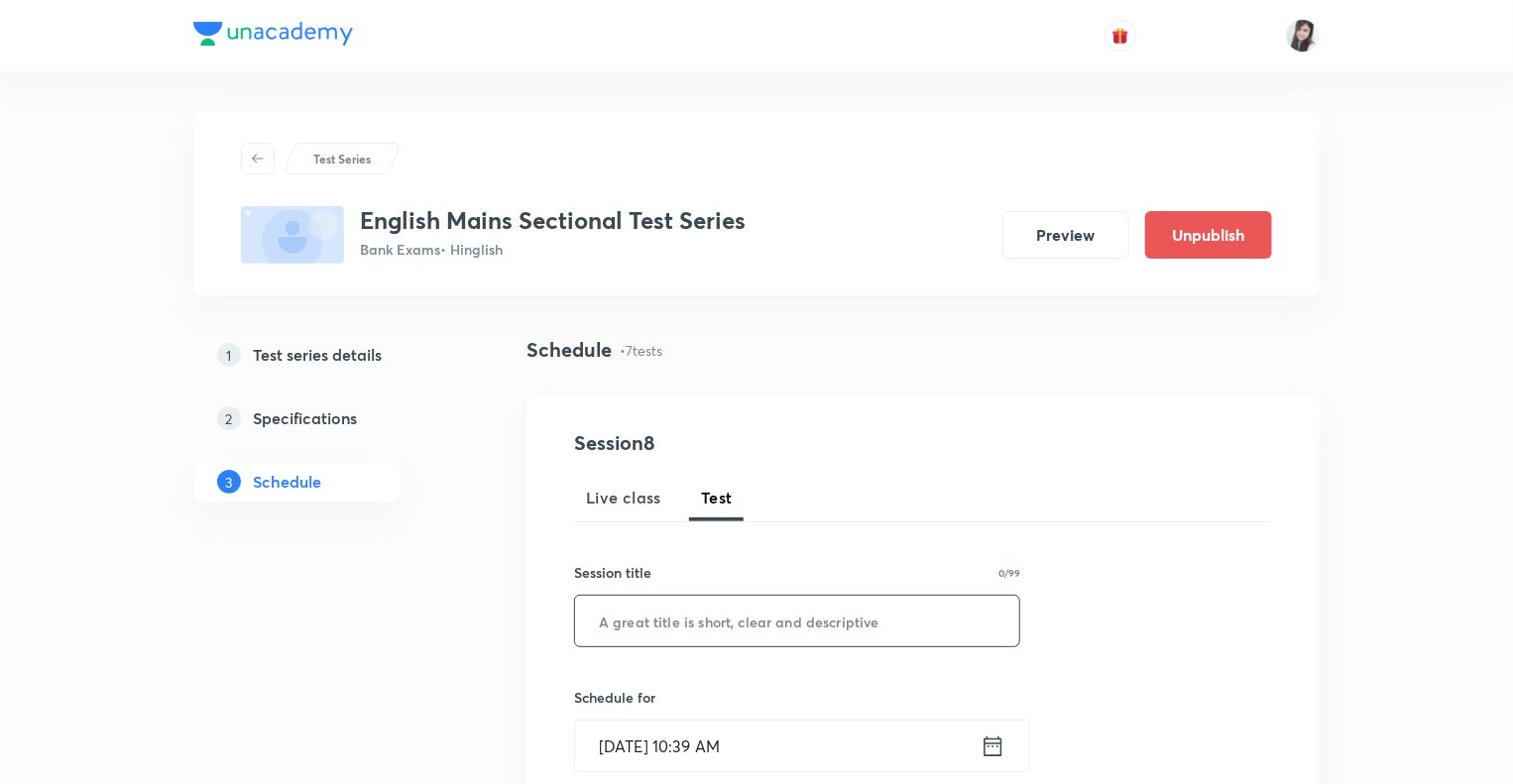 click at bounding box center [797, 620] 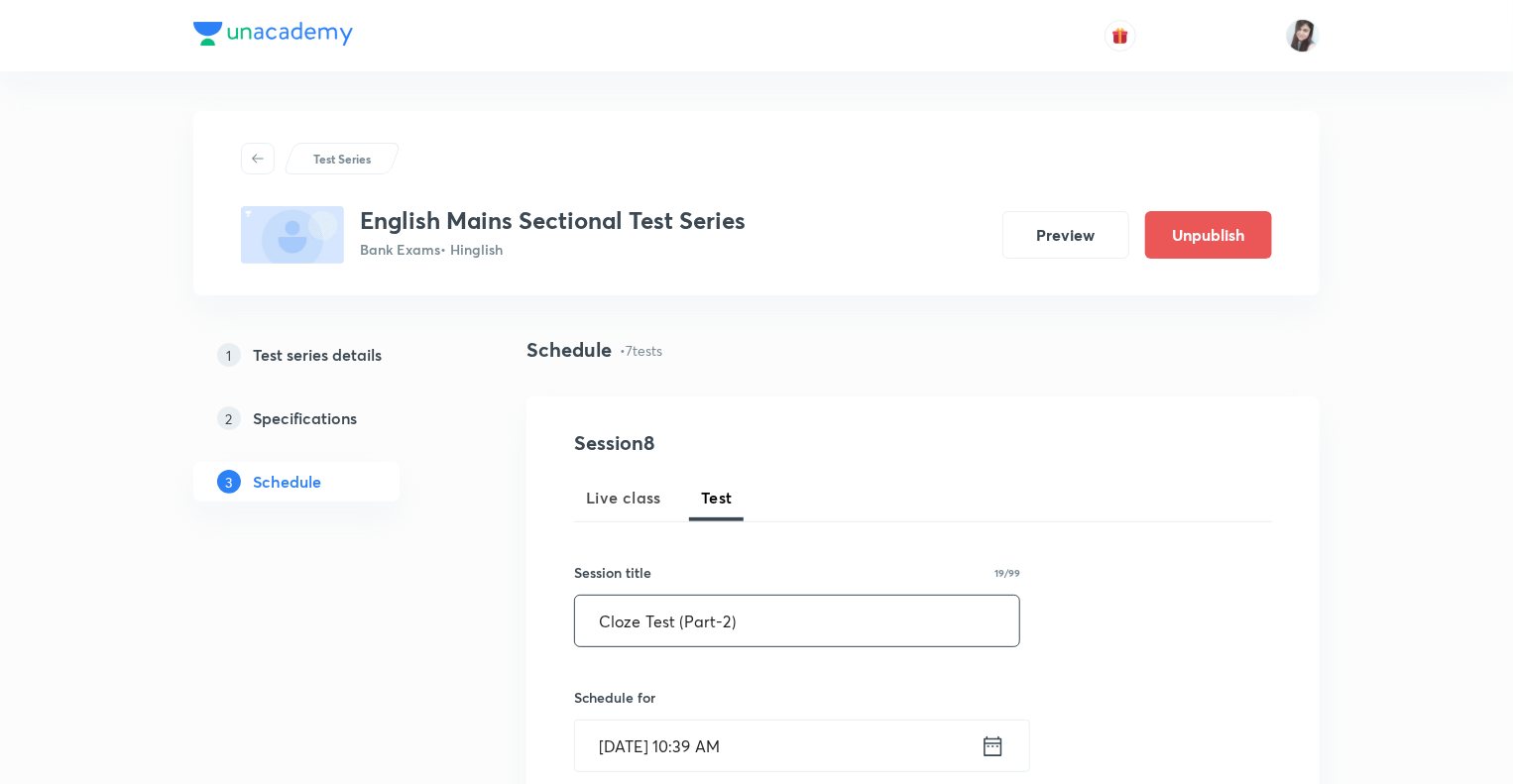 type on "Cloze Test (Part-2)" 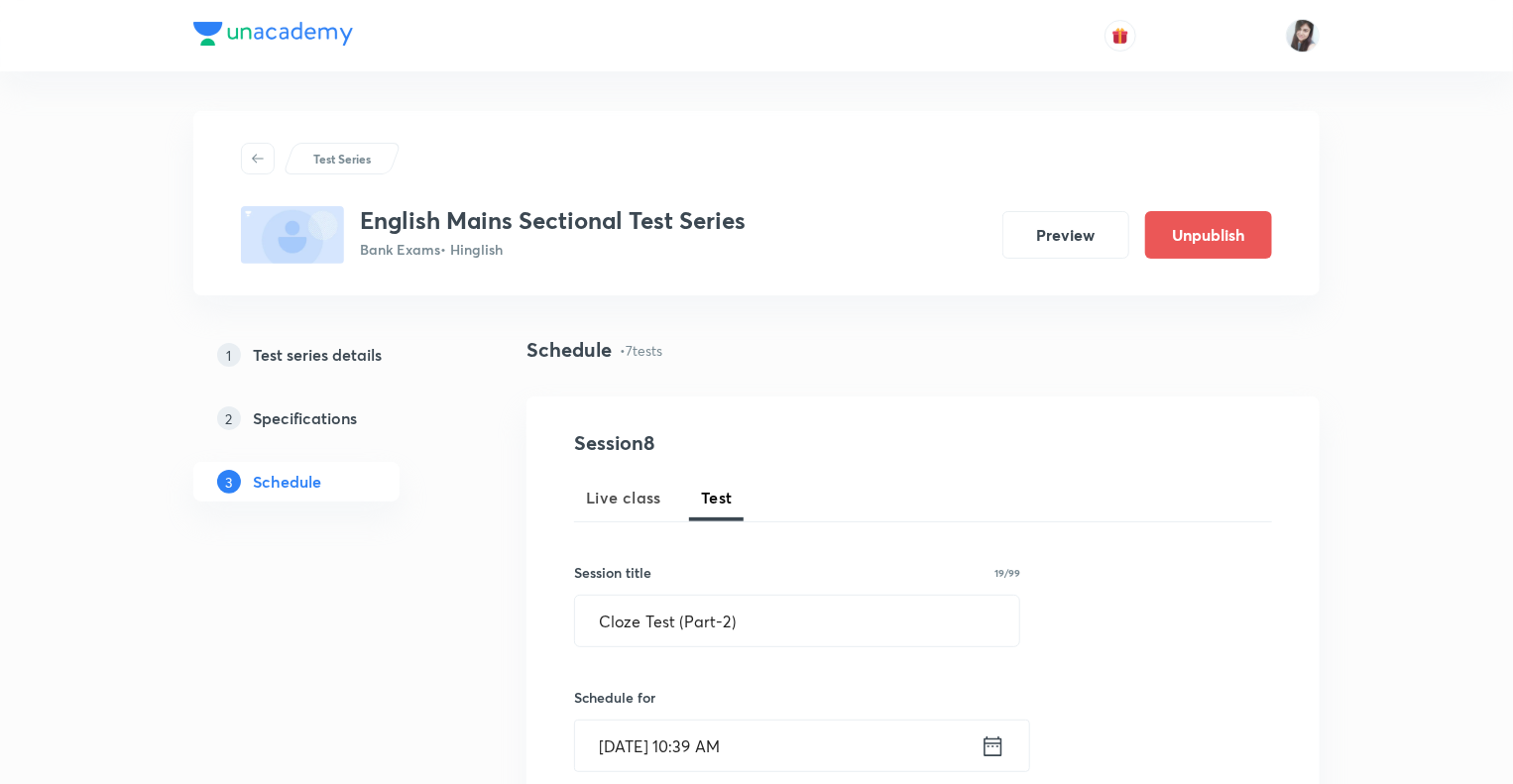 click on "1 Test series details 2 Specifications 3 Schedule" at bounding box center (328, 1583) 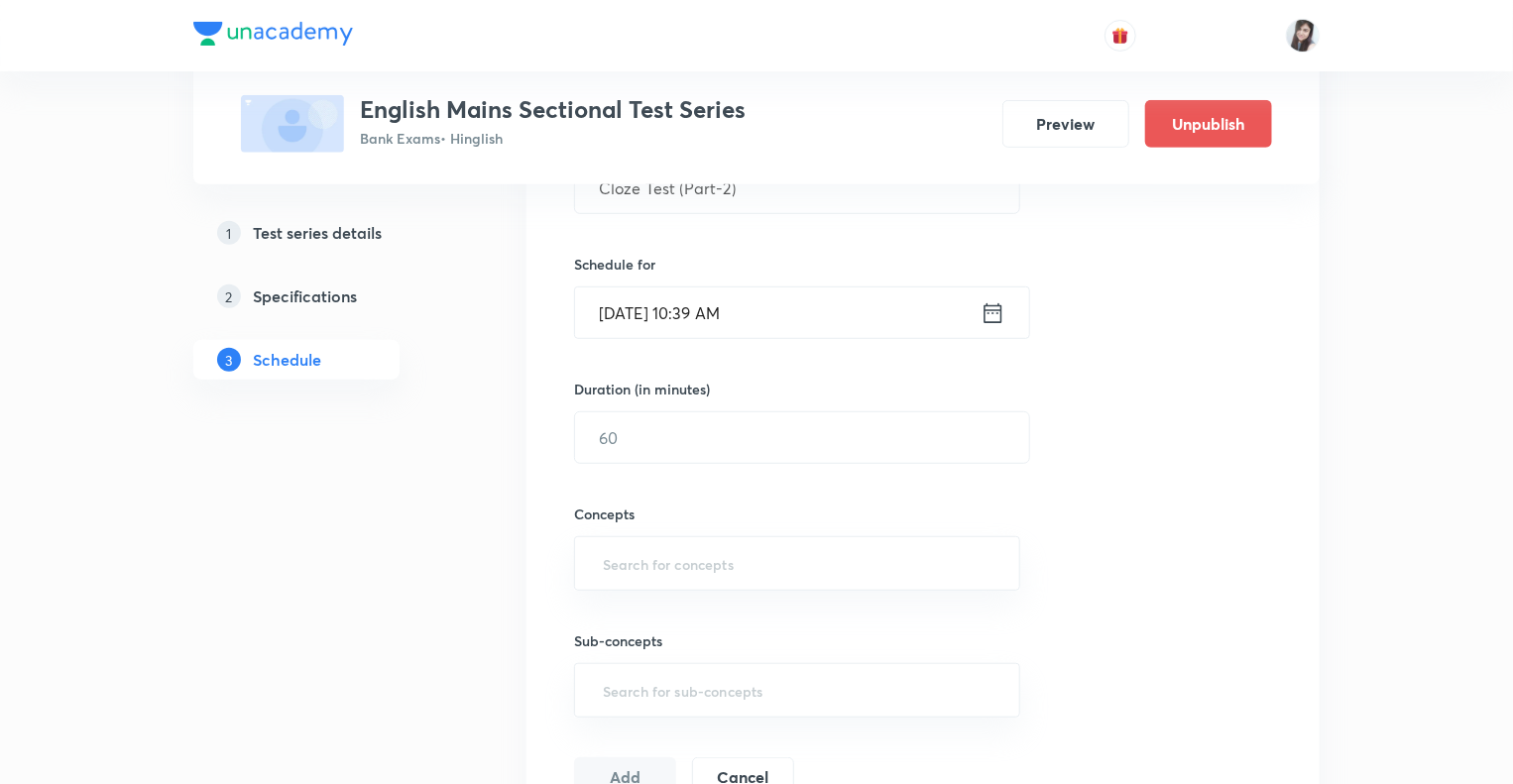 scroll, scrollTop: 476, scrollLeft: 0, axis: vertical 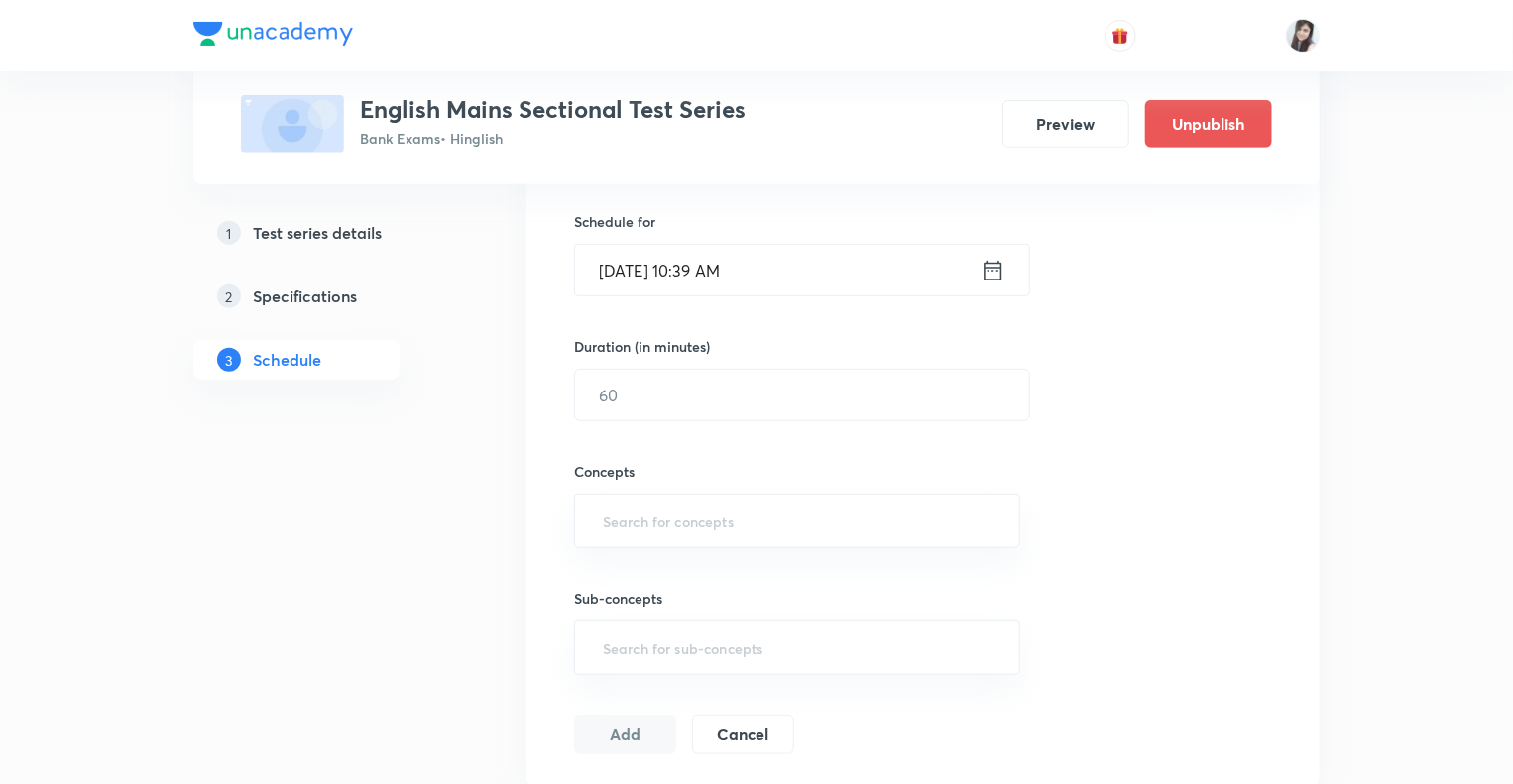 click 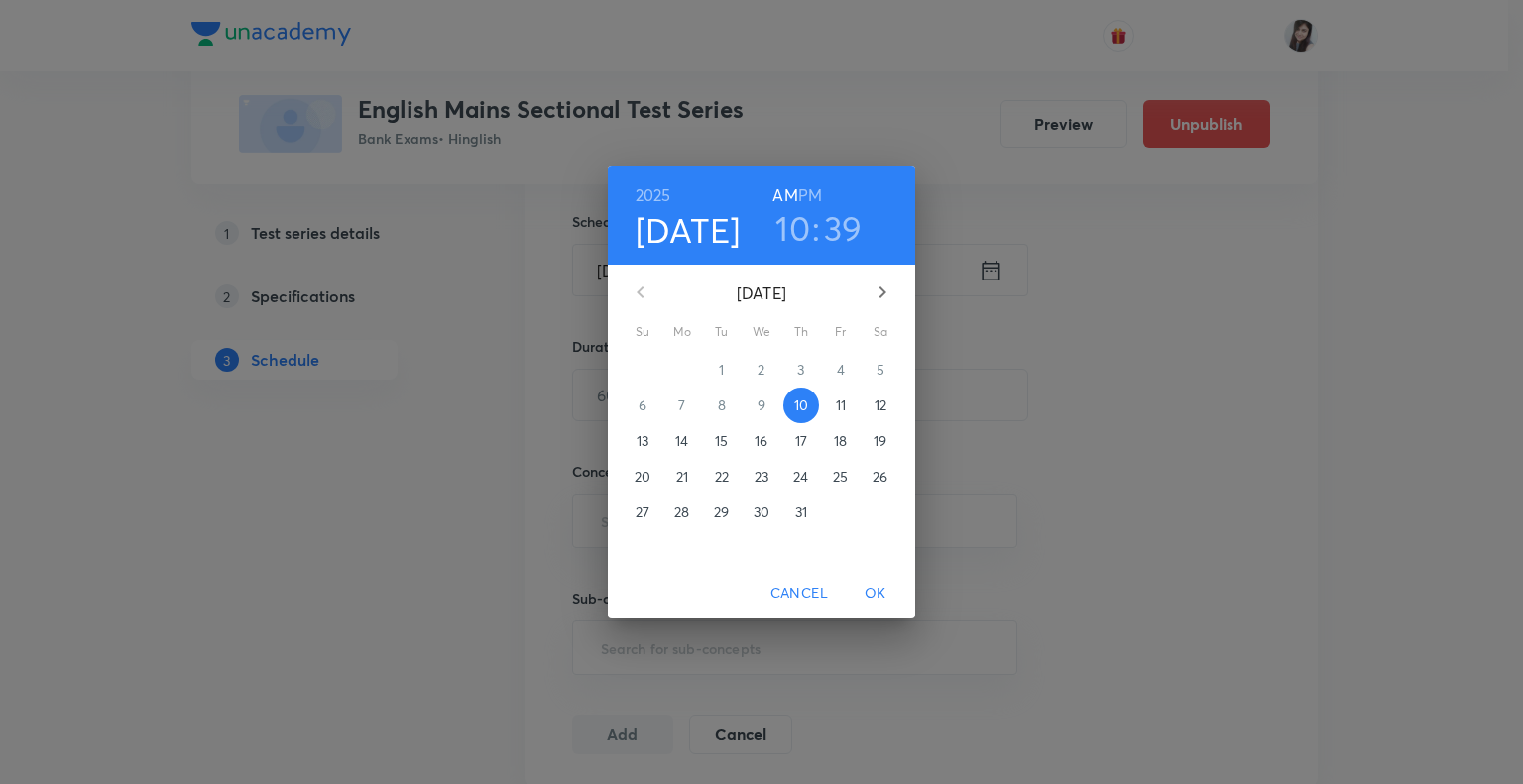 click on "21" at bounding box center [682, 477] 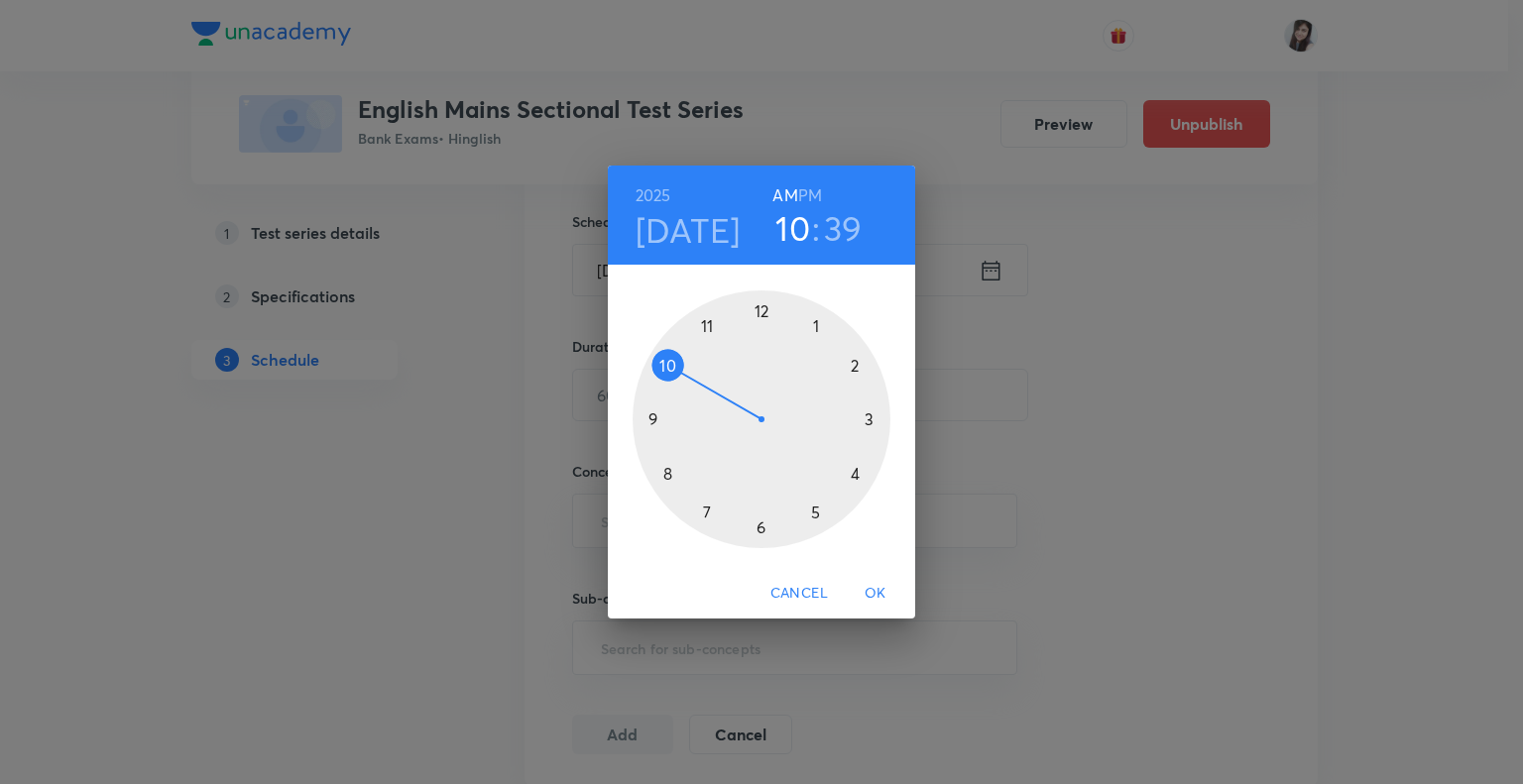 click at bounding box center [762, 419] 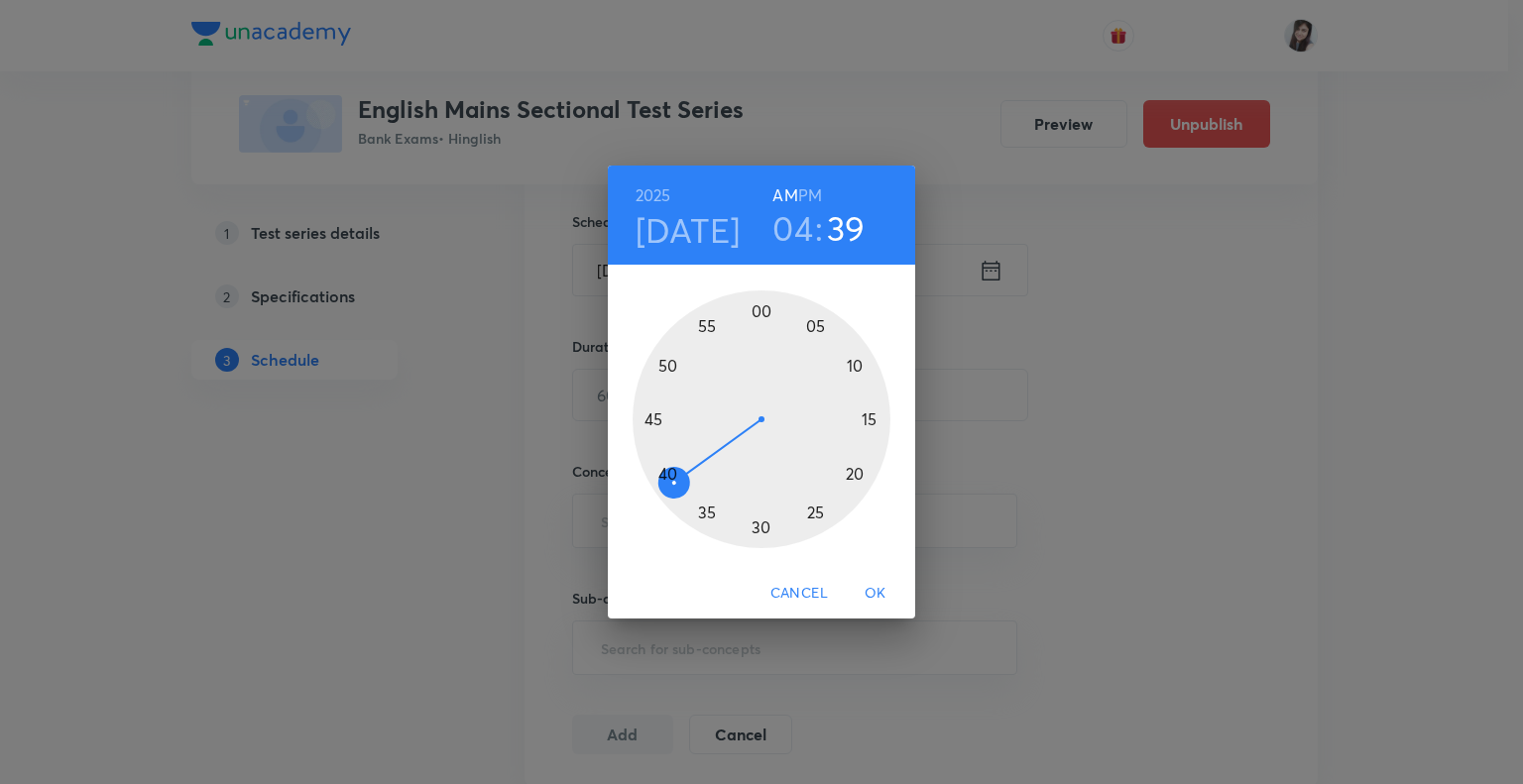 click on "PM" at bounding box center (810, 195) 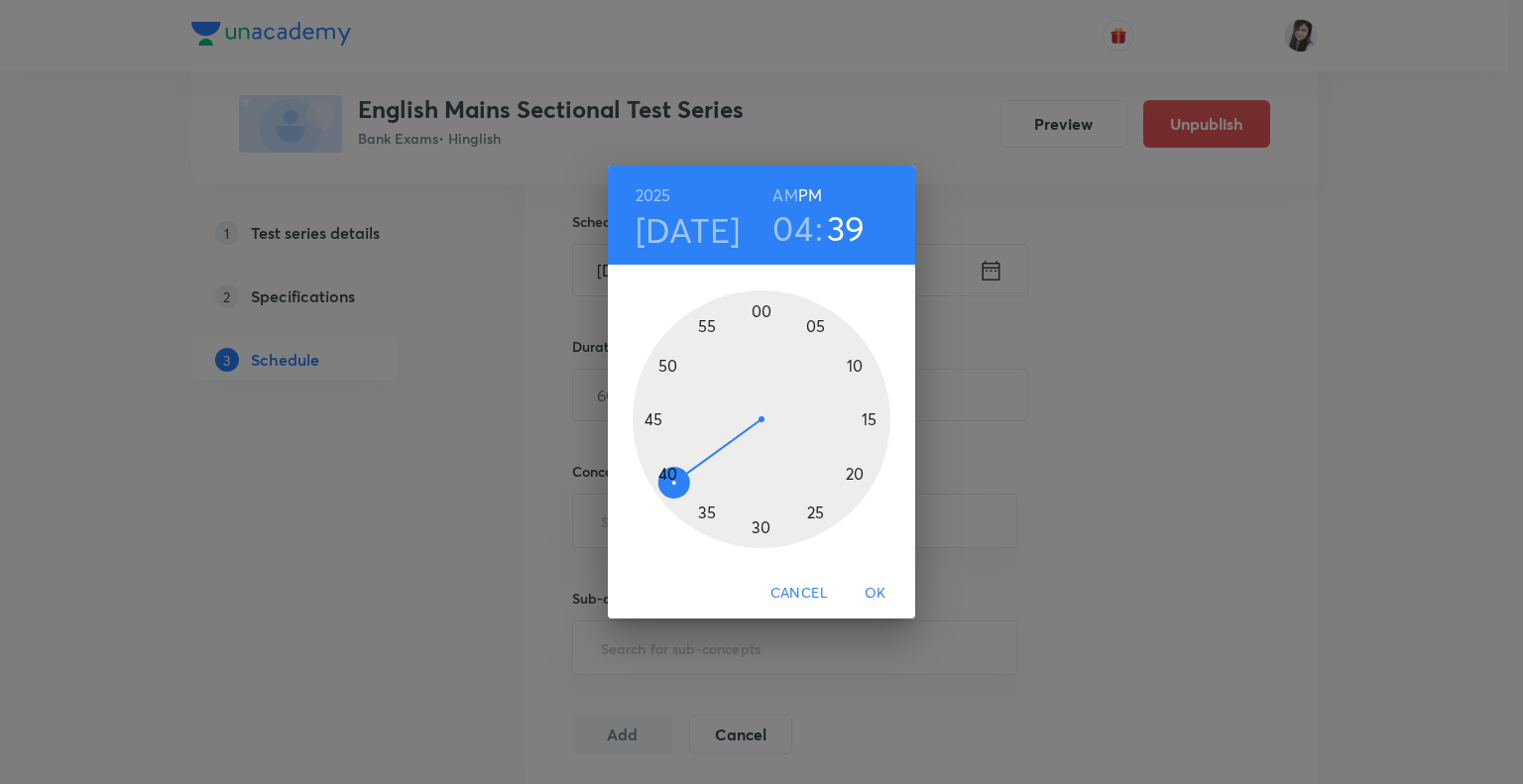 click at bounding box center [762, 419] 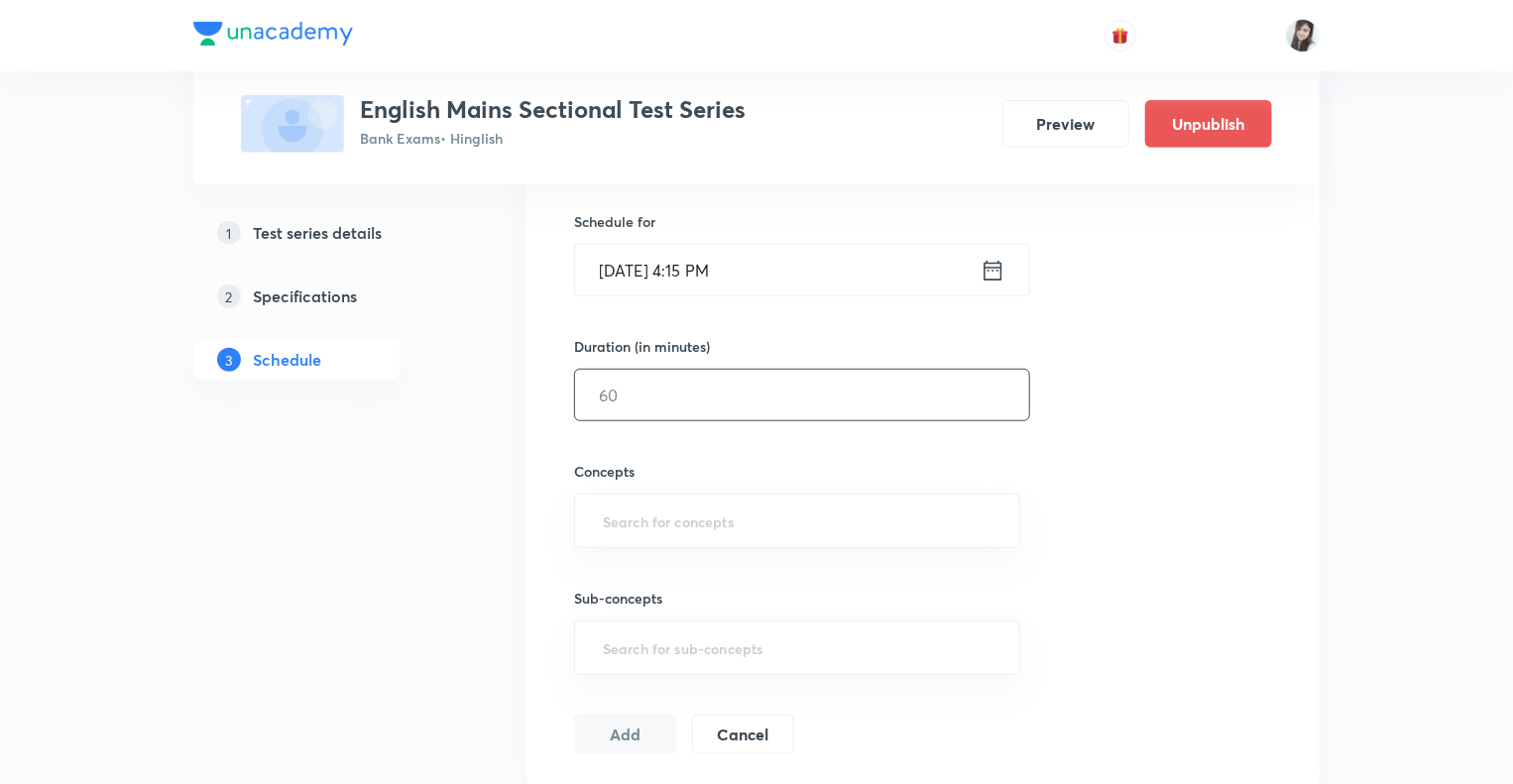 click at bounding box center (802, 394) 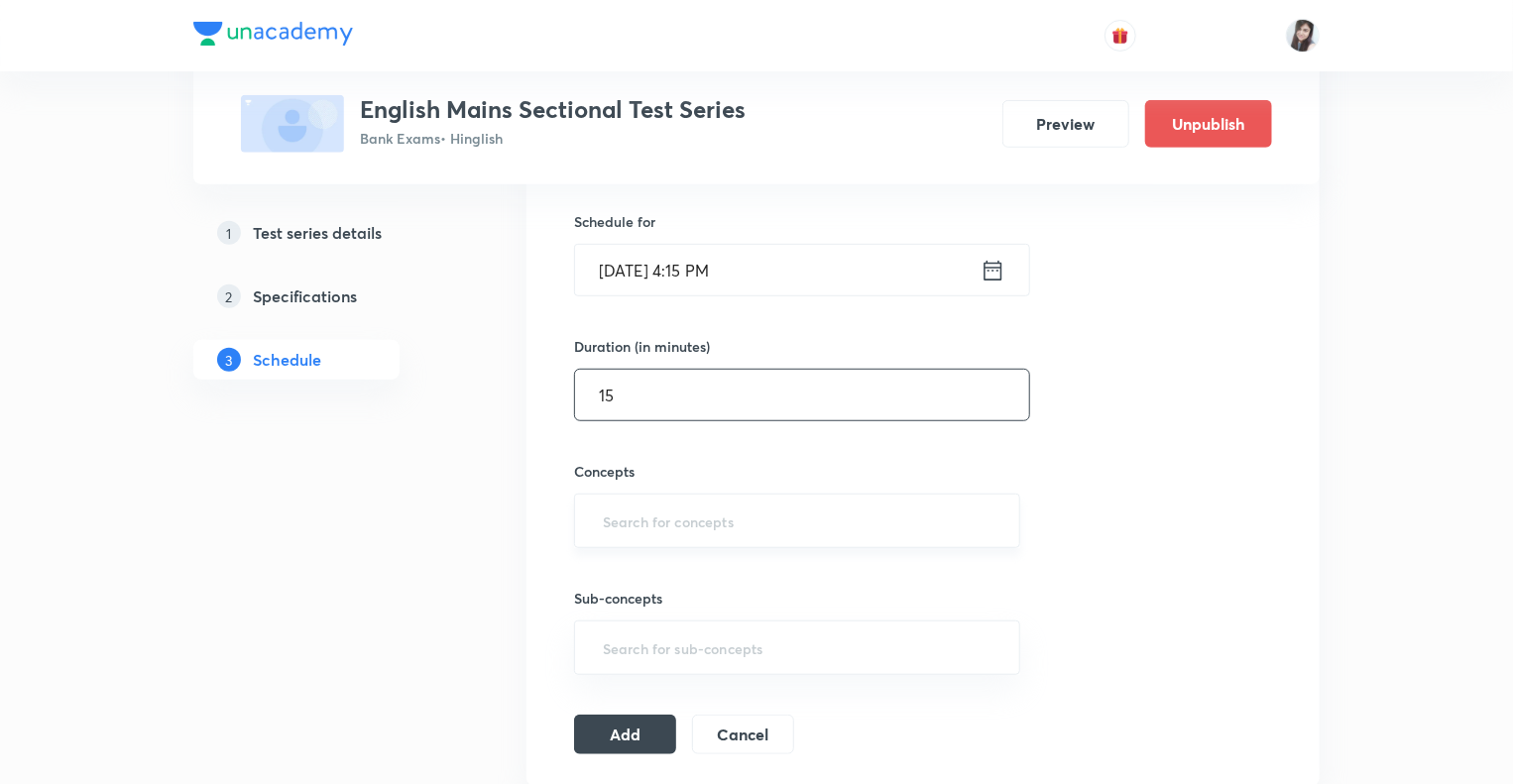 type on "15" 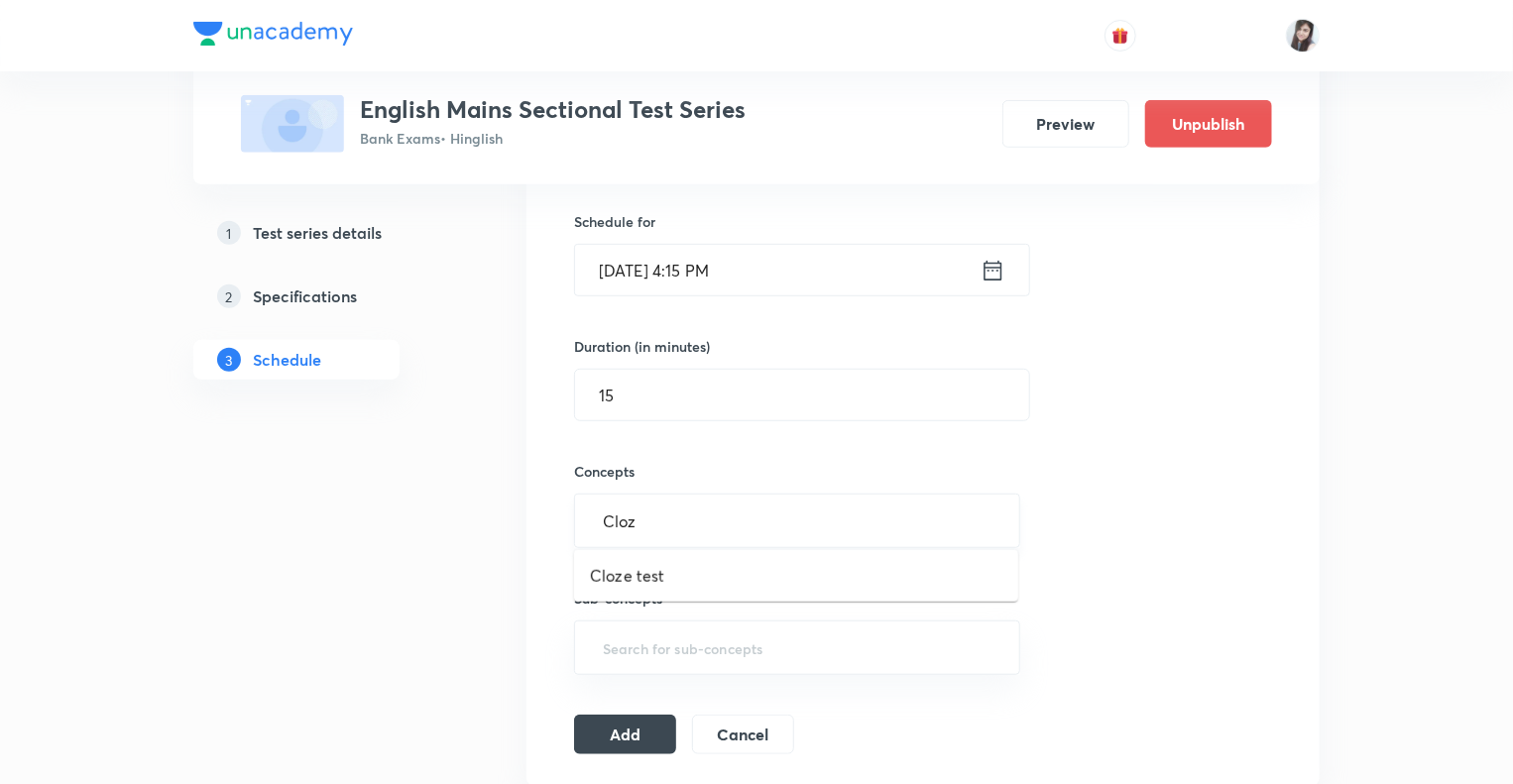 type on "Cloze" 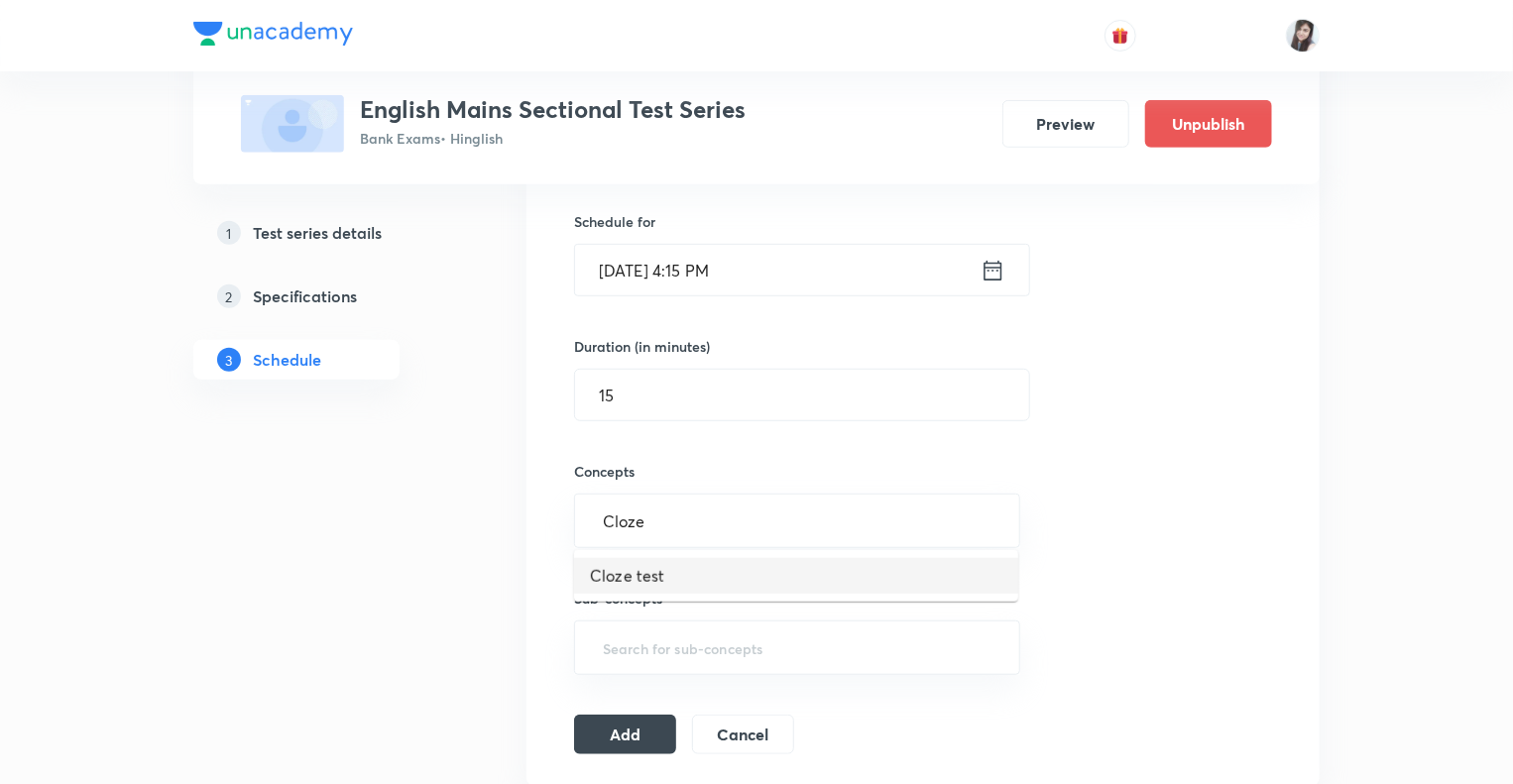 click on "Cloze test" at bounding box center (796, 576) 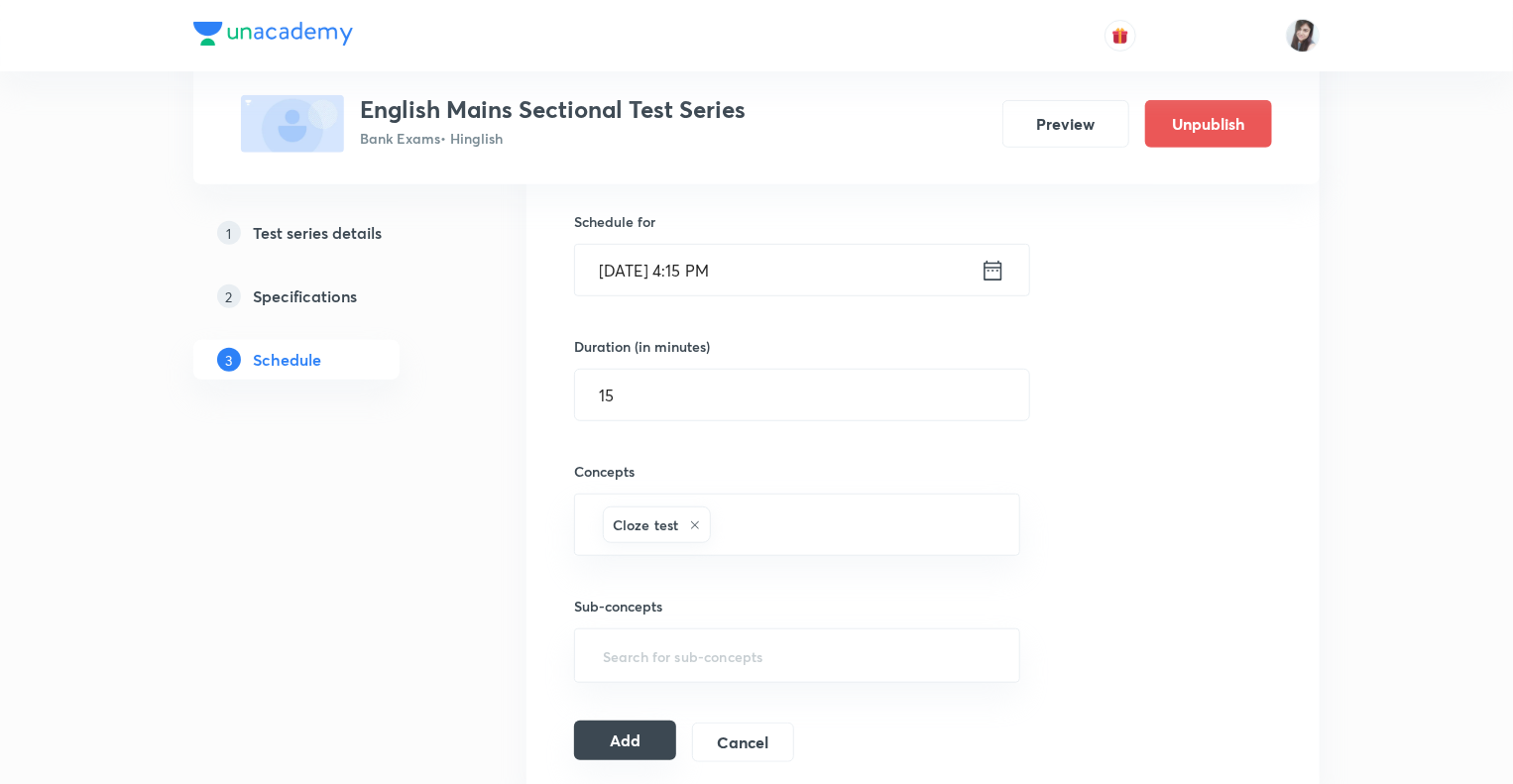 click on "Add" at bounding box center (625, 740) 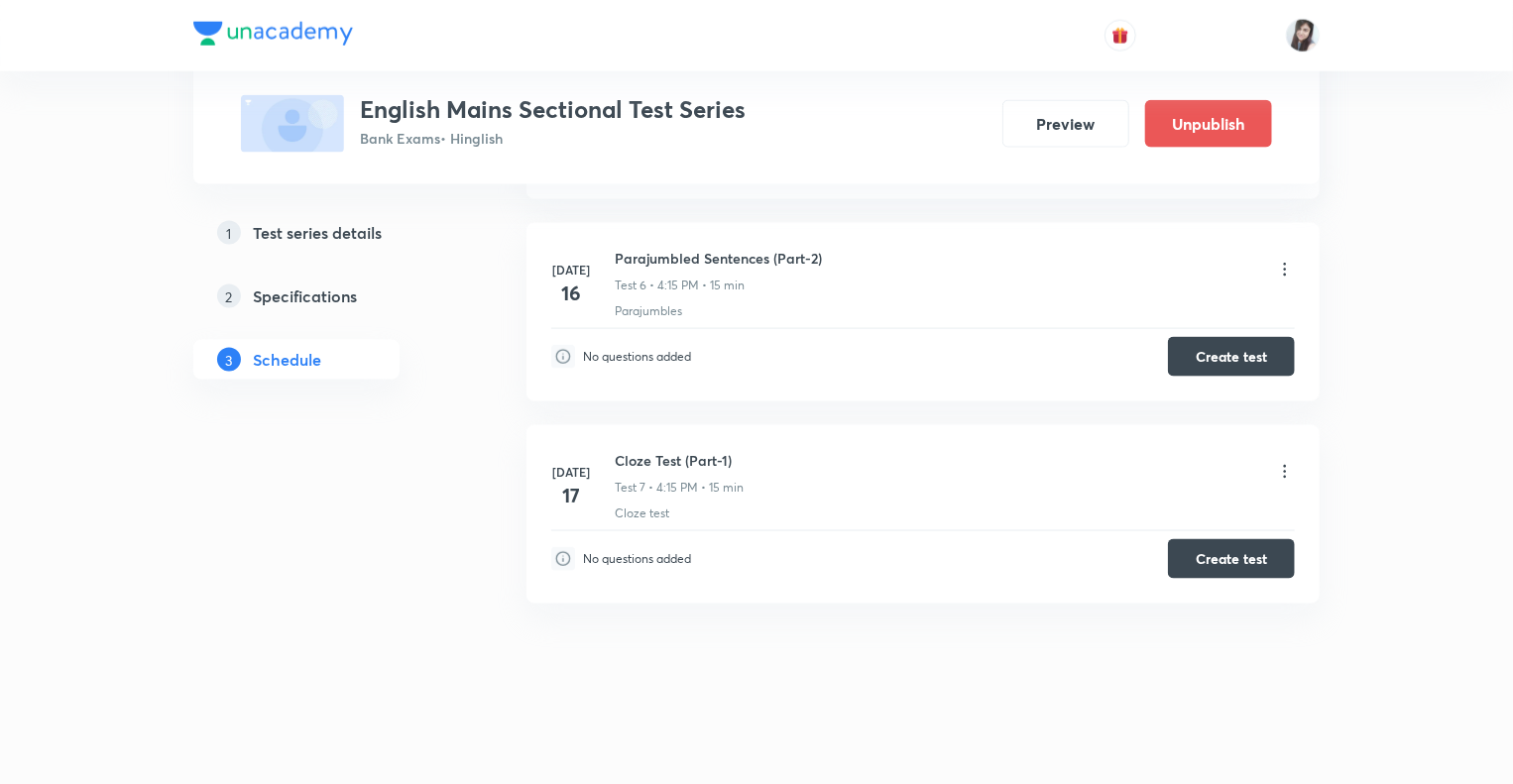 scroll, scrollTop: 1296, scrollLeft: 0, axis: vertical 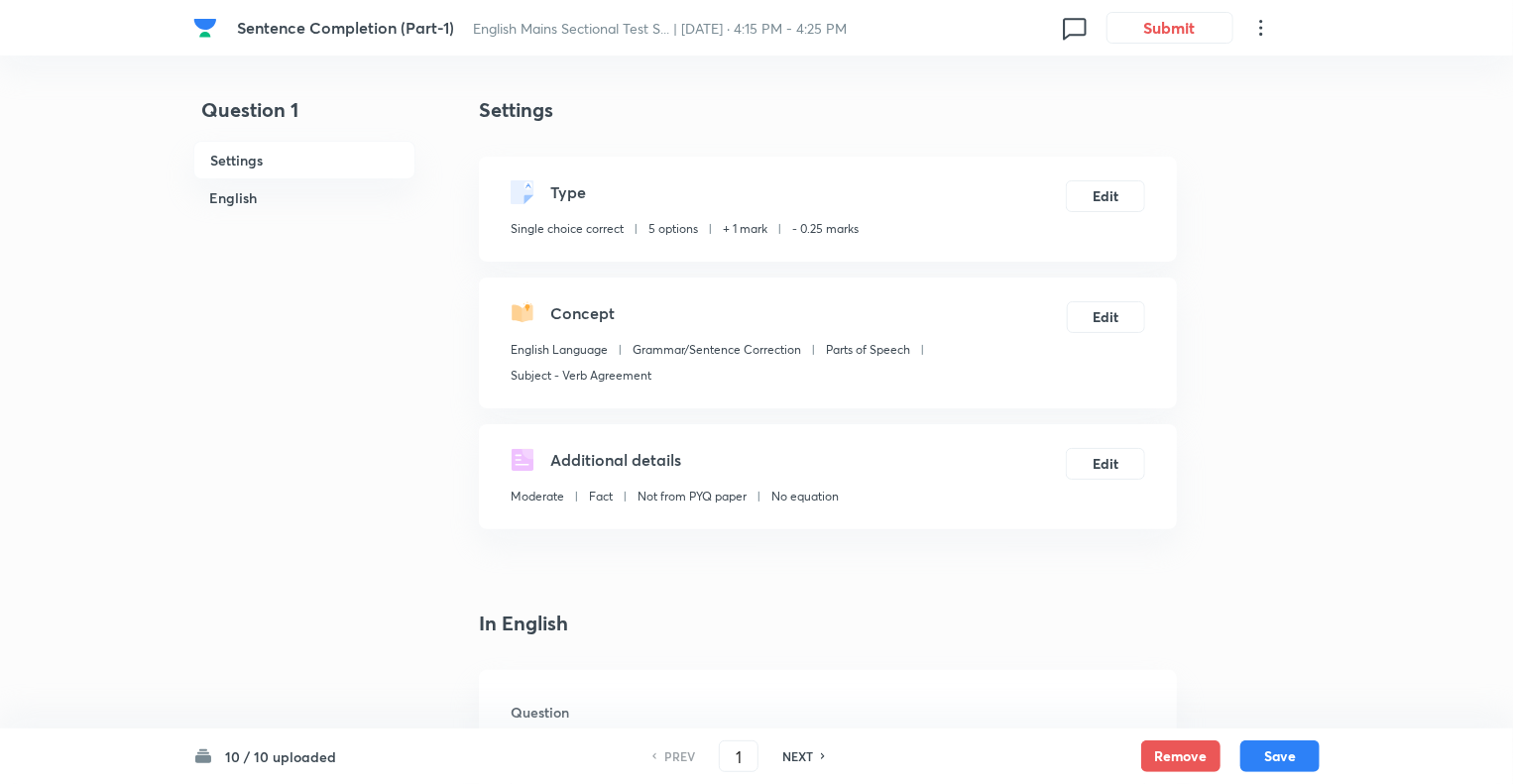 click on "Question 1 Settings English Settings Type Single choice correct 5 options + 1 mark - 0.25 marks Edit Concept English Language Grammar/Sentence Correction Parts of Speech Subject - Verb Agreement Edit Additional details Moderate Fact Not from PYQ paper No equation Edit In English Question Sentence Completion: In the following question, there is a sentence with a blank. Choose the option that best completes the sentence meaningfully and grammatically. Select the most appropriate answer from the given choices. Several potential solutions have been proposed in recent years ________________, including criminal penalties and enhanced media literacy. Option A to address the growing misuse of AI for deception Marked as correct Option B to addressing the growing misuse of AI for deception Mark as correct answer Option C to address the growing misuse of AI for deceptive Mark as correct answer Option D to address the grown misuse of AI for deception Mark as correct answer Option E None of the above Solution Explanation:" at bounding box center (756, 1801) 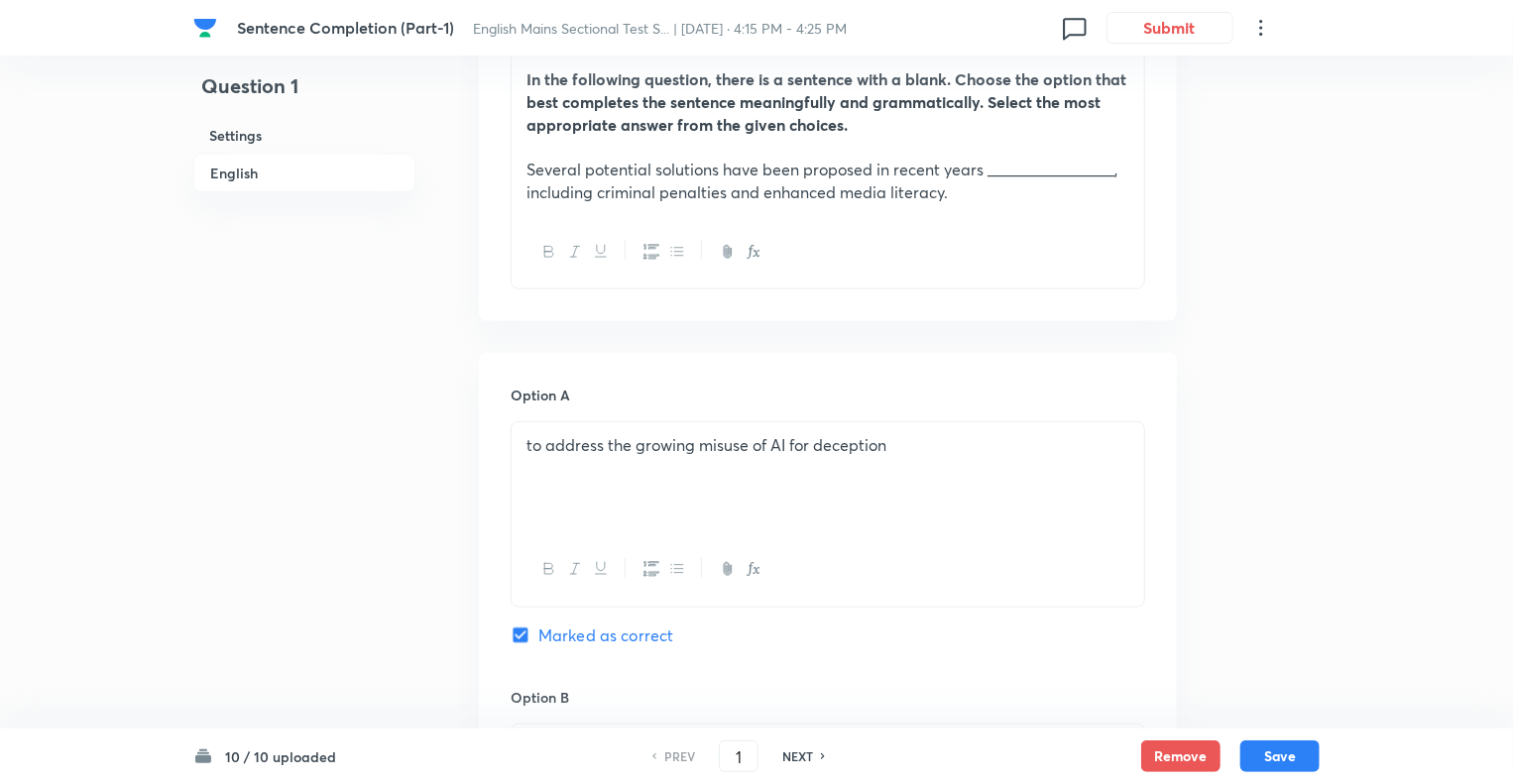 scroll, scrollTop: 753, scrollLeft: 0, axis: vertical 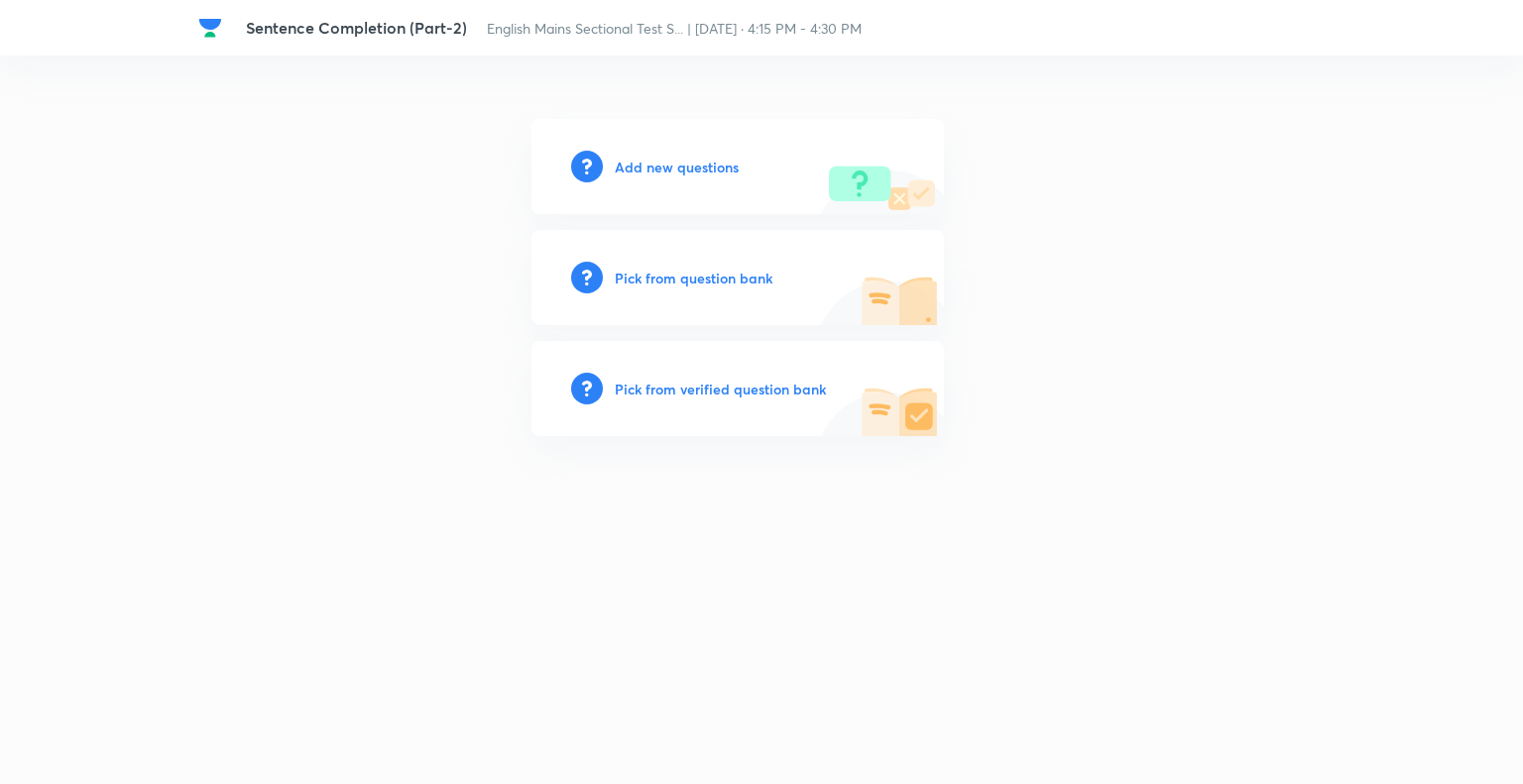 click on "Add new questions" at bounding box center [676, 167] 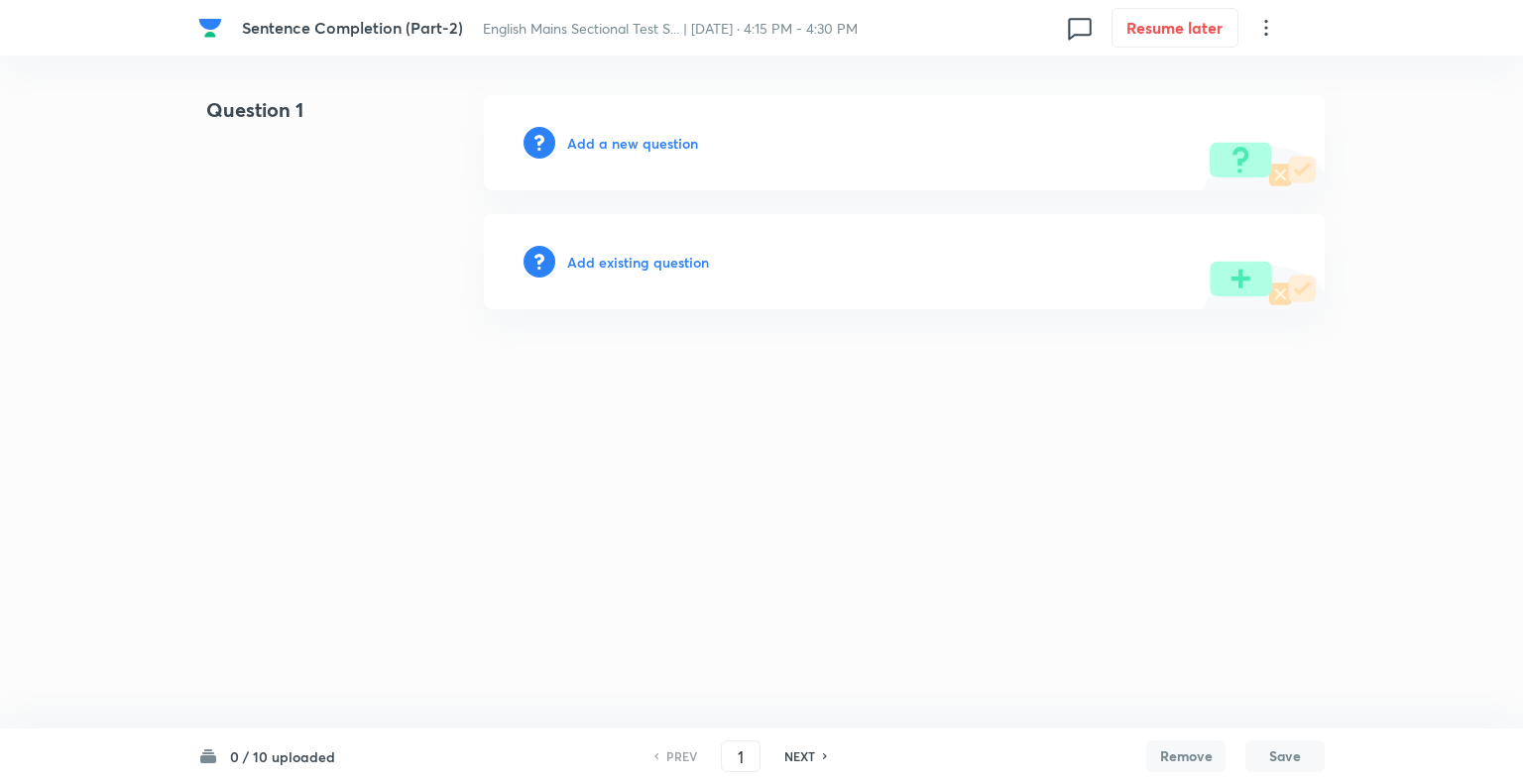 click on "Add a new question" at bounding box center [633, 143] 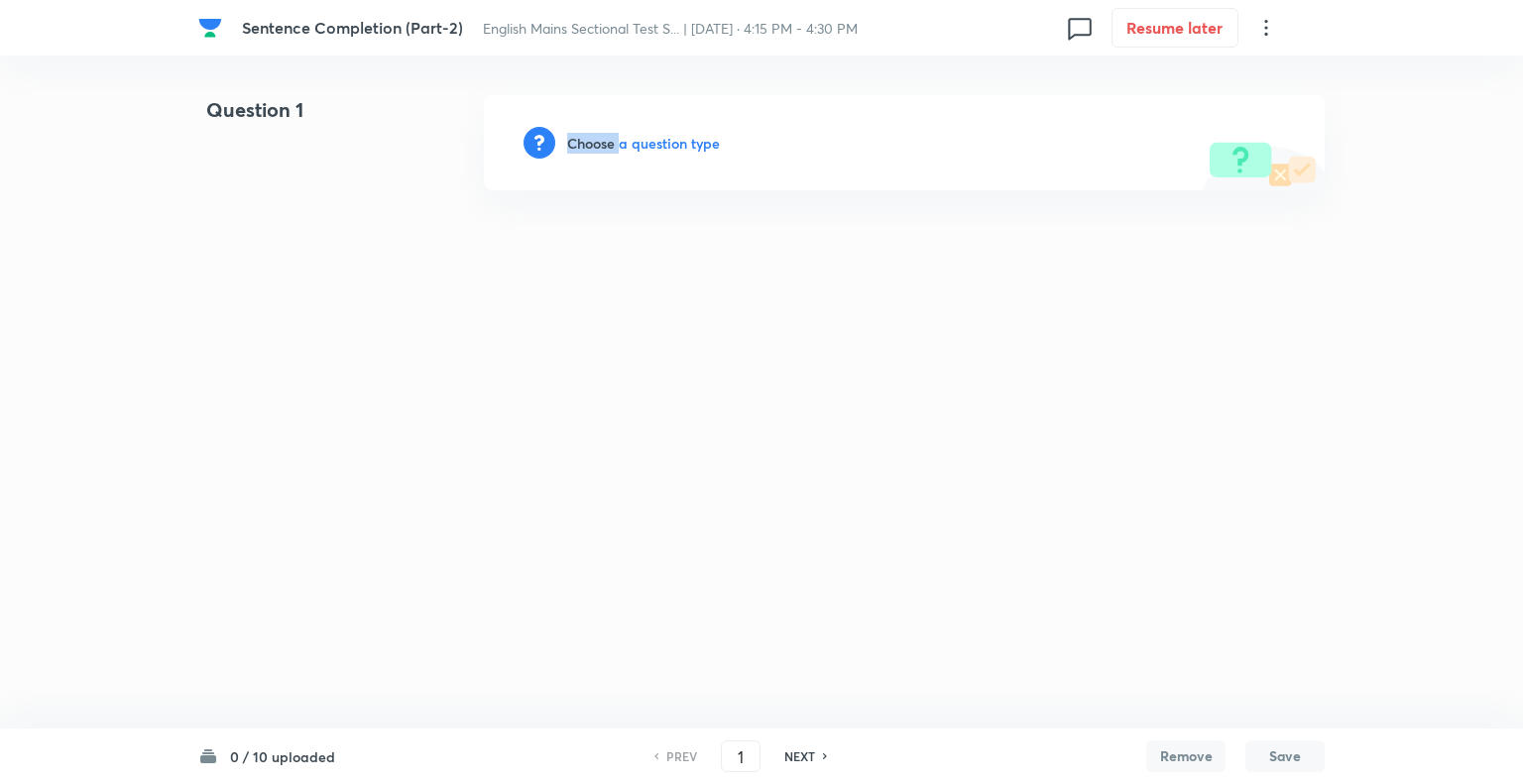 click on "Choose a question type" at bounding box center [644, 143] 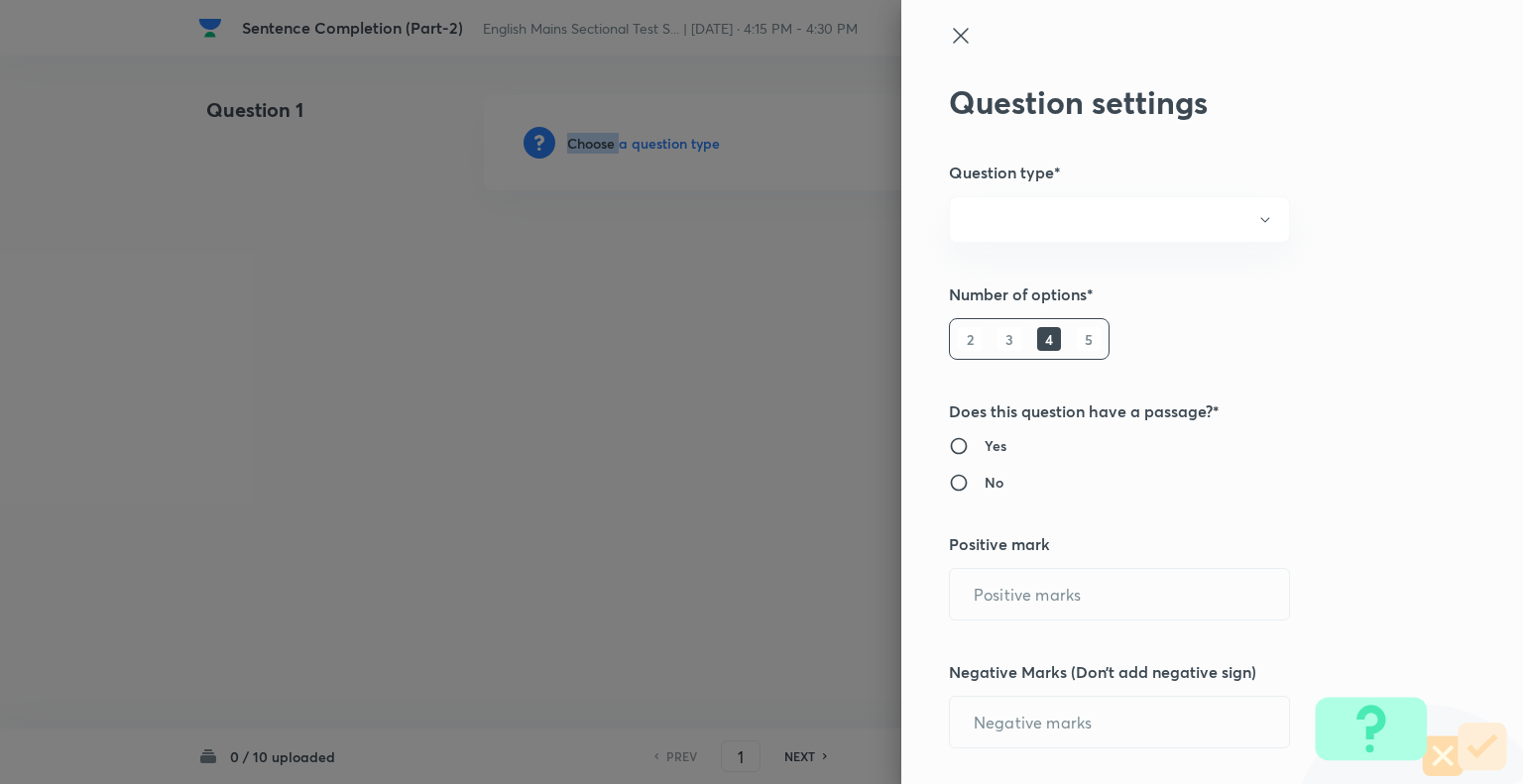 radio on "true" 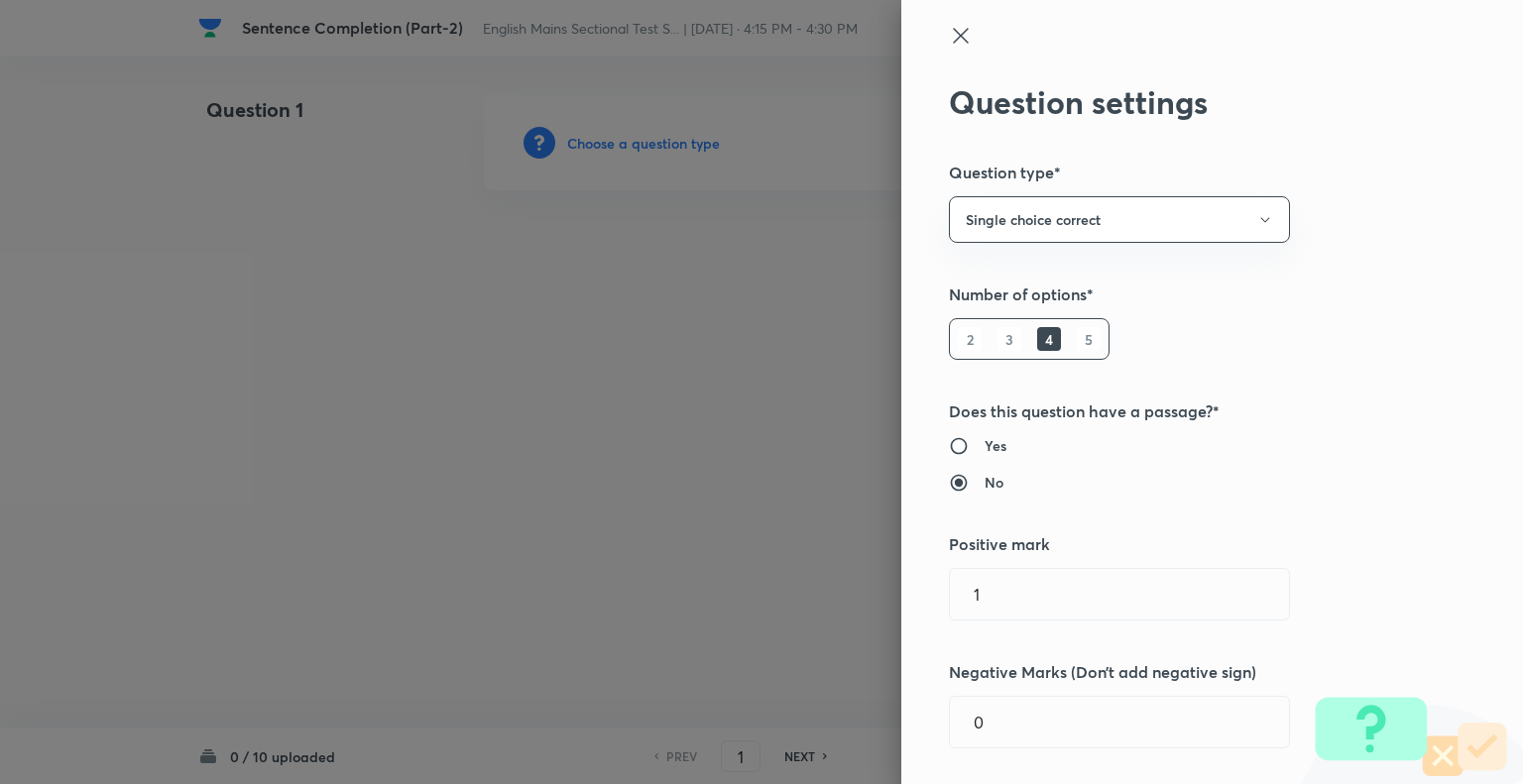 click on "5" at bounding box center (1089, 339) 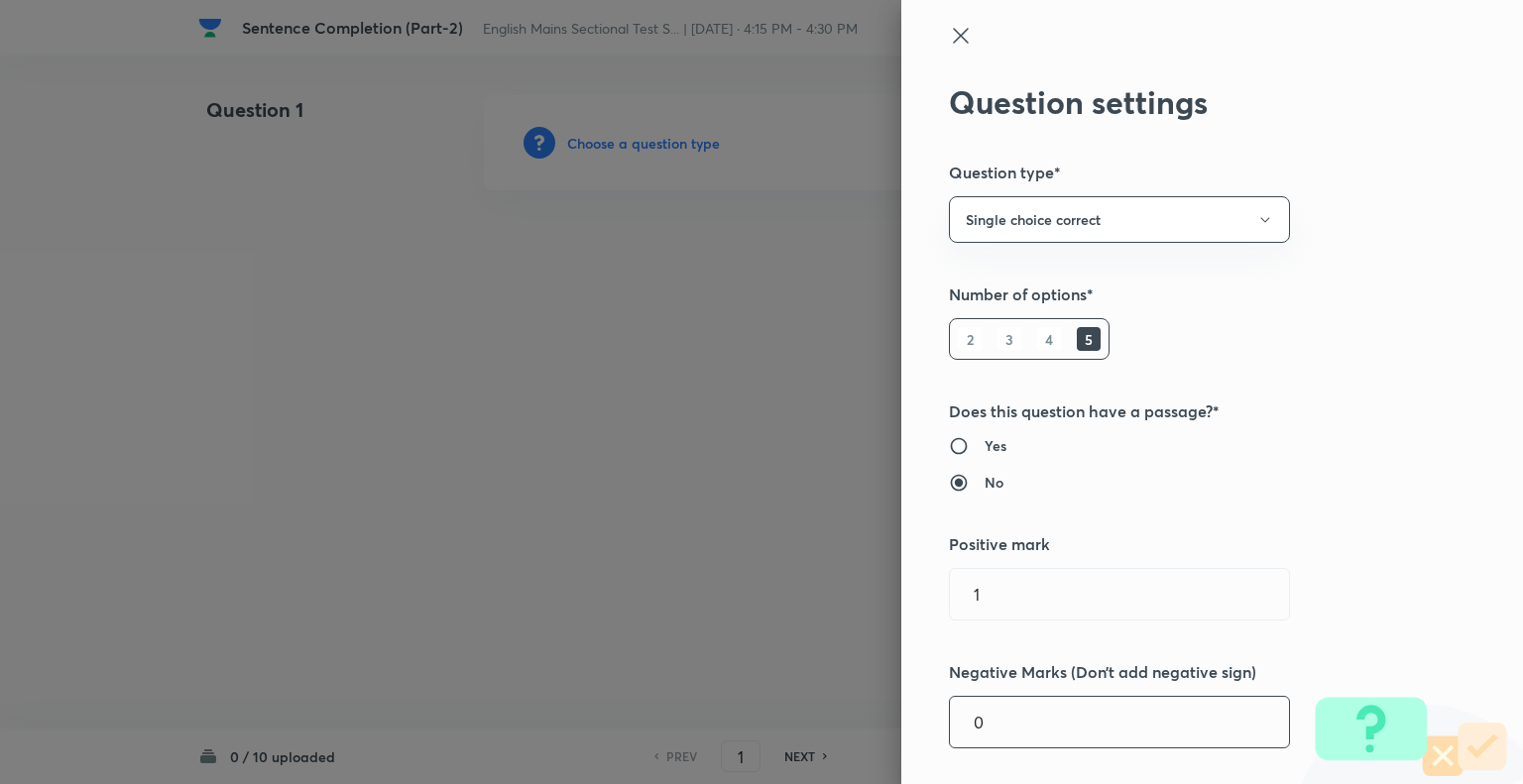 click on "0" at bounding box center (1119, 722) 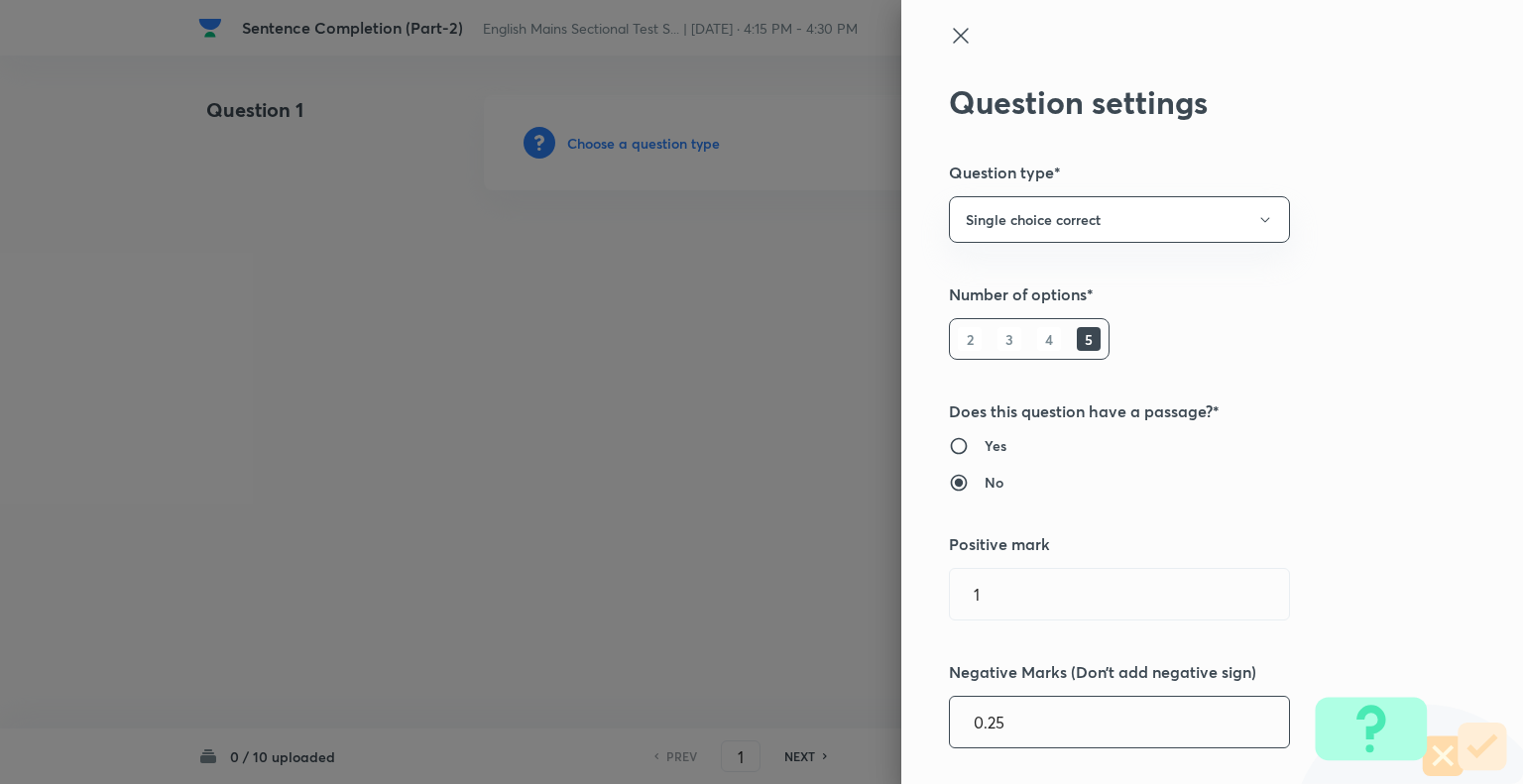 type on "0.25" 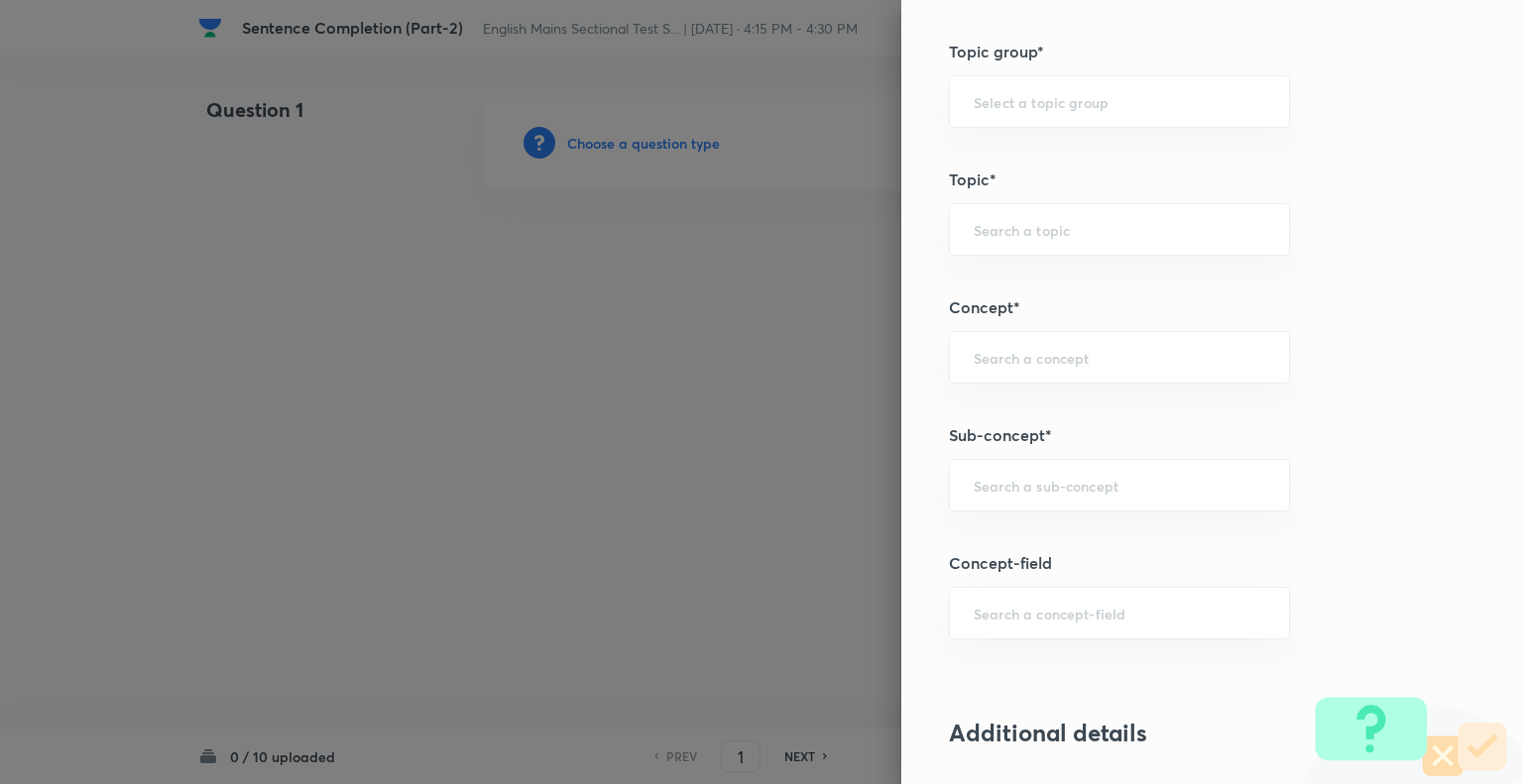 scroll, scrollTop: 922, scrollLeft: 0, axis: vertical 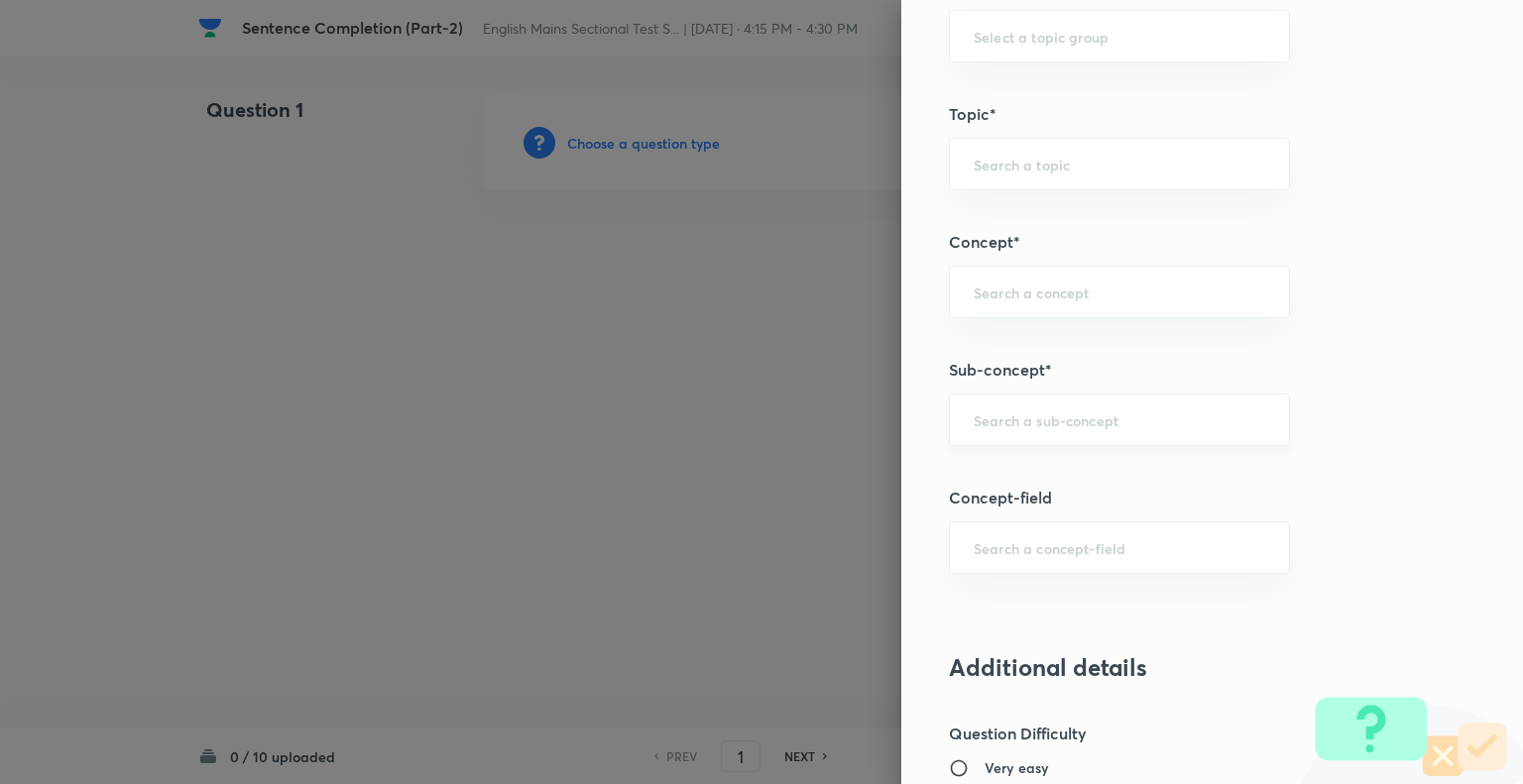 click at bounding box center (1119, 419) 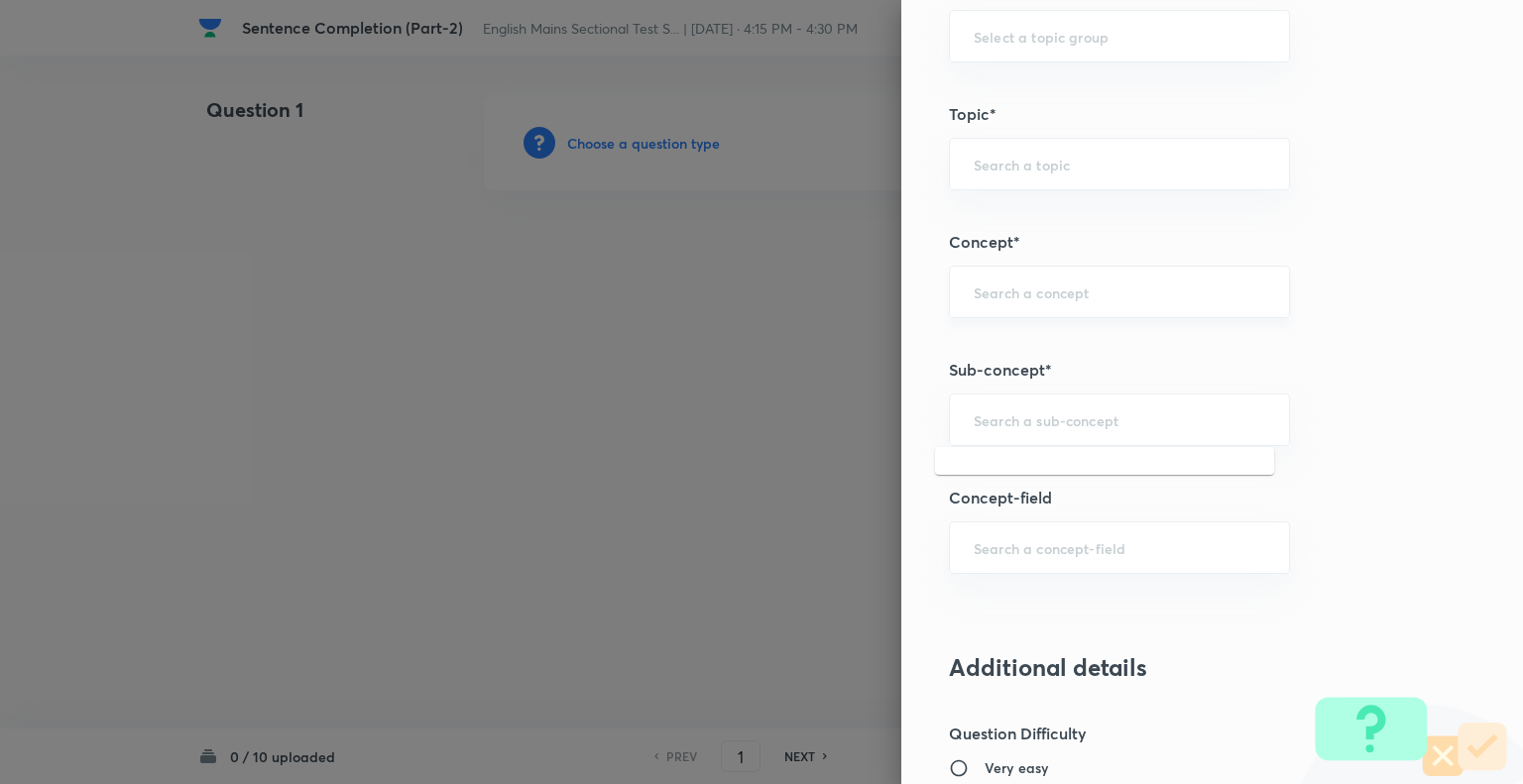 click at bounding box center (1119, 291) 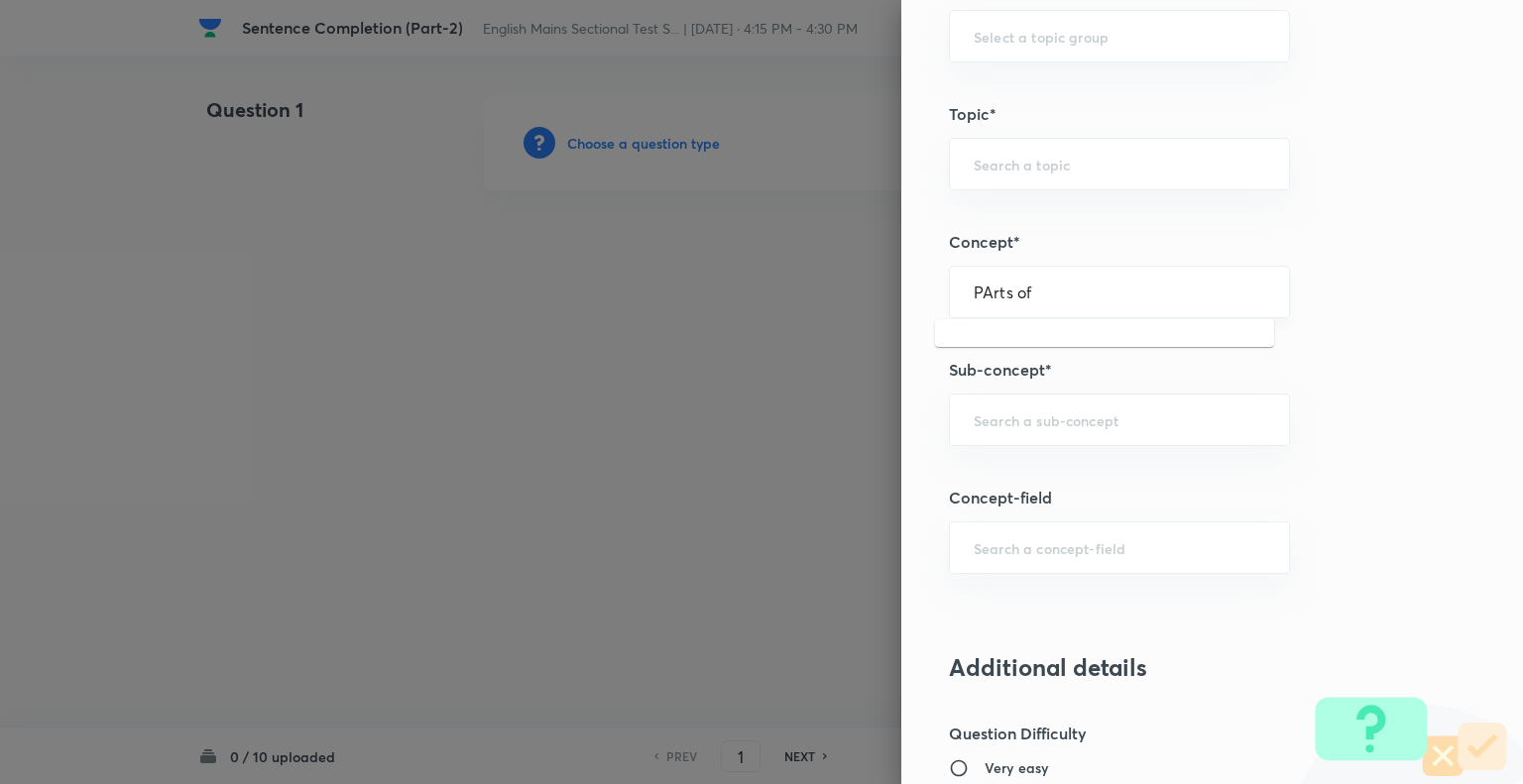 click on "PArts of" at bounding box center (1119, 291) 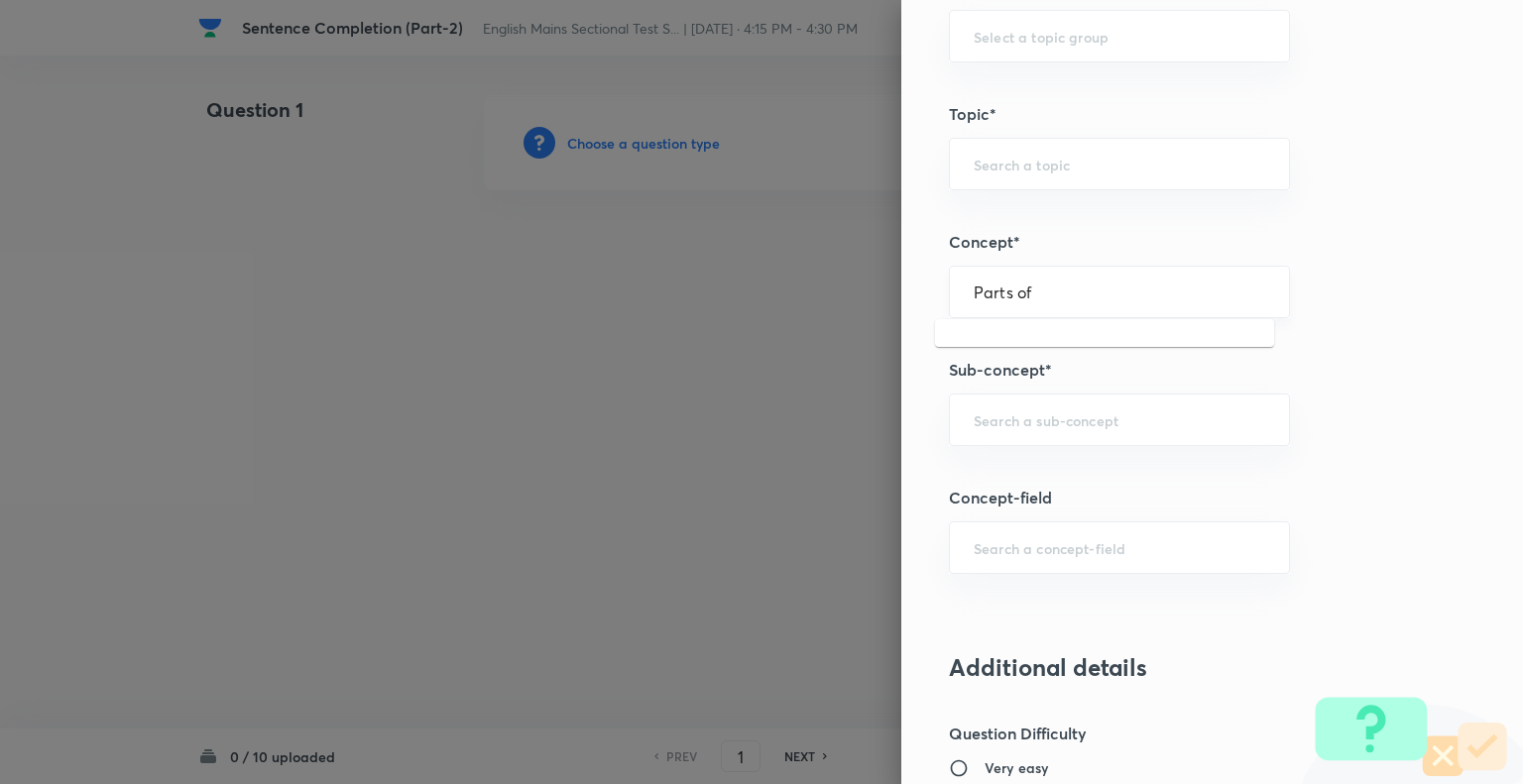 click on "Parts of ​" at bounding box center [1119, 291] 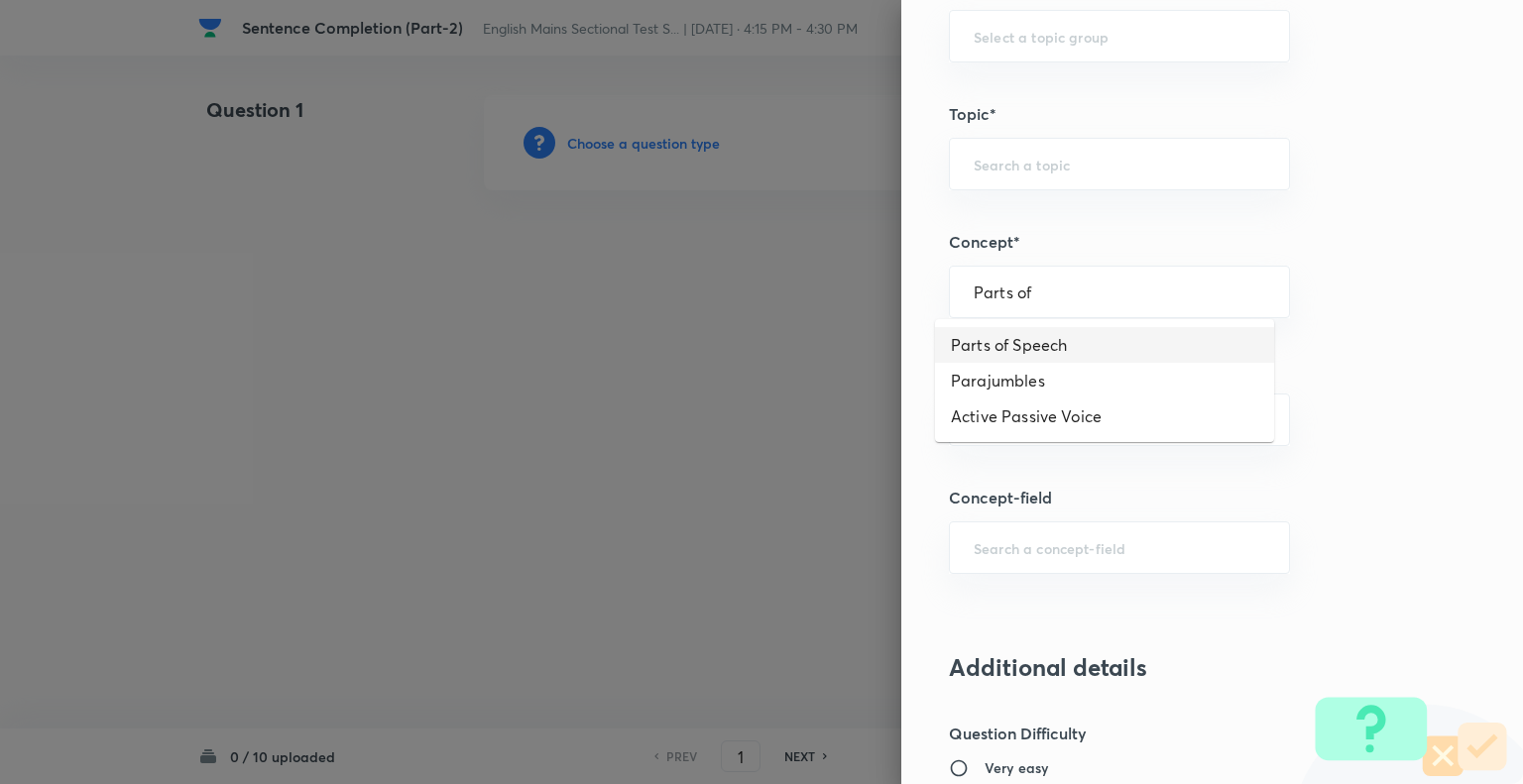 click on "Parts of Speech" at bounding box center (1105, 345) 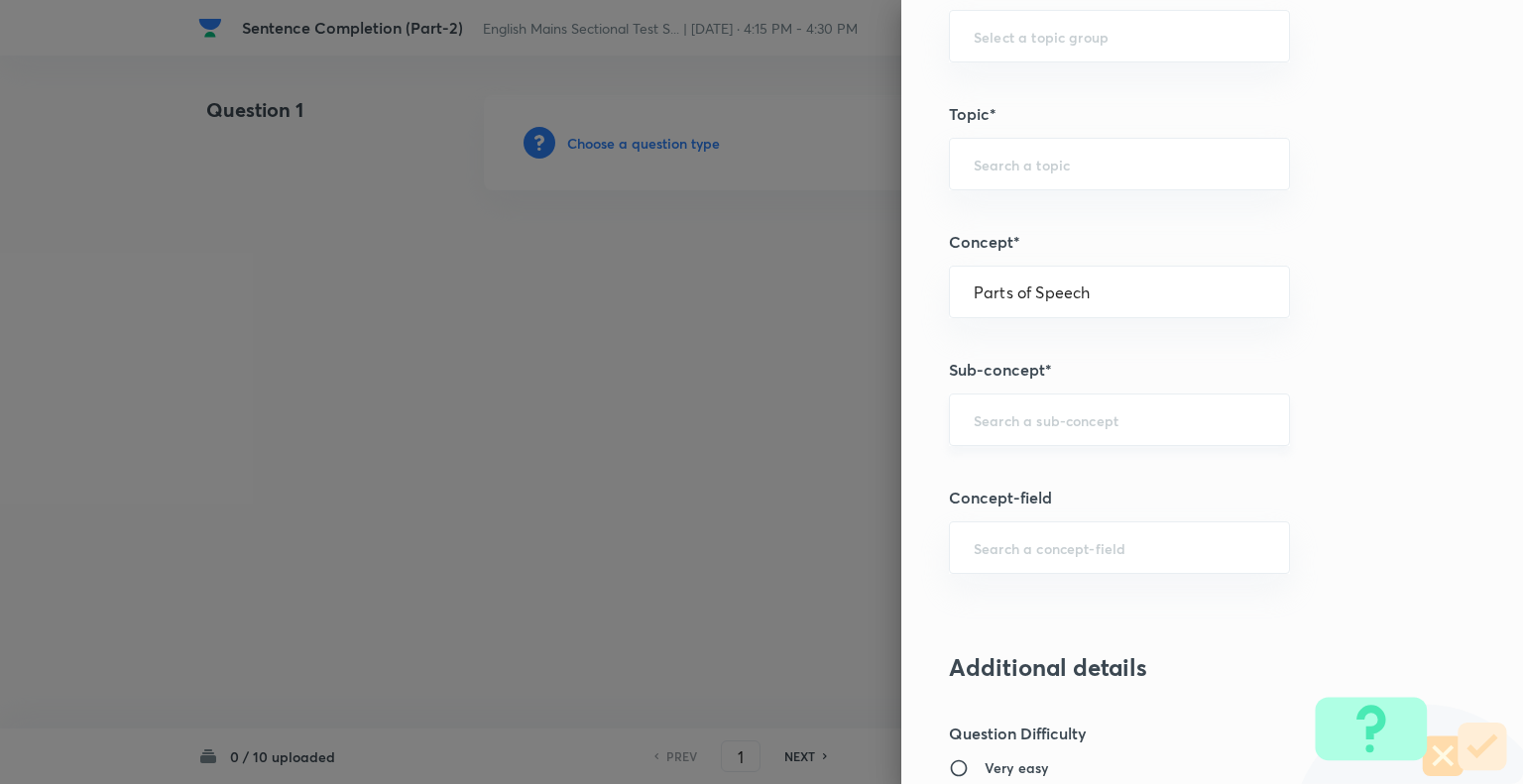 type on "English Language" 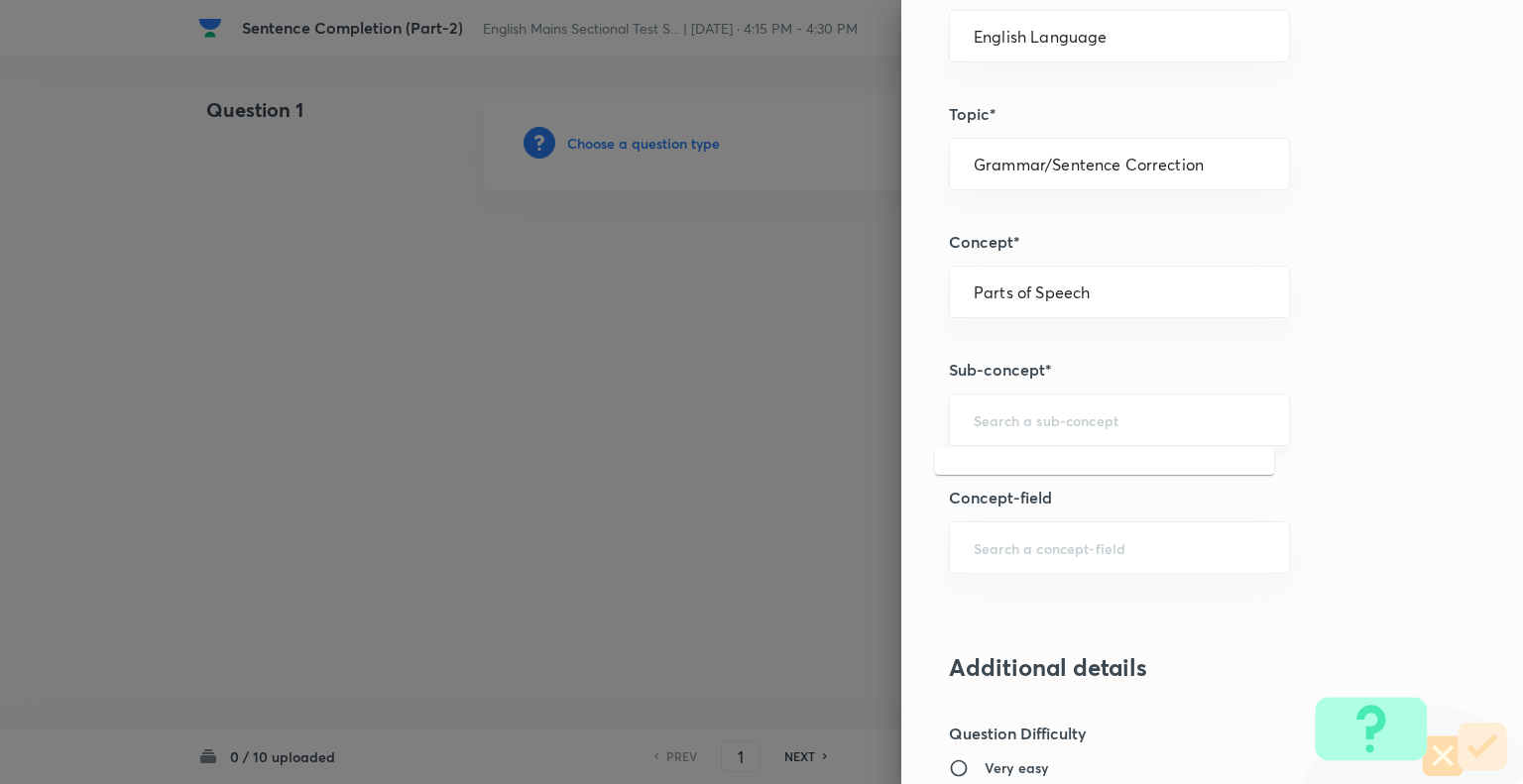 click at bounding box center [1119, 419] 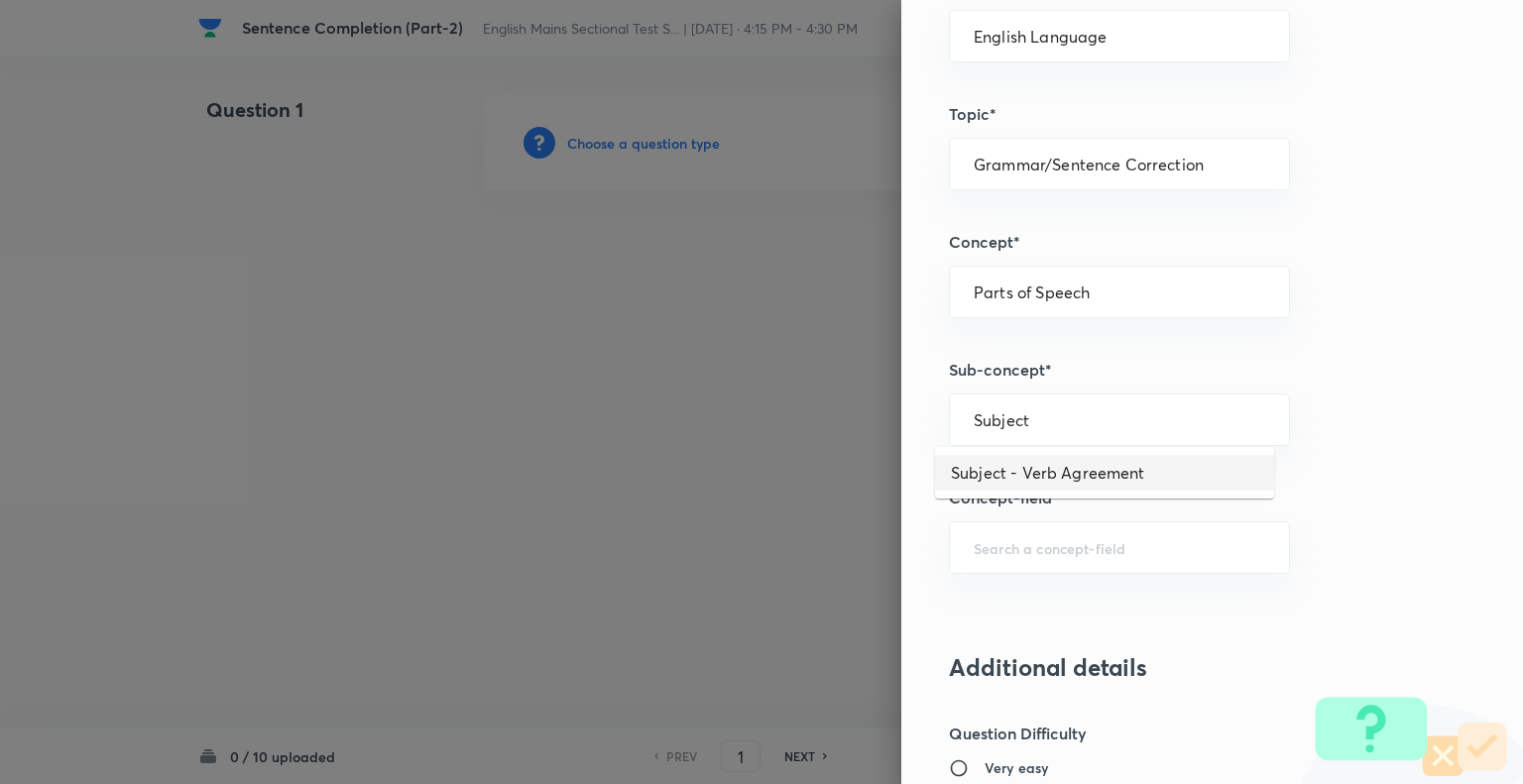 click on "Subject - Verb Agreement" at bounding box center [1105, 473] 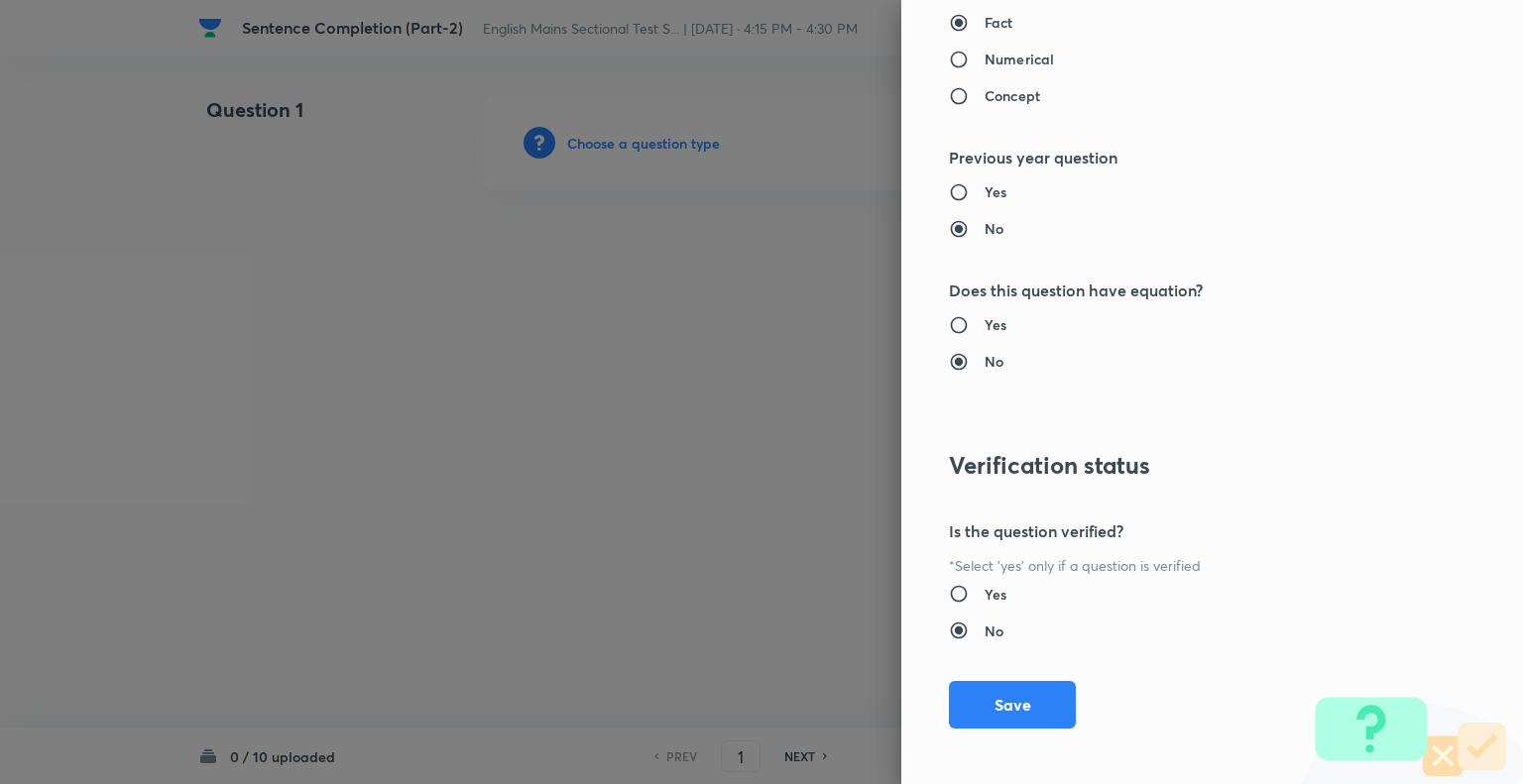 scroll, scrollTop: 1914, scrollLeft: 0, axis: vertical 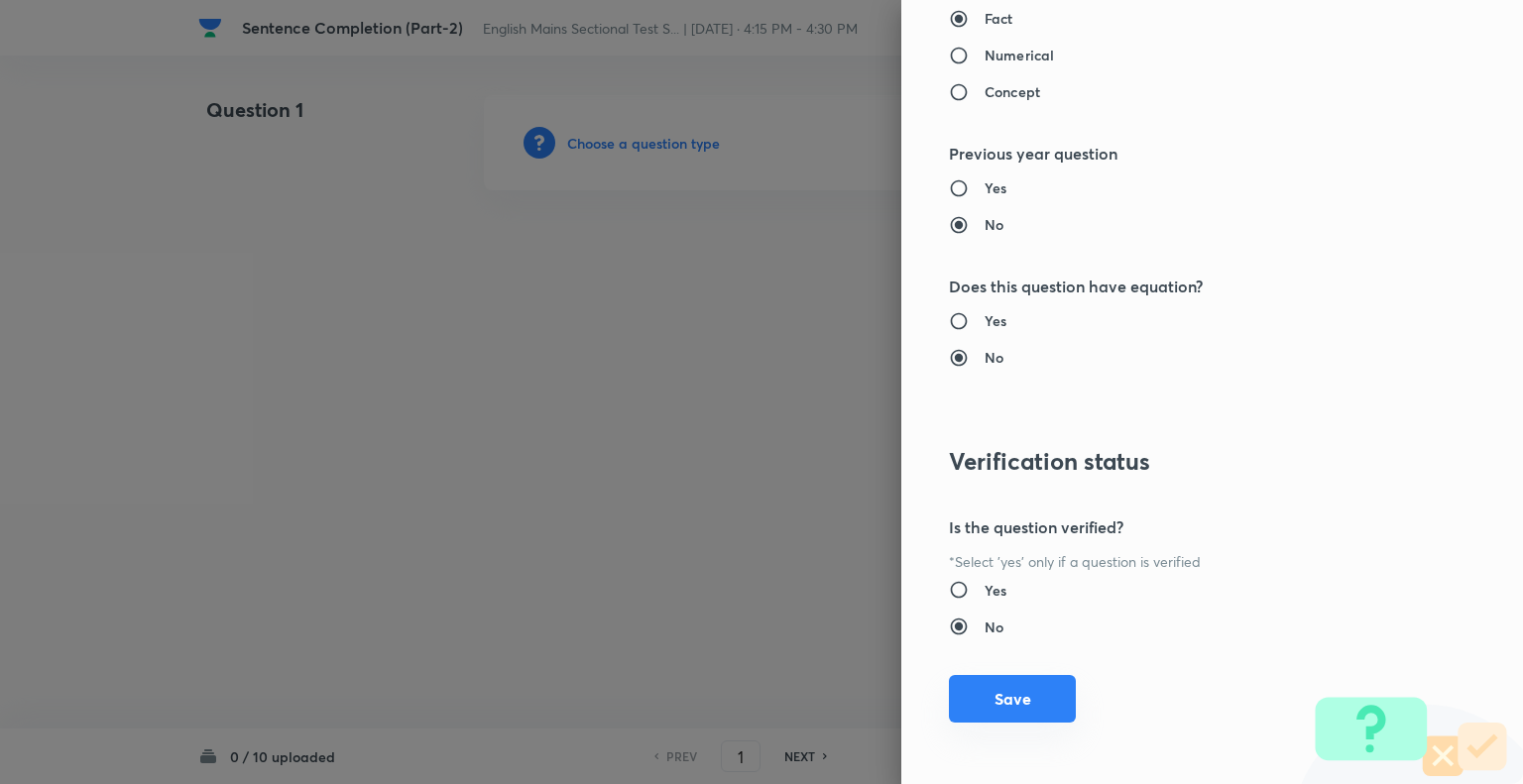 click on "Save" at bounding box center [1012, 699] 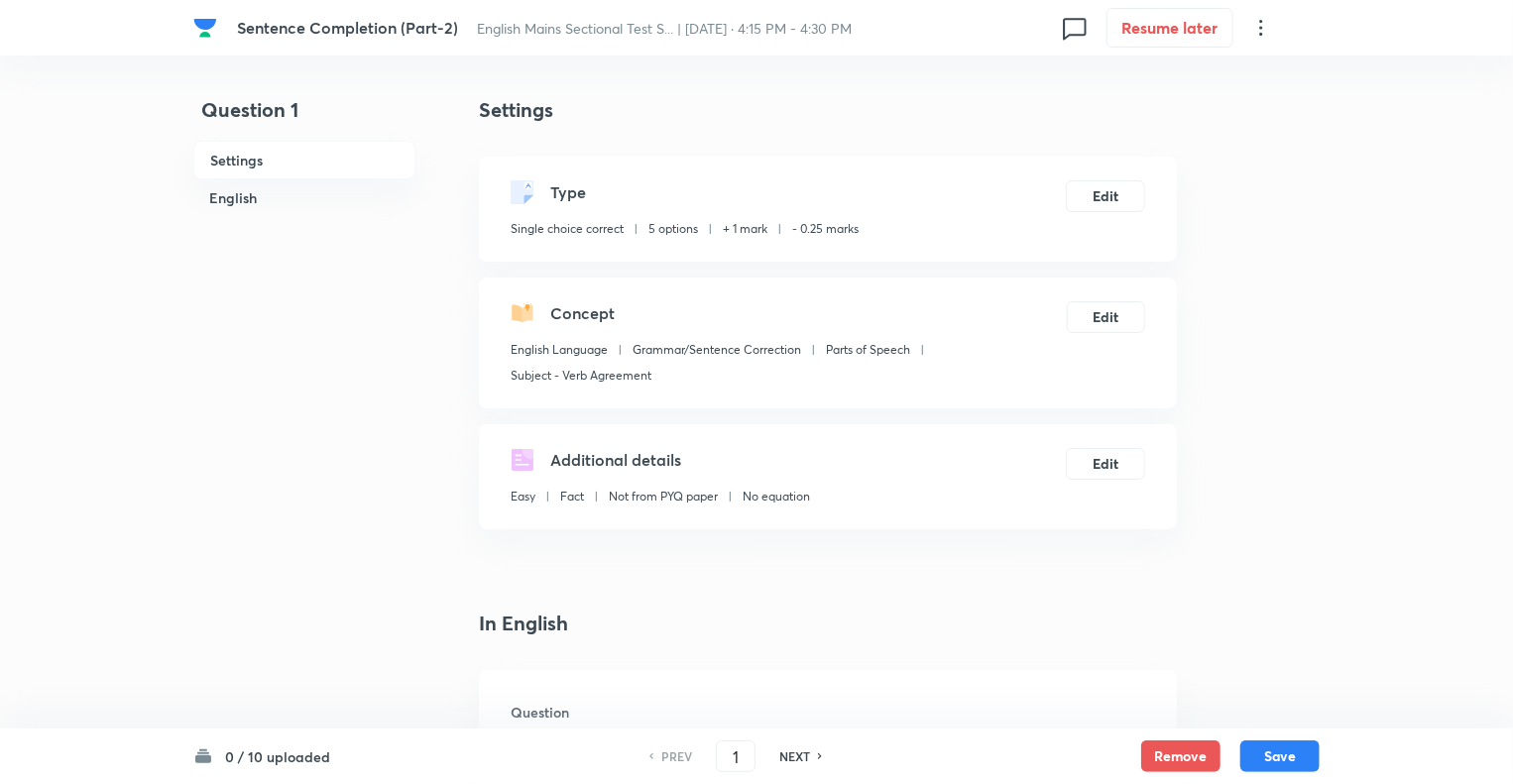 click on "Additional details Easy Fact Not from PYQ paper No equation Edit" at bounding box center [828, 477] 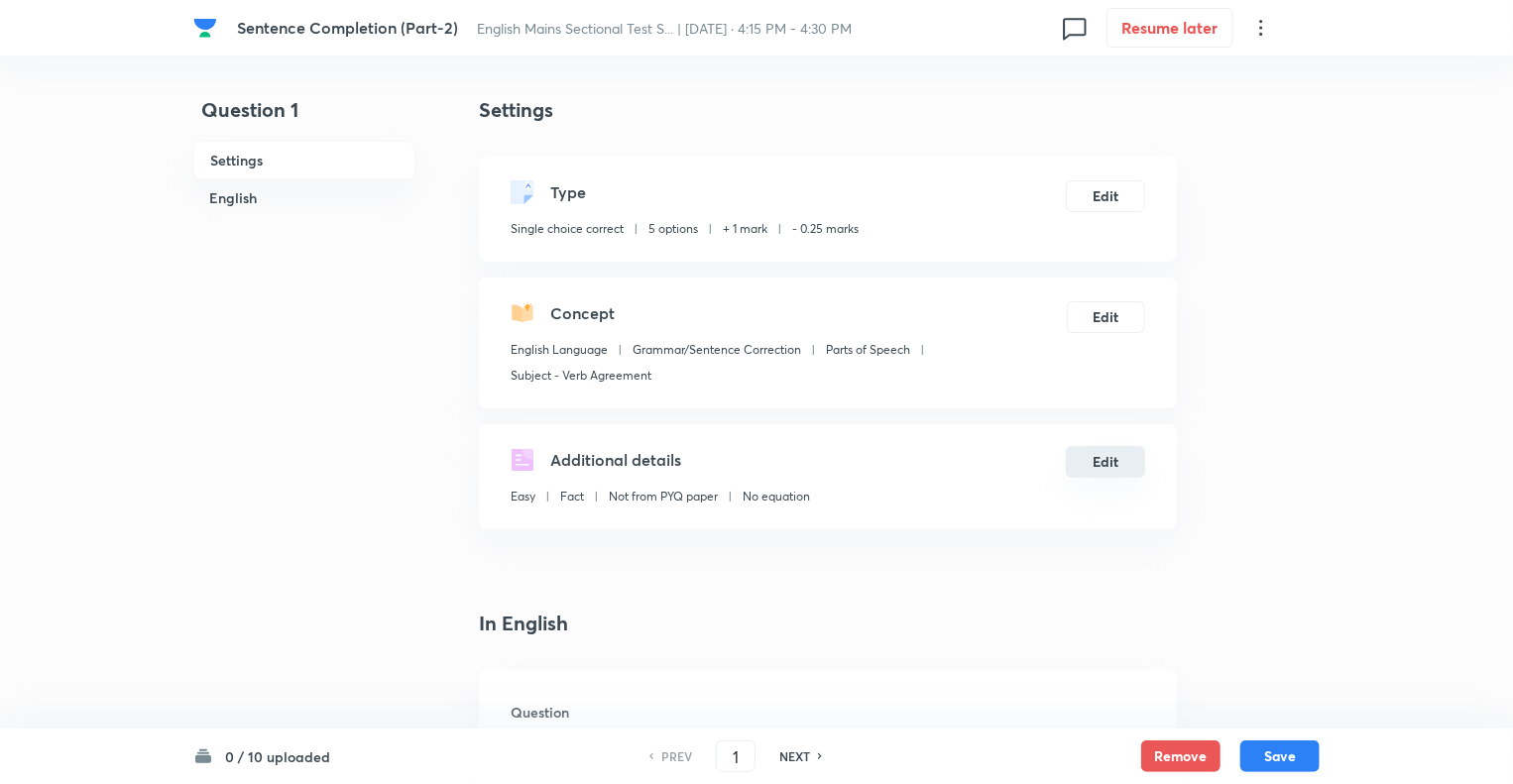click on "Edit" at bounding box center (1106, 462) 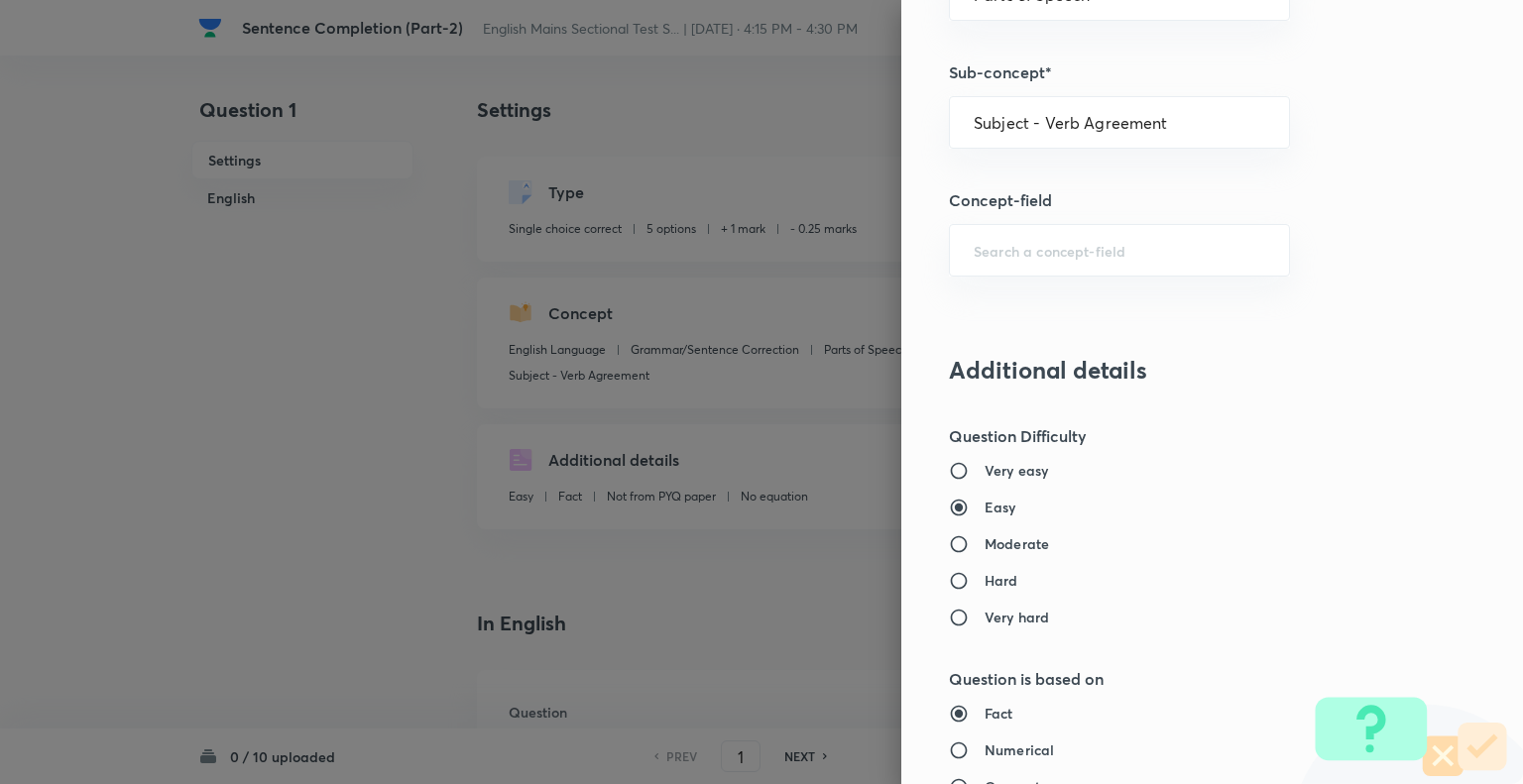 scroll, scrollTop: 1242, scrollLeft: 0, axis: vertical 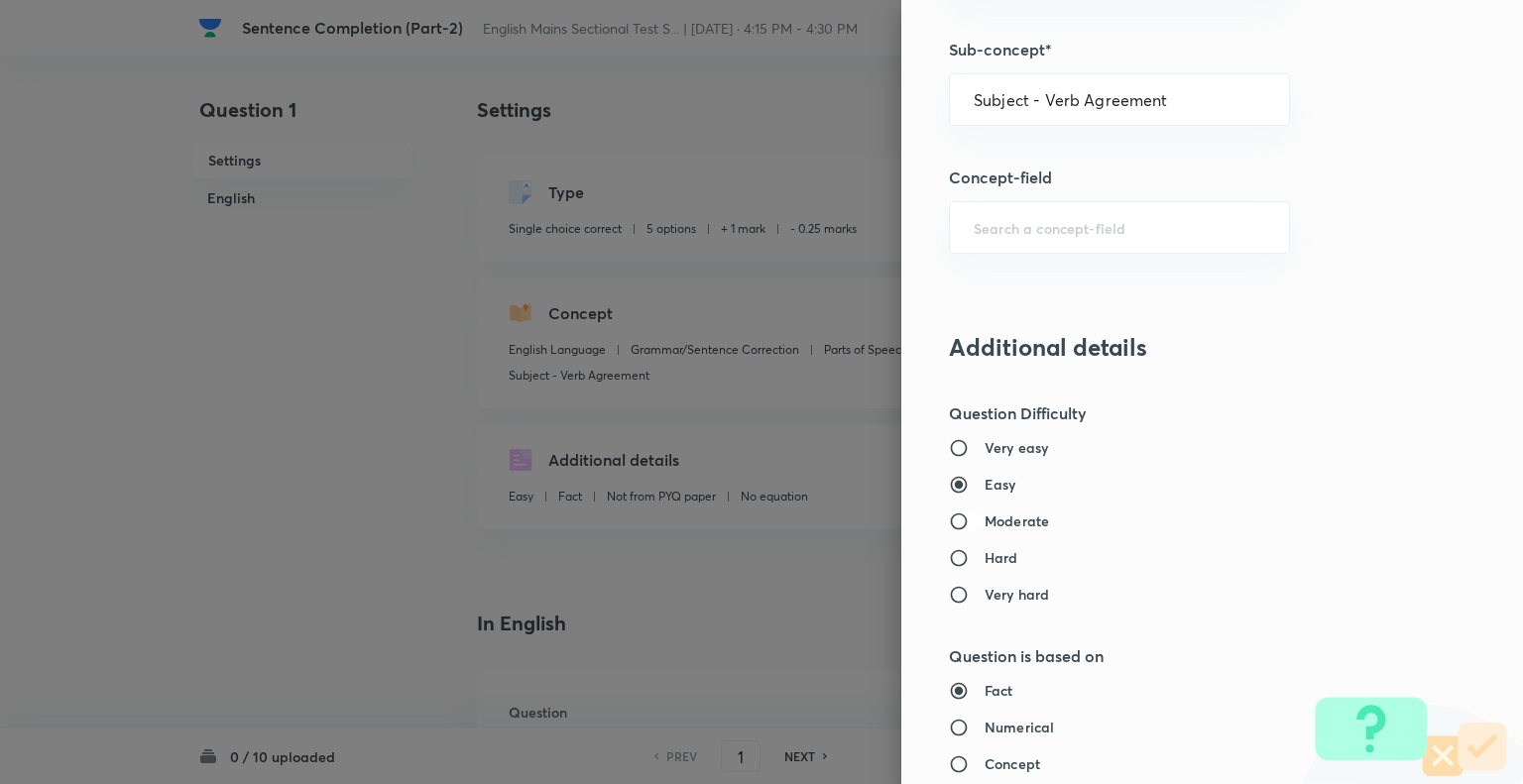 click on "Moderate" at bounding box center [967, 521] 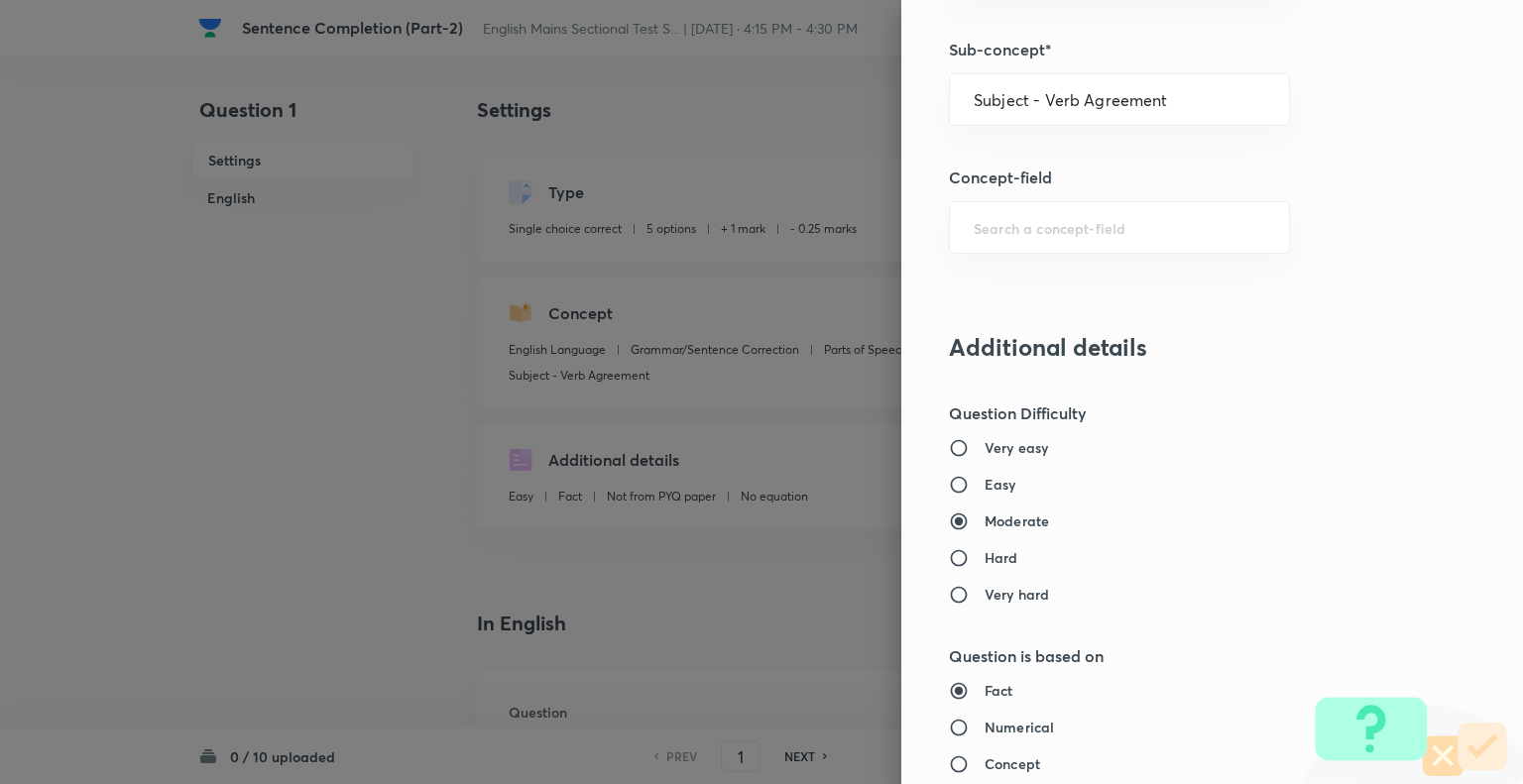 scroll, scrollTop: 1914, scrollLeft: 0, axis: vertical 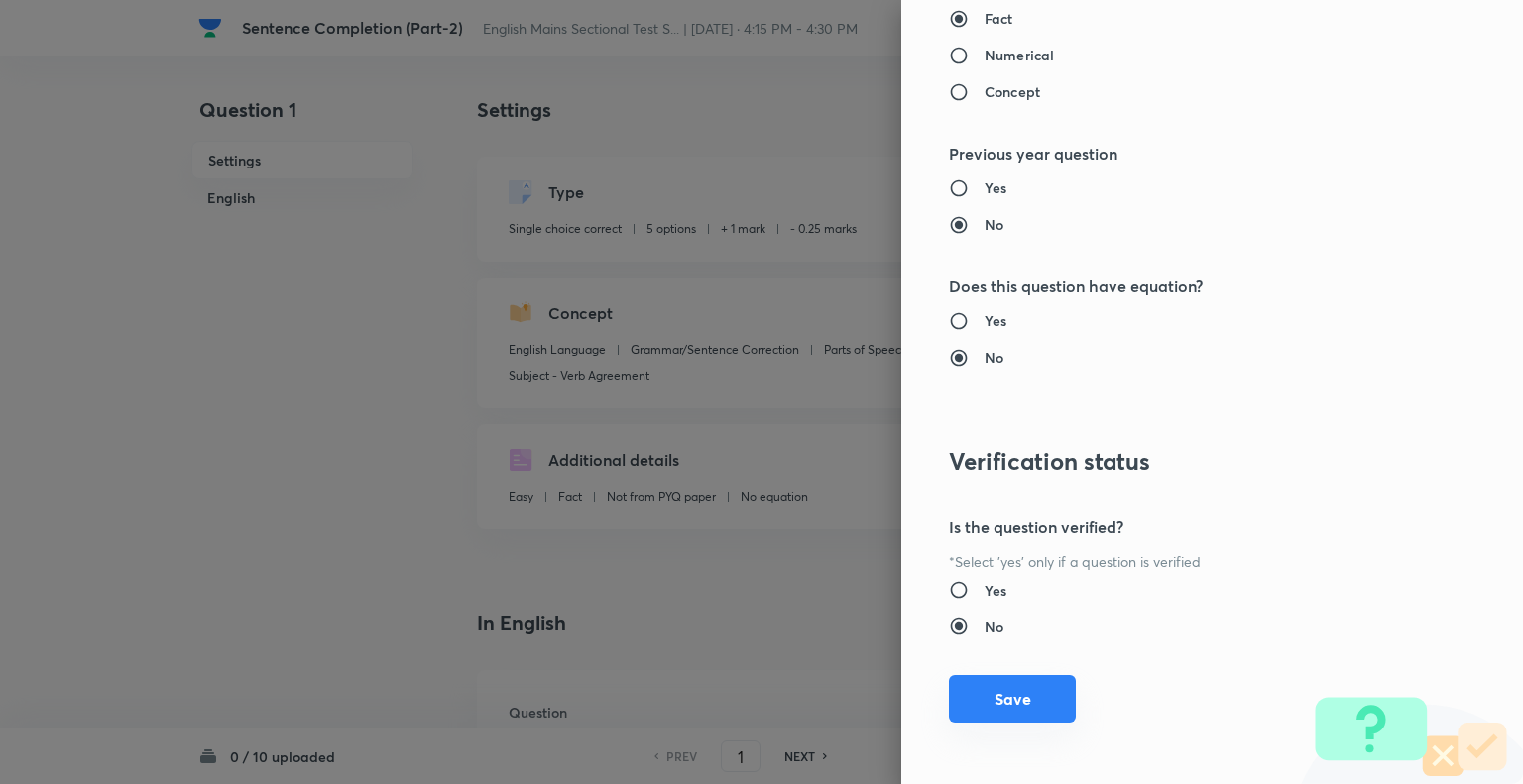 click on "Save" at bounding box center (1012, 699) 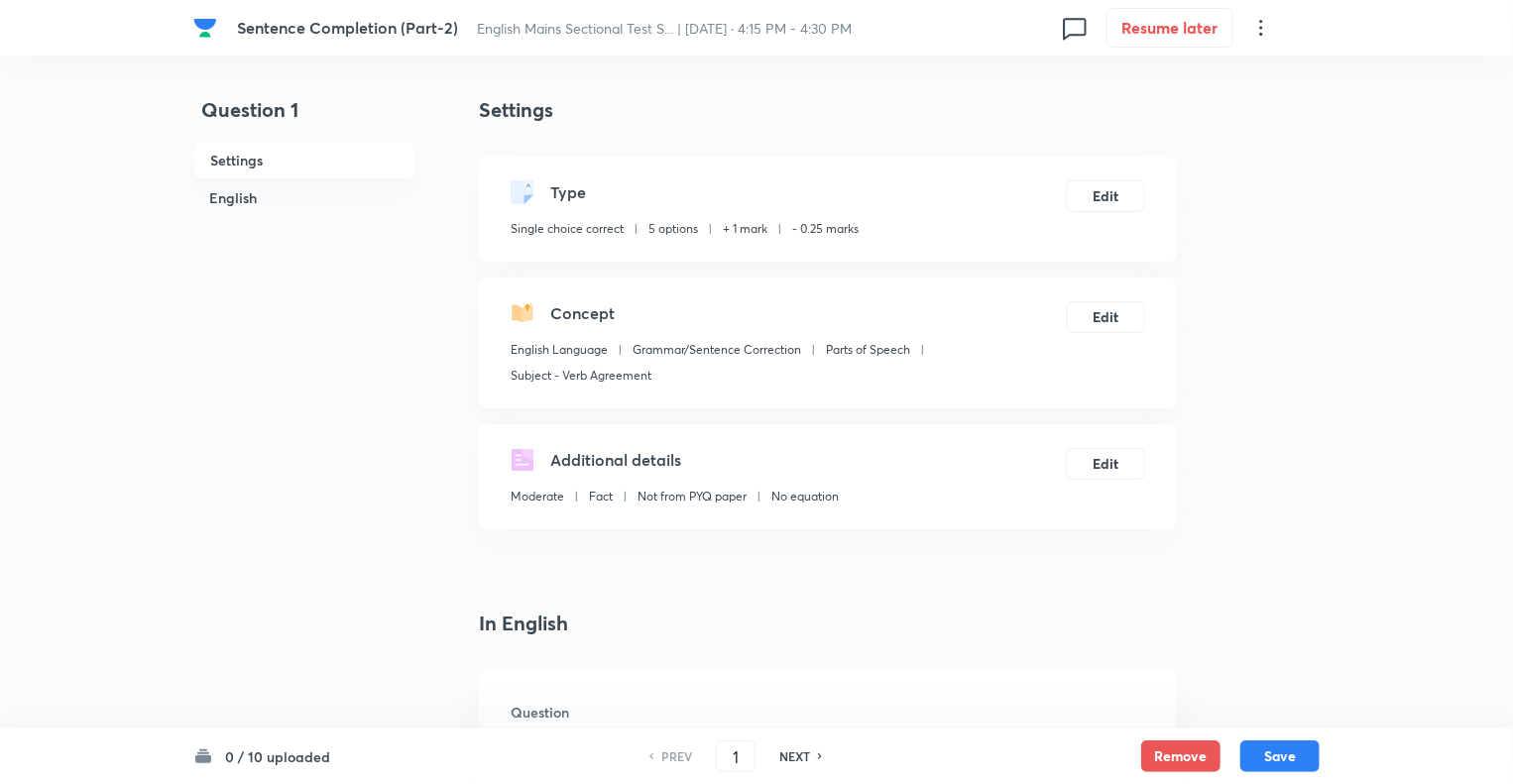 click 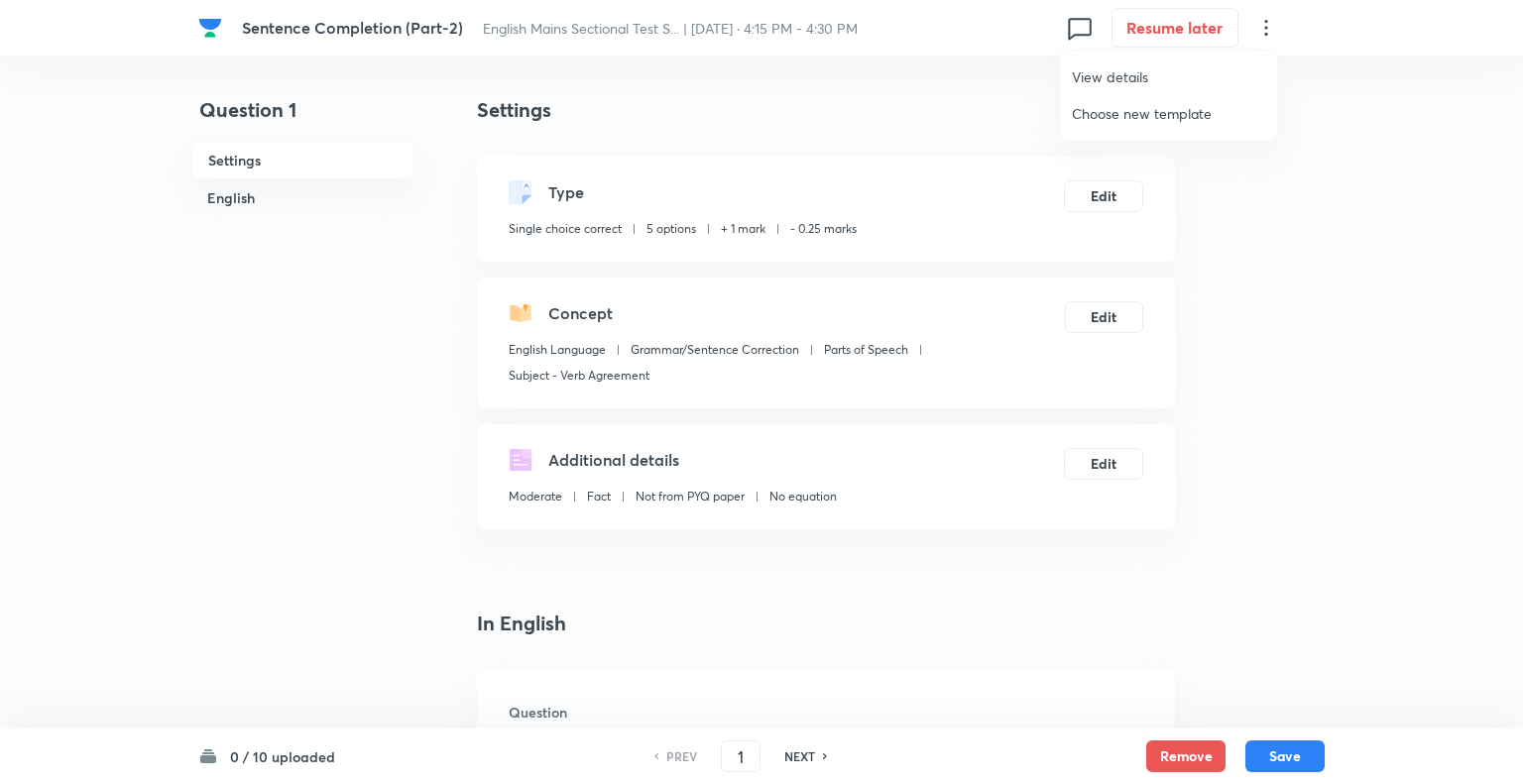 click on "View details" at bounding box center (1168, 76) 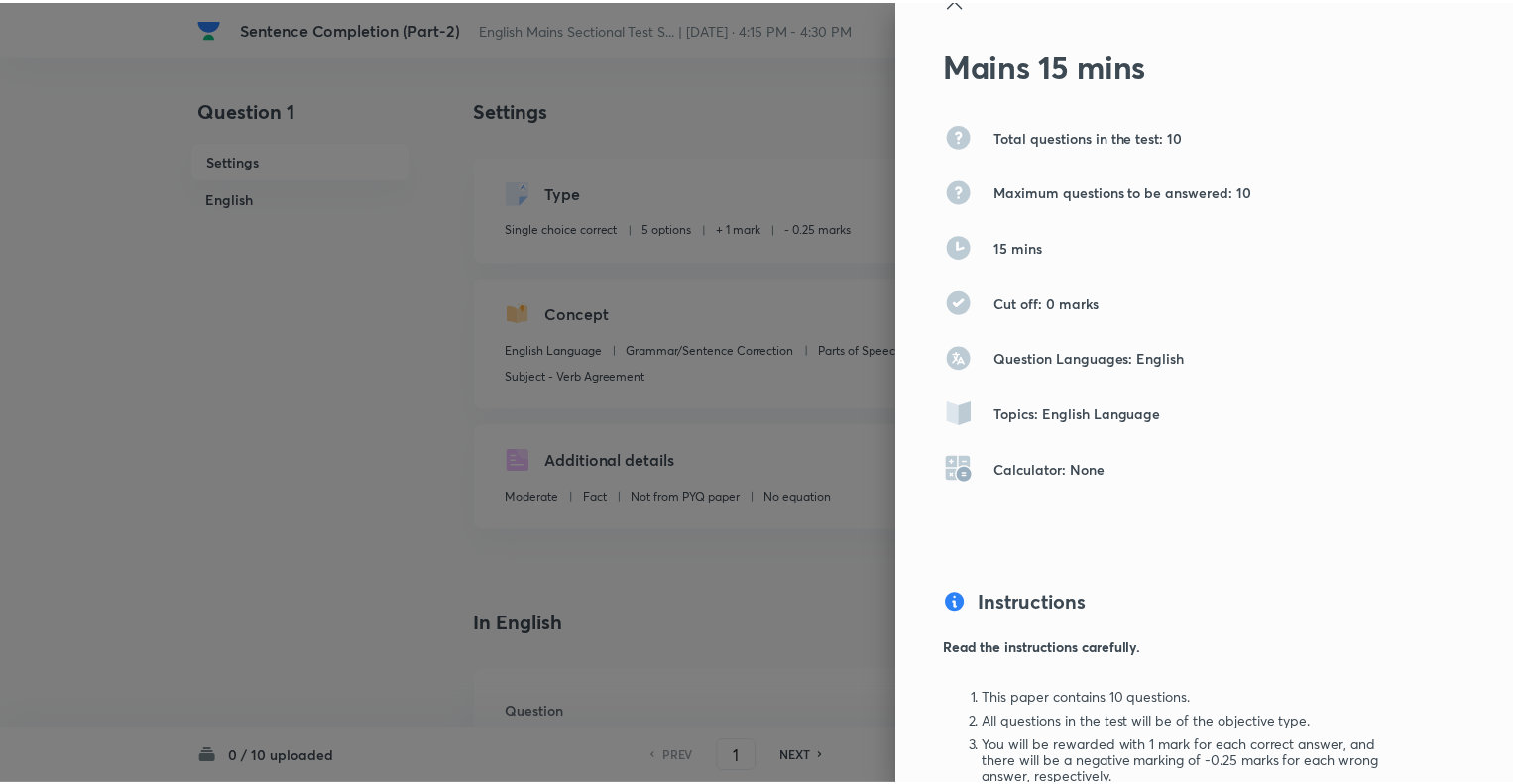 scroll, scrollTop: 0, scrollLeft: 0, axis: both 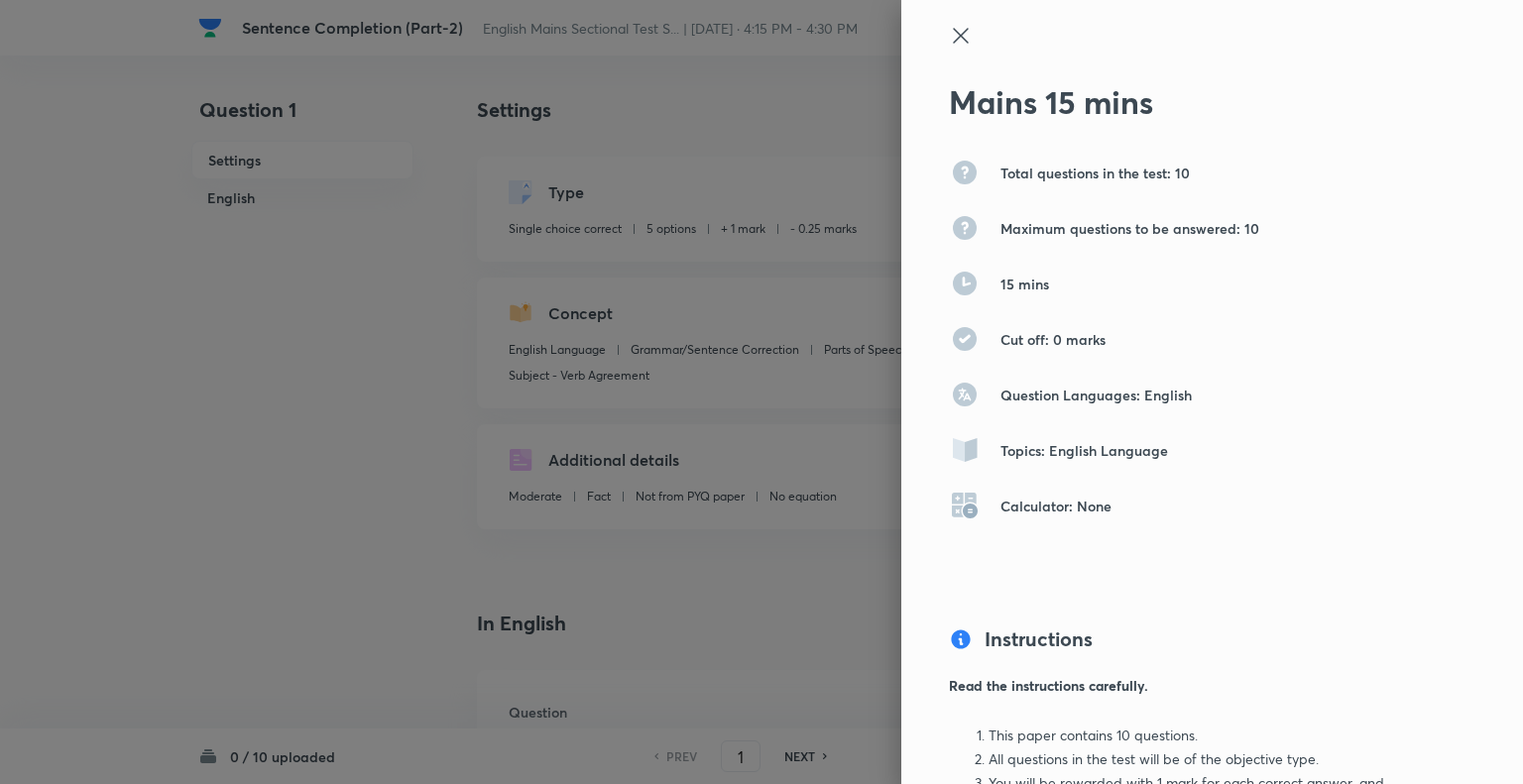 click 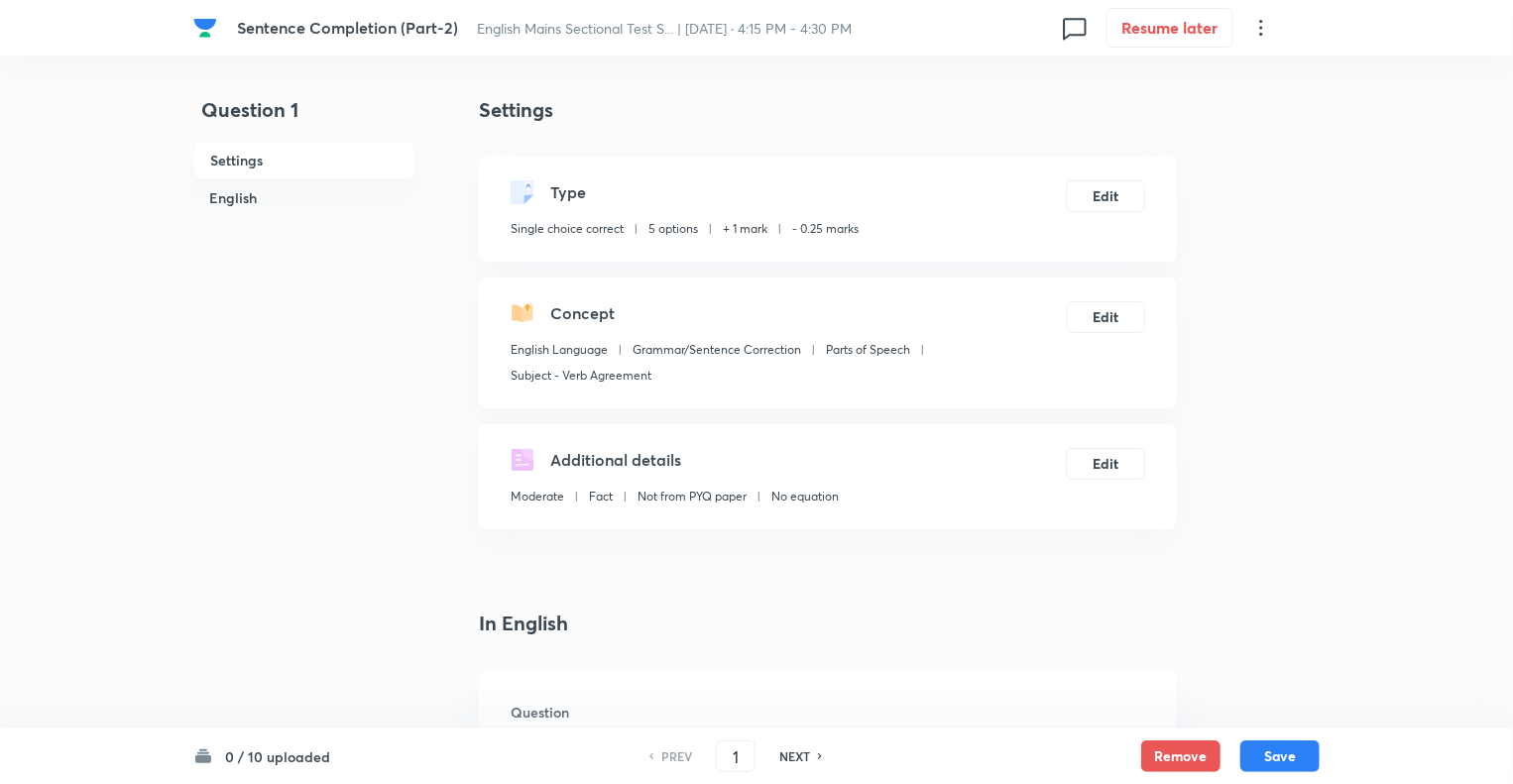 click on "Question 1 Settings English" at bounding box center (304, 1506) 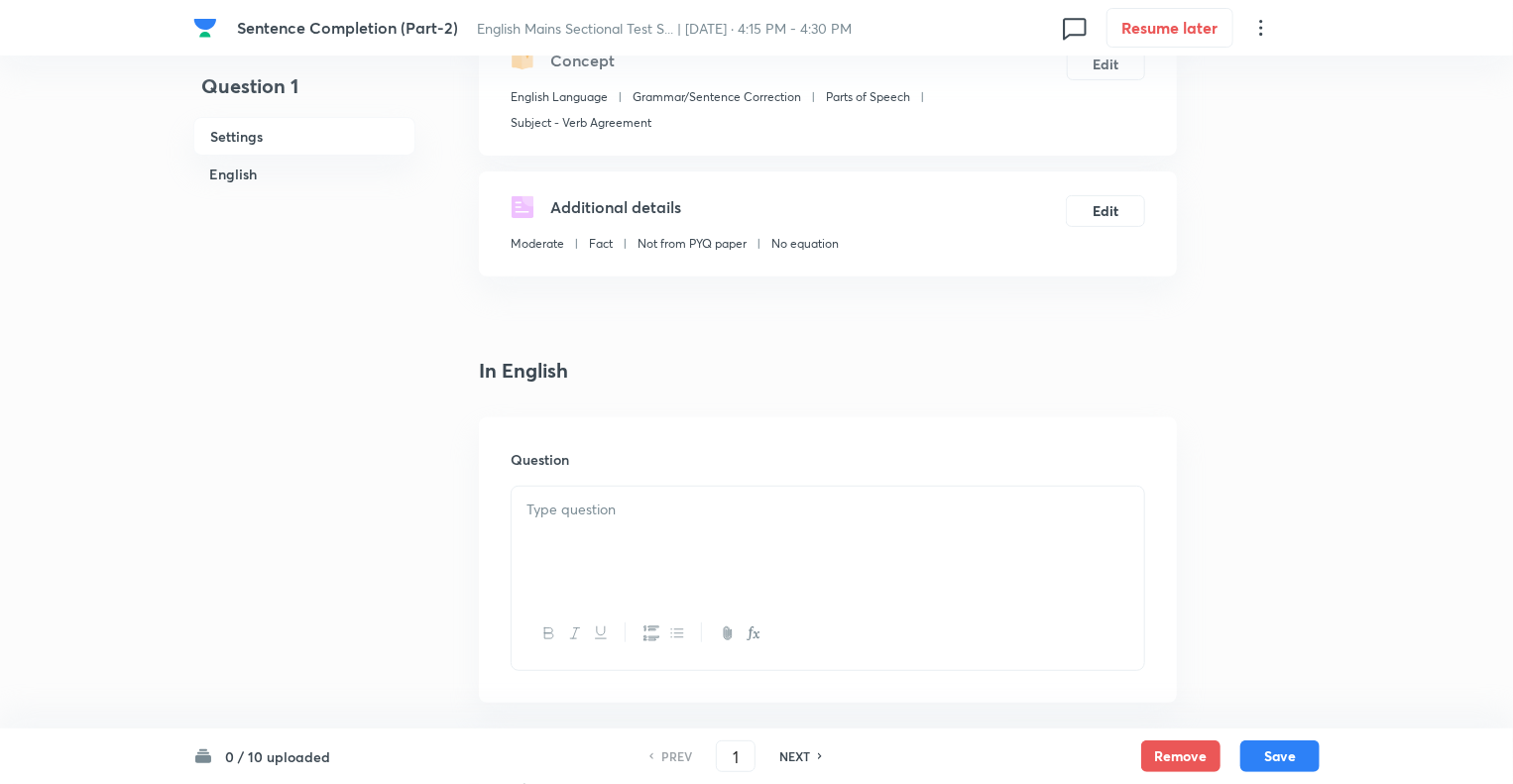 scroll, scrollTop: 396, scrollLeft: 0, axis: vertical 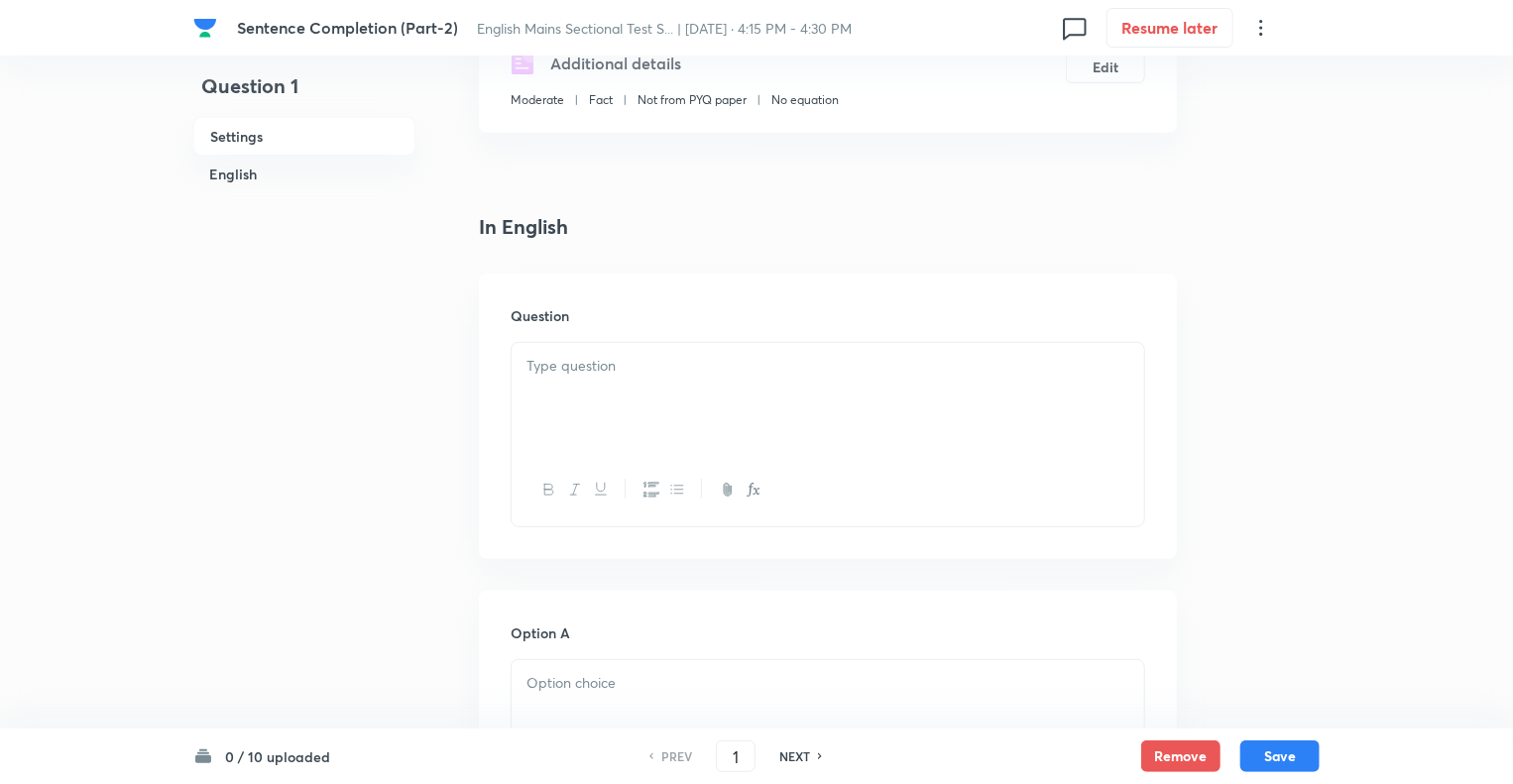 click at bounding box center (828, 398) 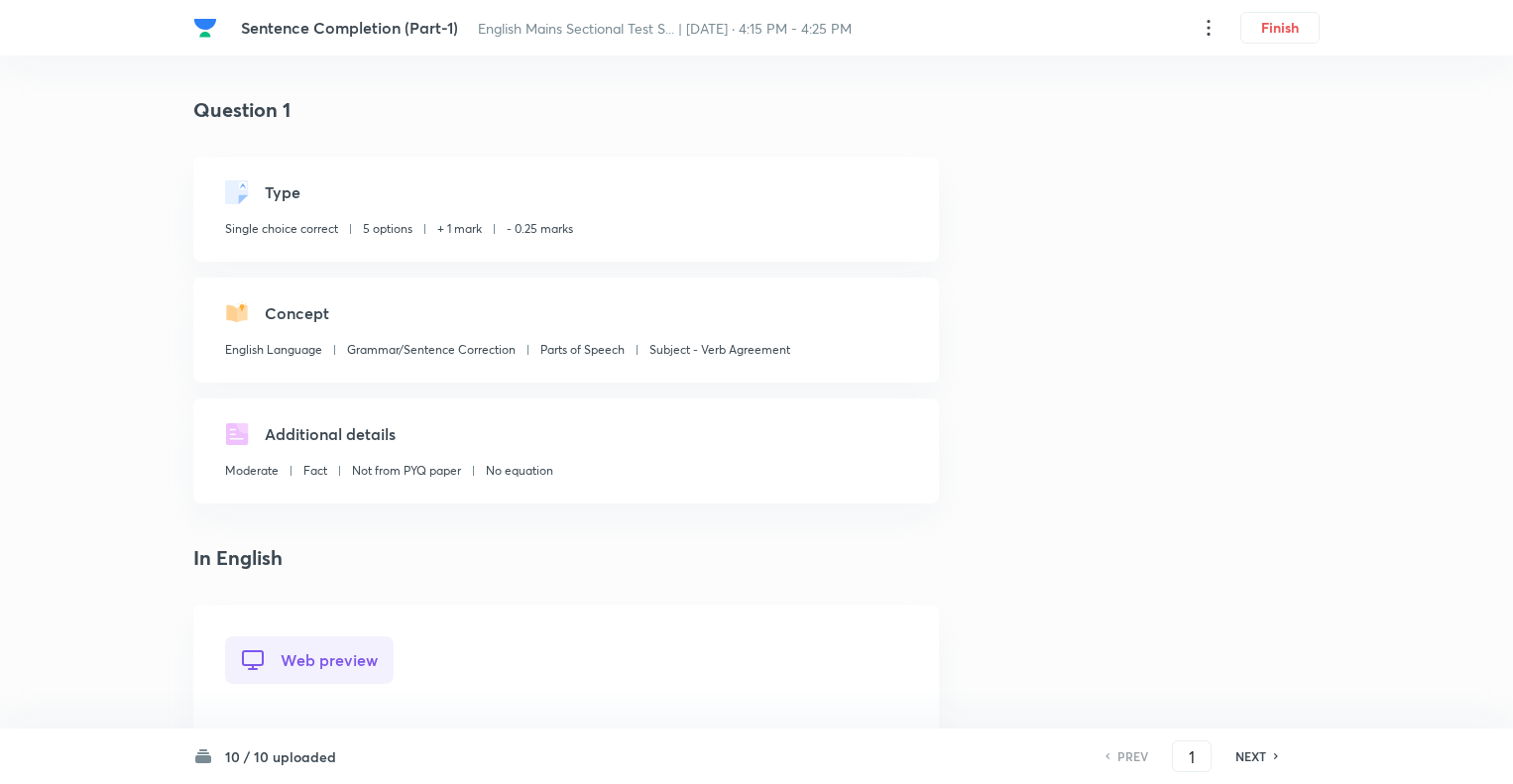 scroll, scrollTop: 0, scrollLeft: 0, axis: both 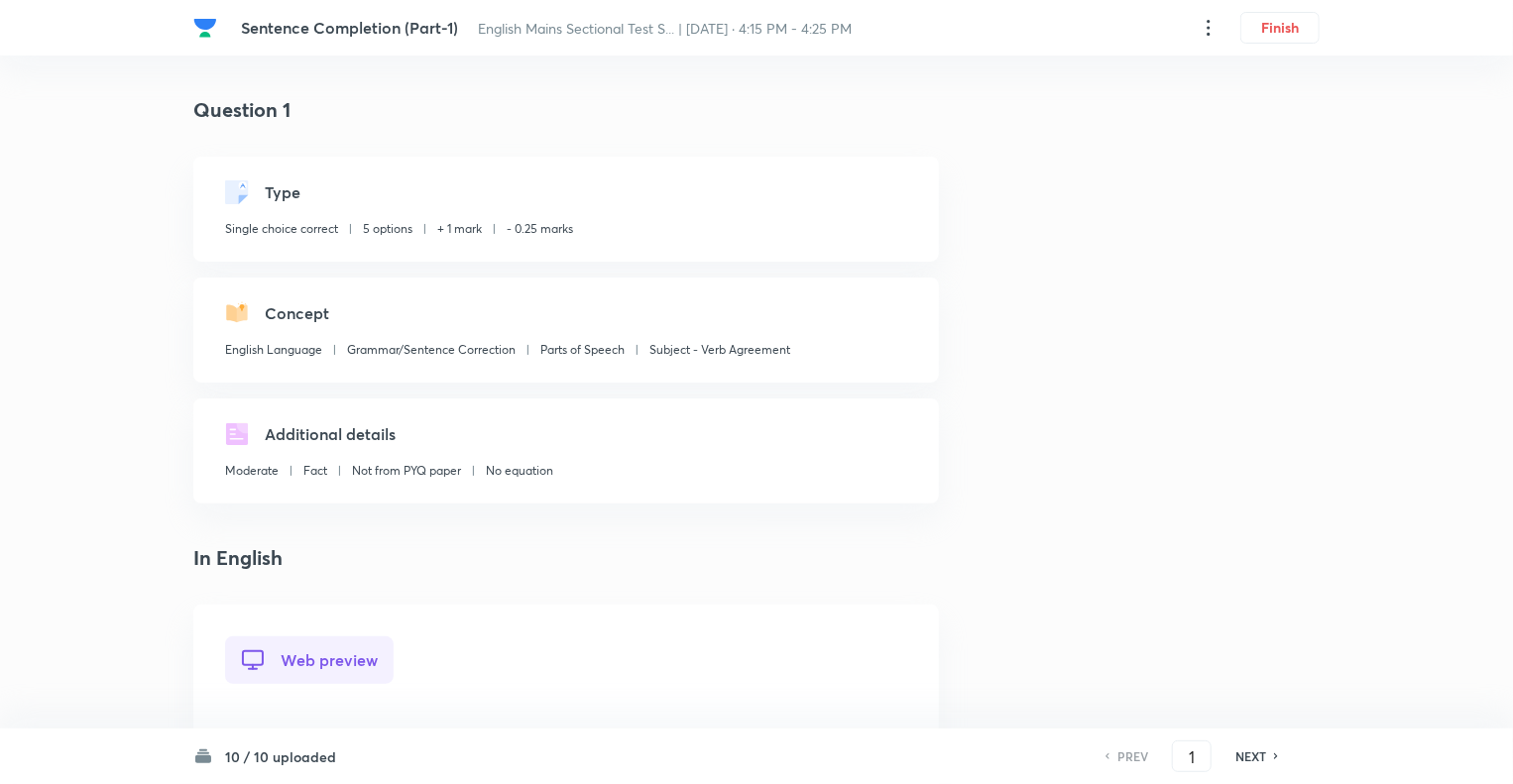 click on "Question 1 Type Single choice correct 5 options + 1 mark - 0.25 marks Concept English Language Grammar/Sentence Correction Parts of Speech Subject - Verb Agreement Additional details Moderate Fact Not from PYQ paper No equation In English Web preview Question Sentence Completion: In the following question, there is a sentence with a blank. Choose the option that best completes the sentence meaningfully and grammatically. Select the most appropriate answer from the given choices.   Several potential solutions have been proposed in recent years ________________, including criminal penalties and enhanced media literacy. to address the growing misuse of AI for deception Correct answer to addressing the growing misuse of AI for deception to address the growing misuse of AI for deceptive to address the grown misuse of AI for deception None of the above Solution Answer: Correct Answer: Option A – to address the growing misuse of AI for deception Explanation: "To address" "The growing misuse" "For deception"" at bounding box center [756, 2093] 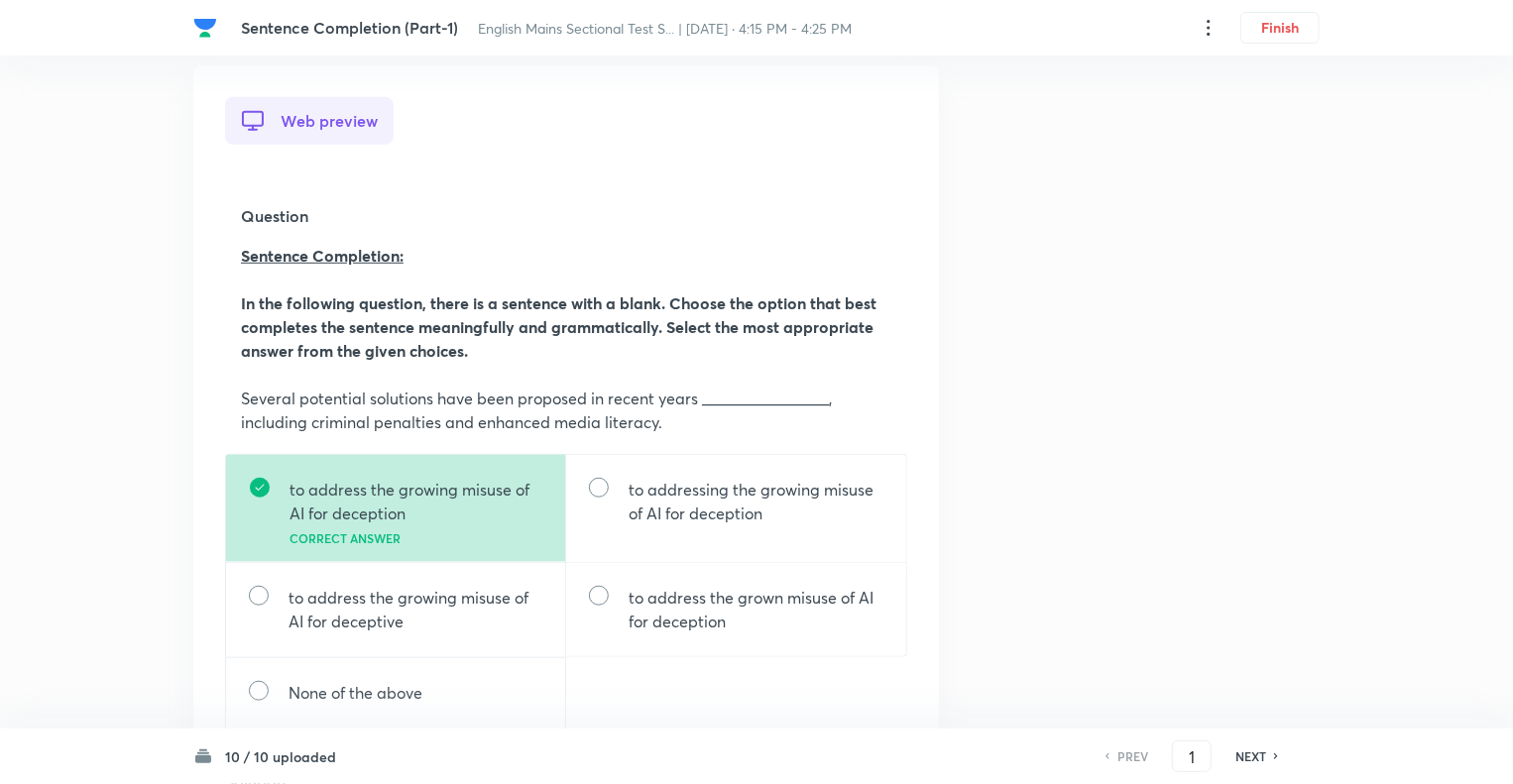 scroll, scrollTop: 555, scrollLeft: 0, axis: vertical 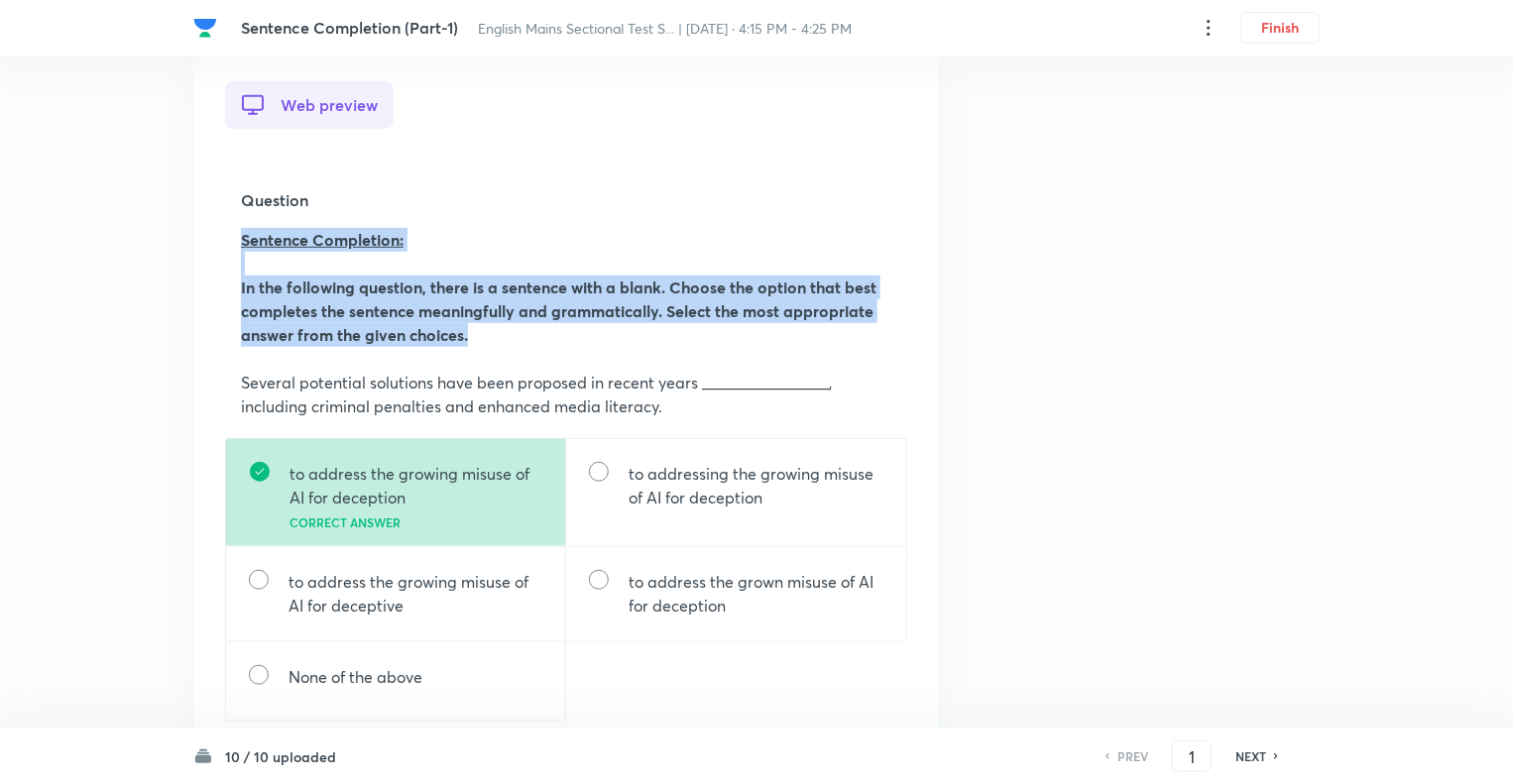 drag, startPoint x: 480, startPoint y: 334, endPoint x: 230, endPoint y: 239, distance: 267.44158 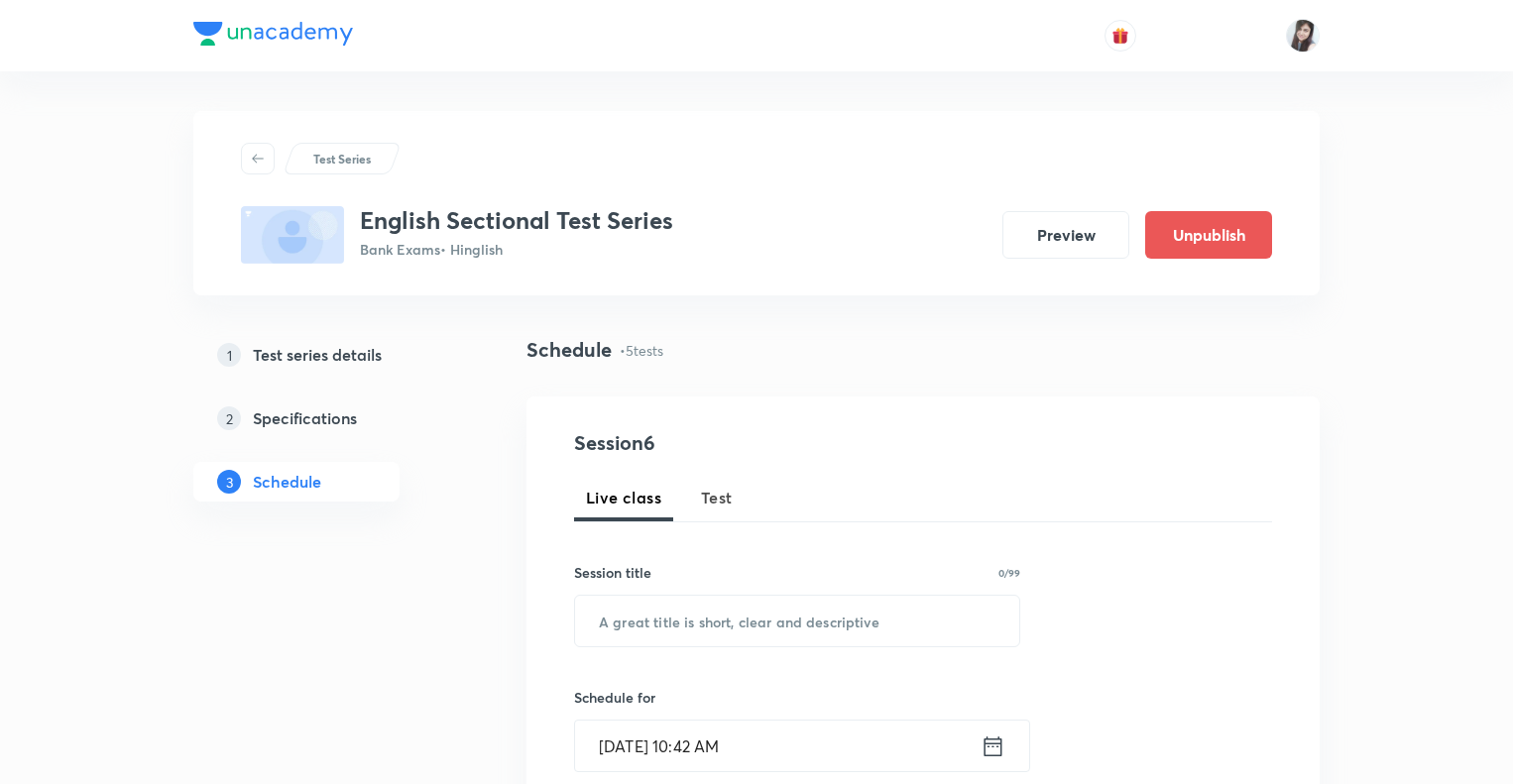 scroll, scrollTop: 0, scrollLeft: 0, axis: both 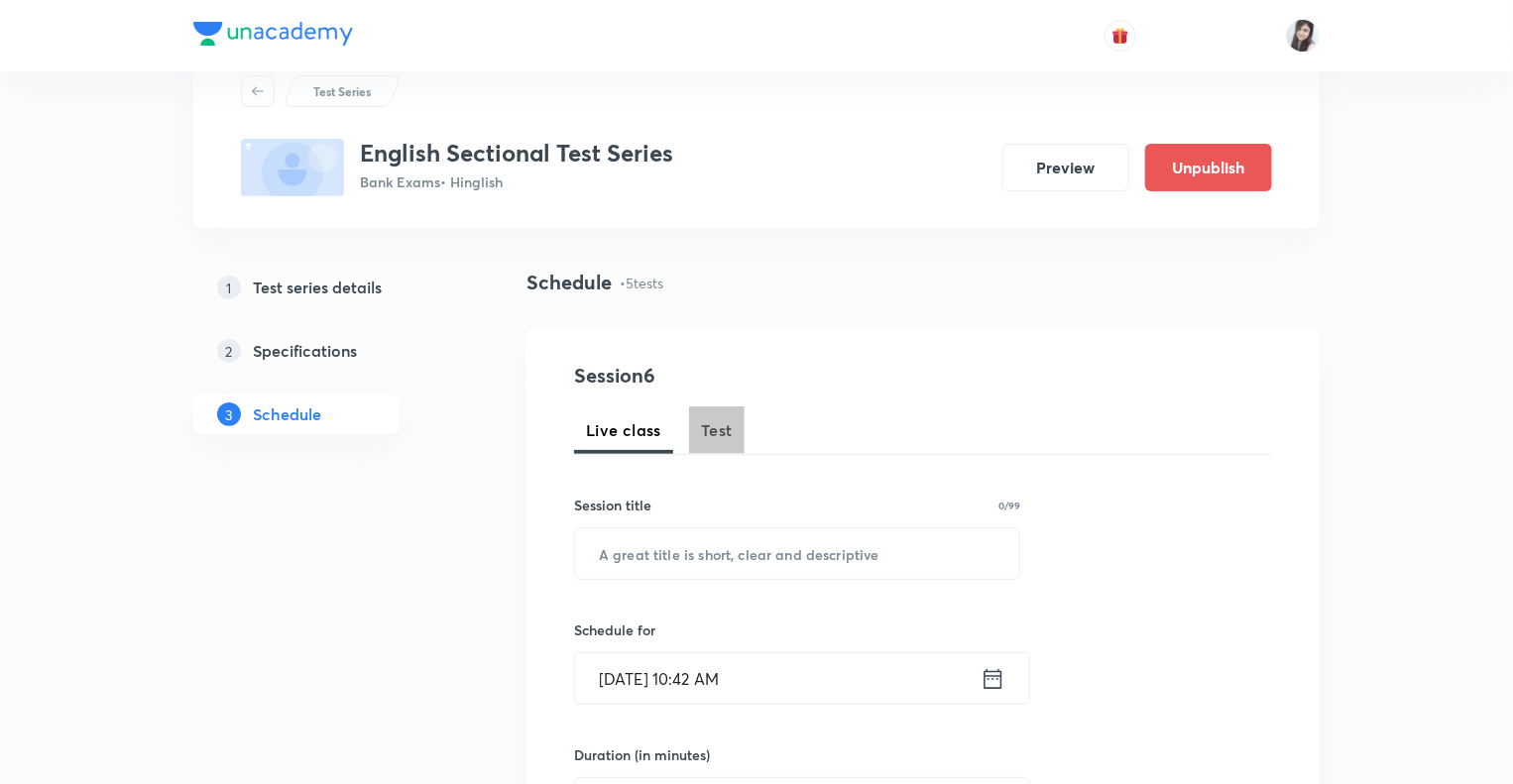 click on "Test" at bounding box center (717, 430) 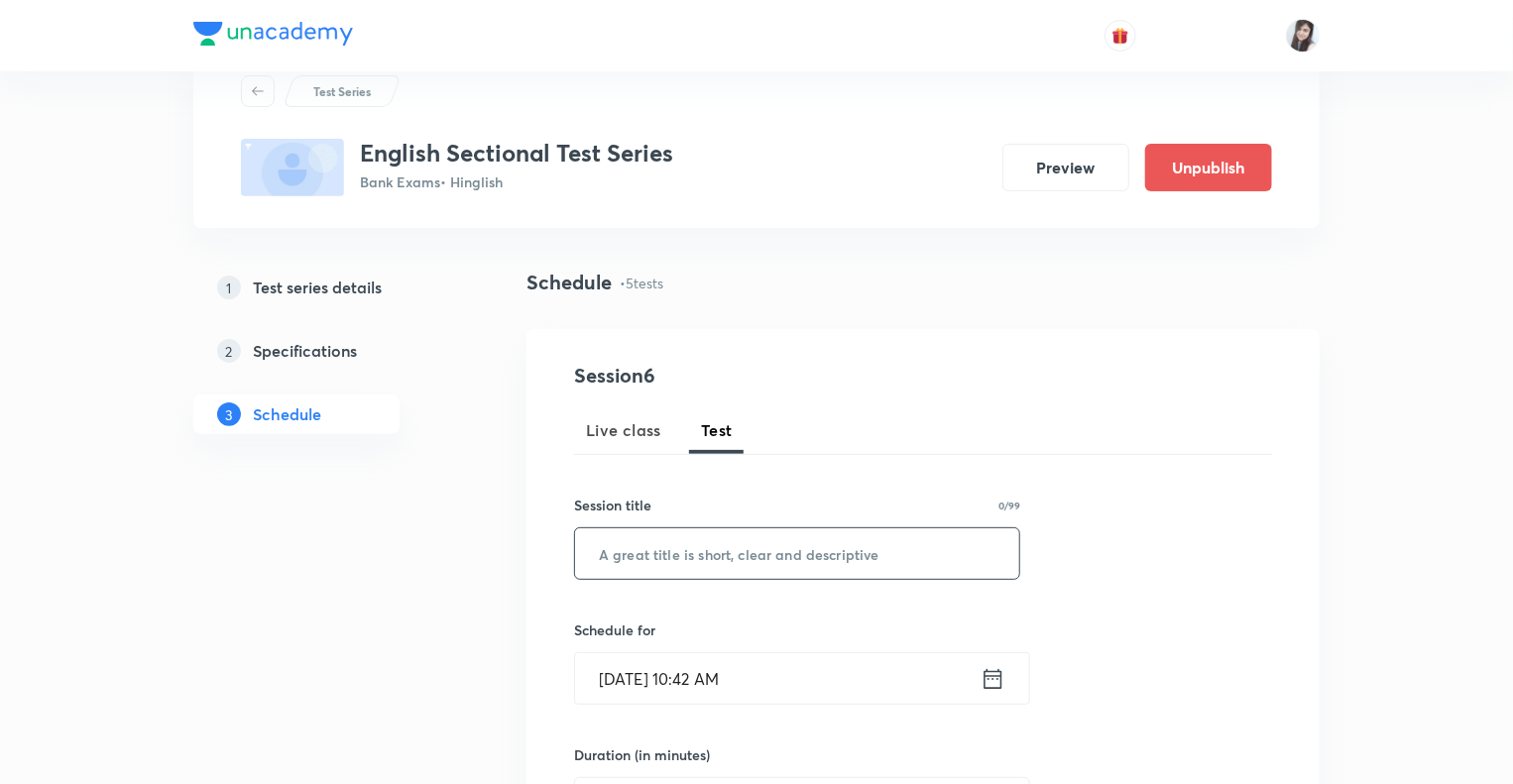 click at bounding box center (797, 553) 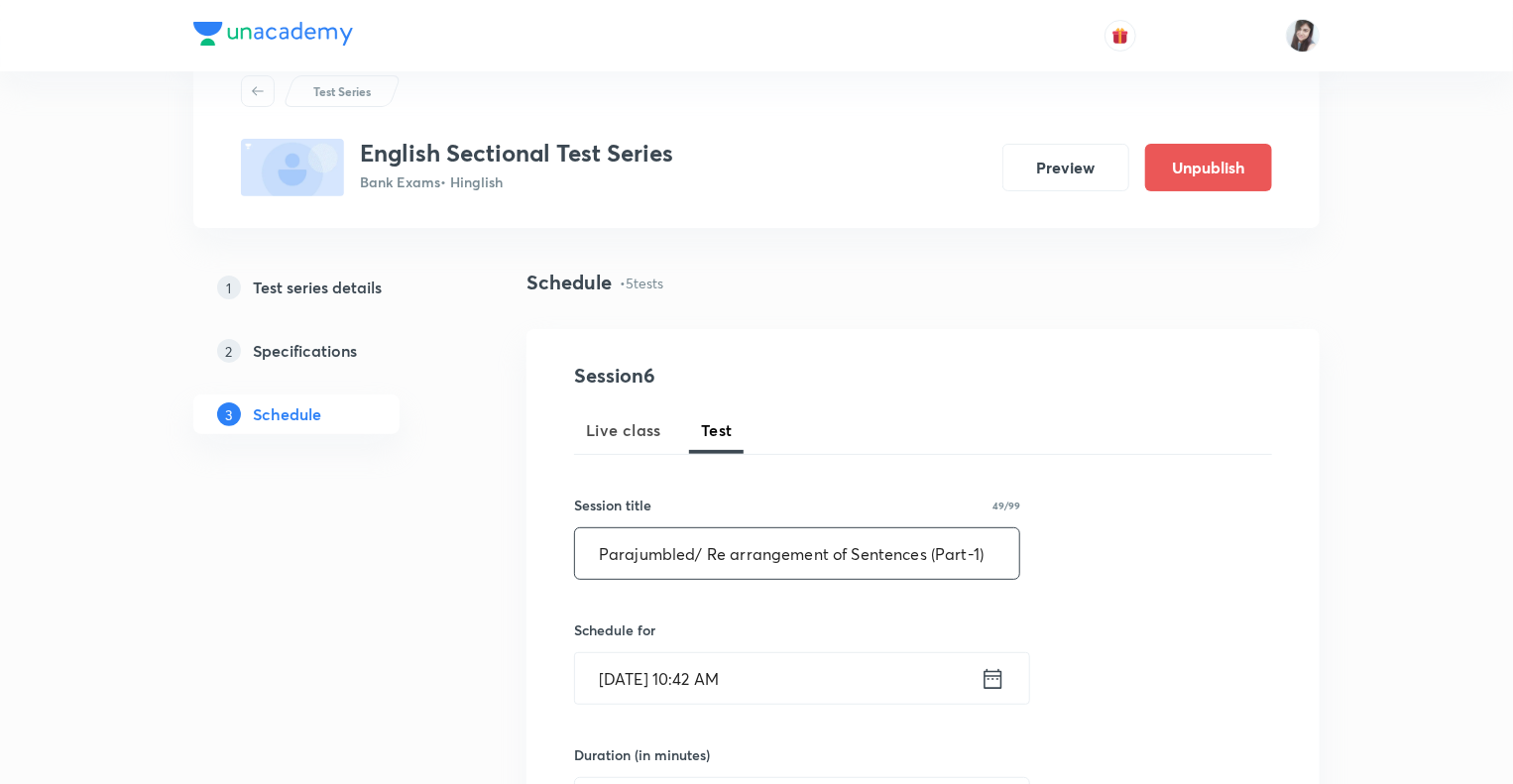 type on "Parajumbled/ Re arrangement of Sentences (Part-1)" 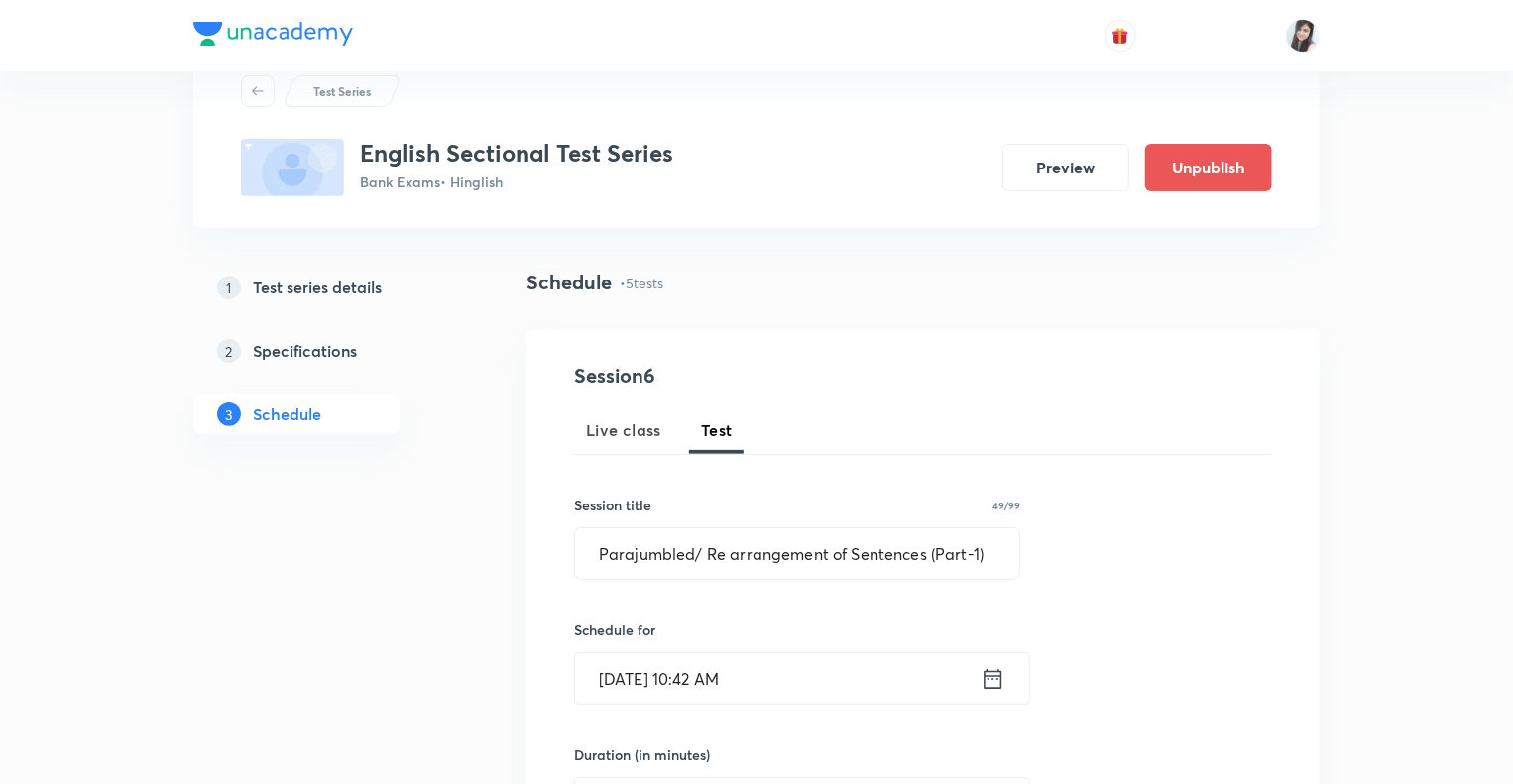 click 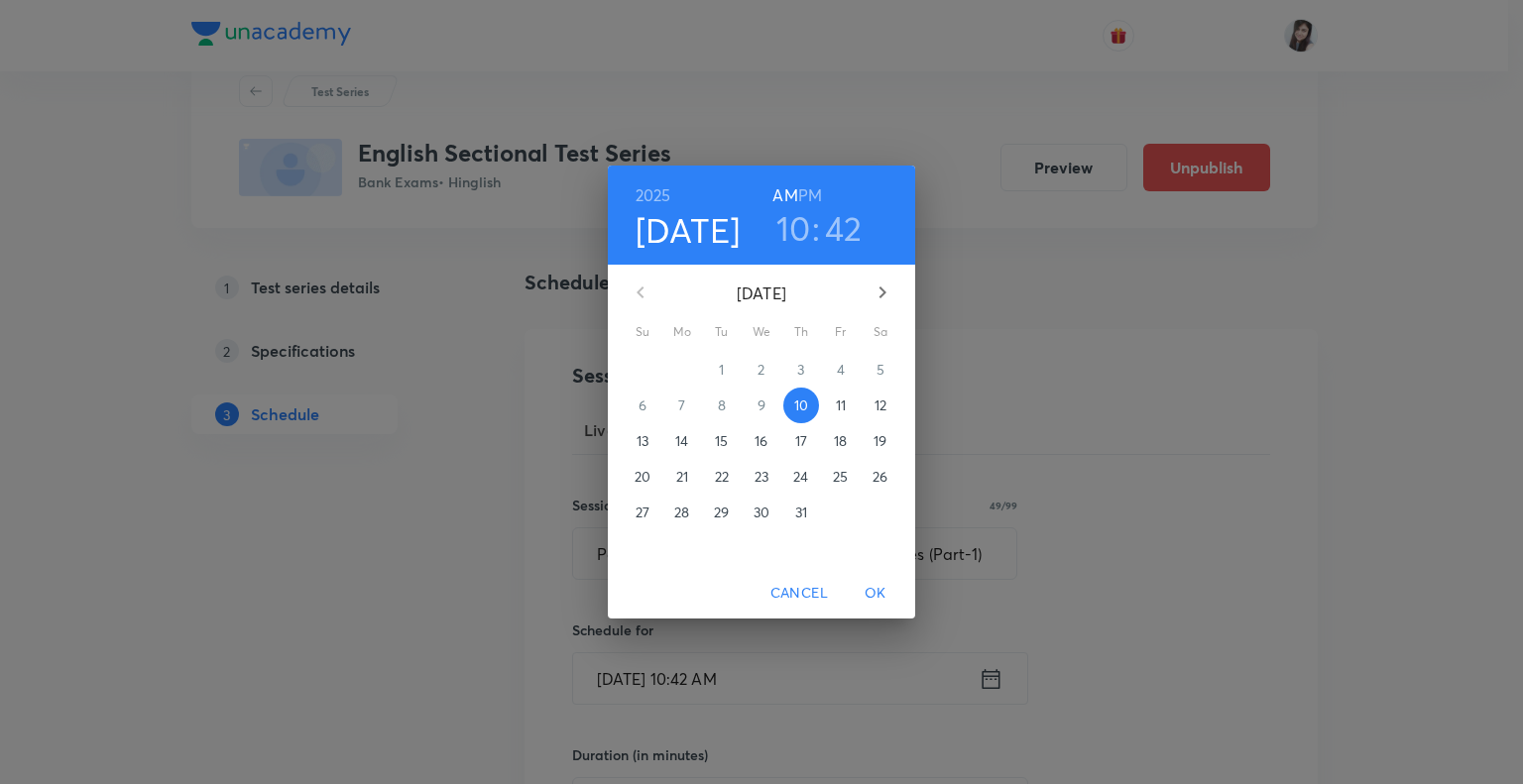 click on "14" at bounding box center (681, 441) 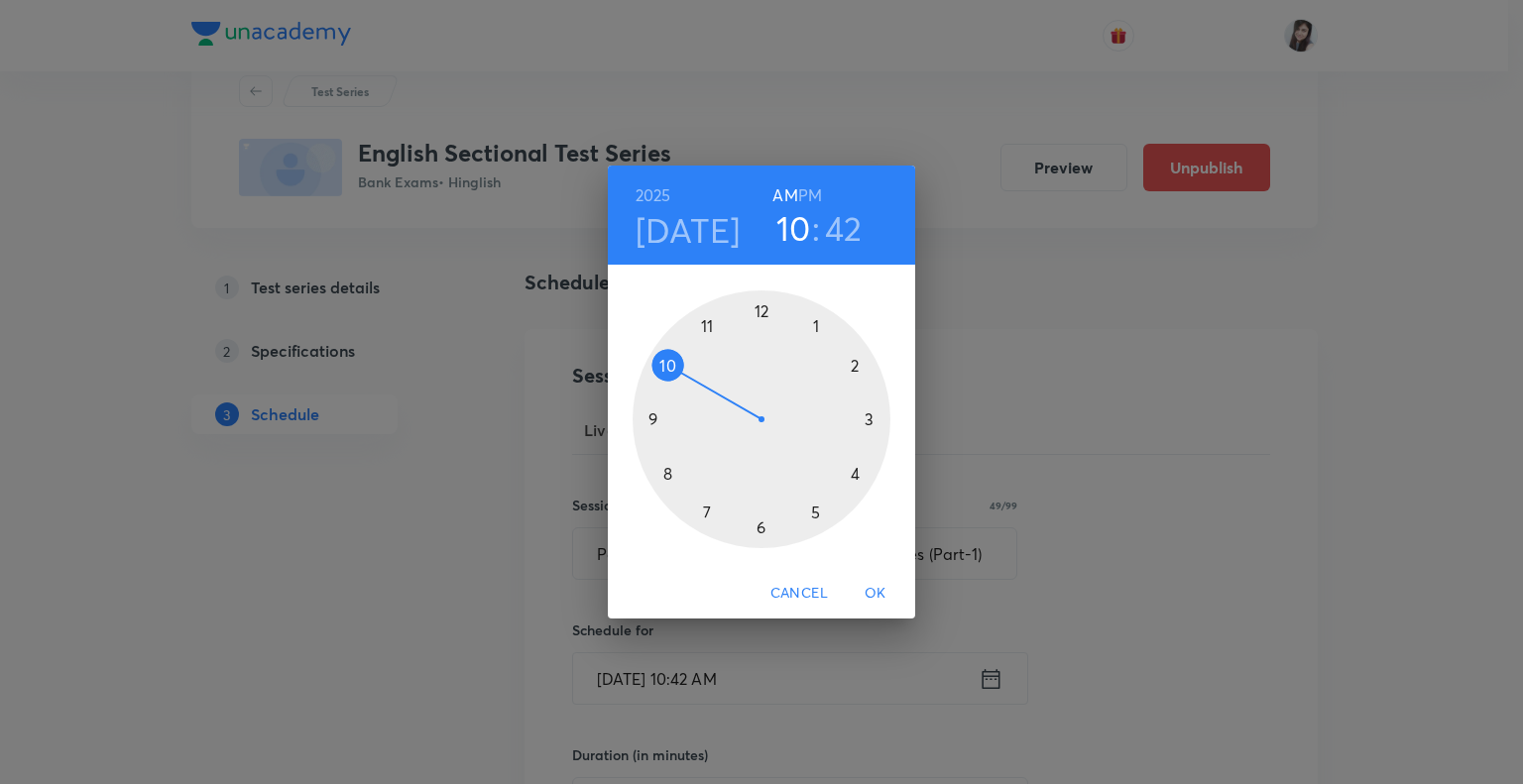 click at bounding box center (762, 419) 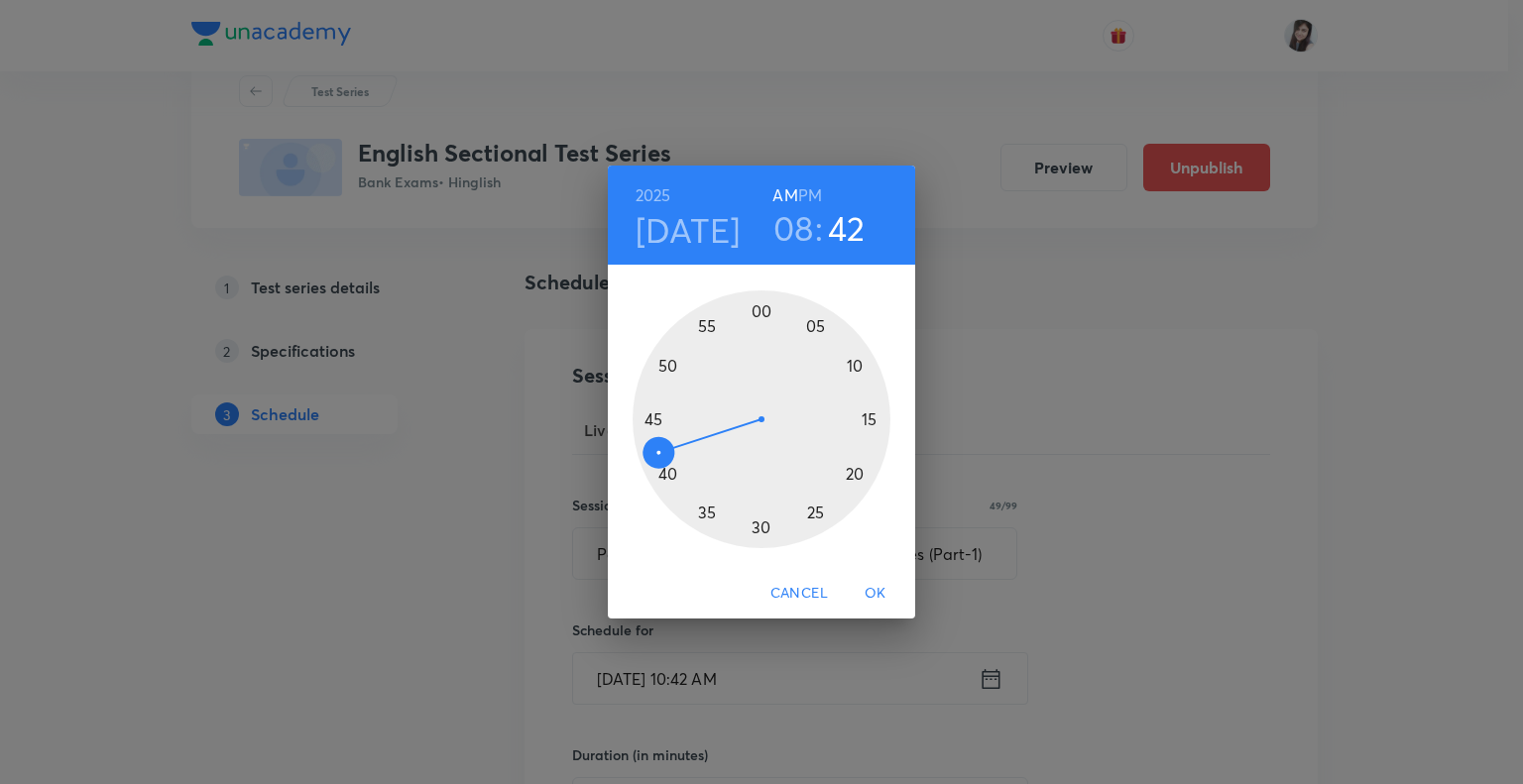click on "PM" at bounding box center (810, 195) 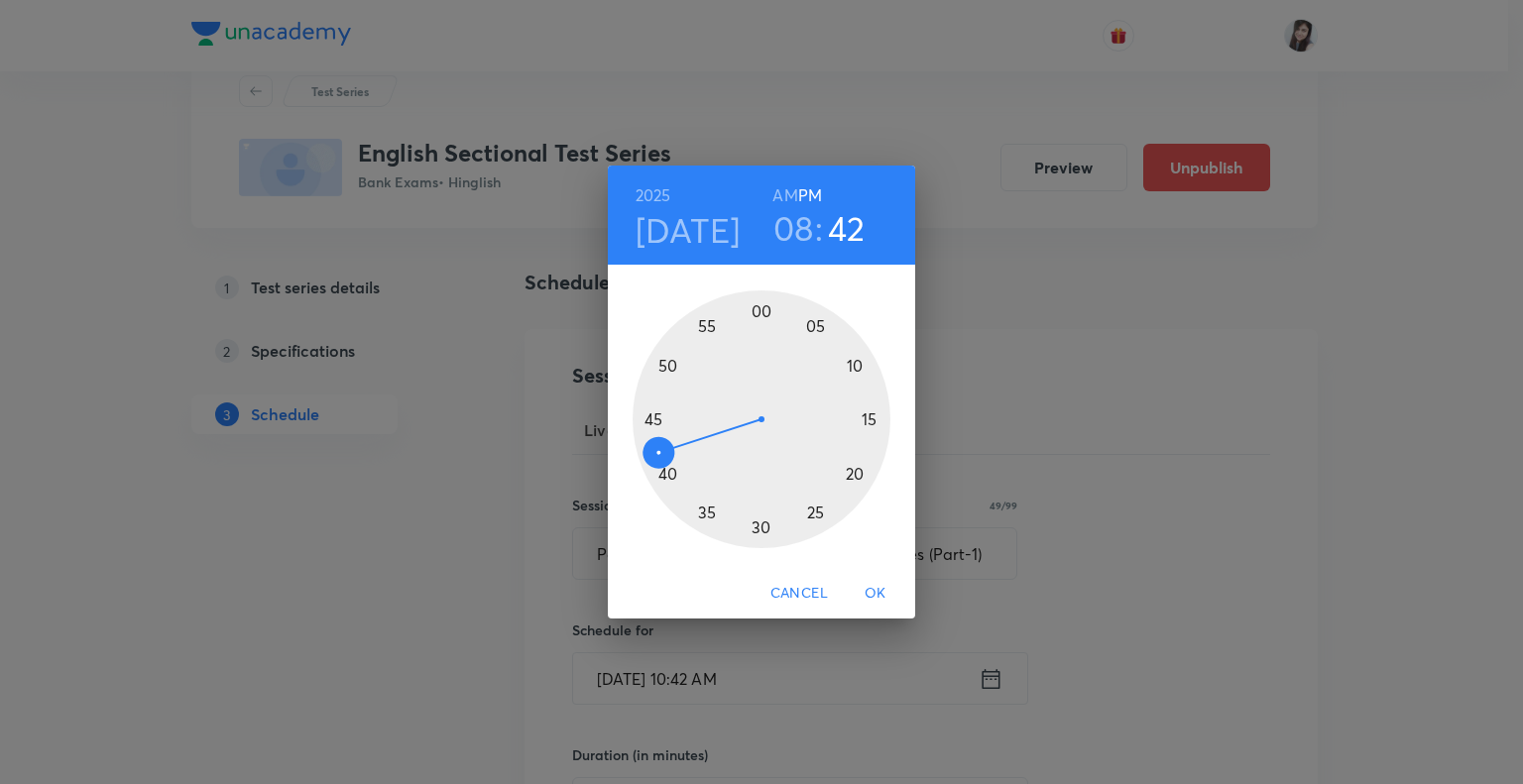 click at bounding box center (762, 419) 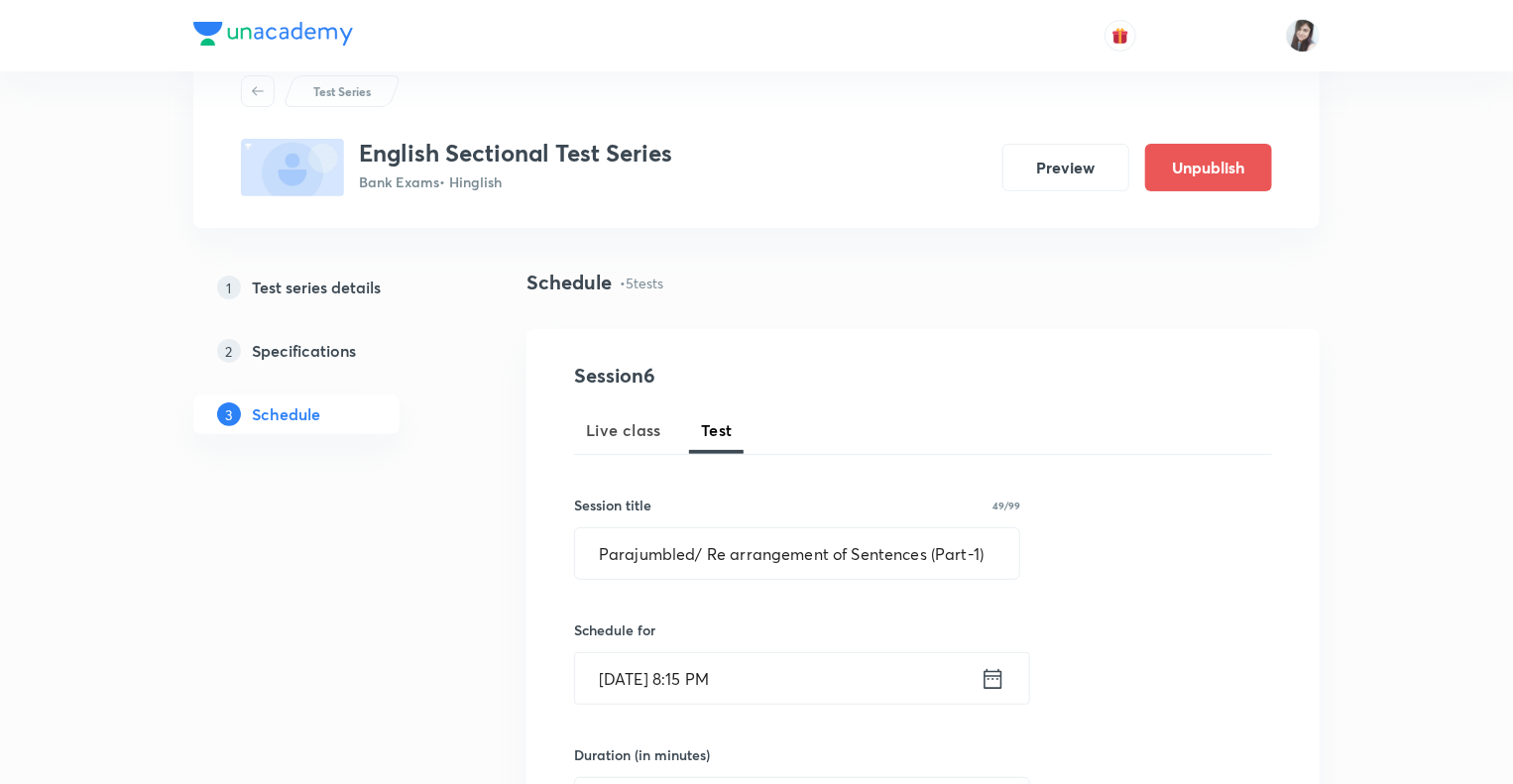 click on "1 Test series details 2 Specifications 3 Schedule" at bounding box center [328, 1299] 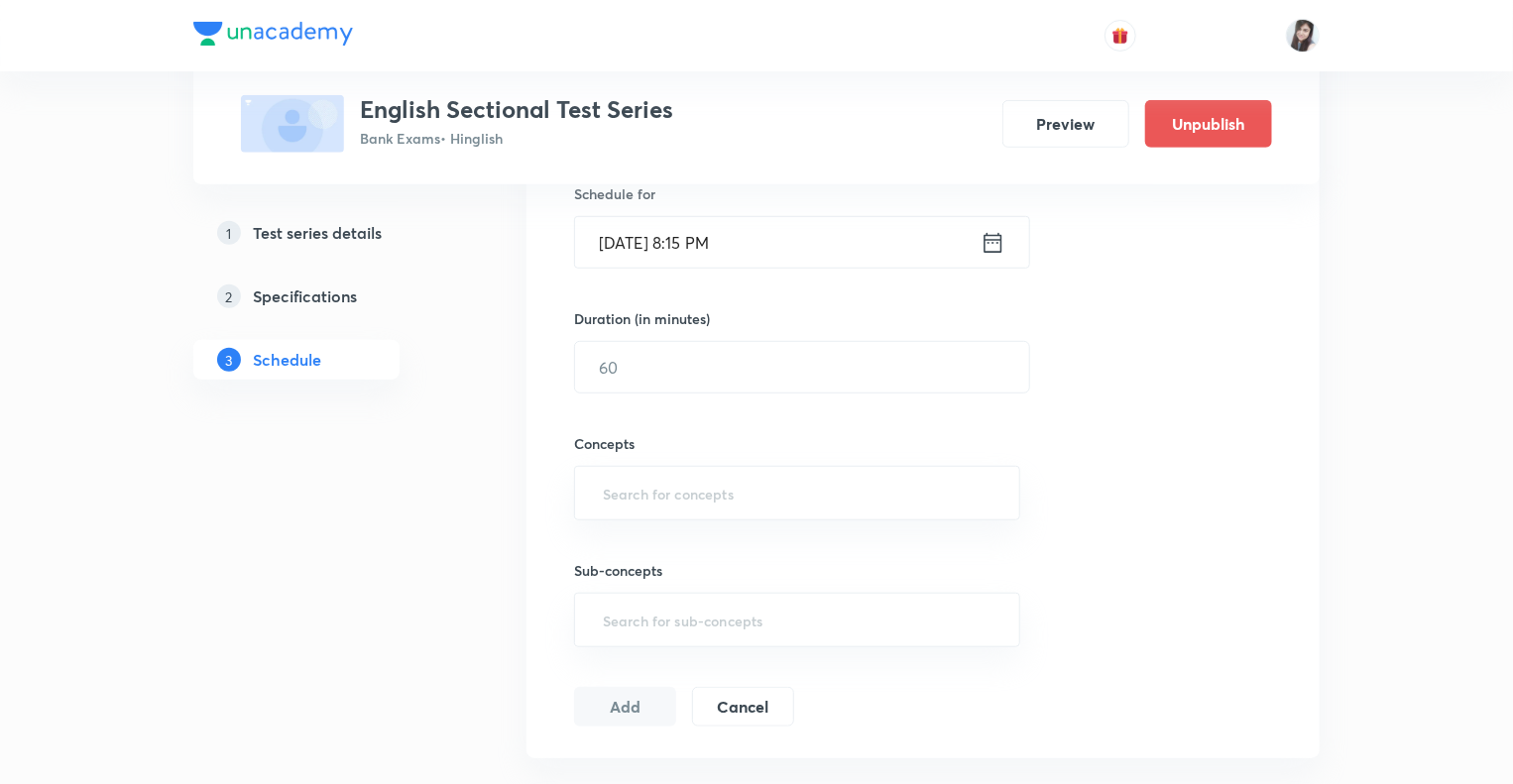 scroll, scrollTop: 543, scrollLeft: 0, axis: vertical 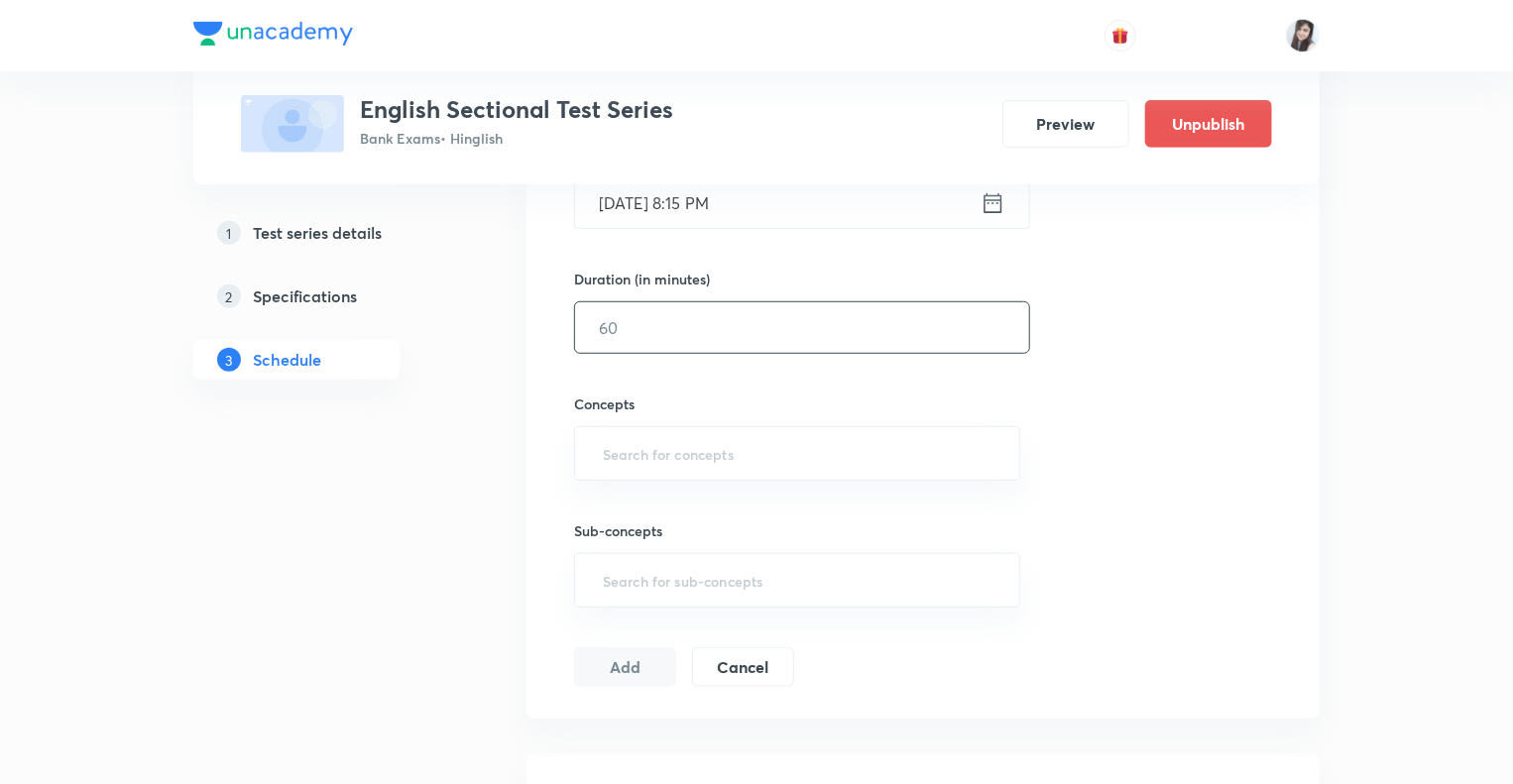 click at bounding box center (802, 327) 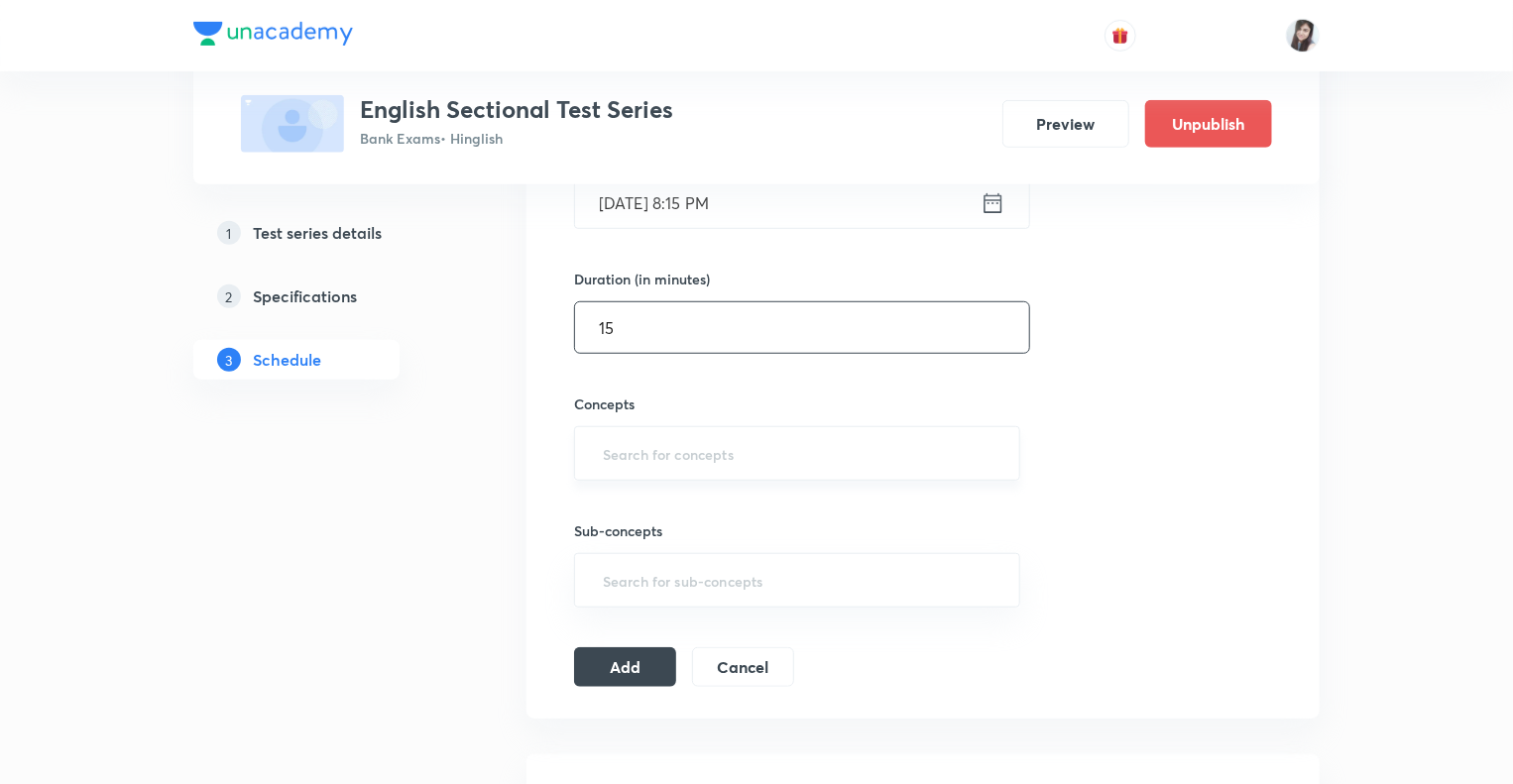 type on "15" 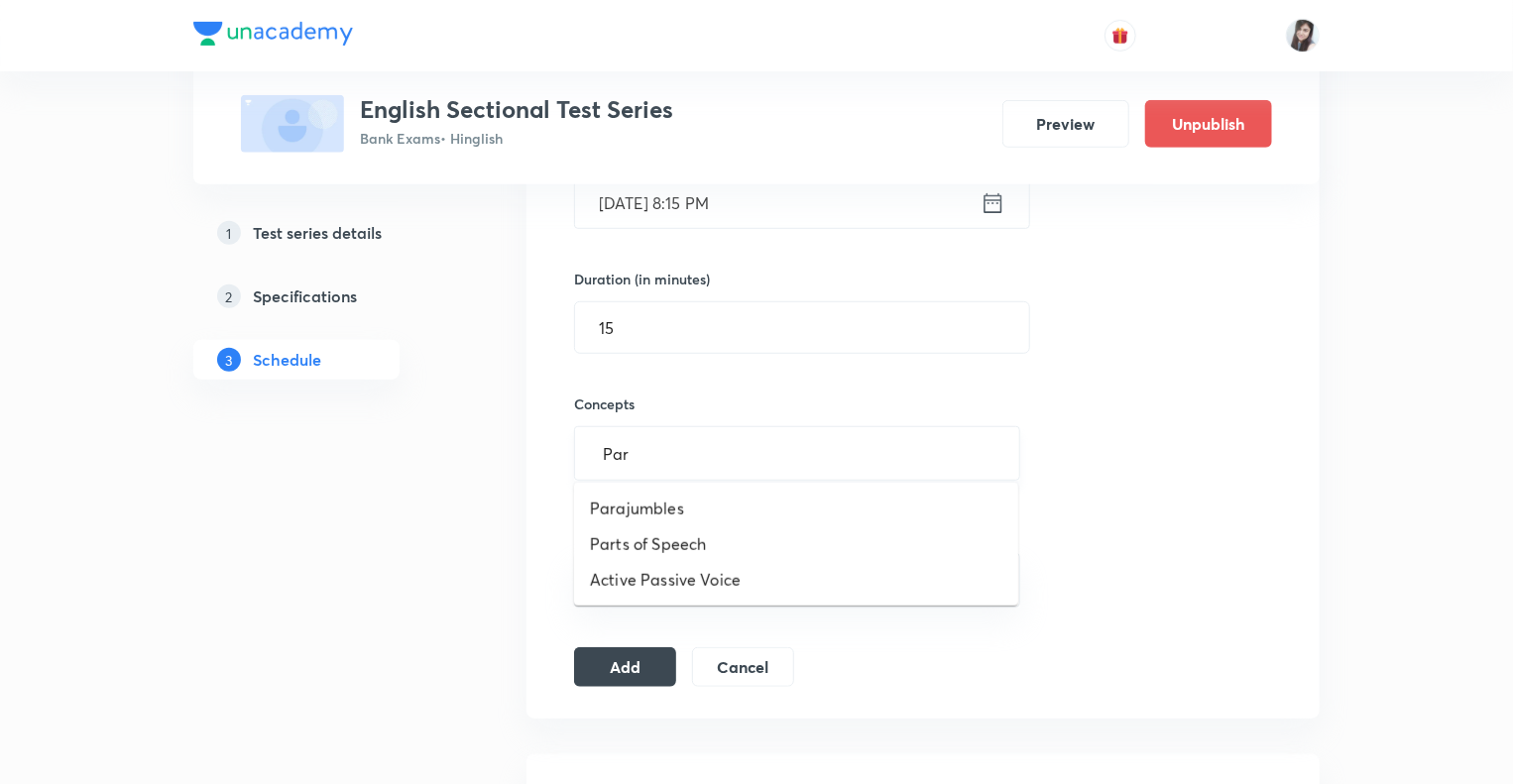 type on "Para" 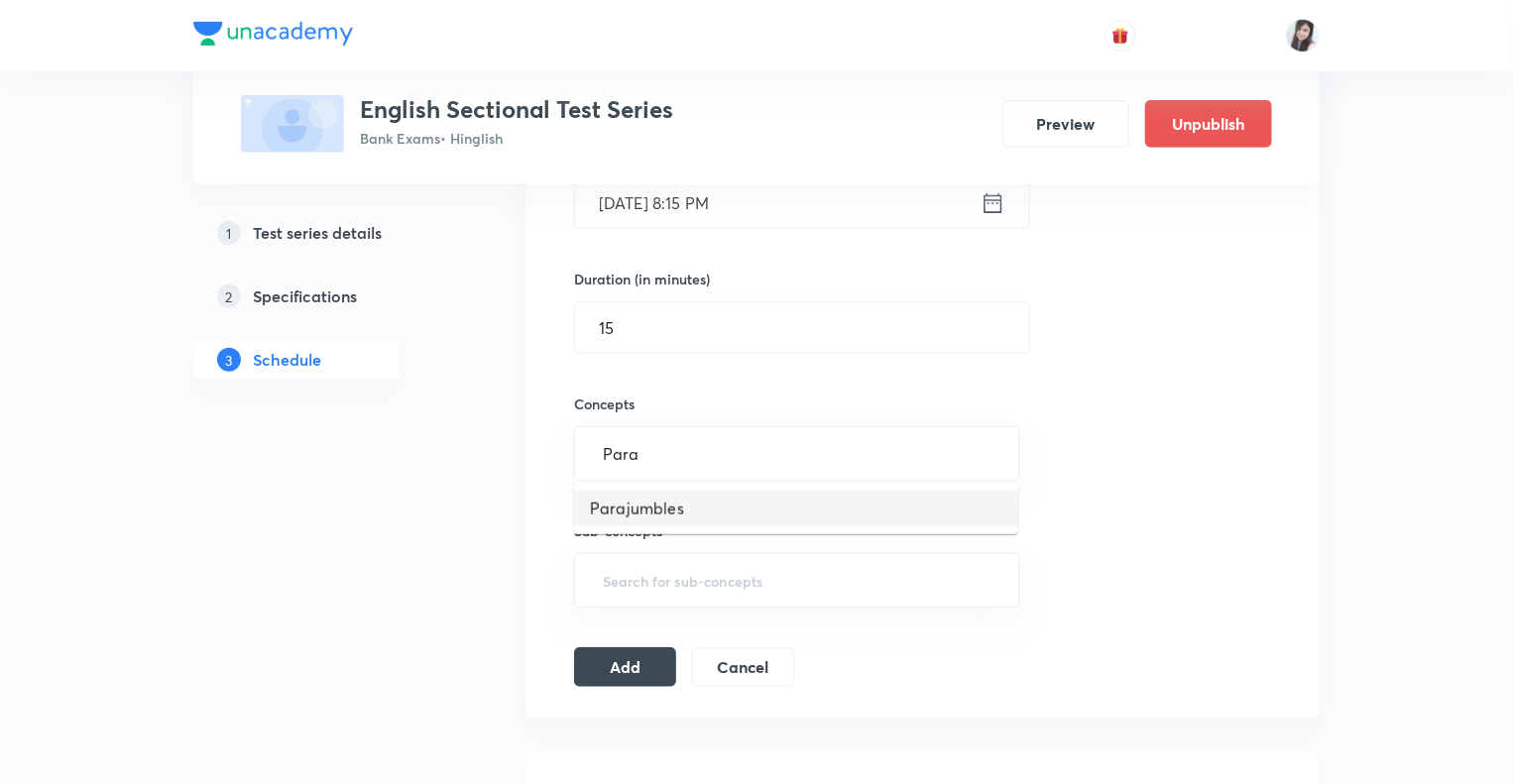 click on "Parajumbles" at bounding box center [796, 508] 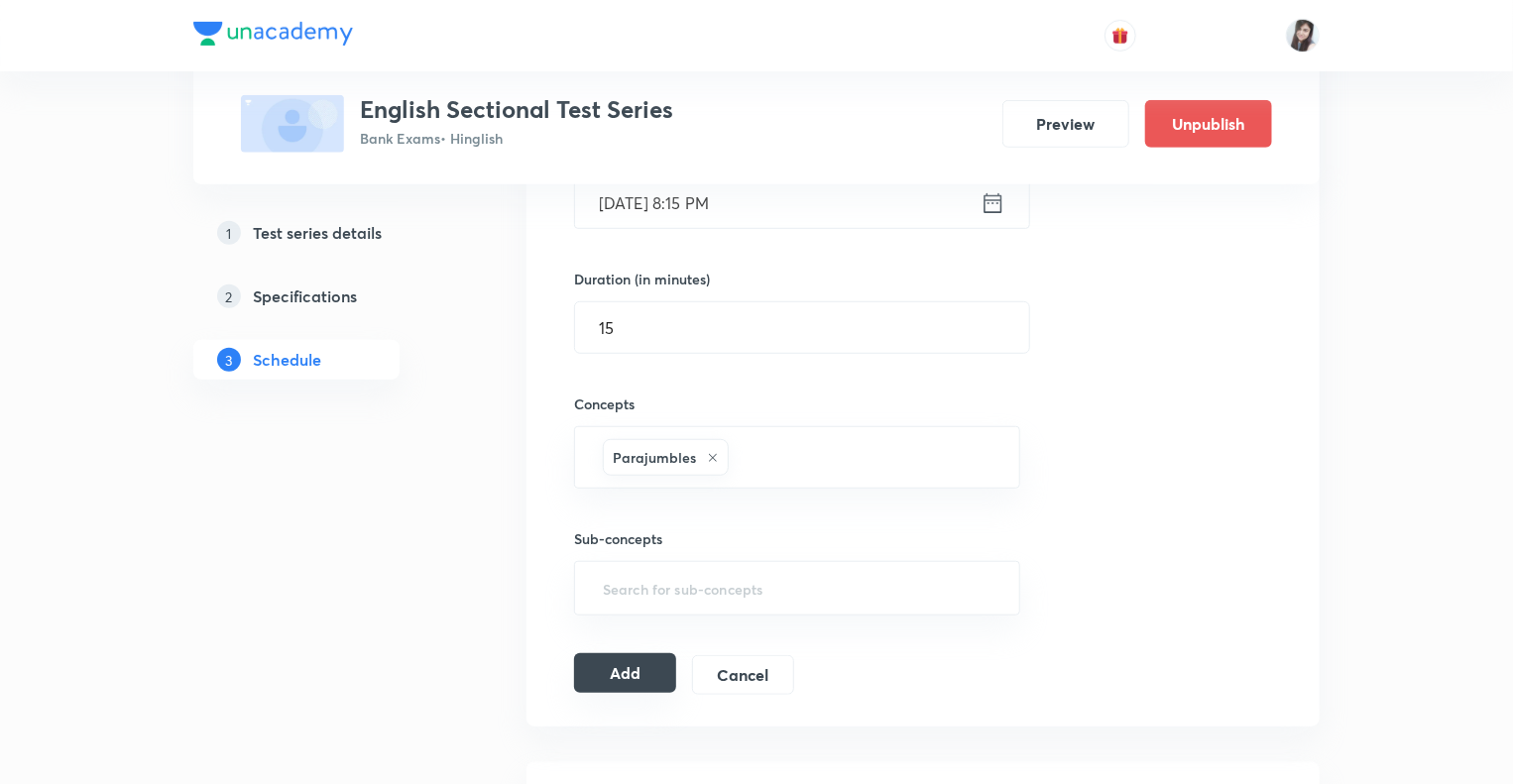 click on "Add" at bounding box center (625, 673) 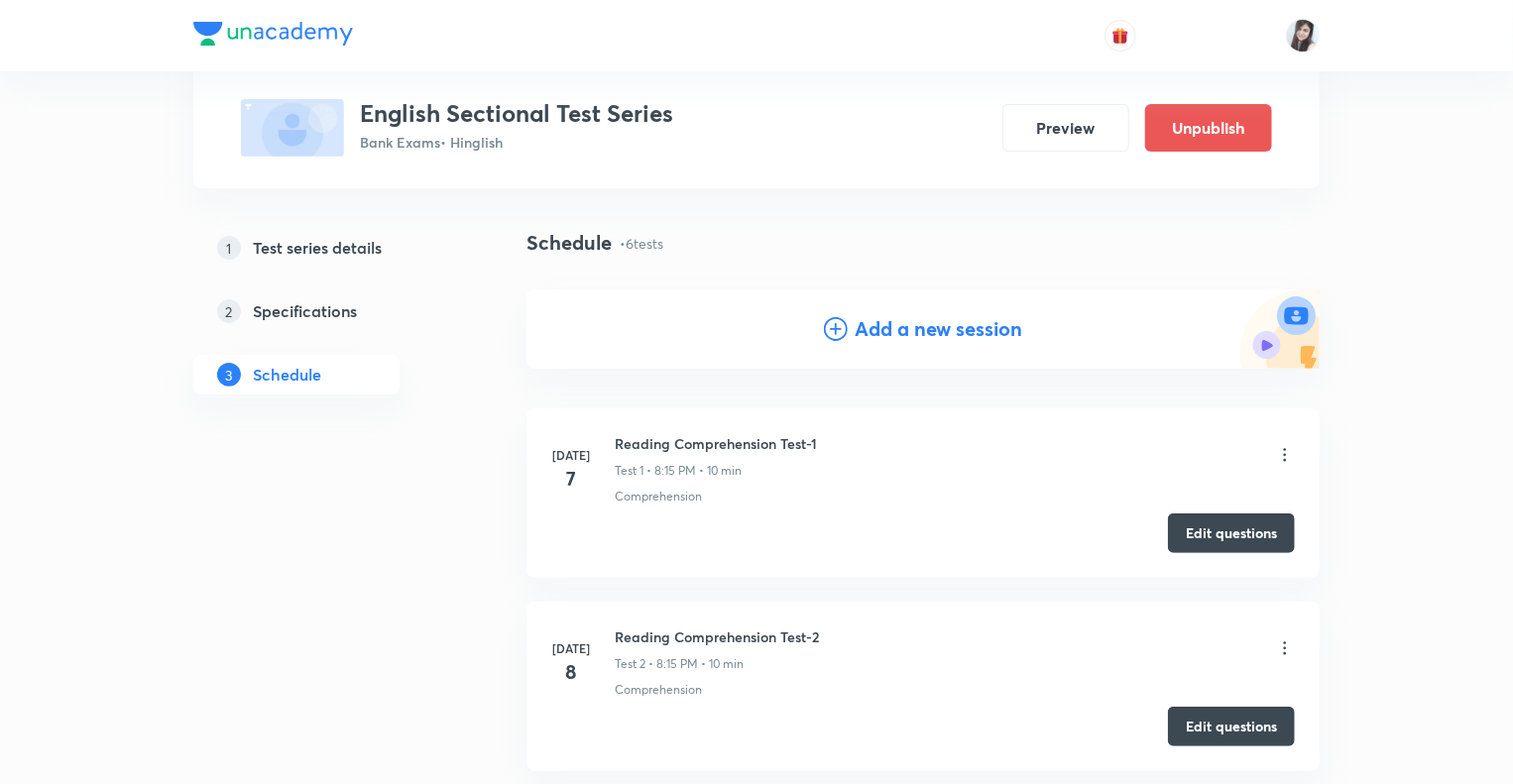 scroll, scrollTop: 0, scrollLeft: 0, axis: both 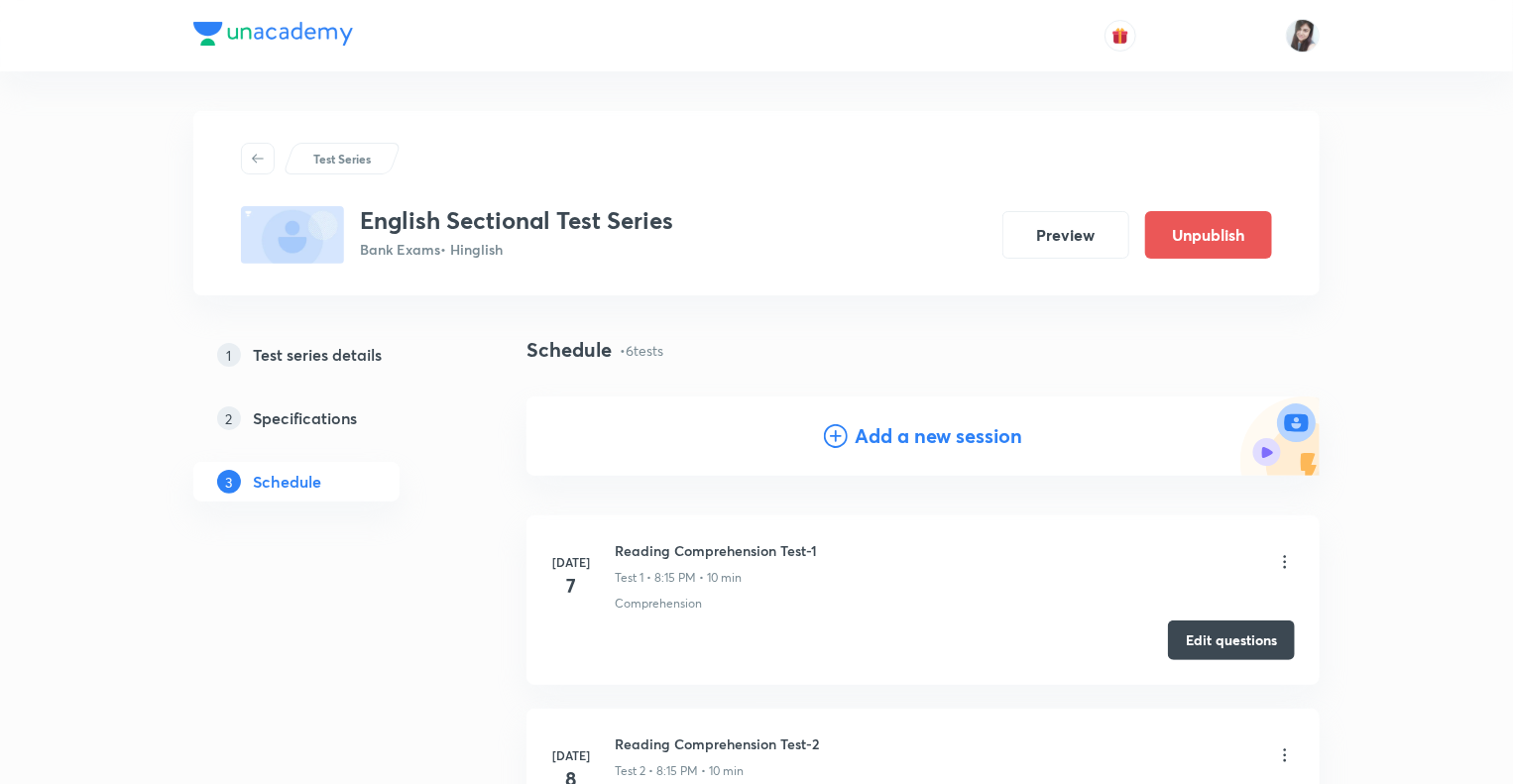 click on "Add a new session" at bounding box center [939, 436] 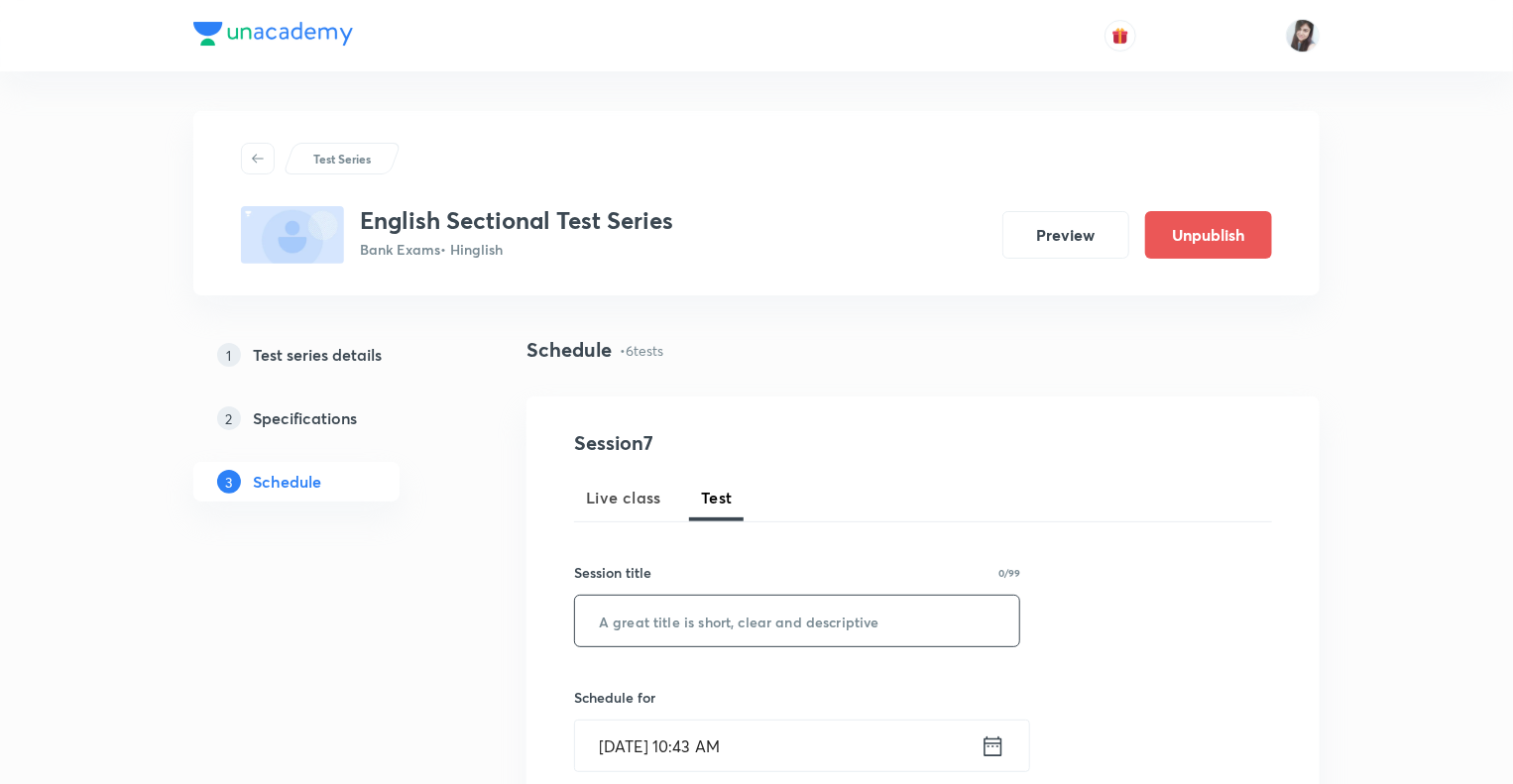 click at bounding box center [797, 620] 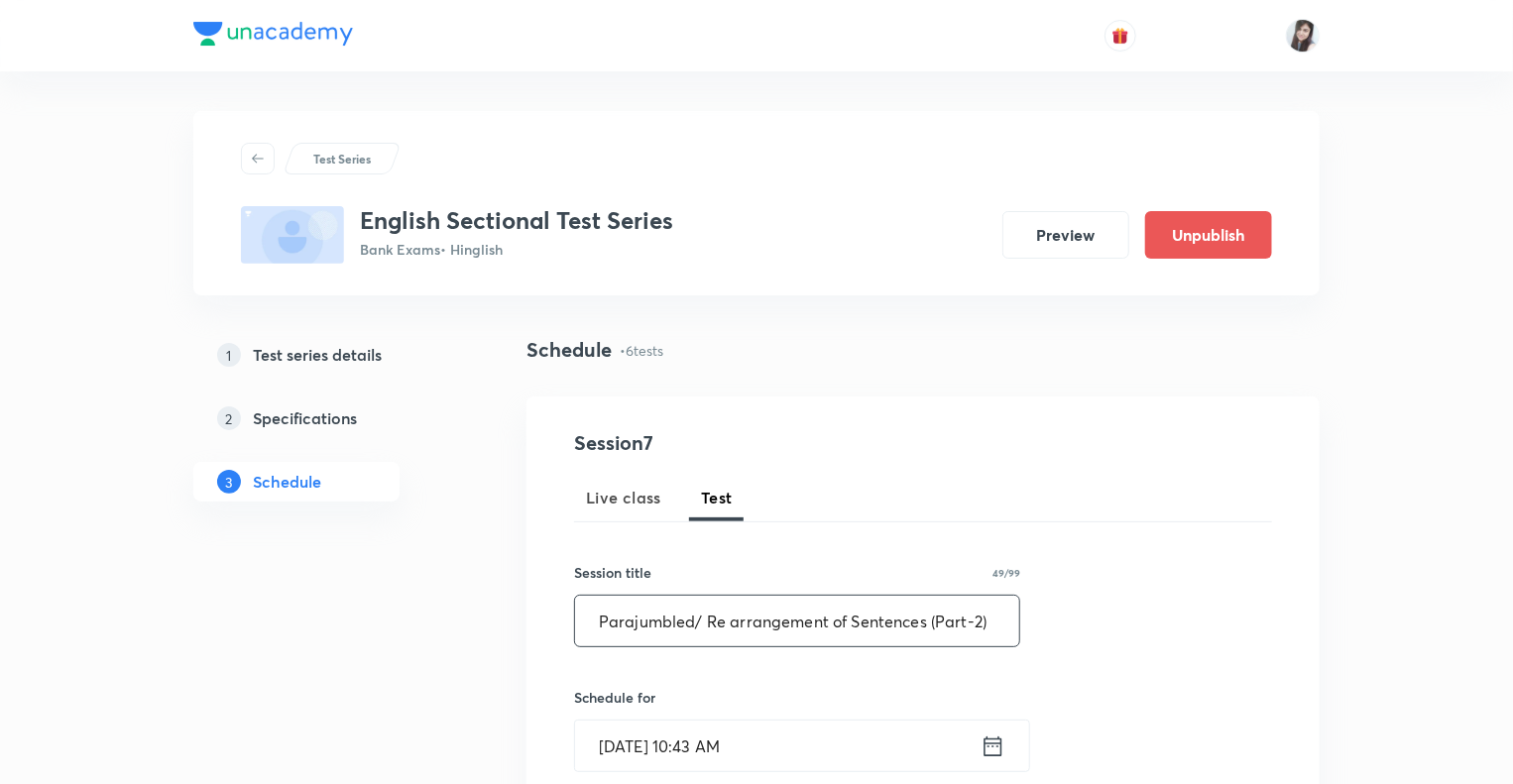 type on "Parajumbled/ Re arrangement of Sentences (Part-2)" 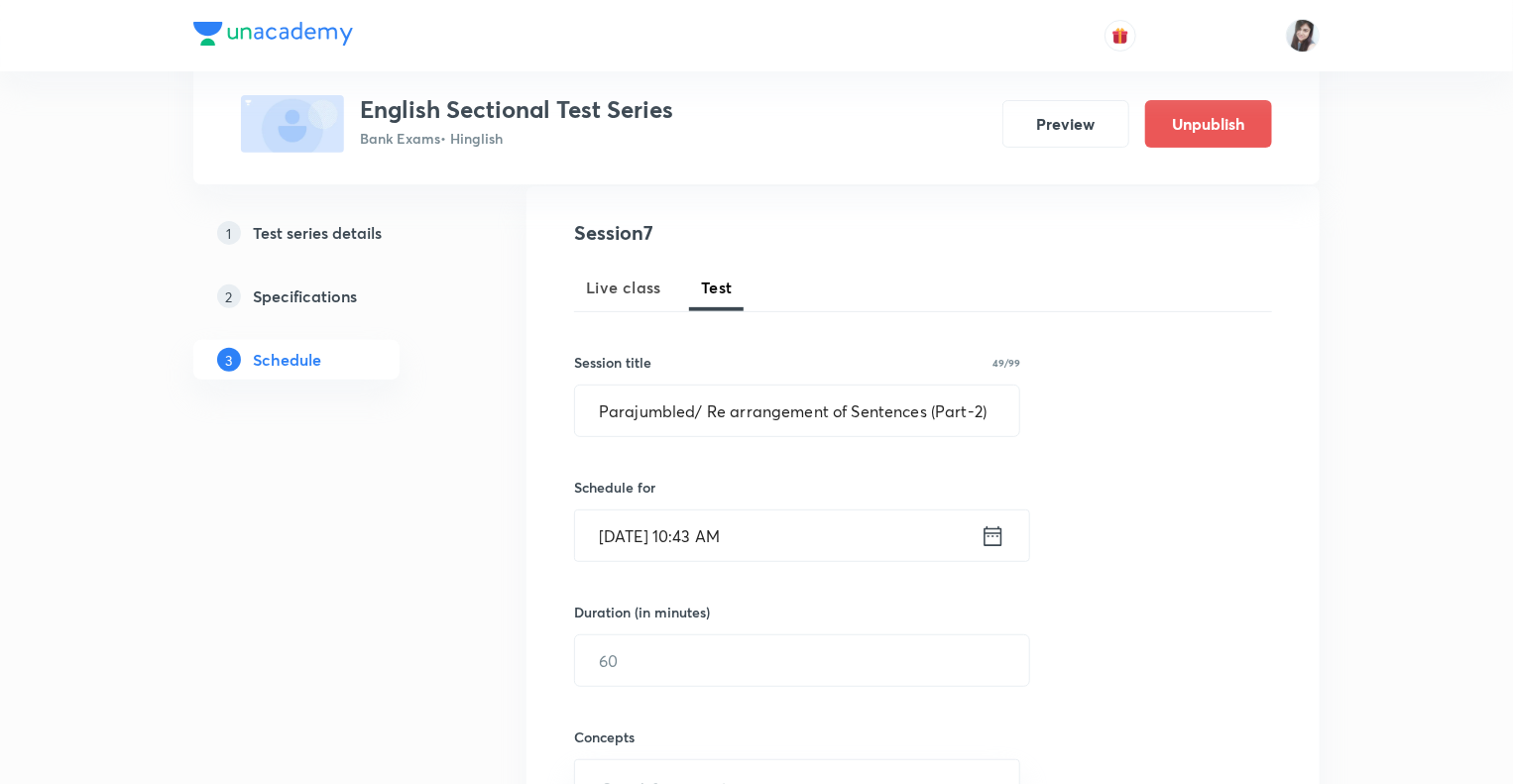 scroll, scrollTop: 357, scrollLeft: 0, axis: vertical 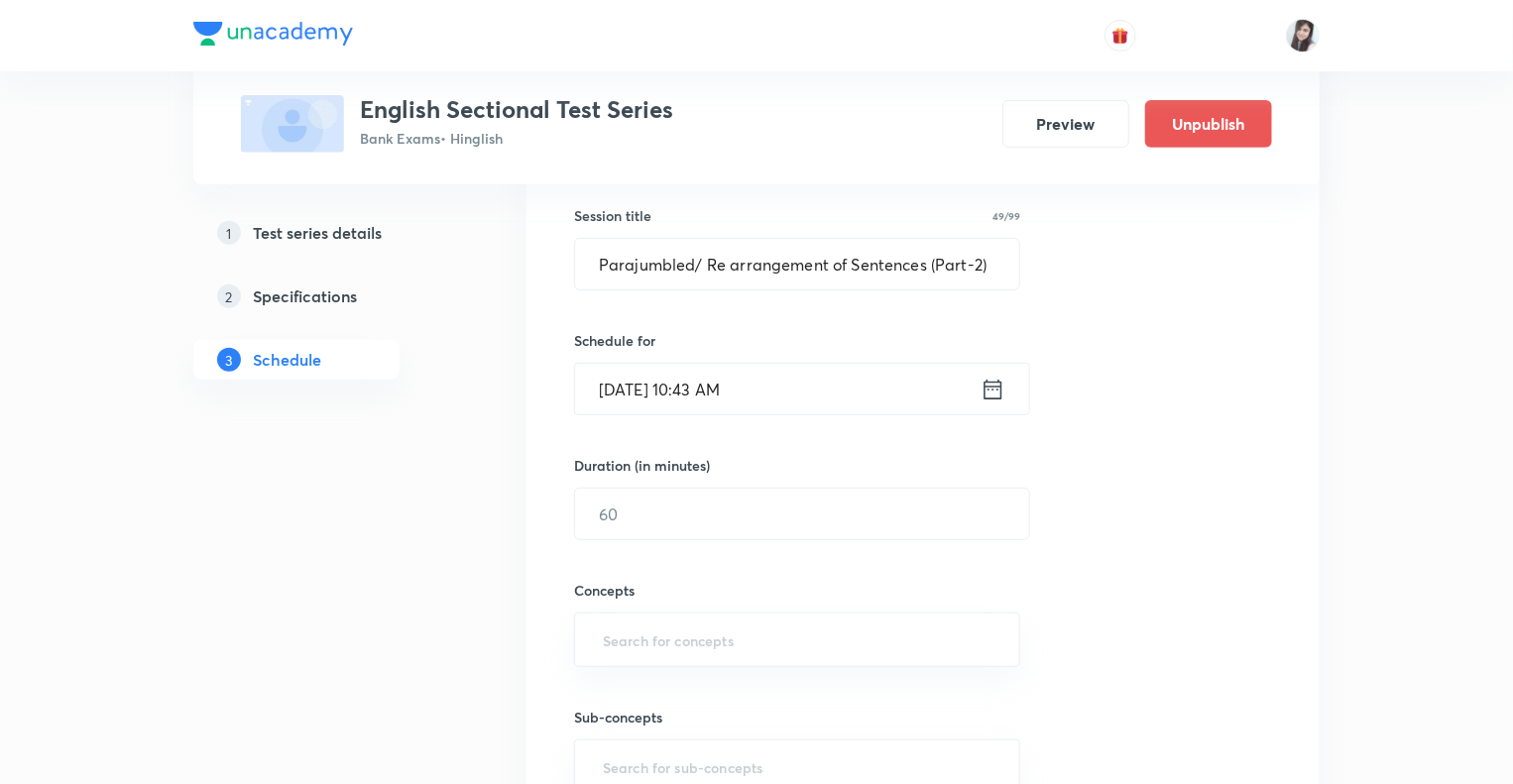 click 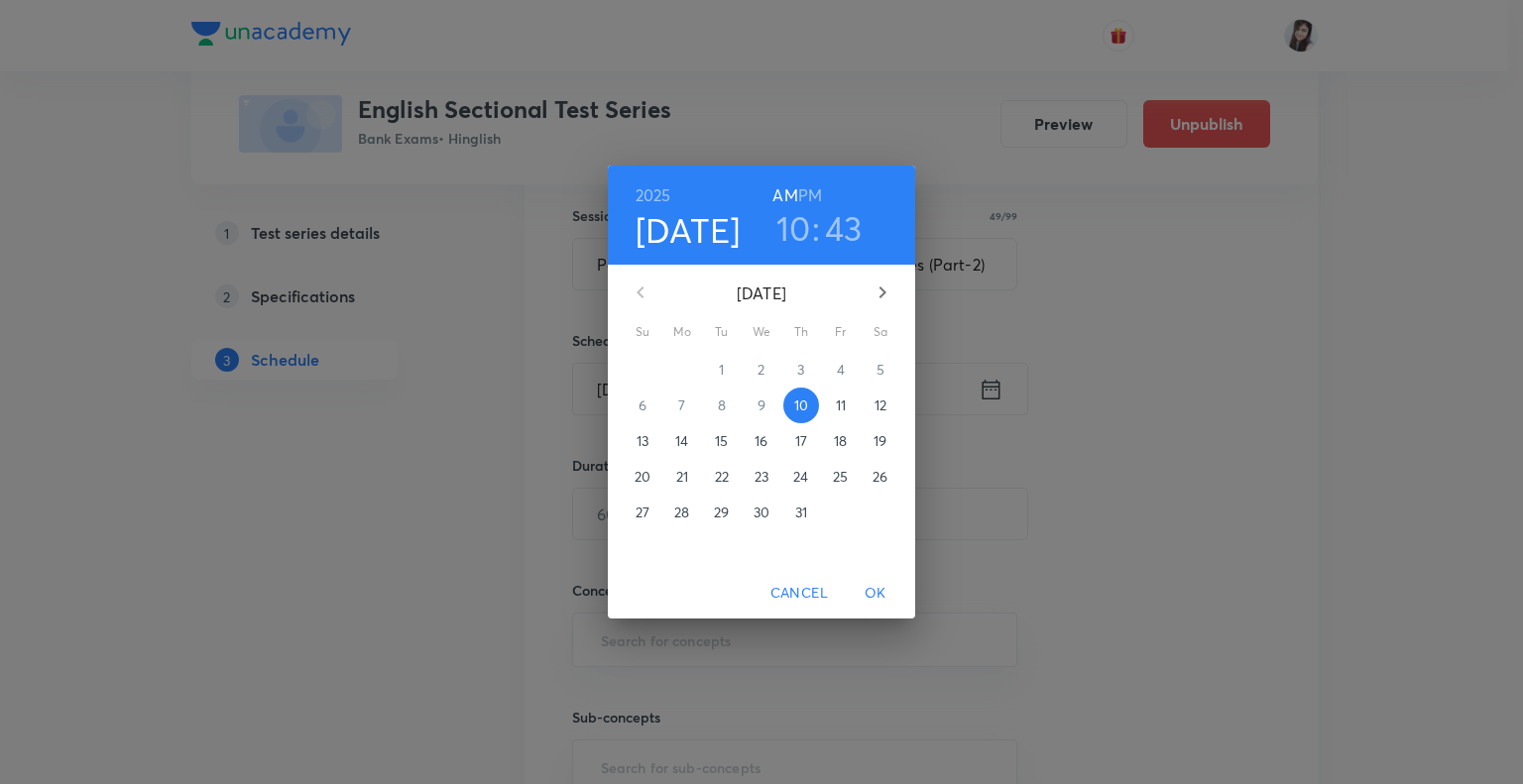 click on "15" at bounding box center (721, 441) 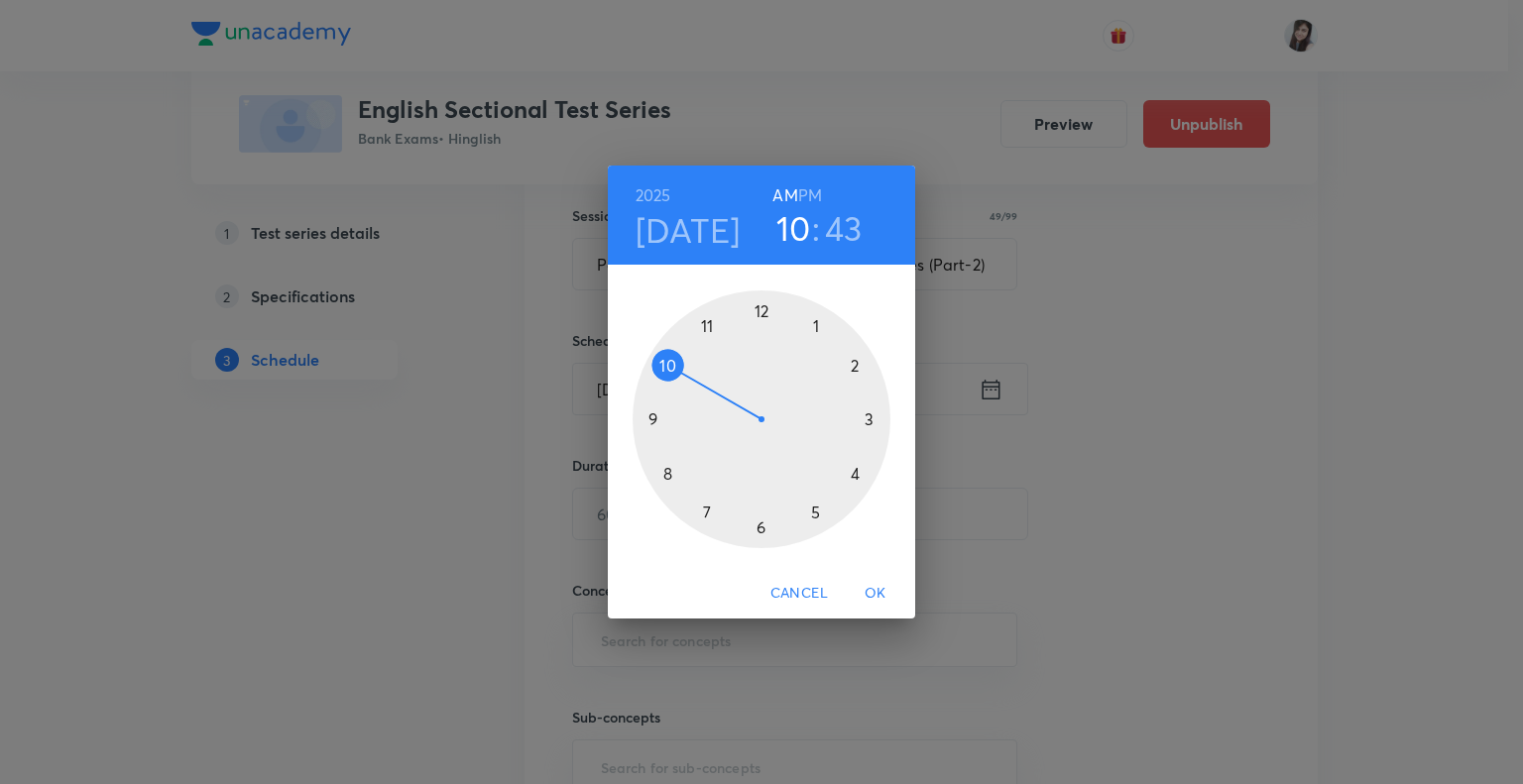 click at bounding box center (762, 419) 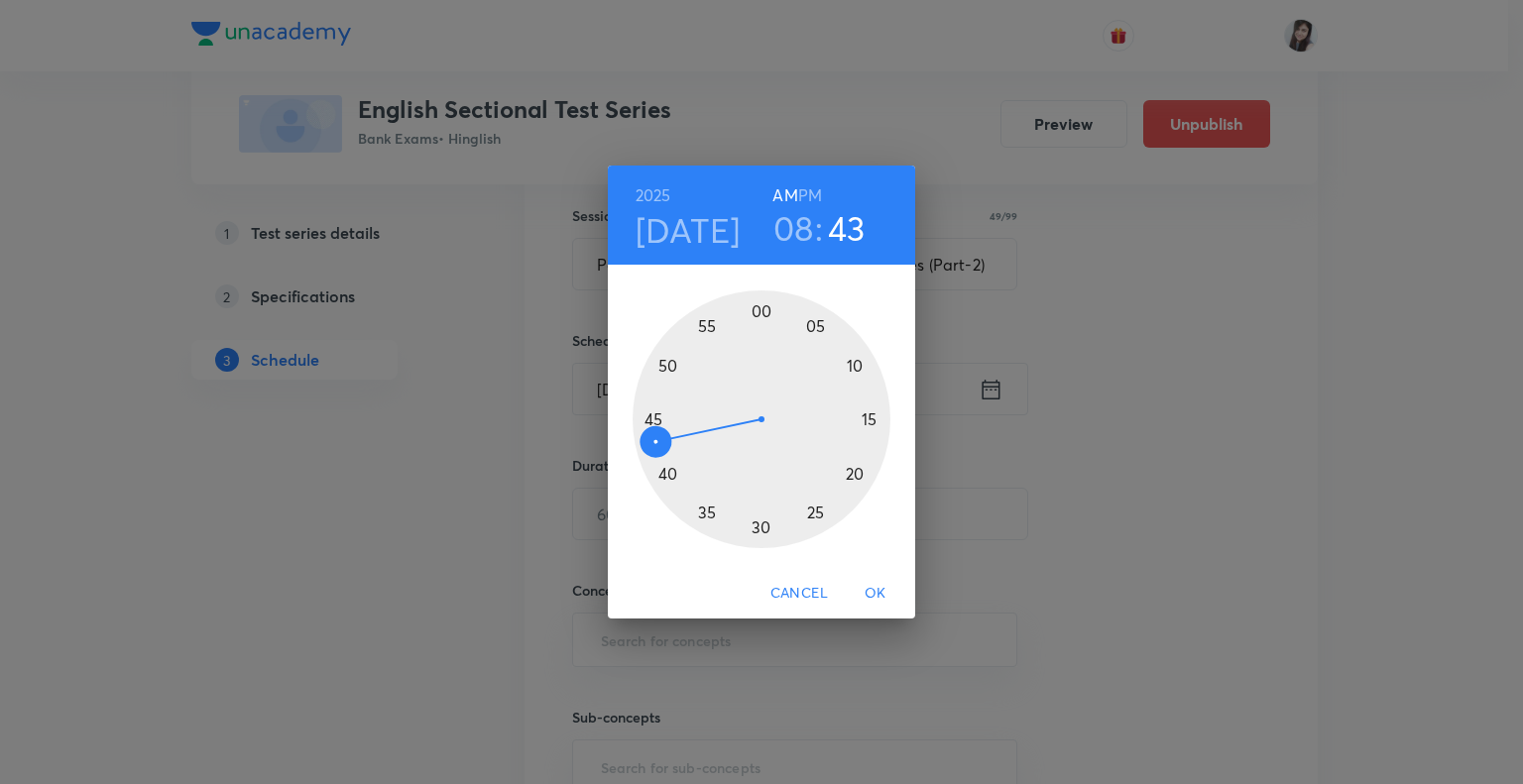click on "PM" at bounding box center (810, 195) 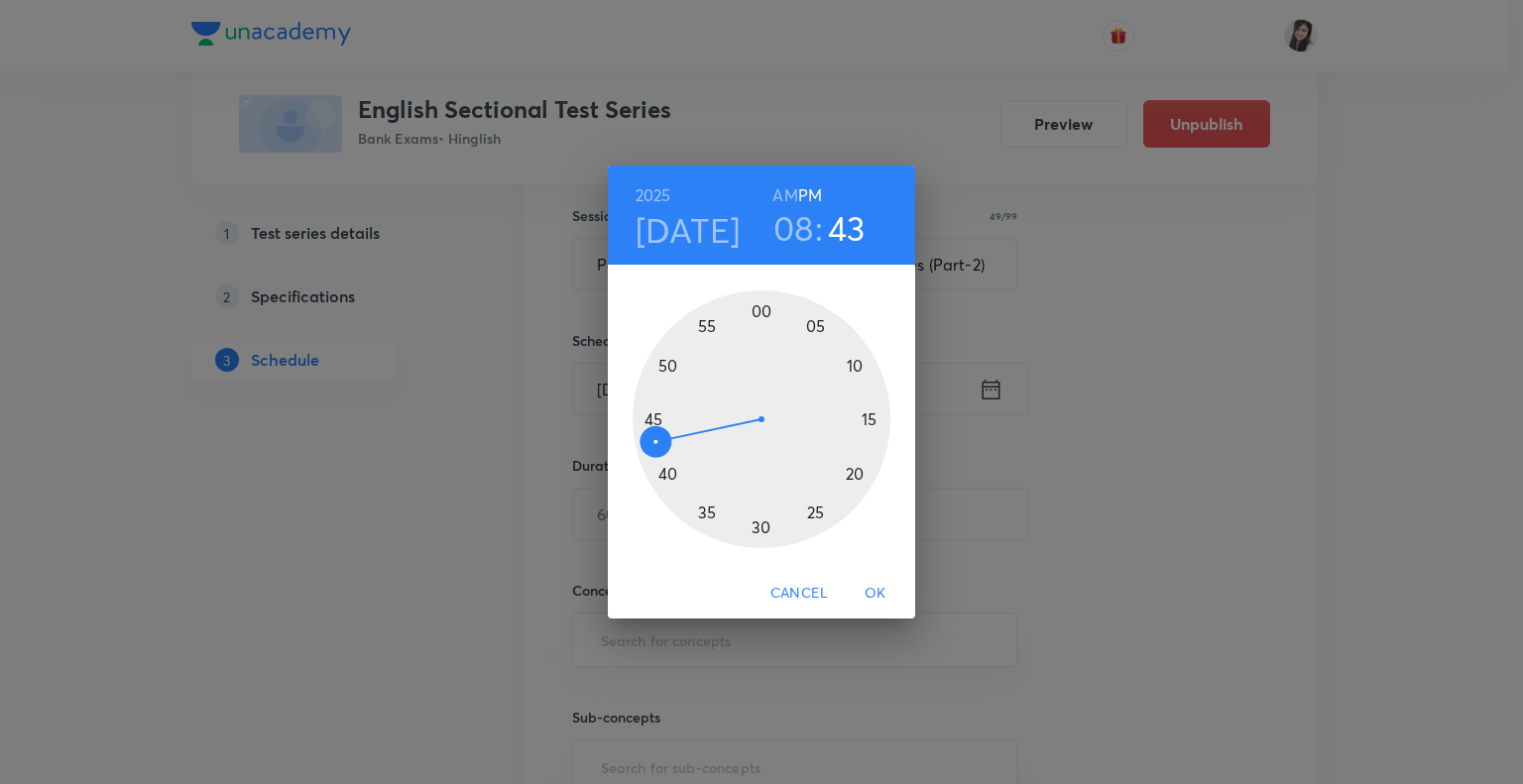 click at bounding box center (762, 419) 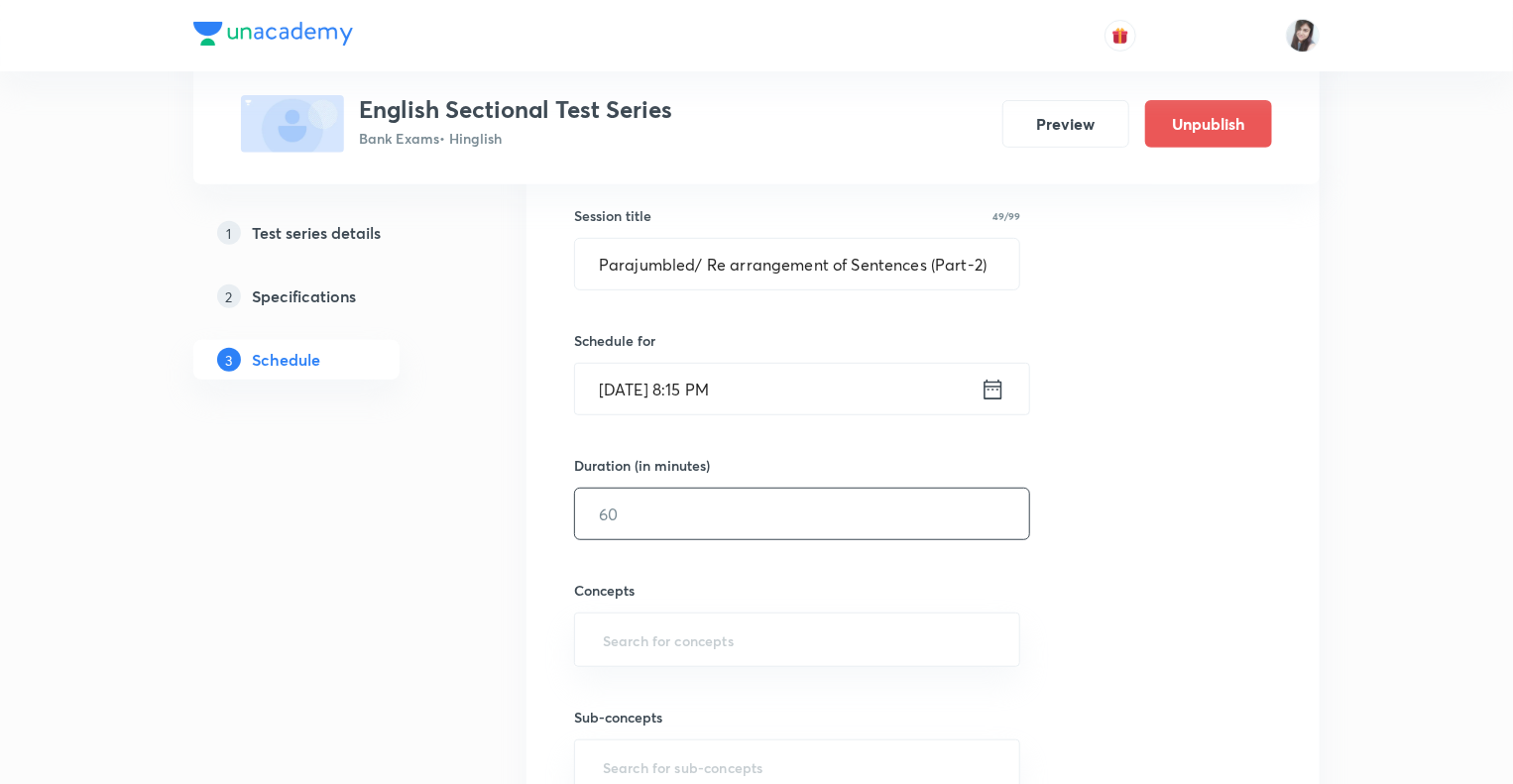 click at bounding box center (802, 513) 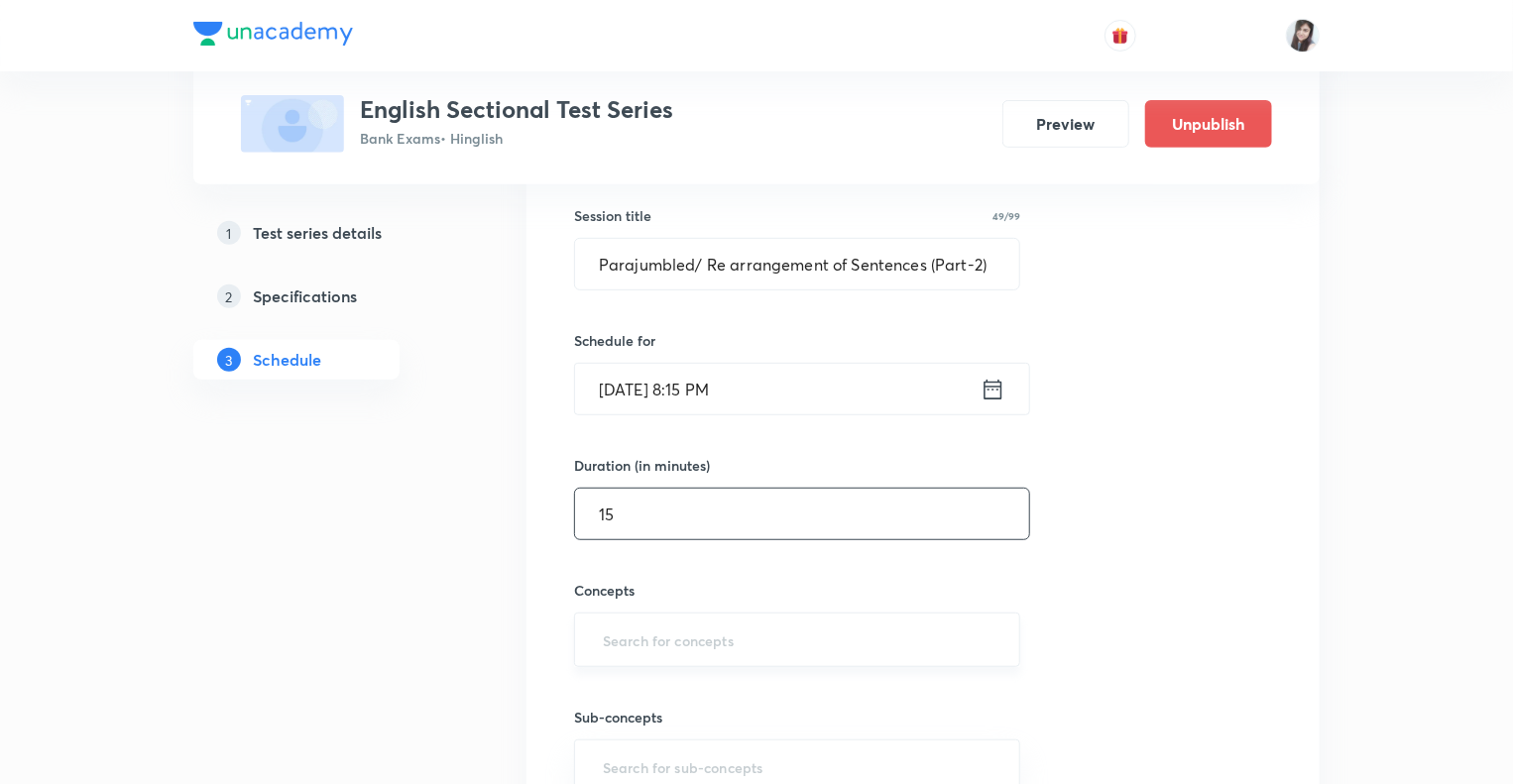 type on "15" 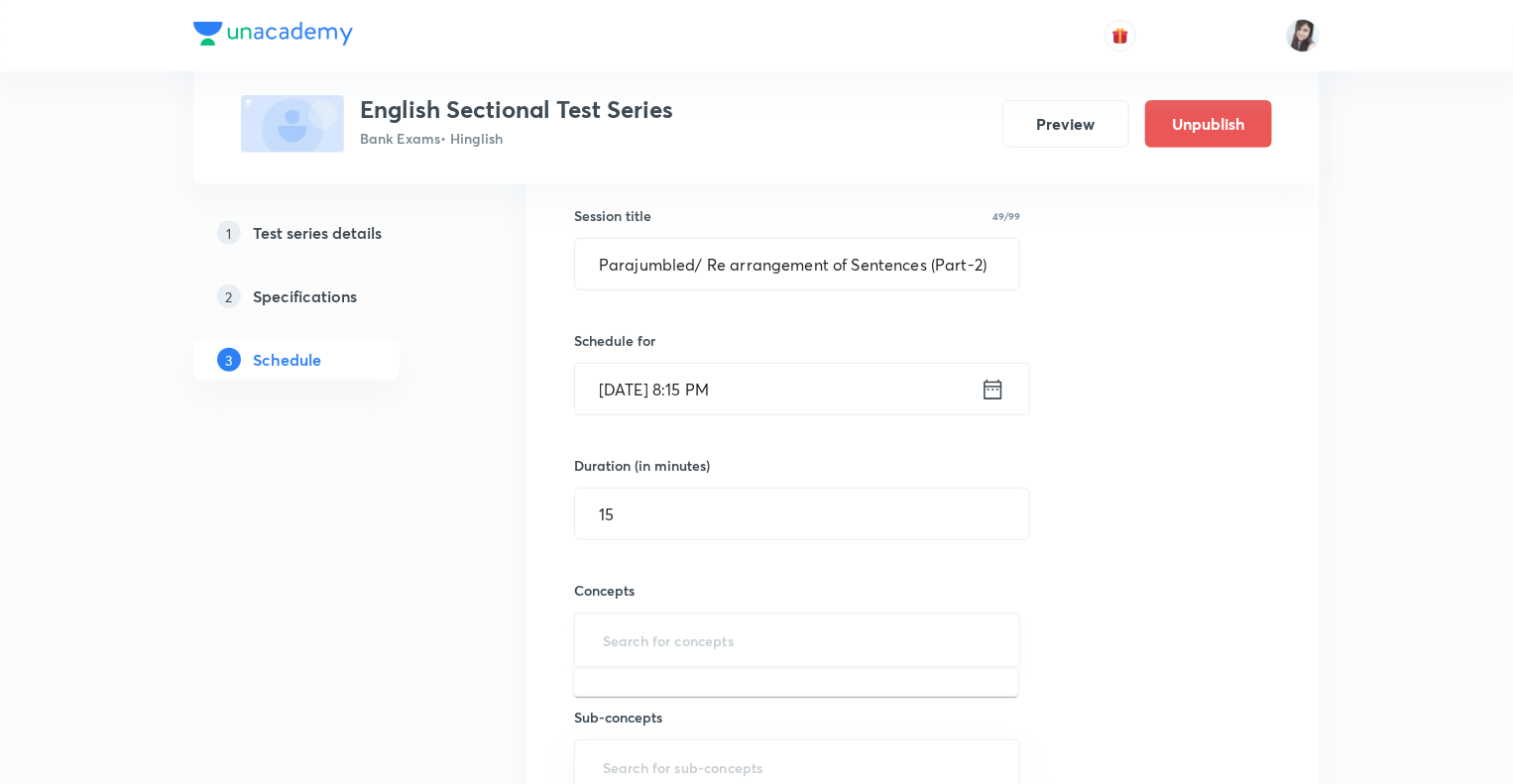 click at bounding box center [797, 639] 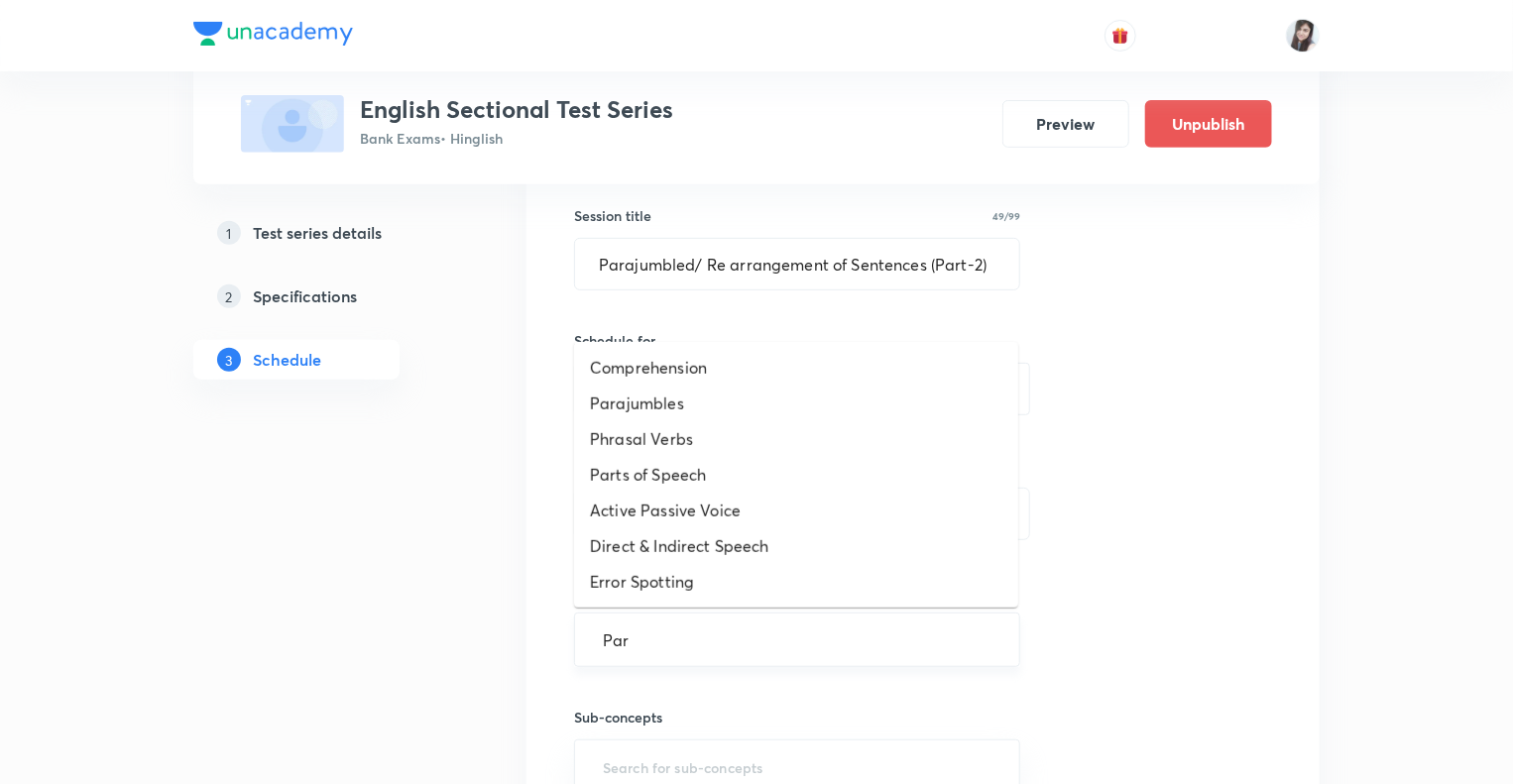 type on "Para" 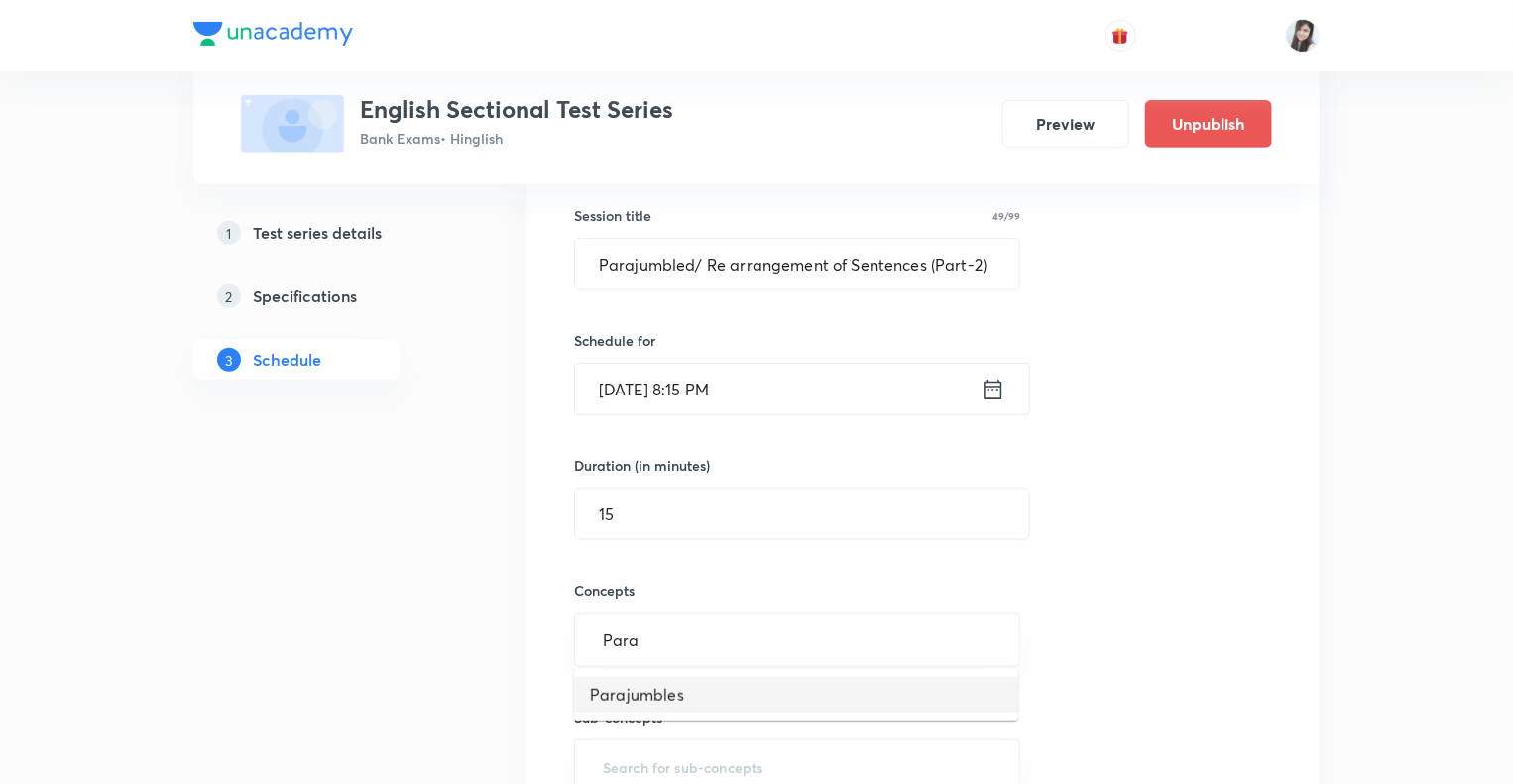 click on "Parajumbles" at bounding box center [796, 695] 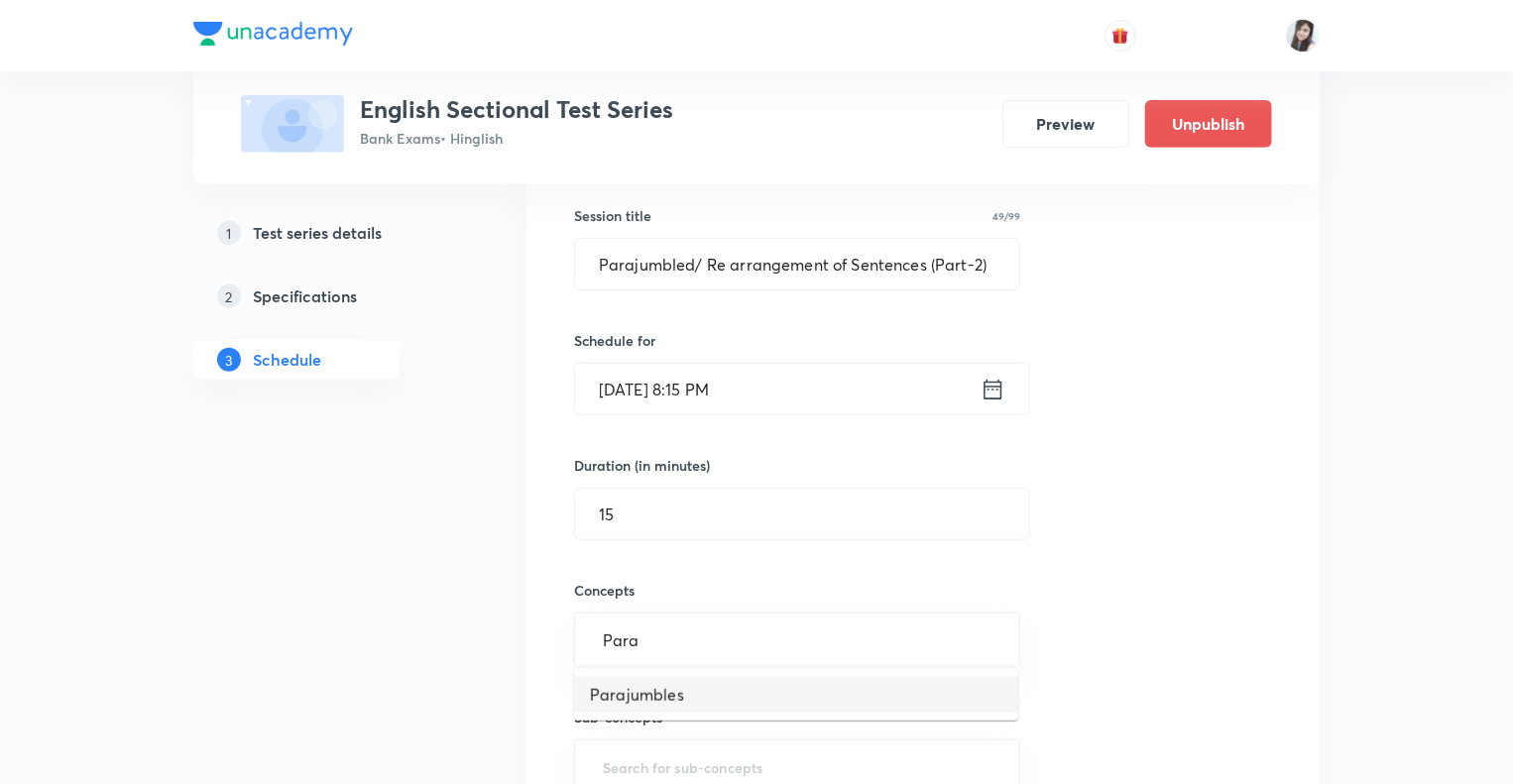 type 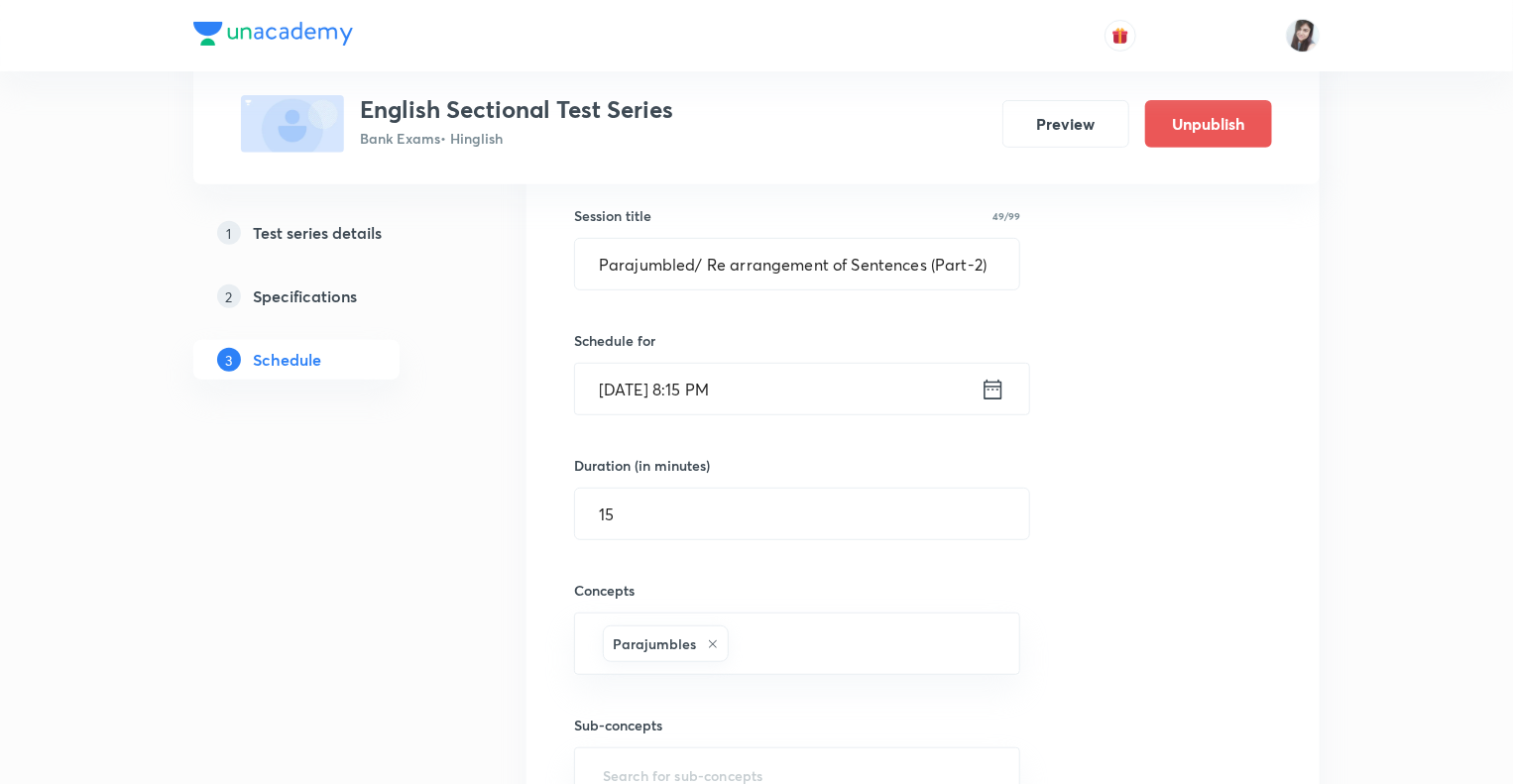 click on "1 Test series details 2 Specifications 3 Schedule" at bounding box center (328, 1115) 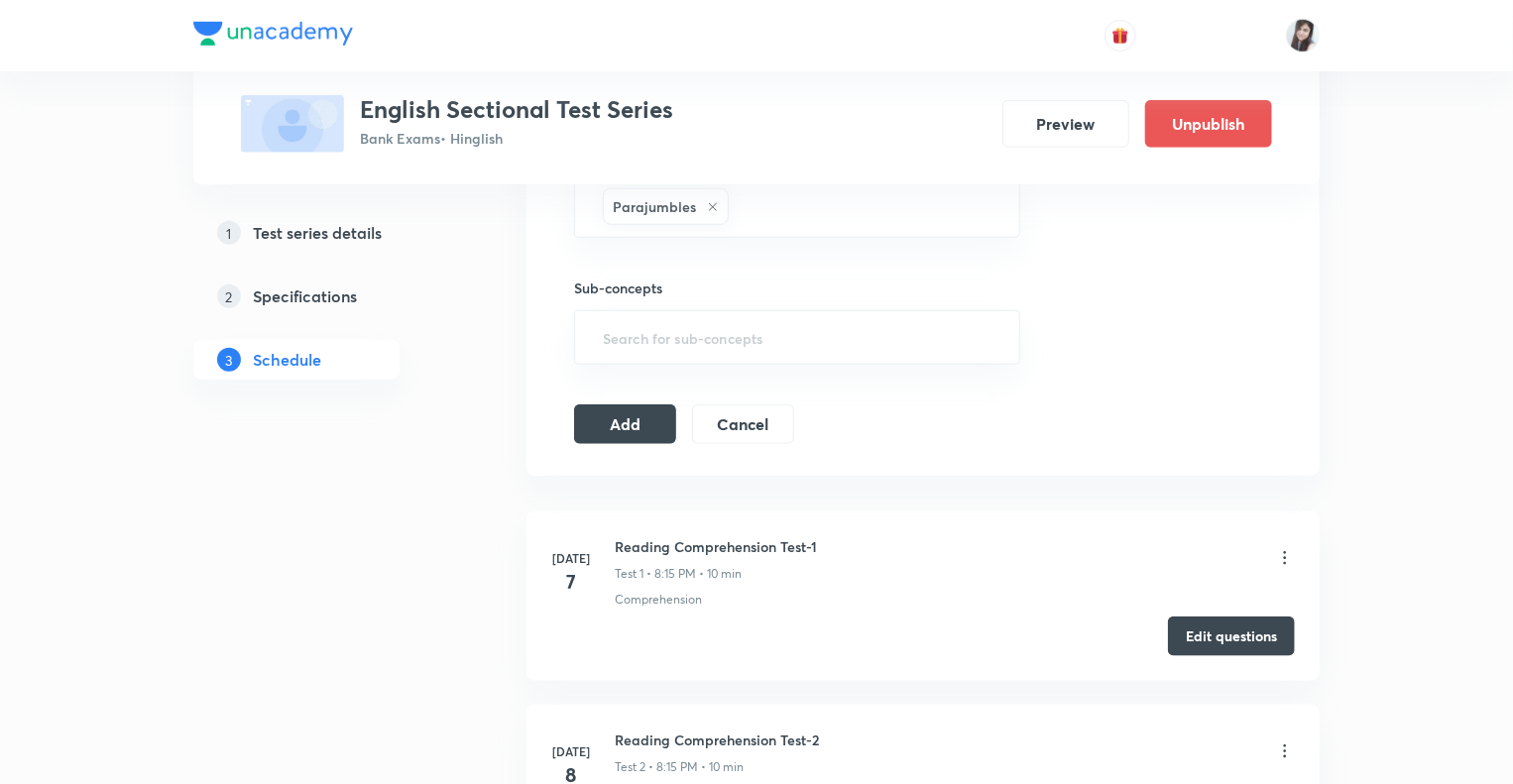 scroll, scrollTop: 833, scrollLeft: 0, axis: vertical 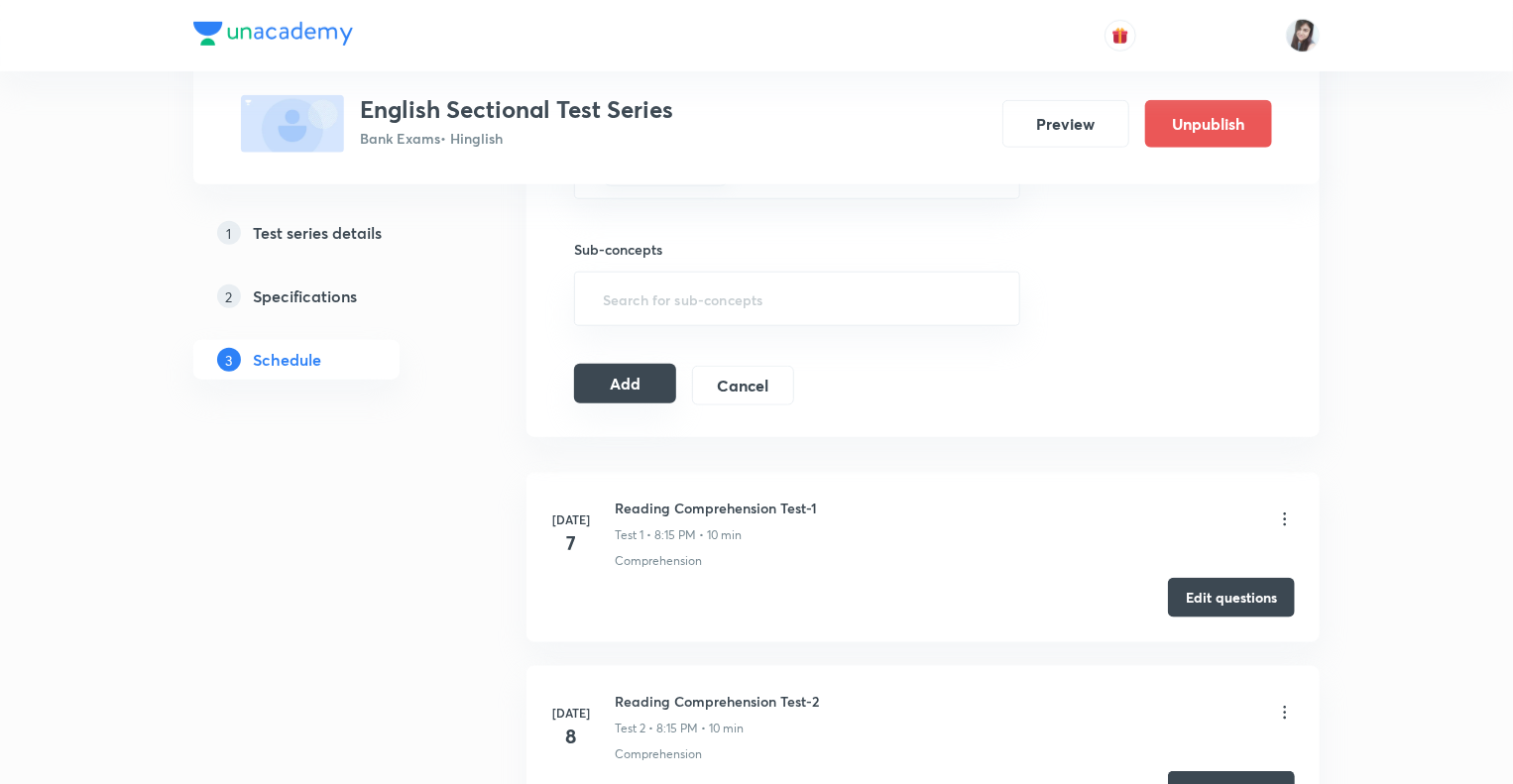 click on "Add" at bounding box center [625, 384] 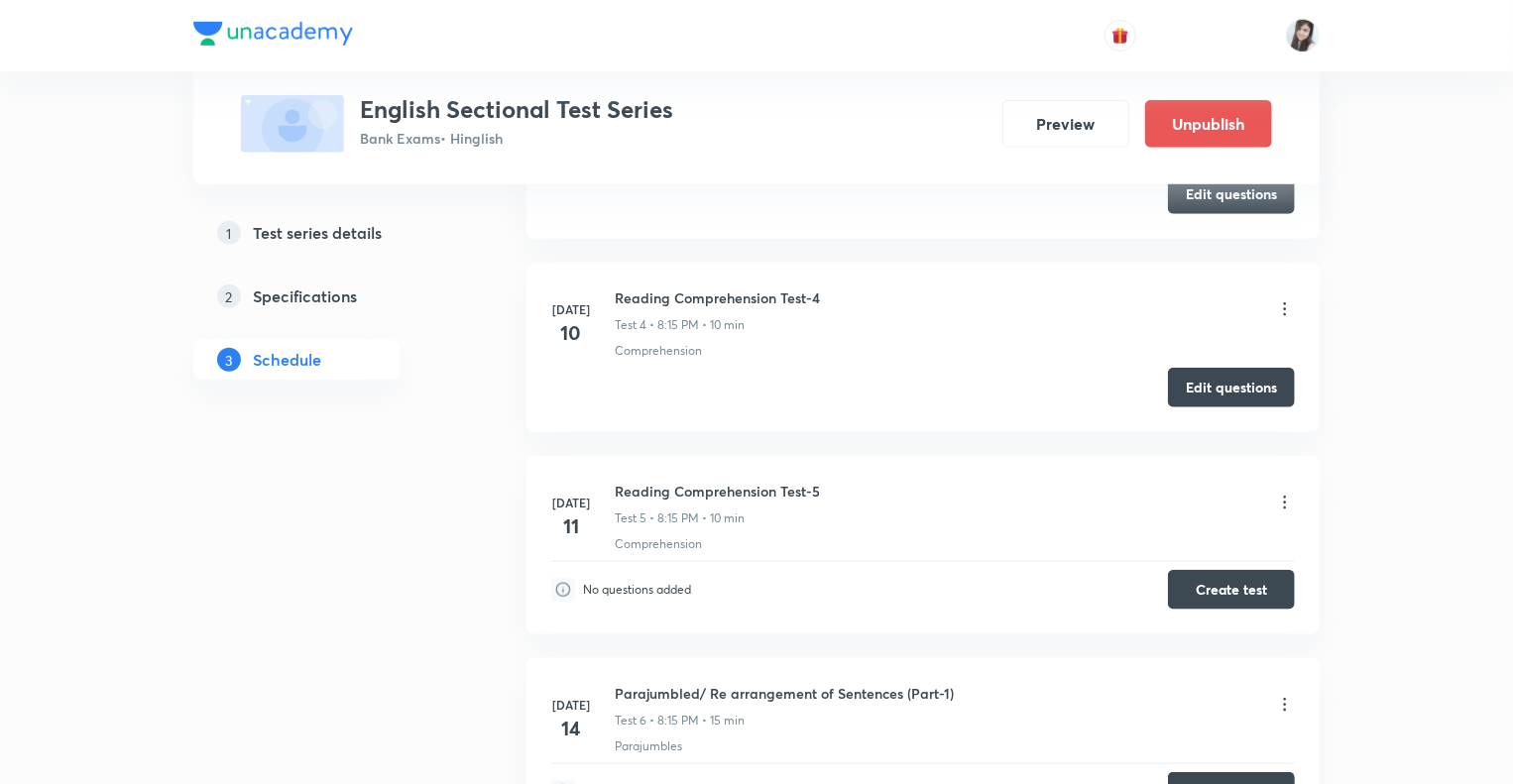 click on "1 Test series details 2 Specifications 3 Schedule" at bounding box center (328, 346) 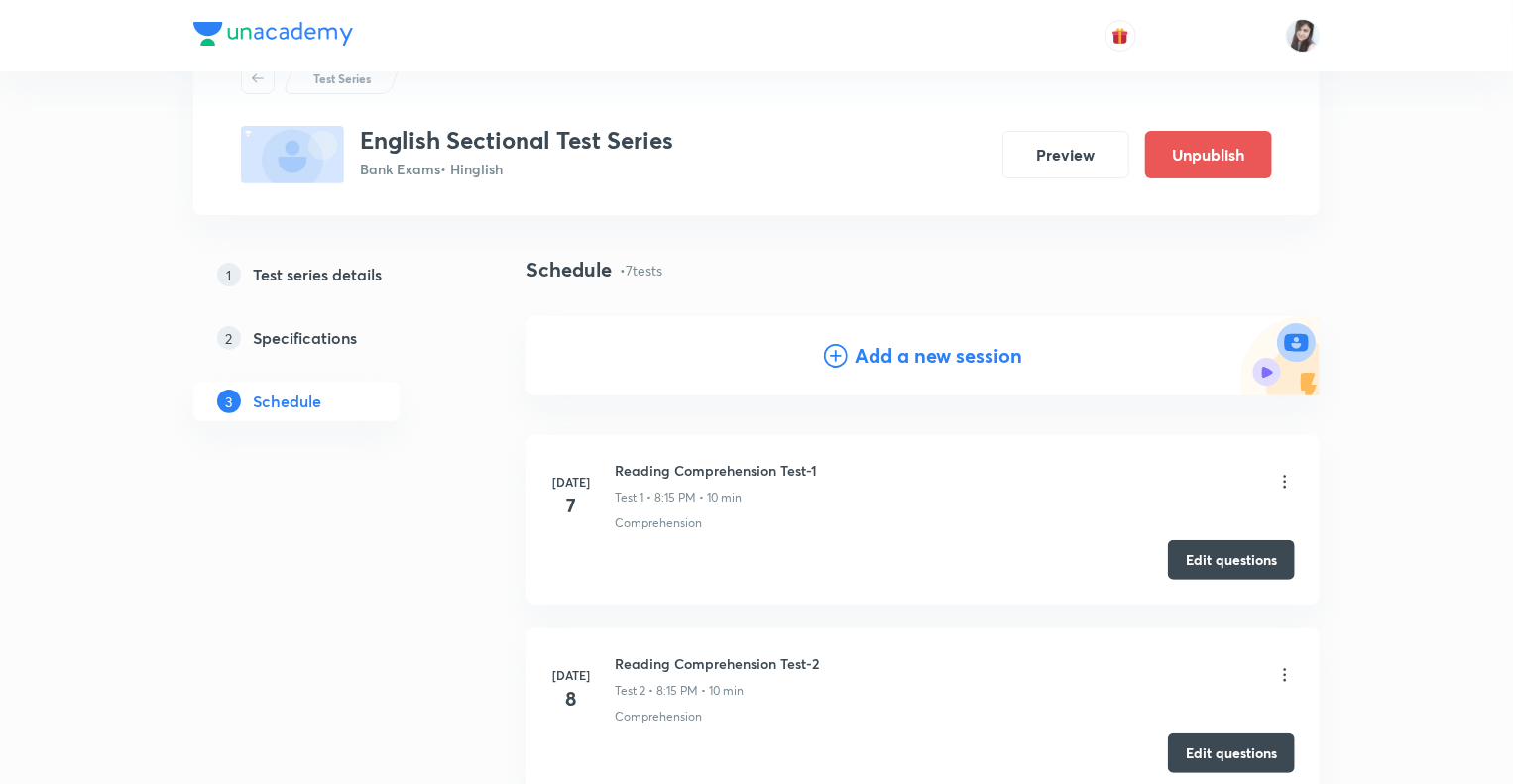 scroll, scrollTop: 0, scrollLeft: 0, axis: both 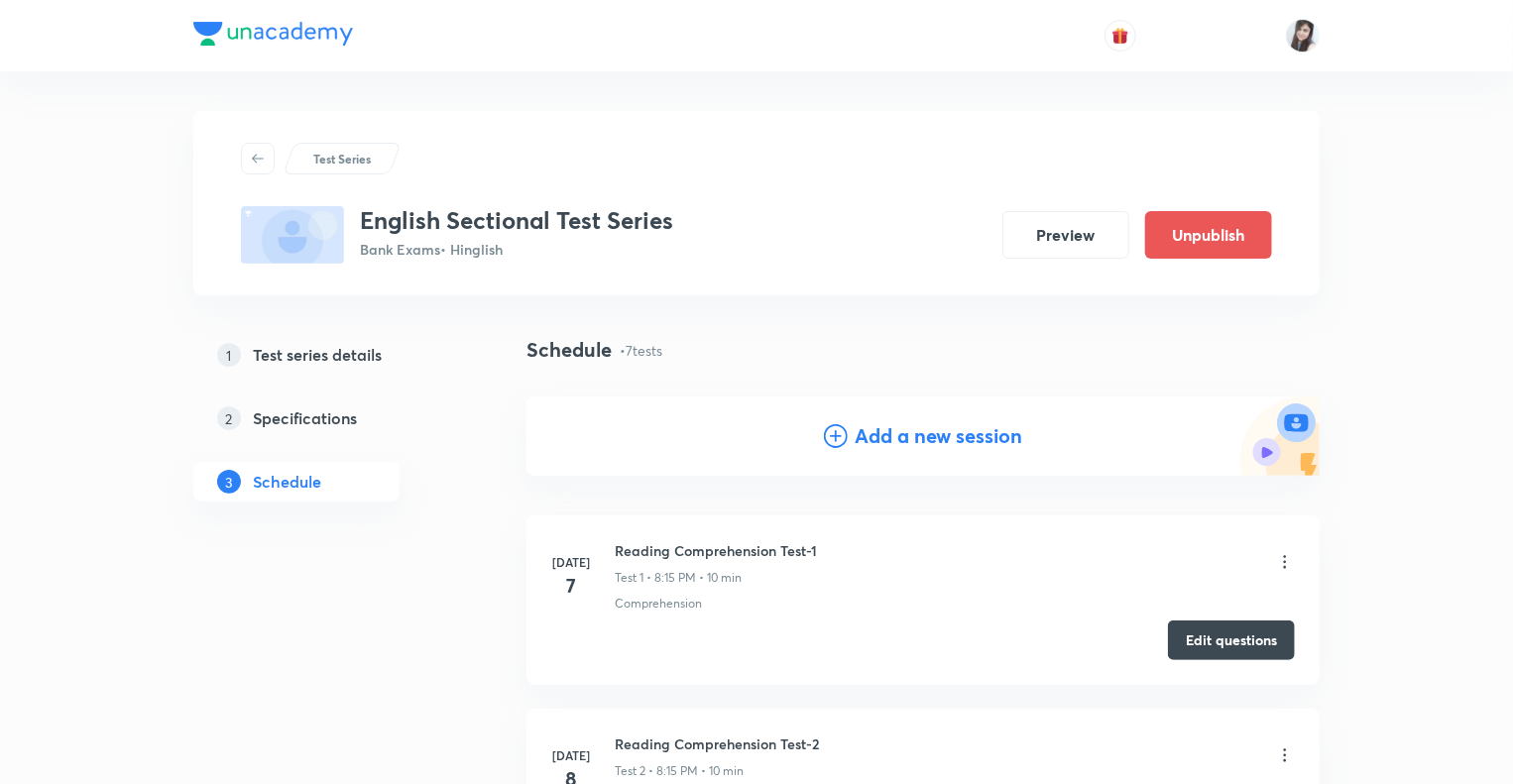 click on "Add a new session" at bounding box center [939, 436] 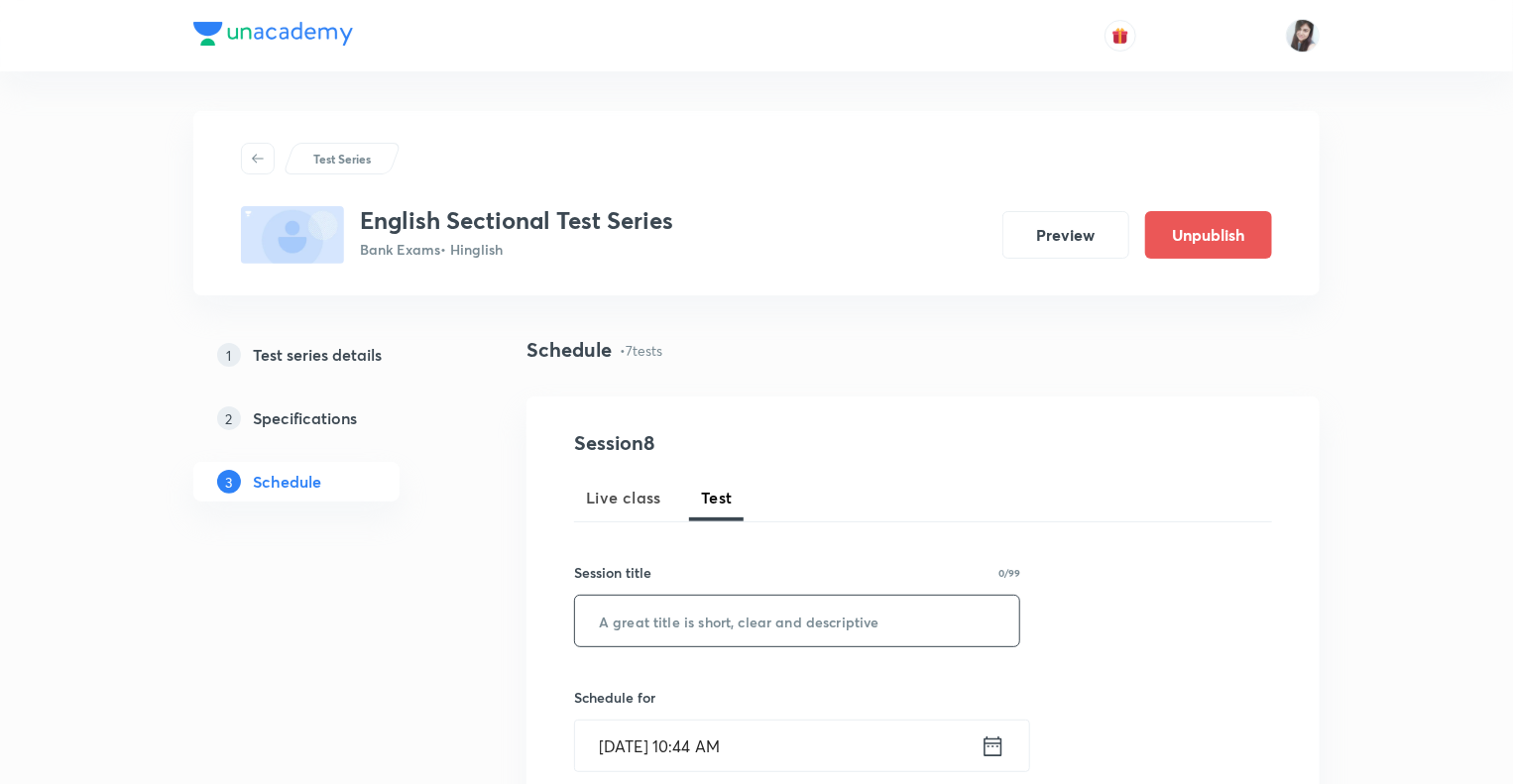 click at bounding box center (797, 620) 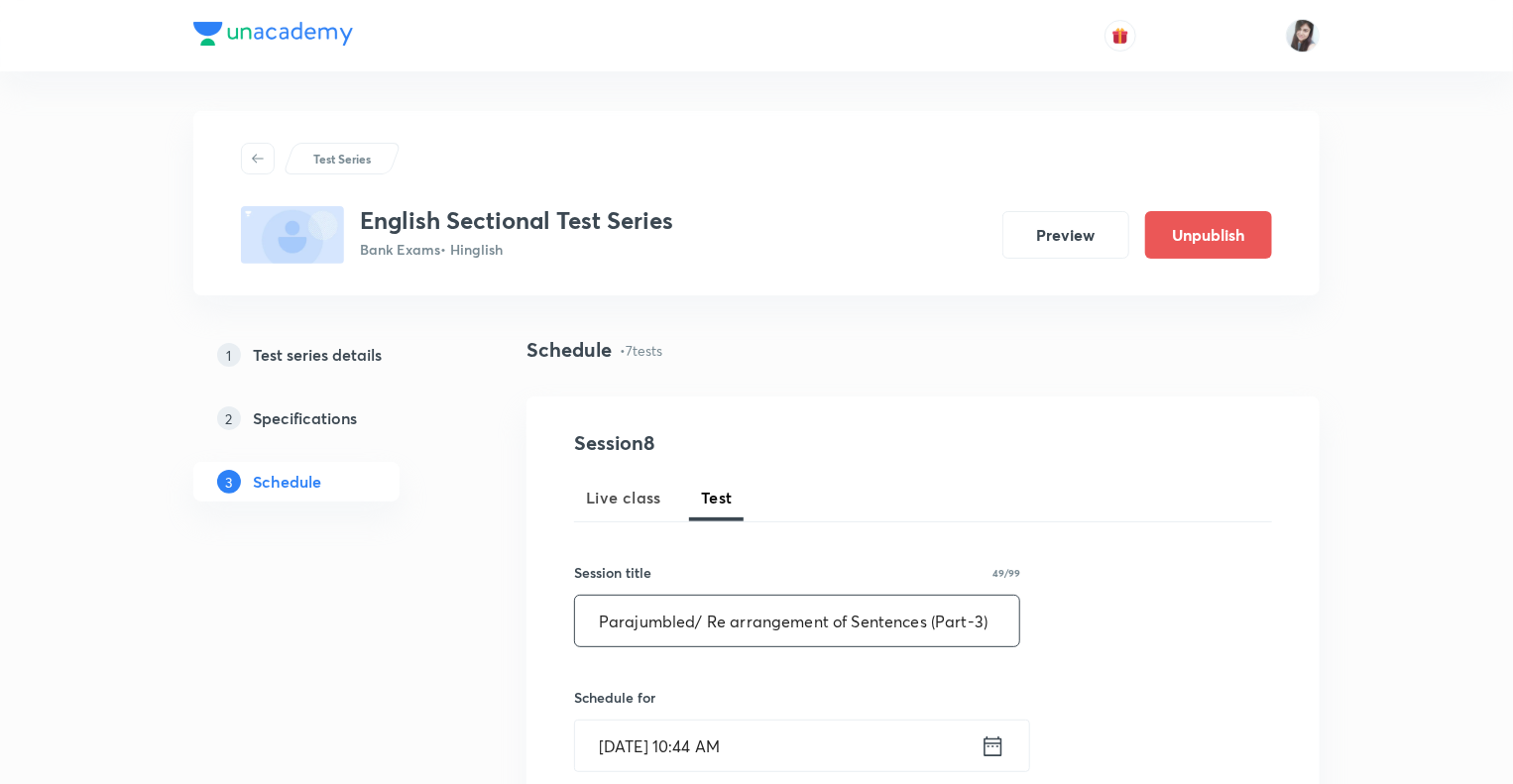 type on "Parajumbled/ Re arrangement of Sentences (Part-3)" 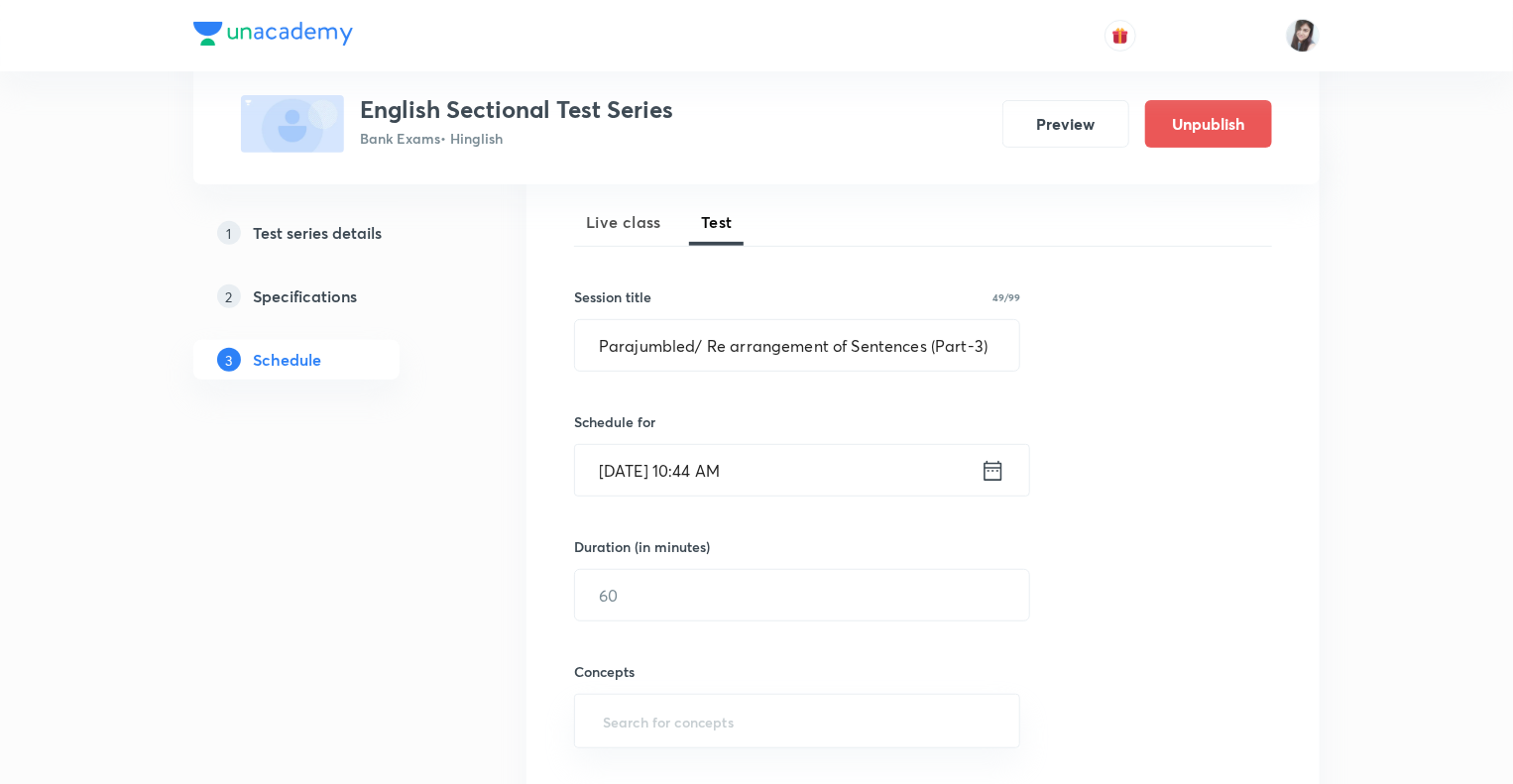 scroll, scrollTop: 476, scrollLeft: 0, axis: vertical 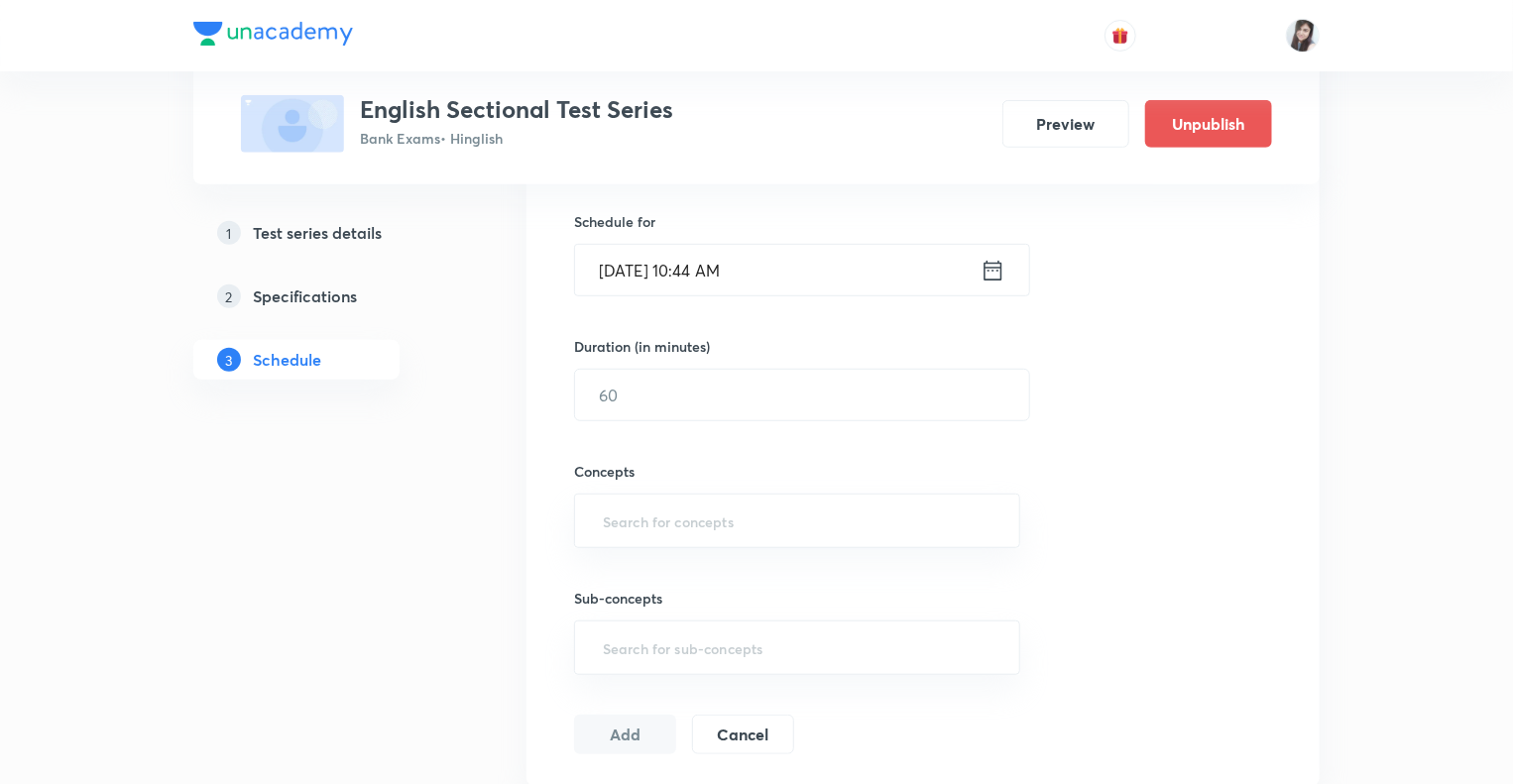 click 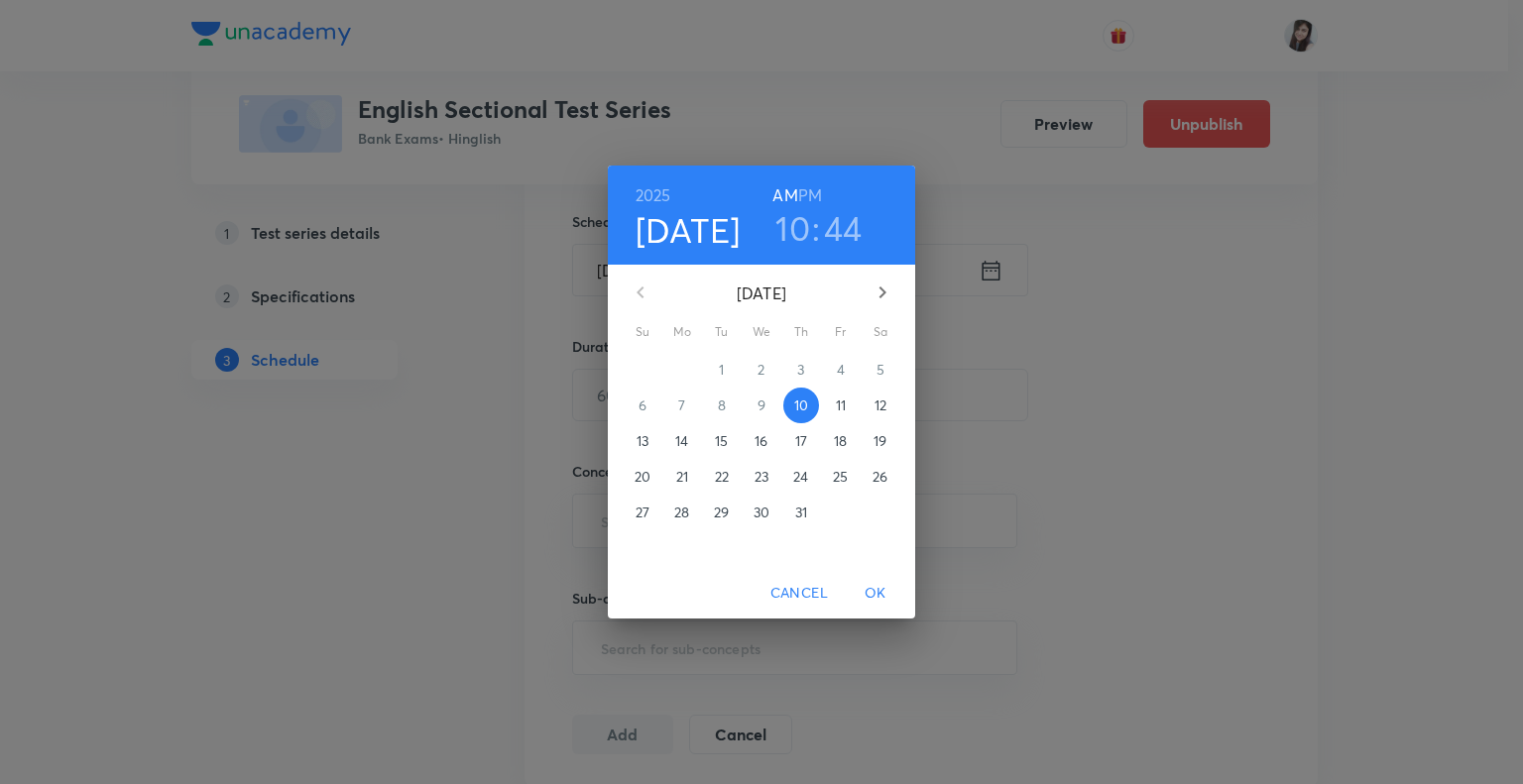click on "16" at bounding box center (761, 441) 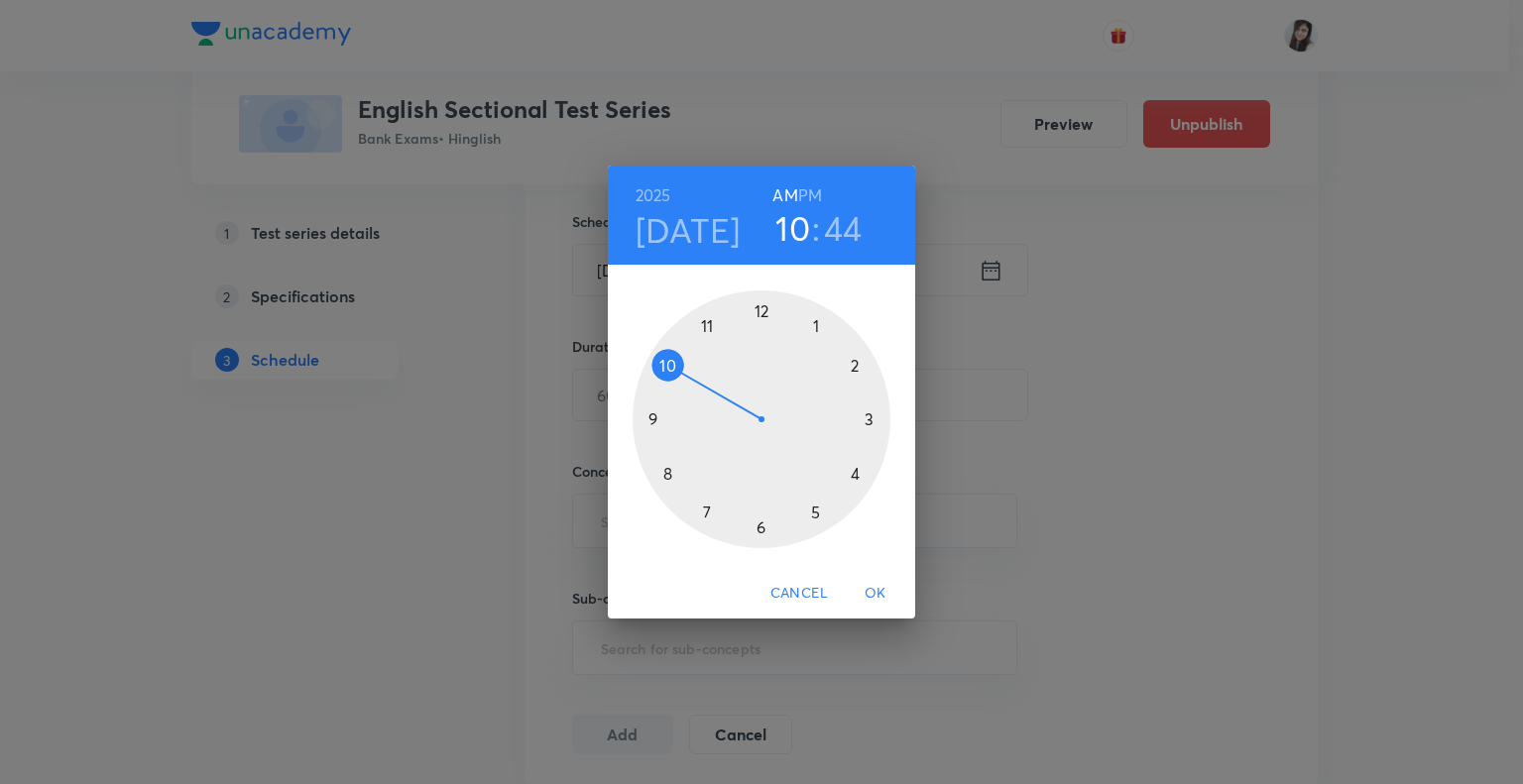 click on "PM" at bounding box center [810, 195] 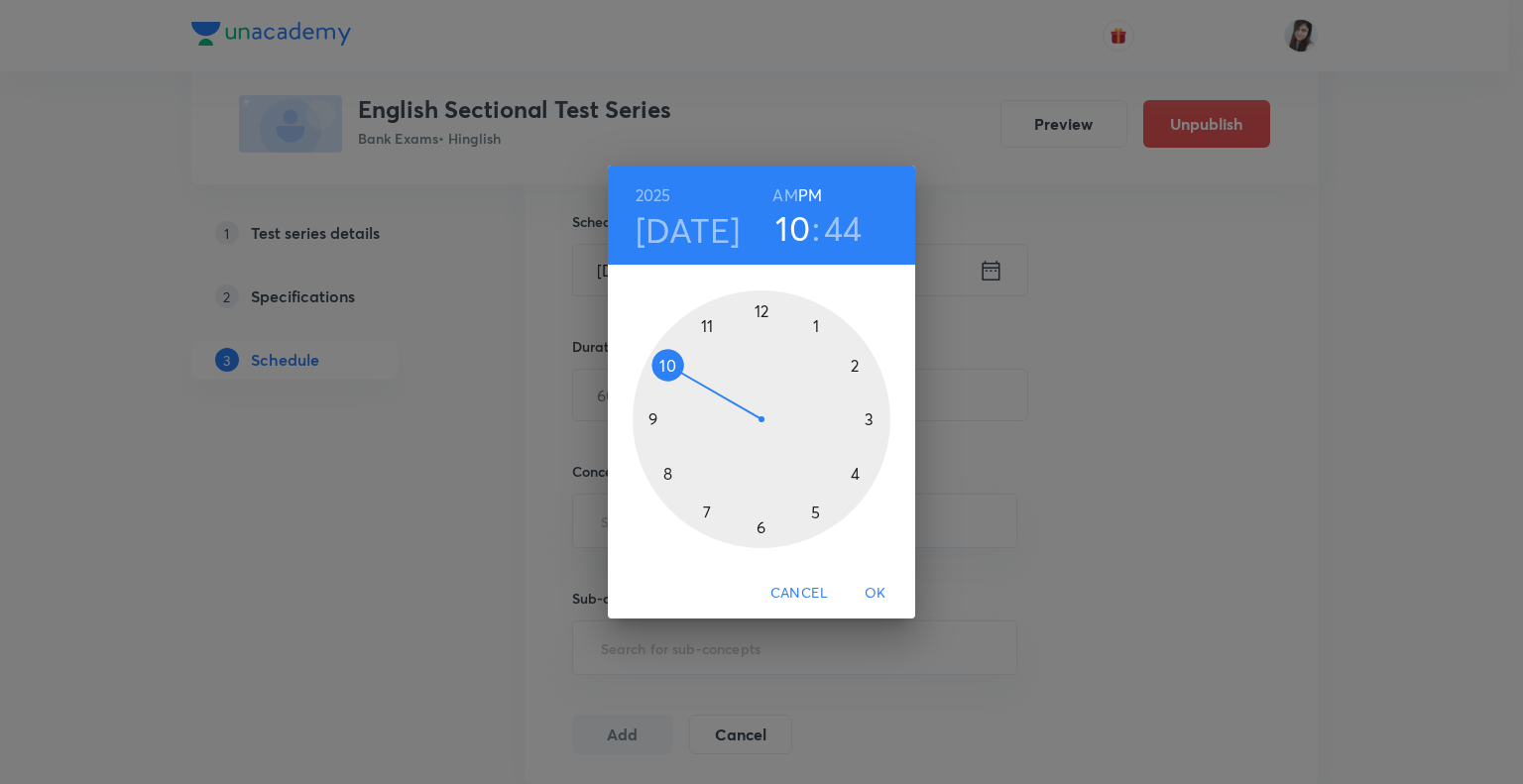 click at bounding box center (762, 419) 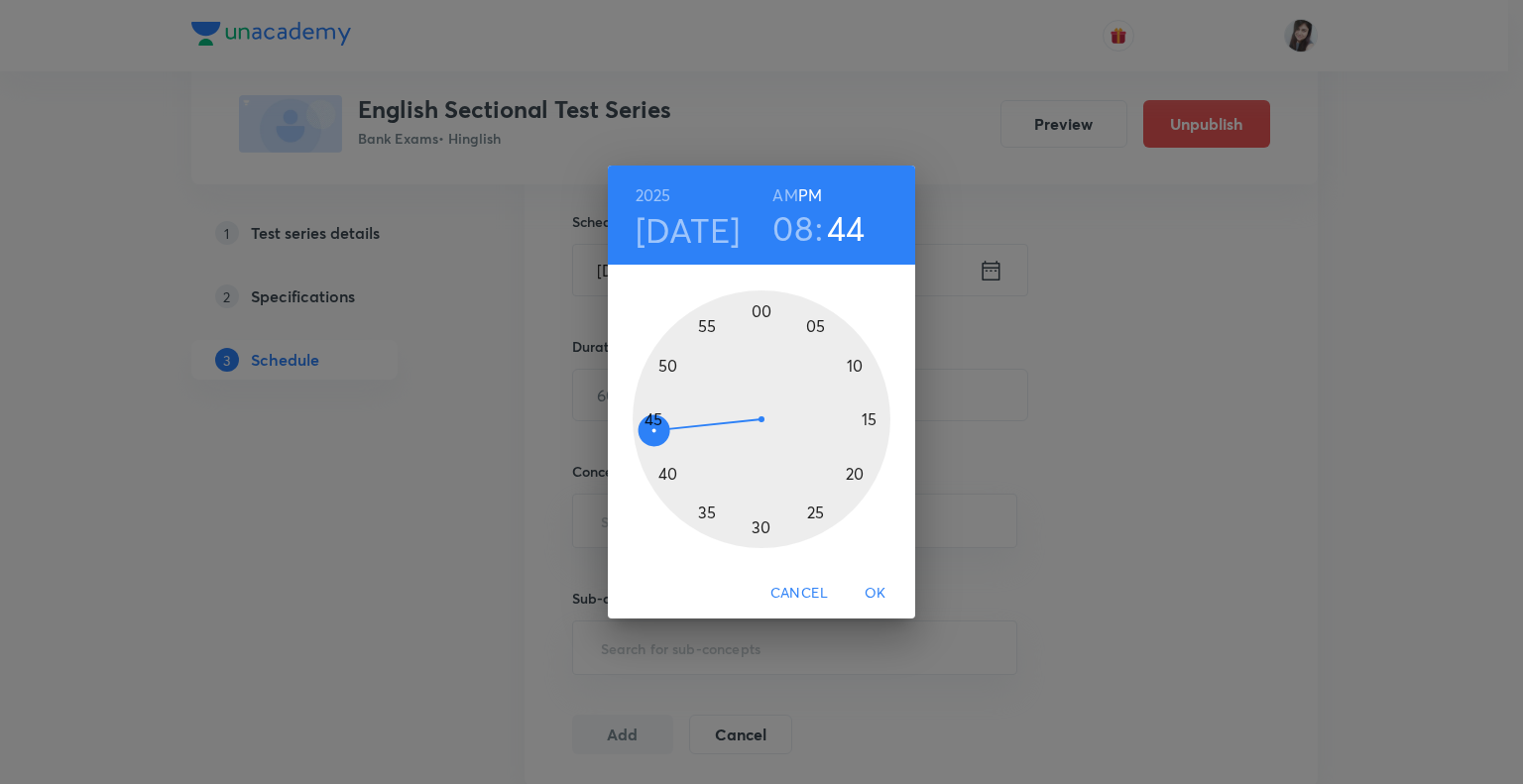 click at bounding box center (762, 419) 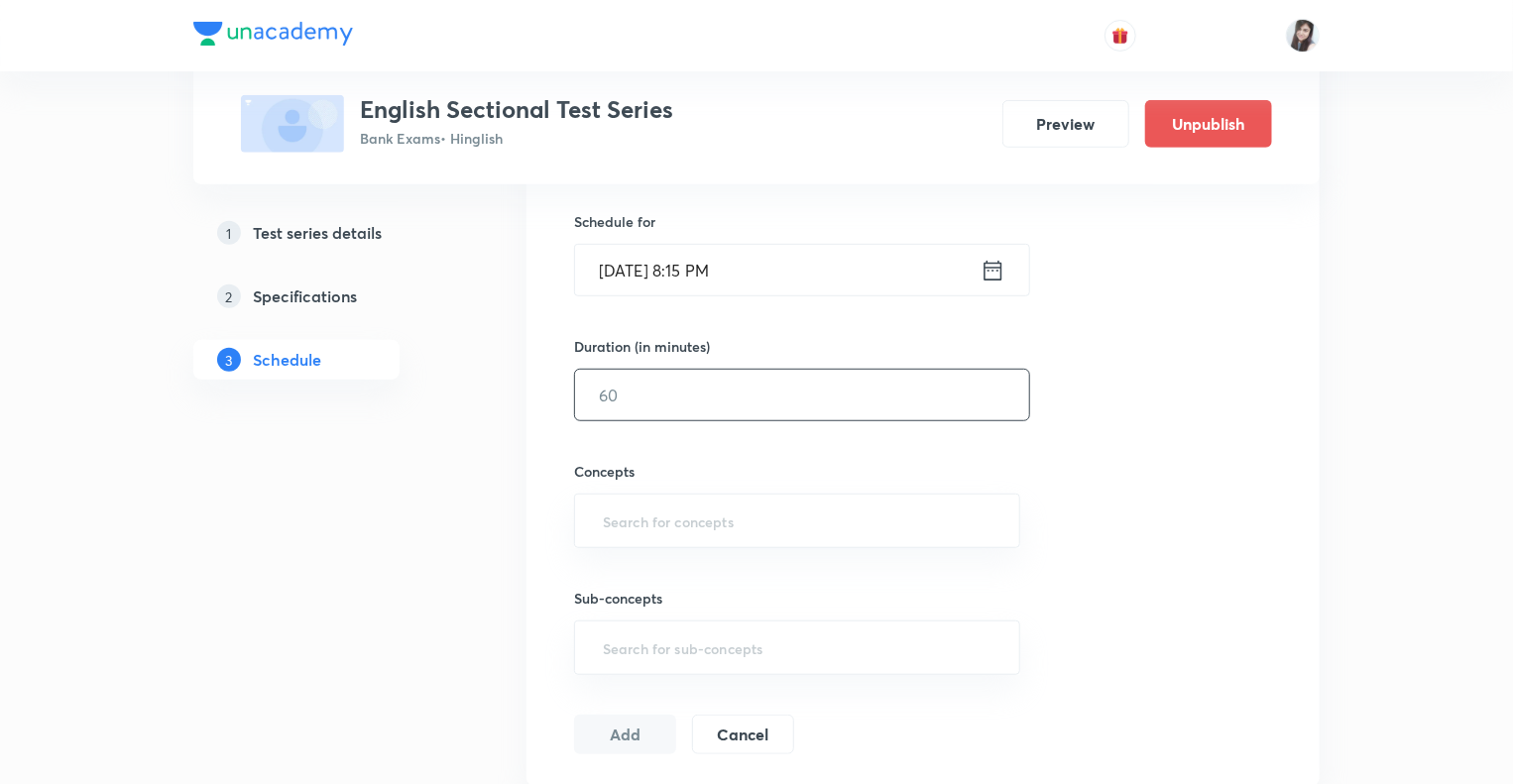 click at bounding box center (802, 394) 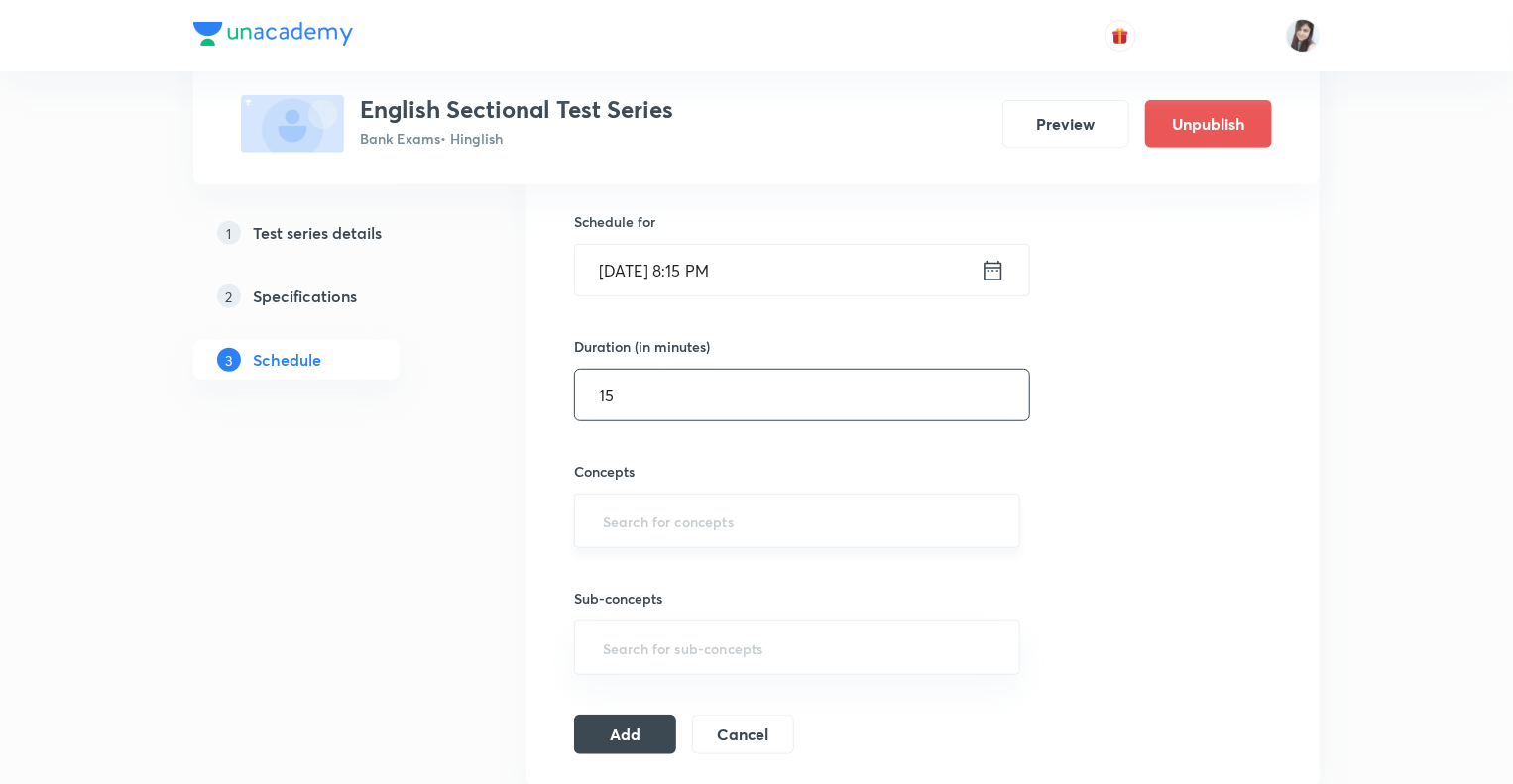 type on "15" 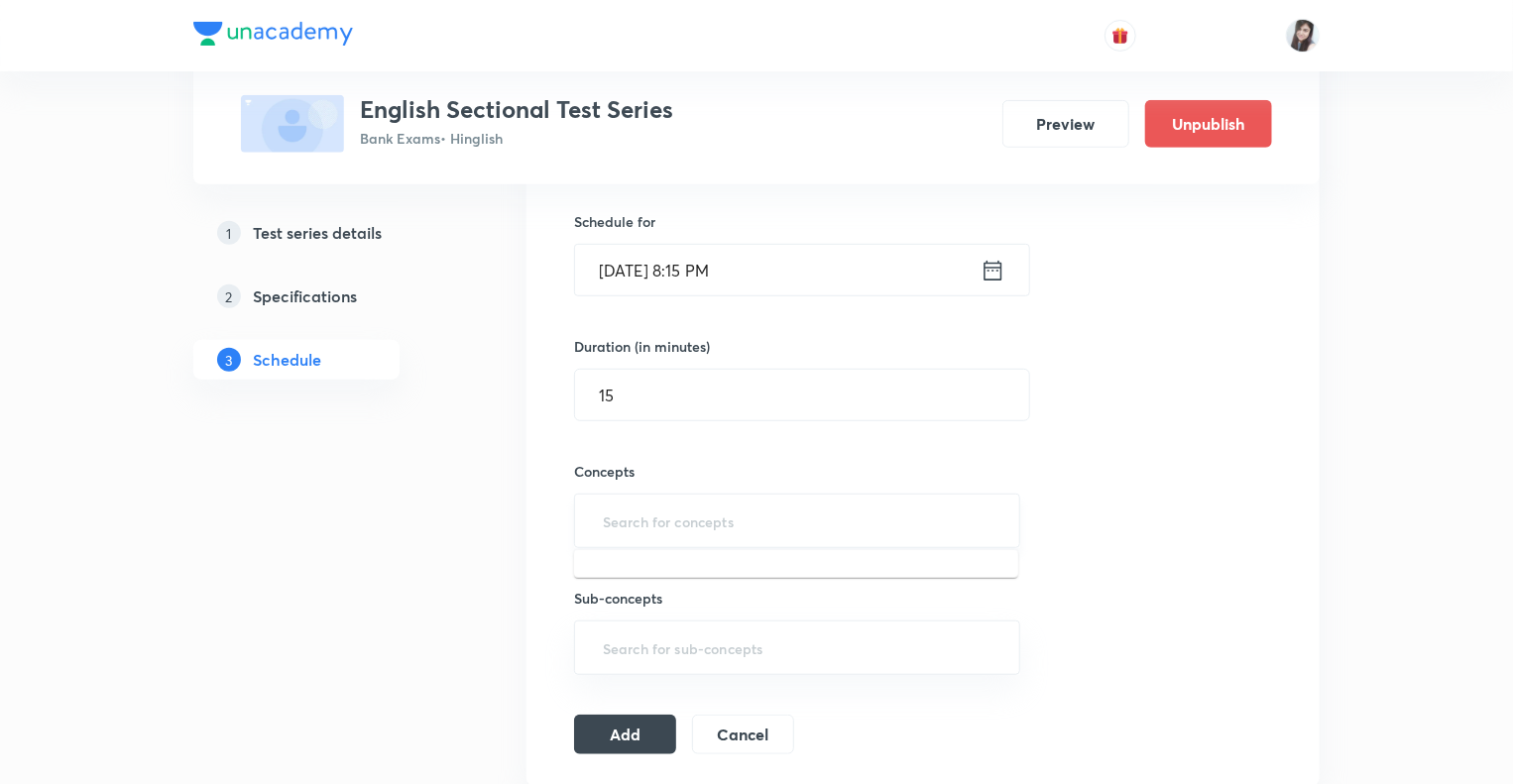 click at bounding box center [797, 520] 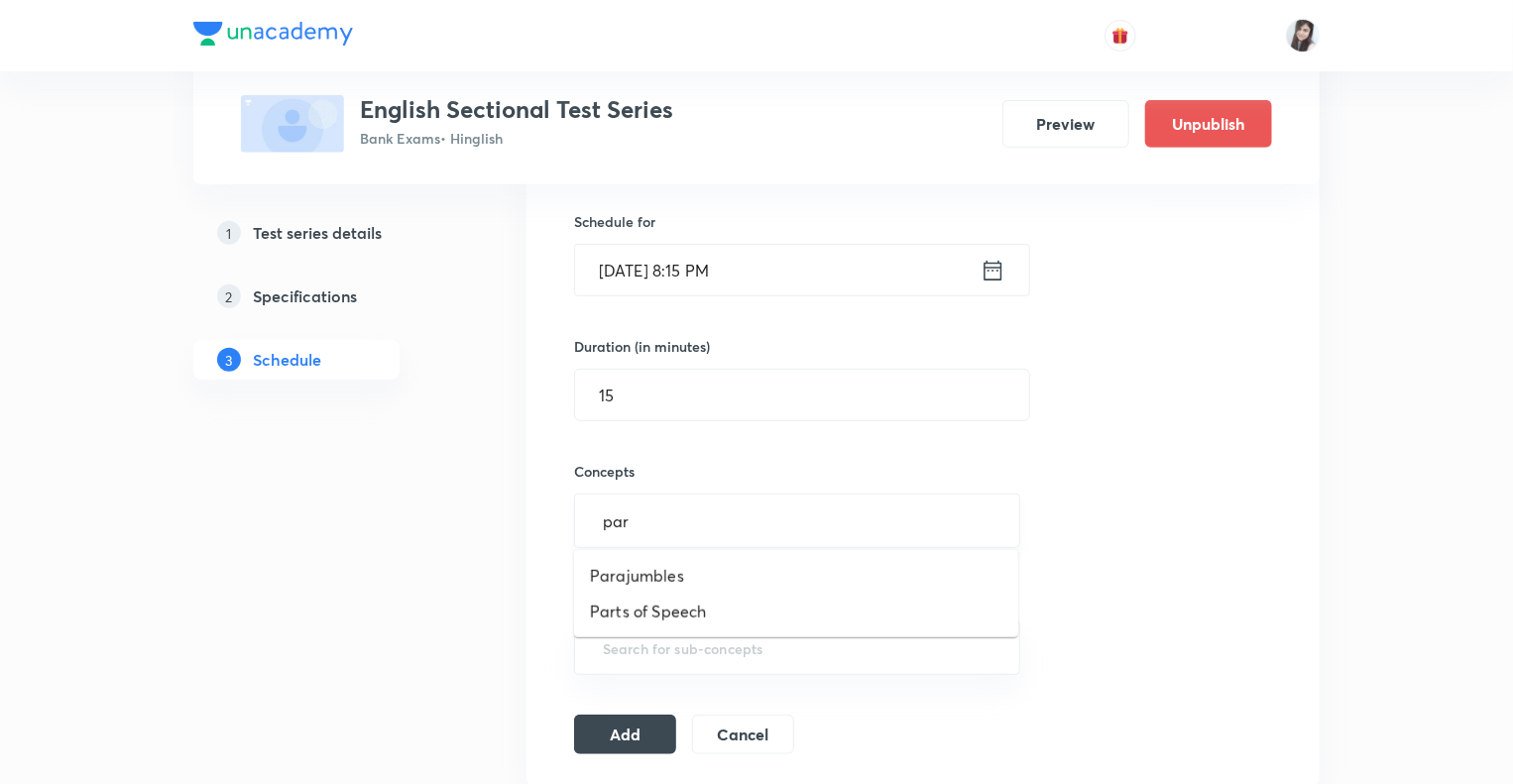 type on "para" 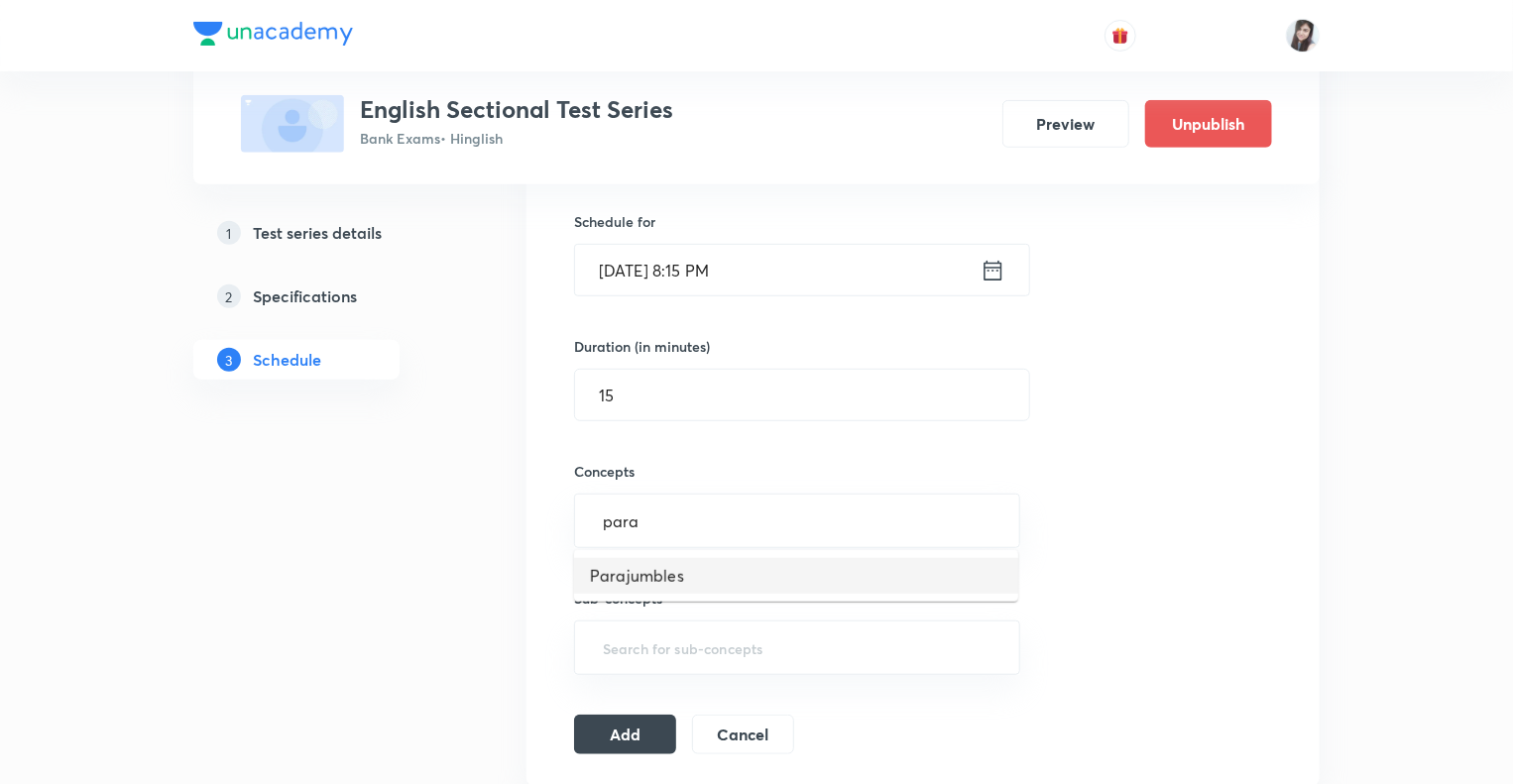 click on "Parajumbles" at bounding box center [796, 576] 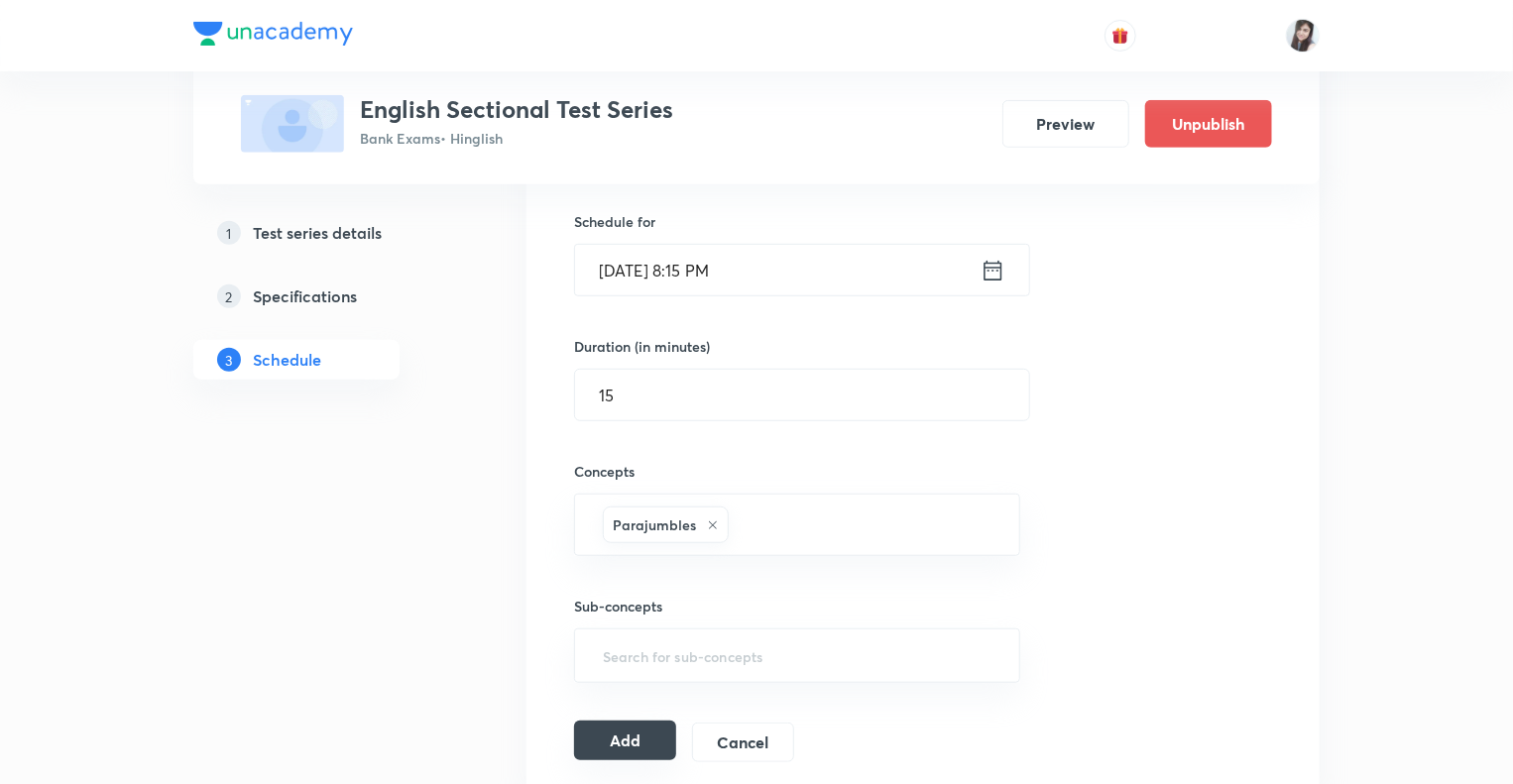 click on "Add" at bounding box center (625, 740) 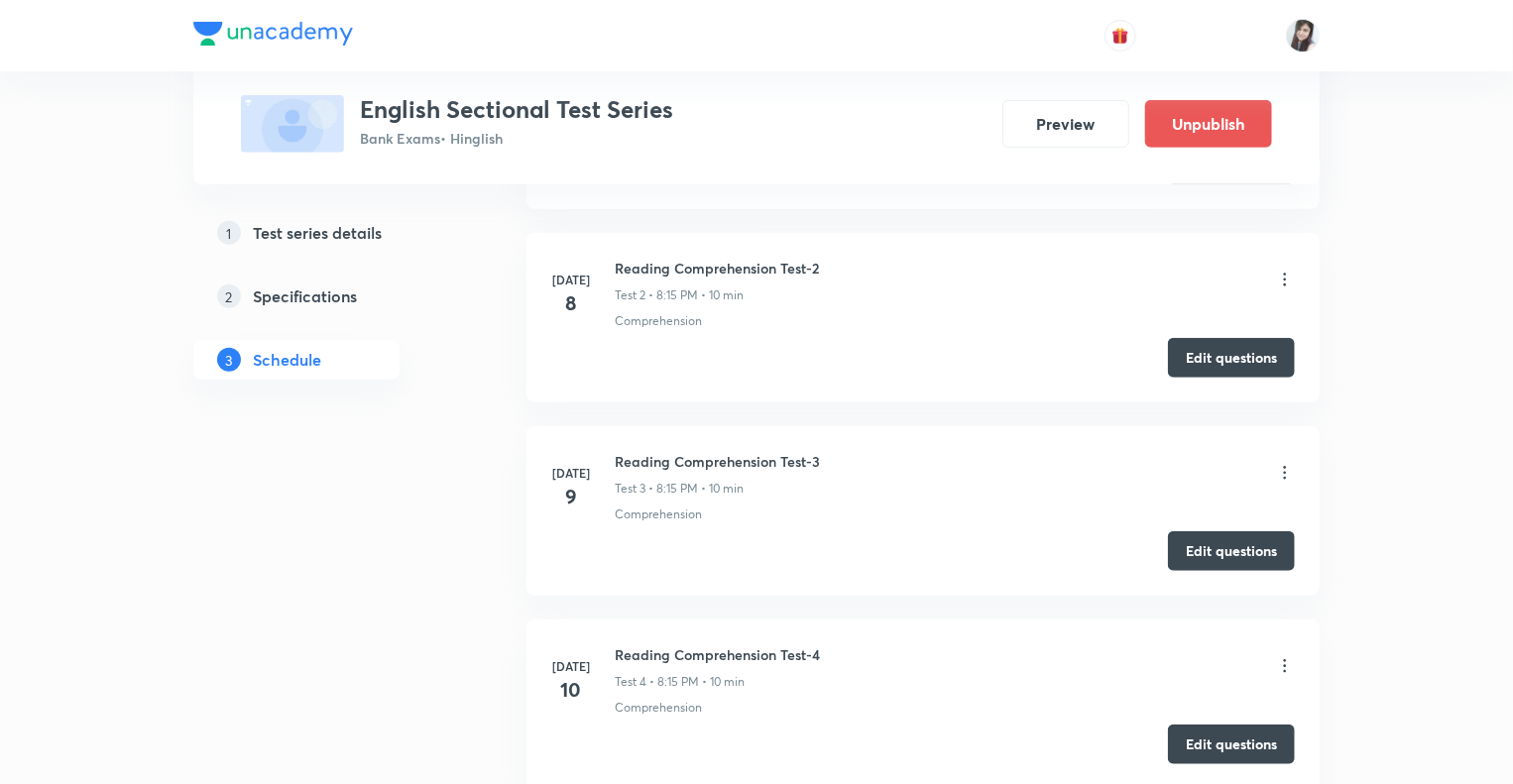 click on "1 Test series details 2 Specifications 3 Schedule" at bounding box center (328, 703) 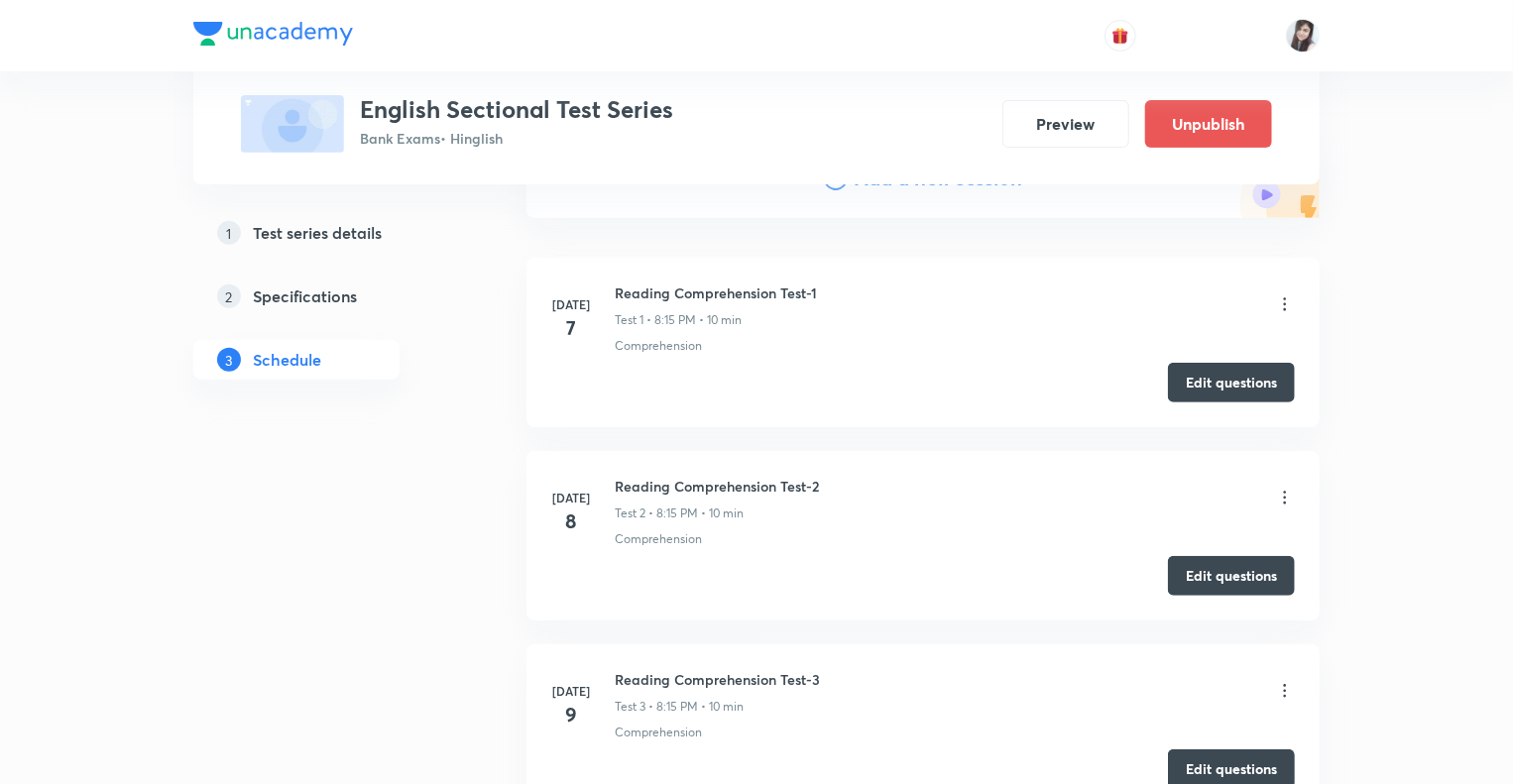 scroll, scrollTop: 0, scrollLeft: 0, axis: both 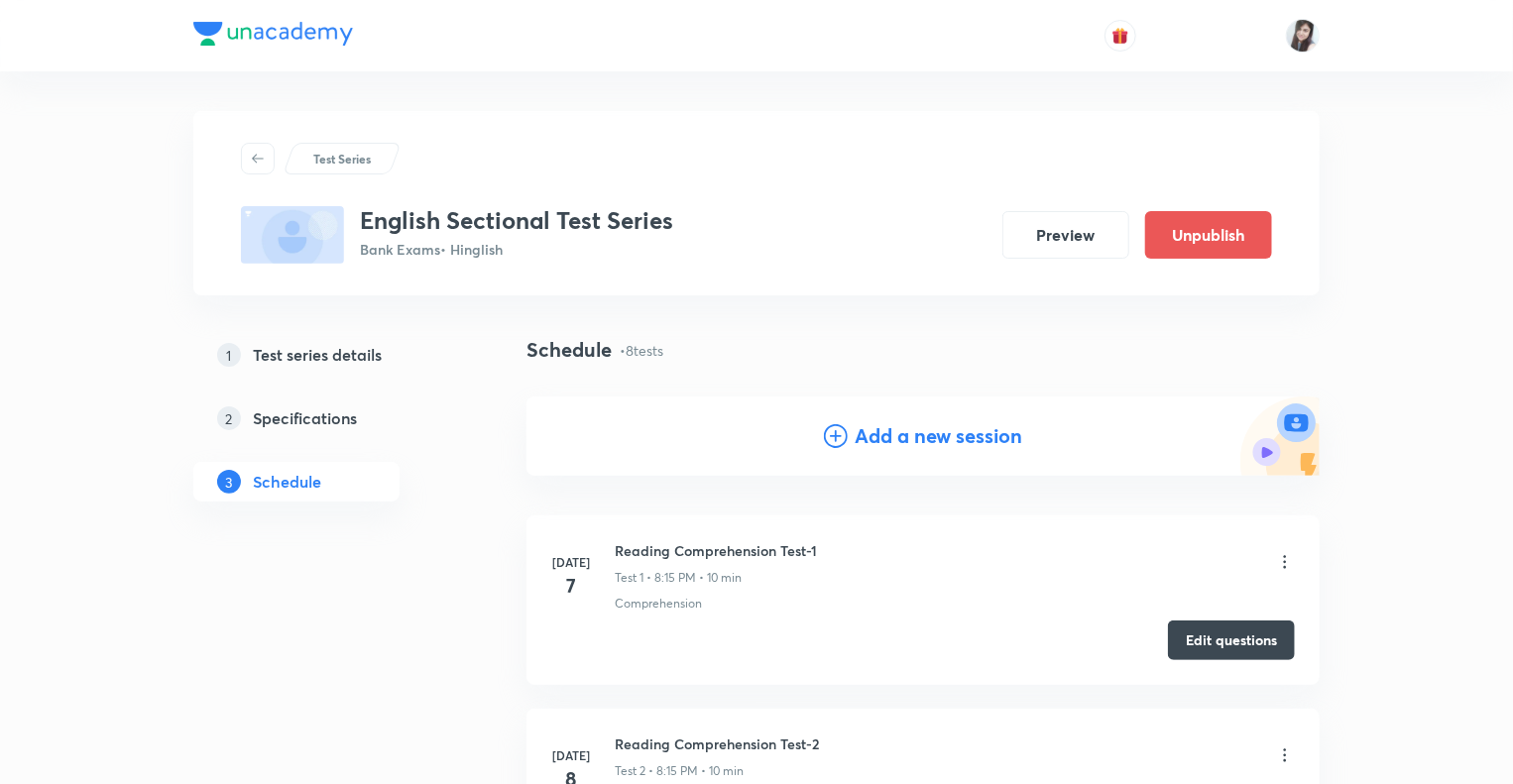 click on "Add a new session" at bounding box center [939, 436] 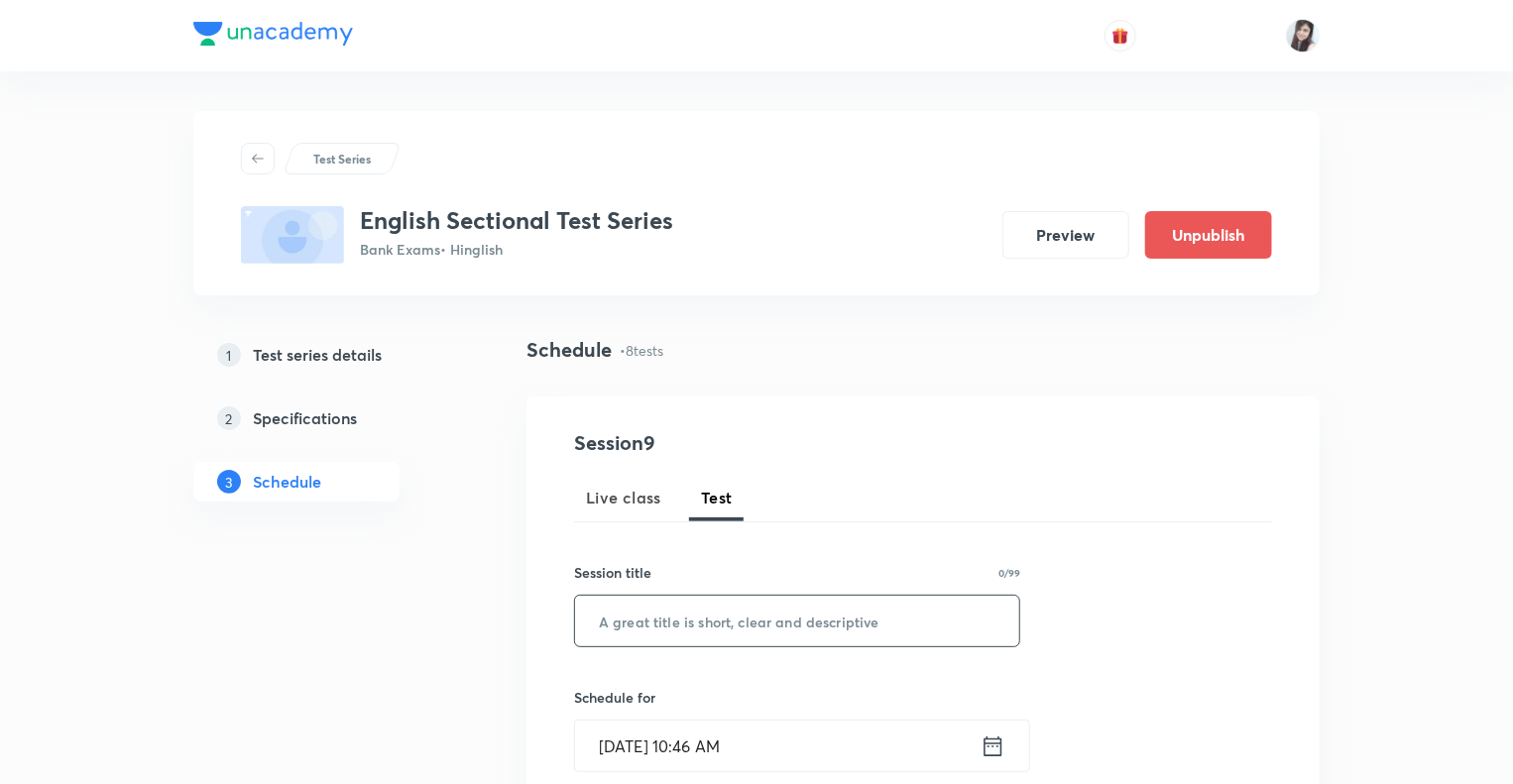 click at bounding box center (797, 620) 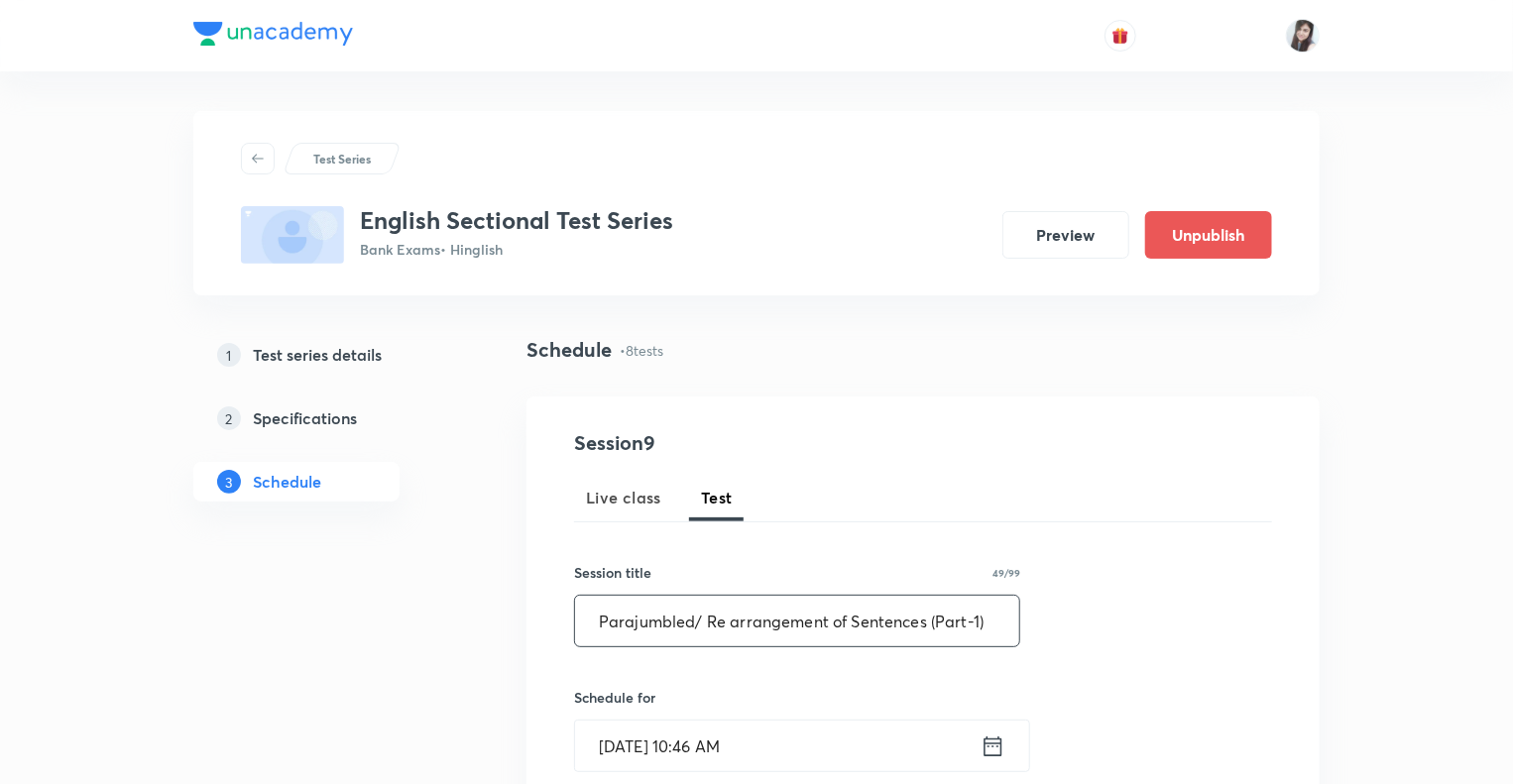 click on "Parajumbled/ Re arrangement of Sentences (Part-1)" at bounding box center [797, 620] 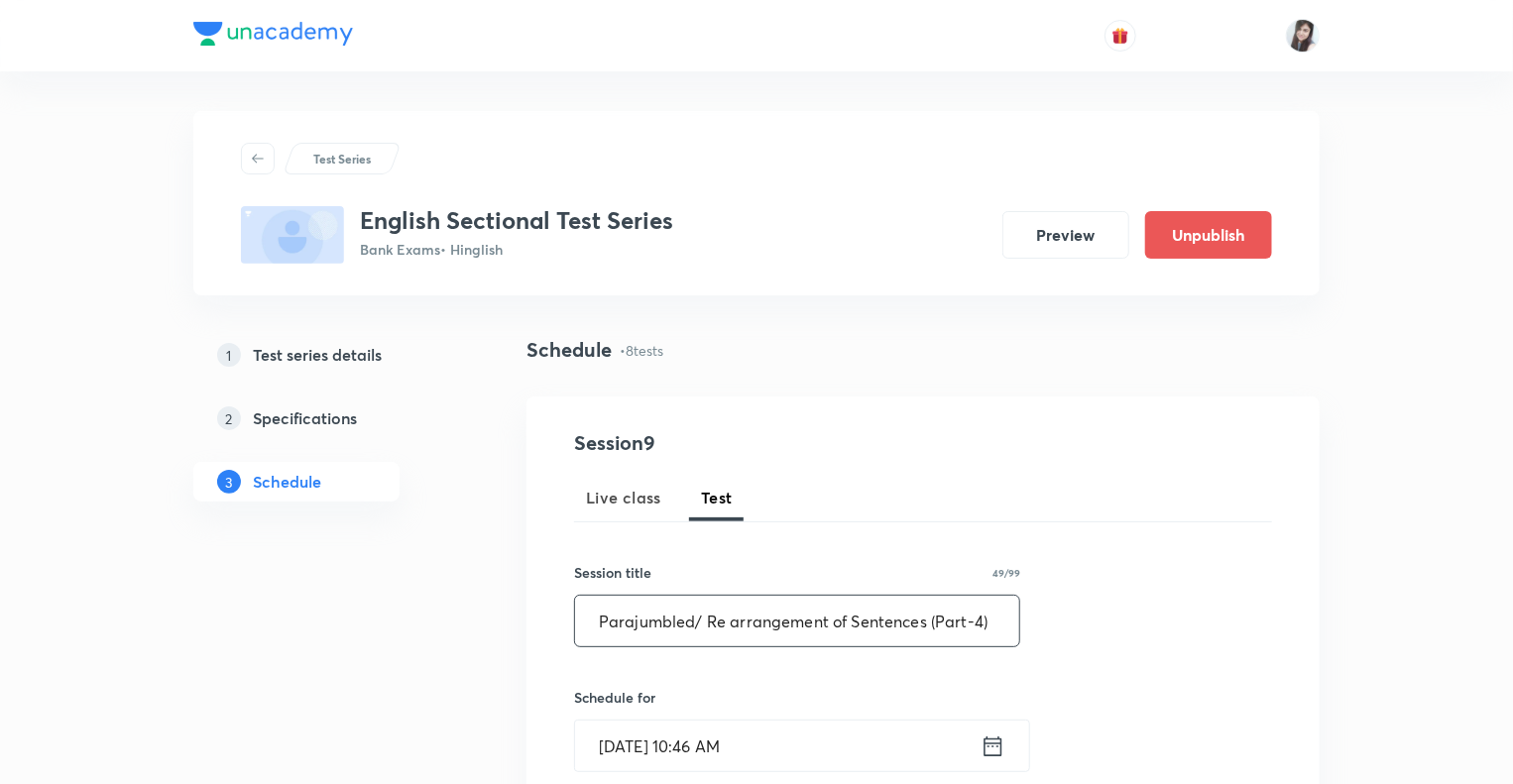 type on "Parajumbled/ Re arrangement of Sentences (Part-4)" 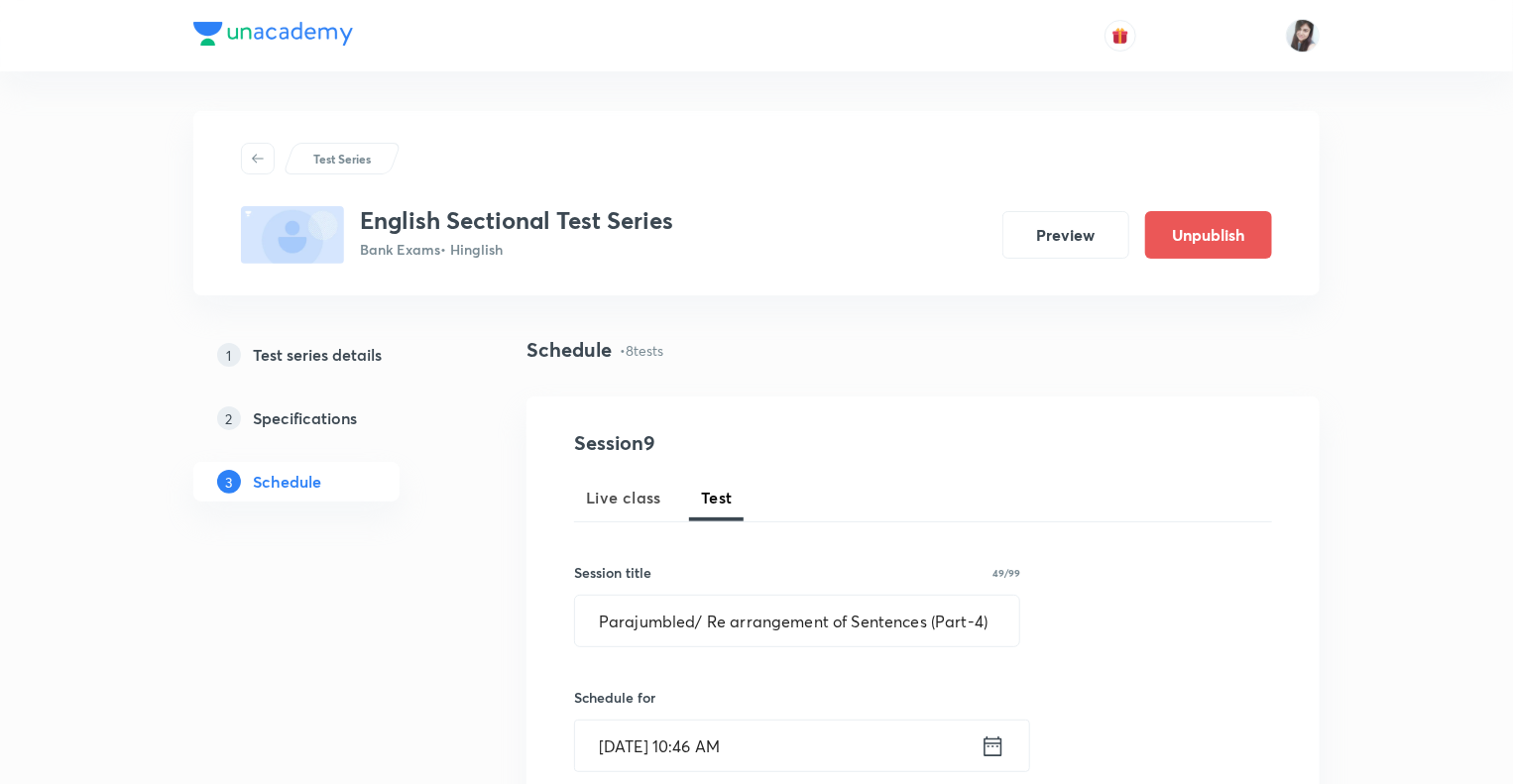 click on "1 Test series details 2 Specifications 3 Schedule" at bounding box center (328, 1670) 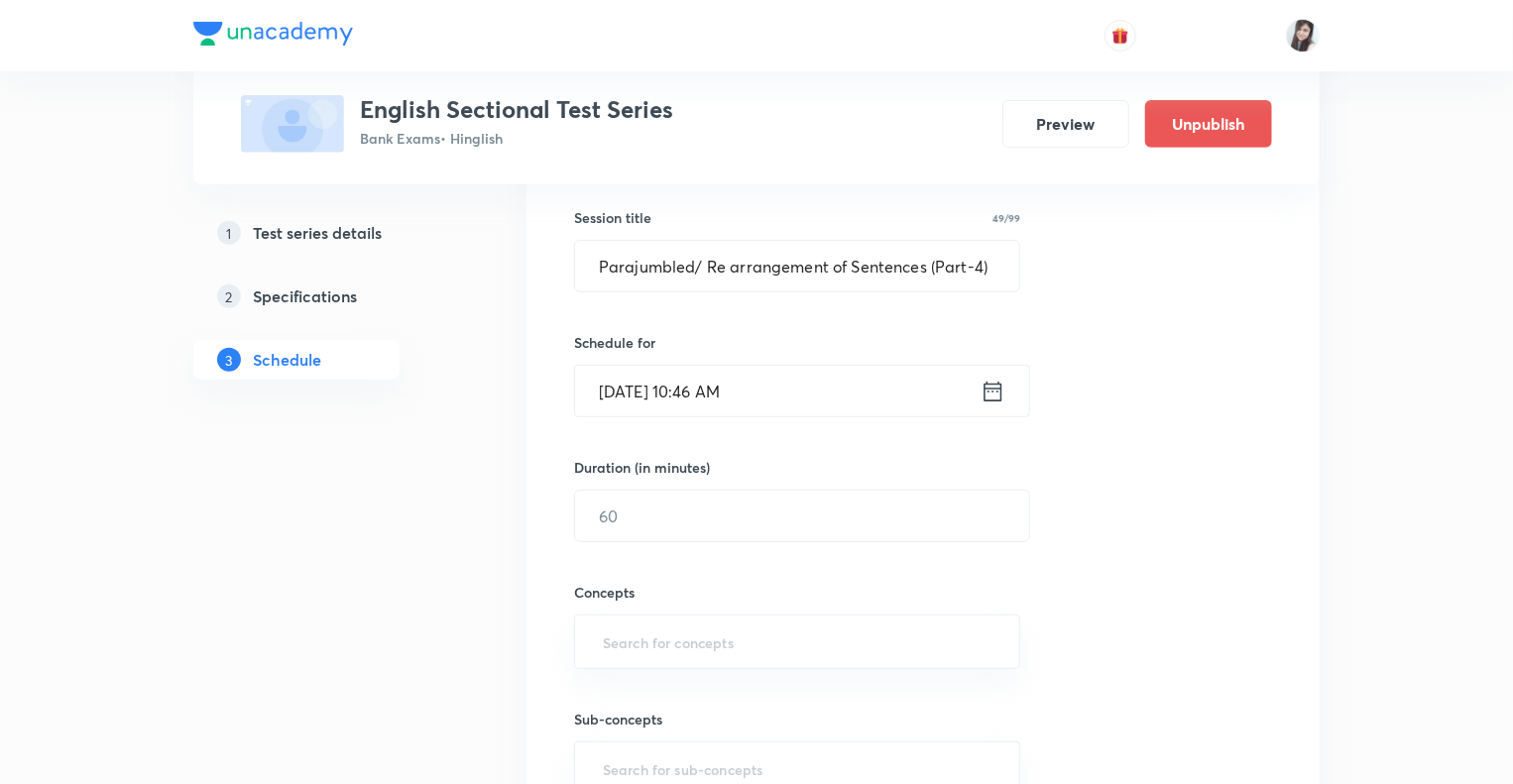 scroll, scrollTop: 357, scrollLeft: 0, axis: vertical 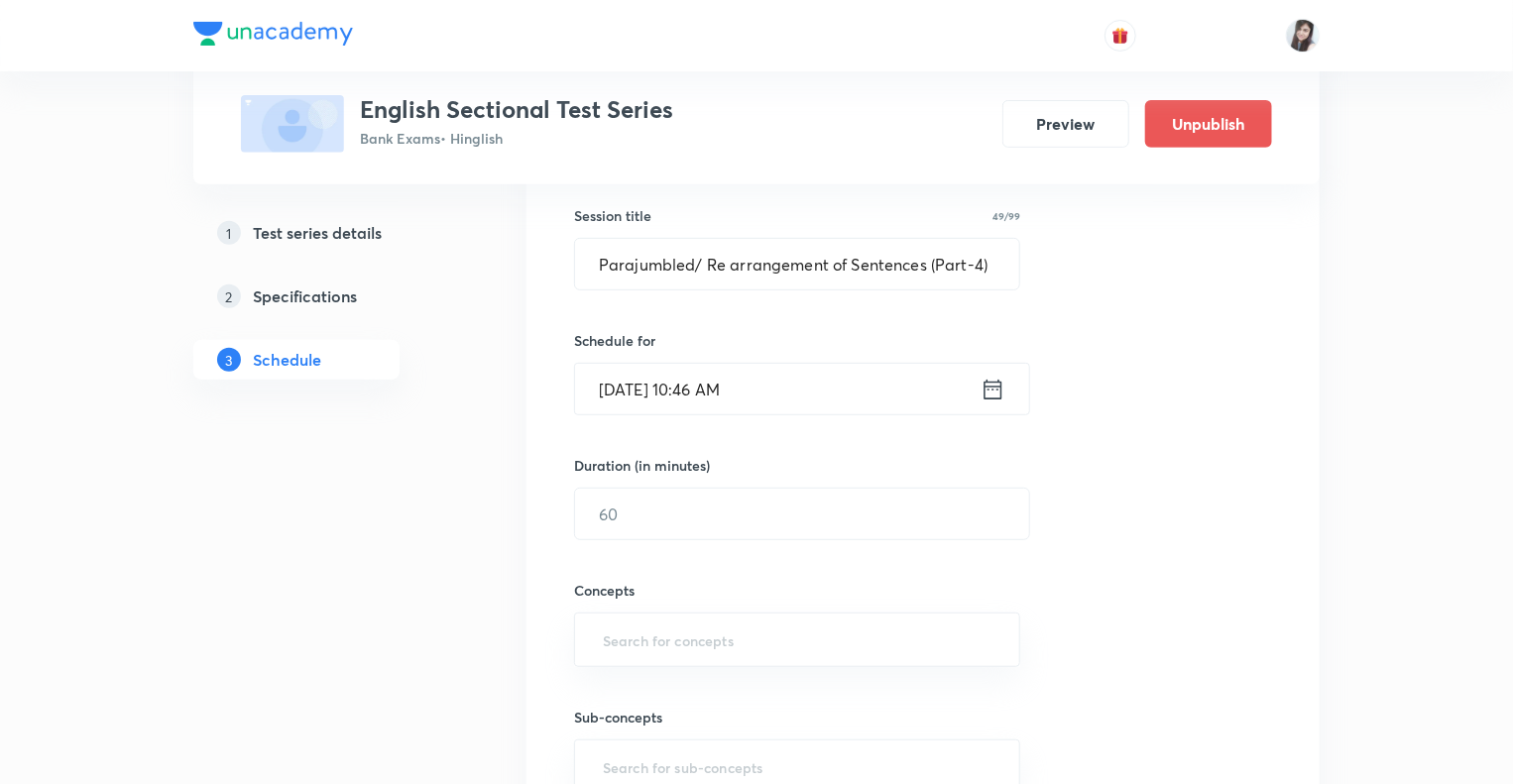click 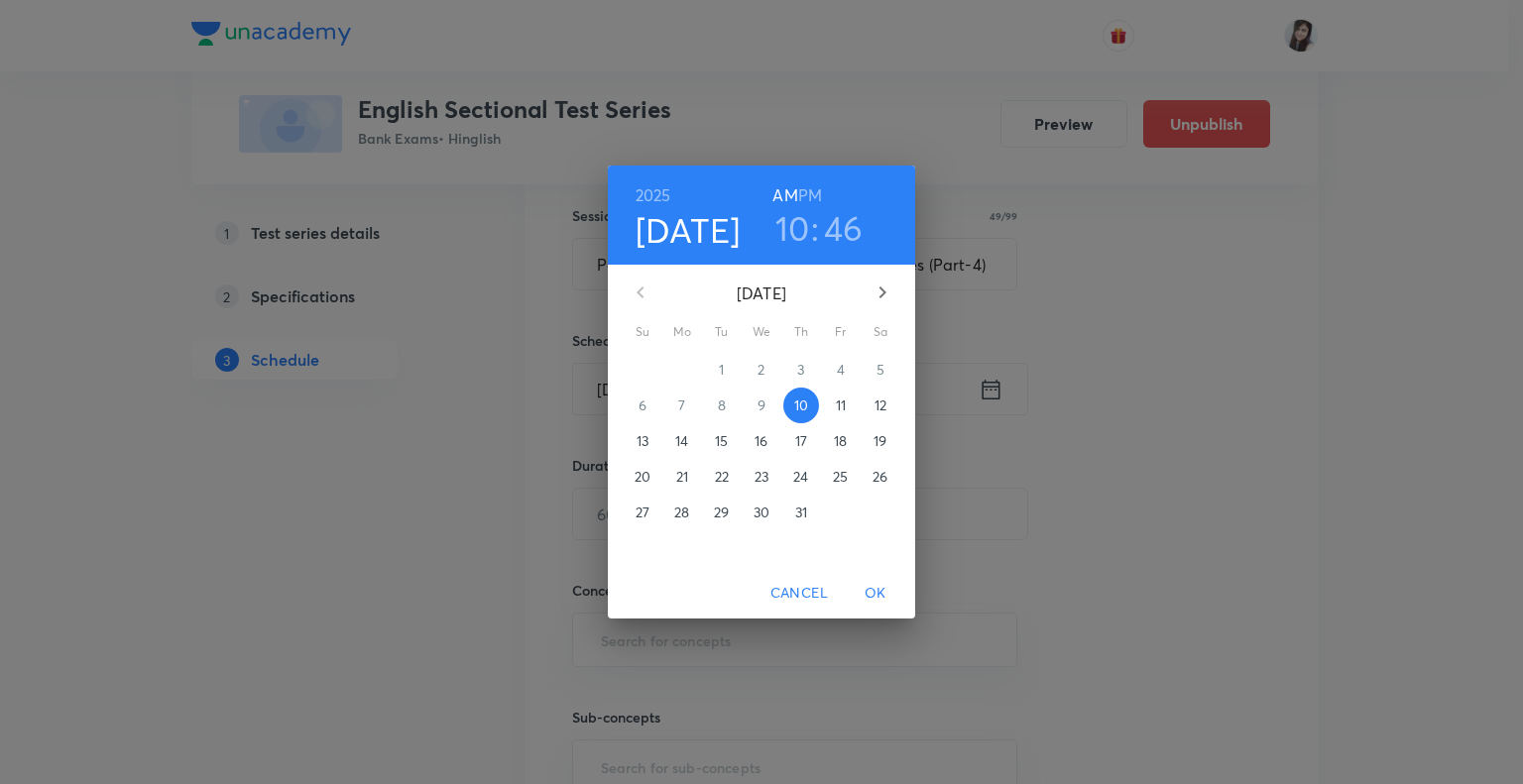 click on "17" at bounding box center (801, 441) 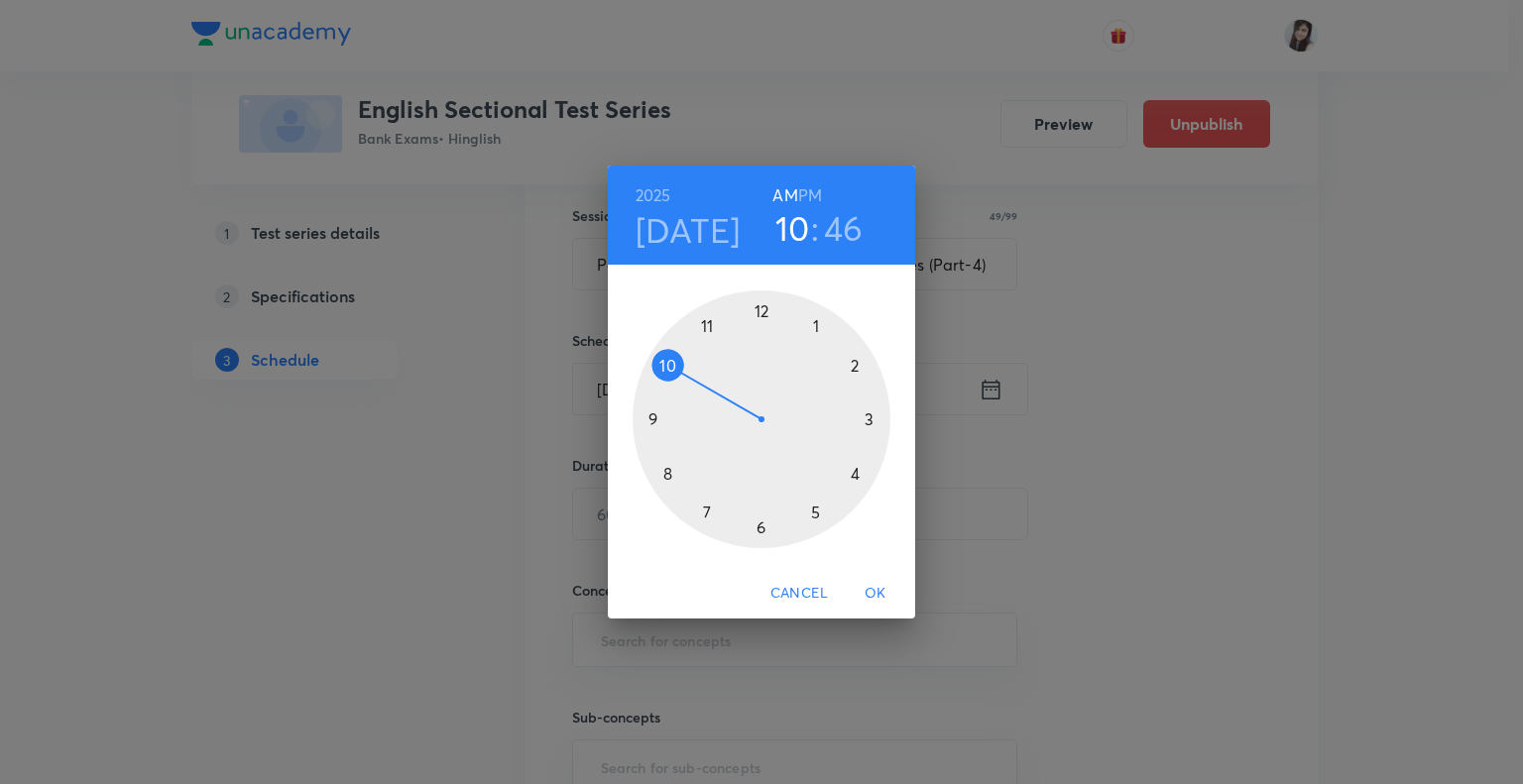 click at bounding box center [762, 419] 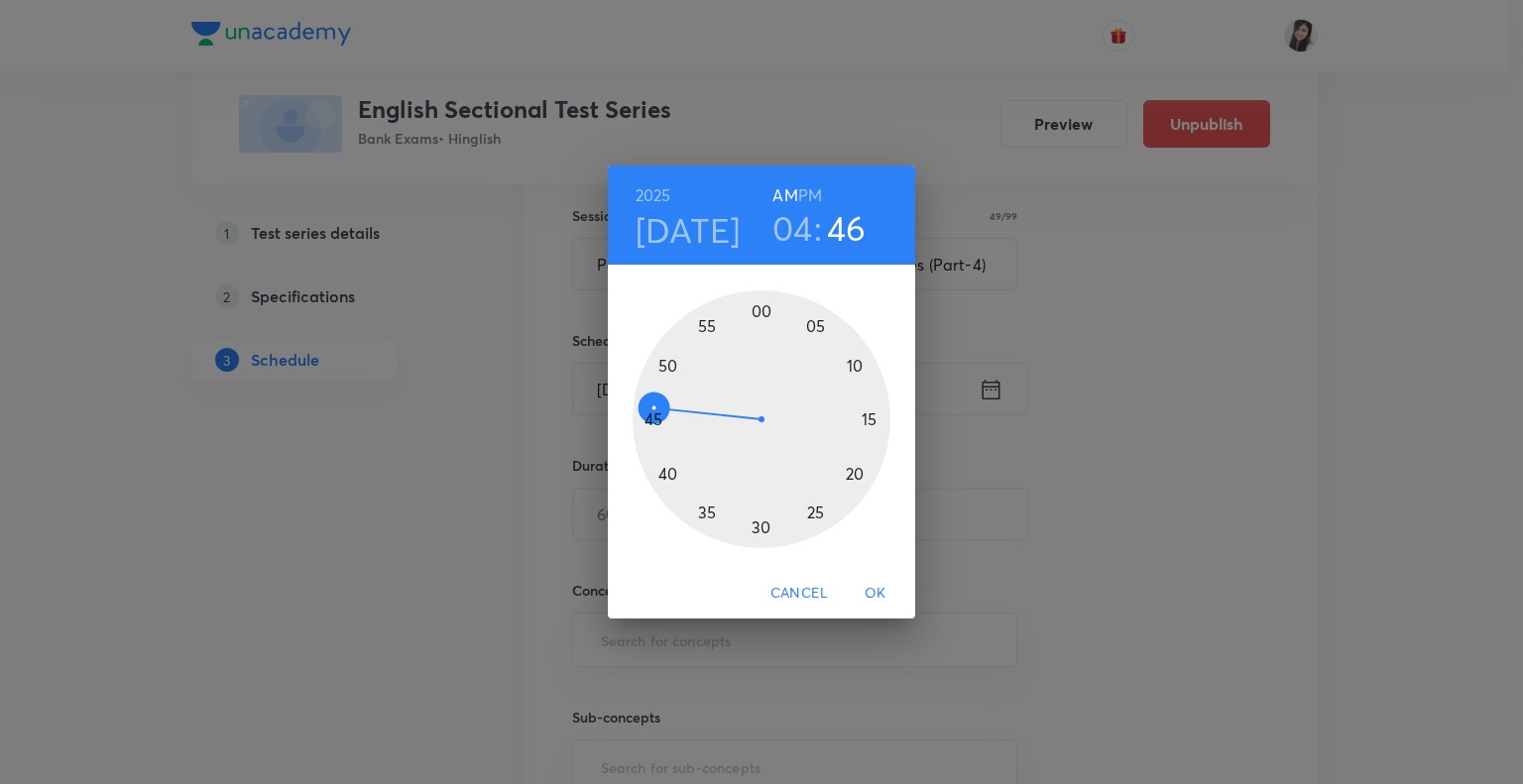 click on "PM" at bounding box center [810, 195] 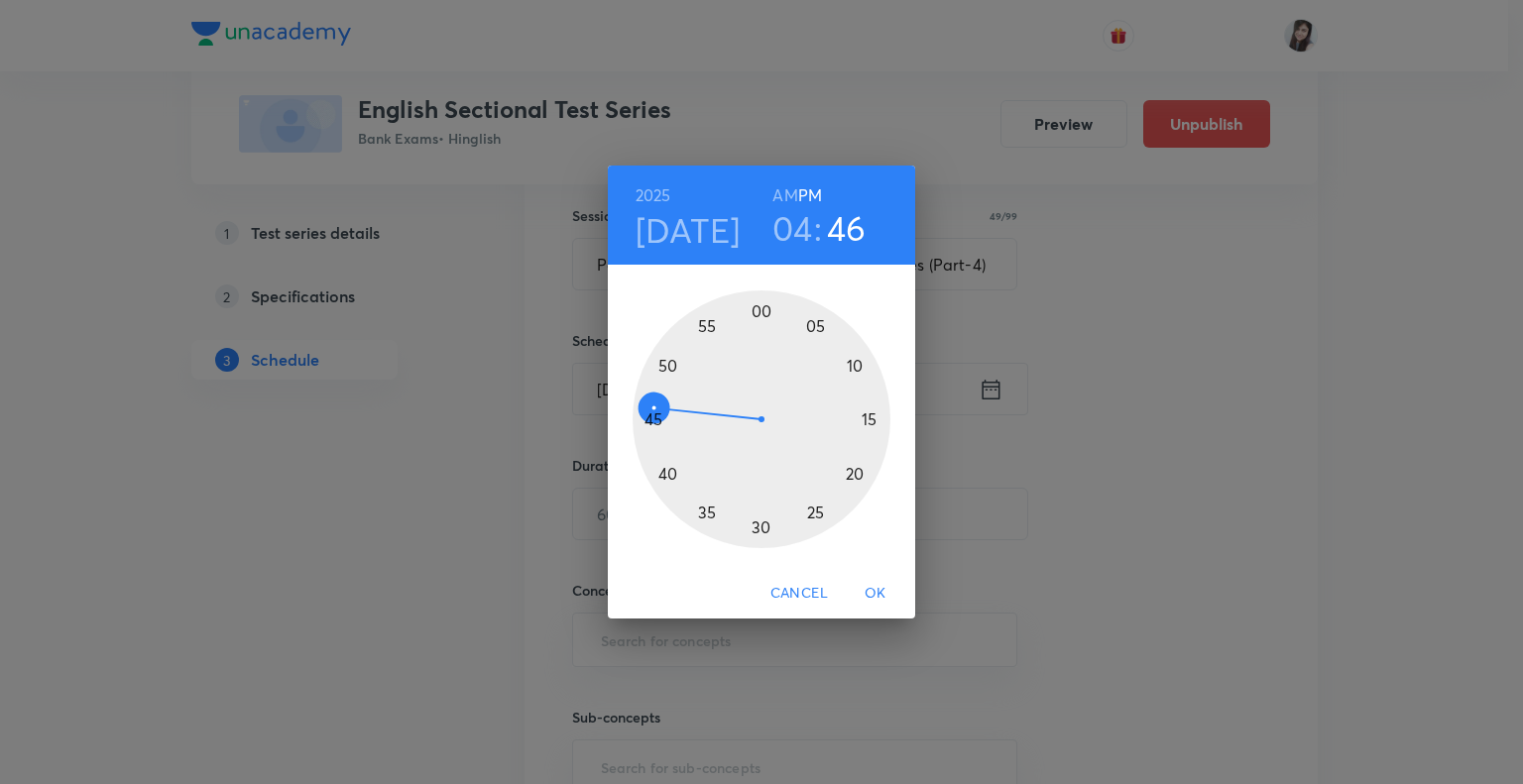 click at bounding box center (762, 419) 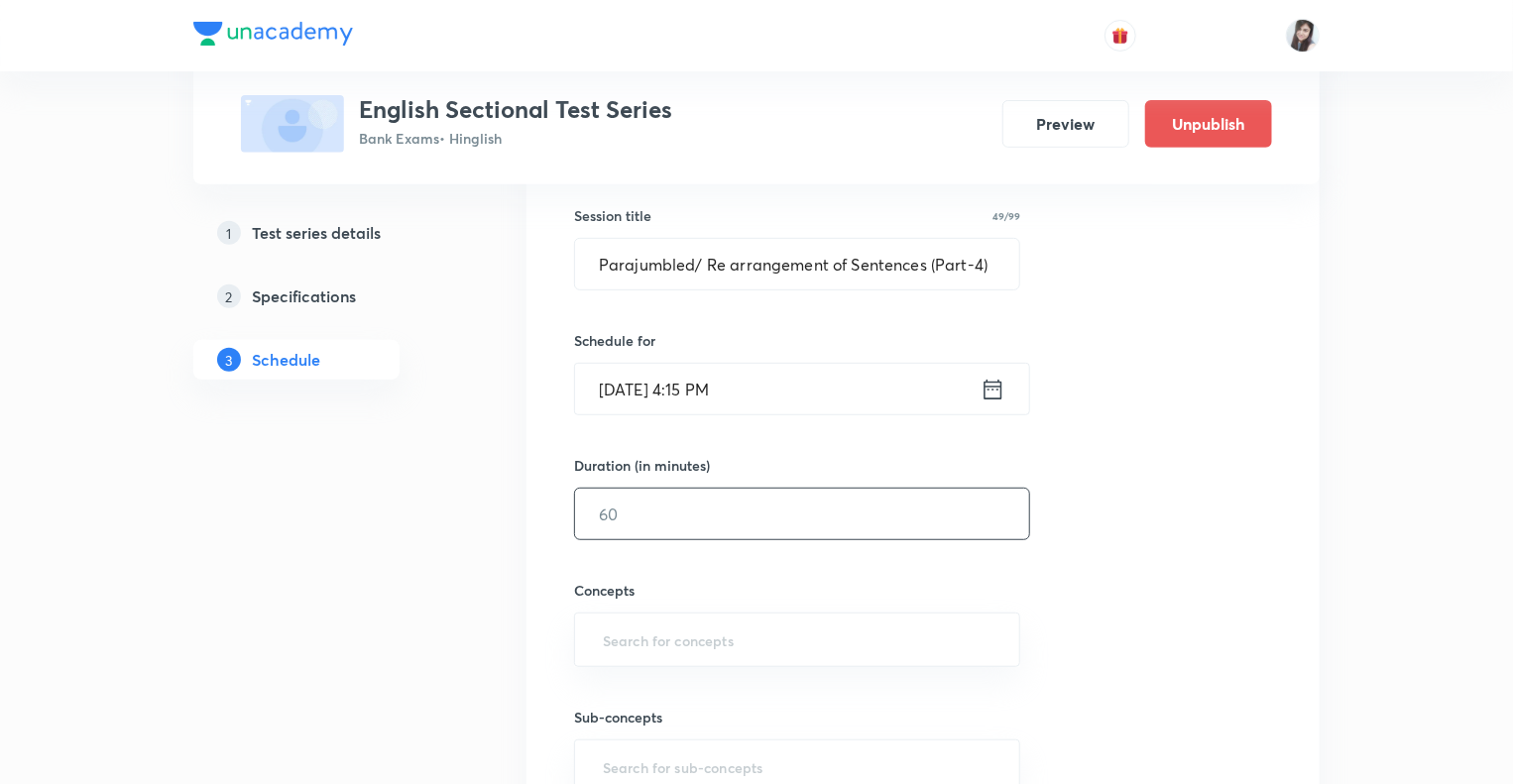 click at bounding box center [802, 513] 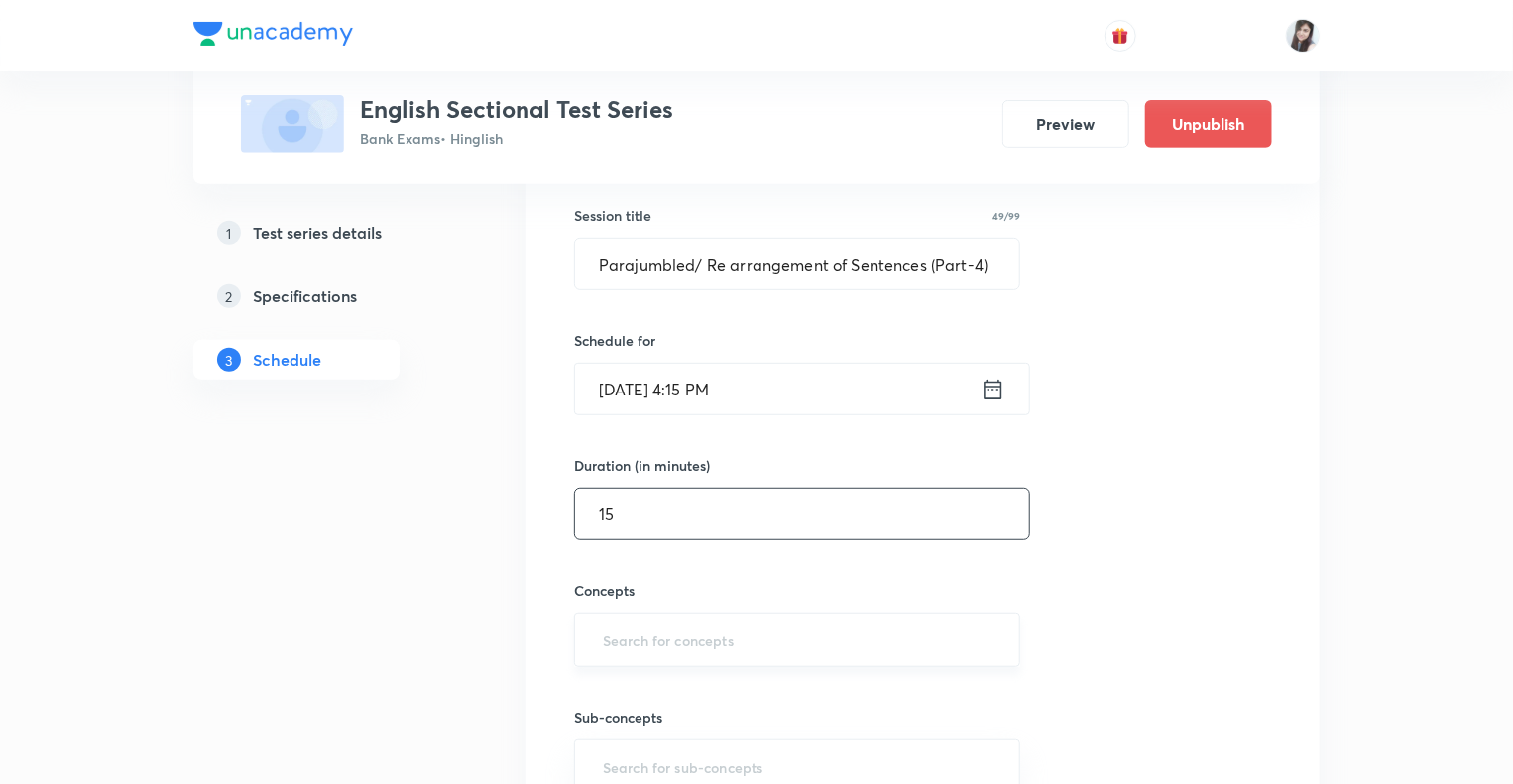 type on "15" 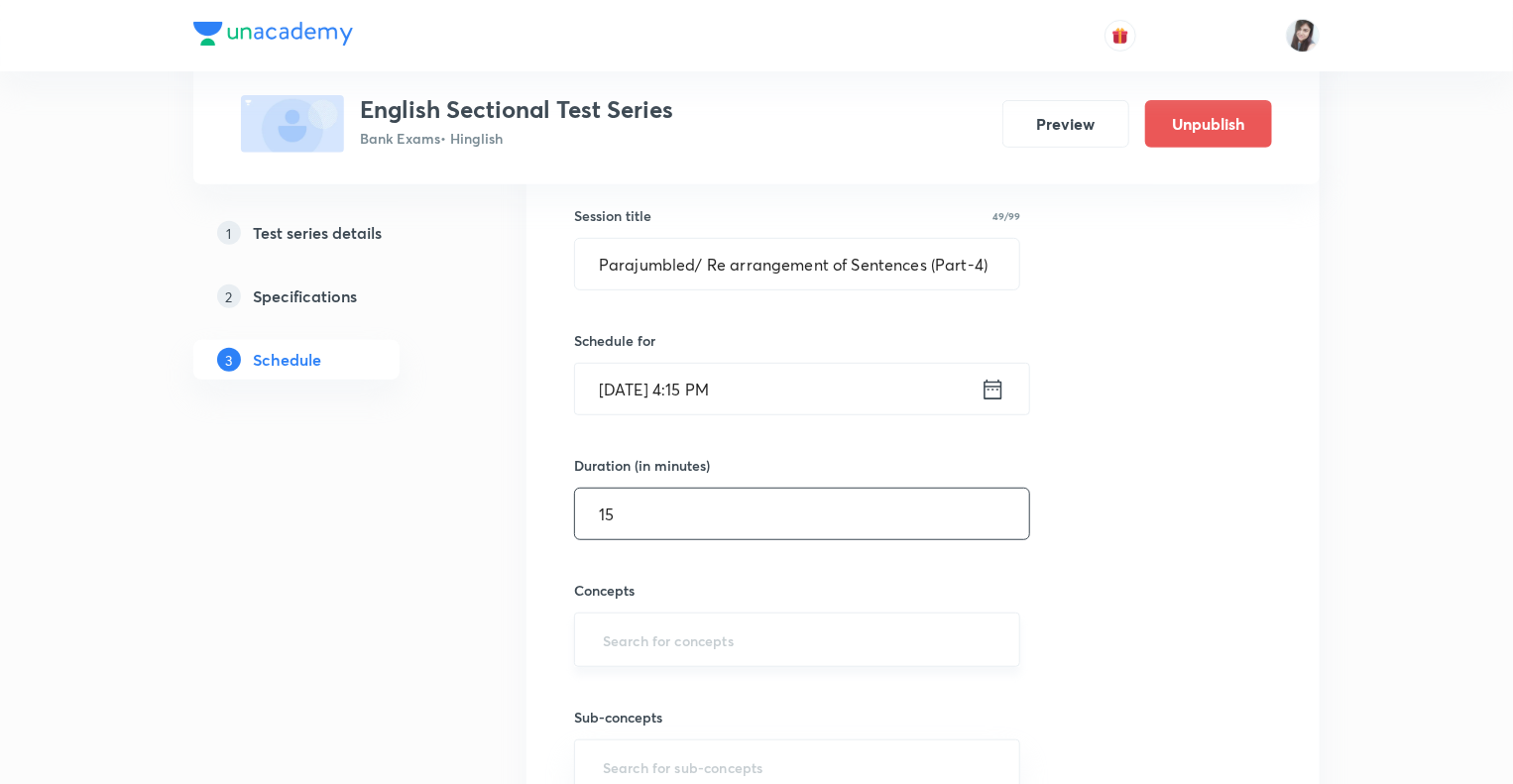 click at bounding box center [797, 639] 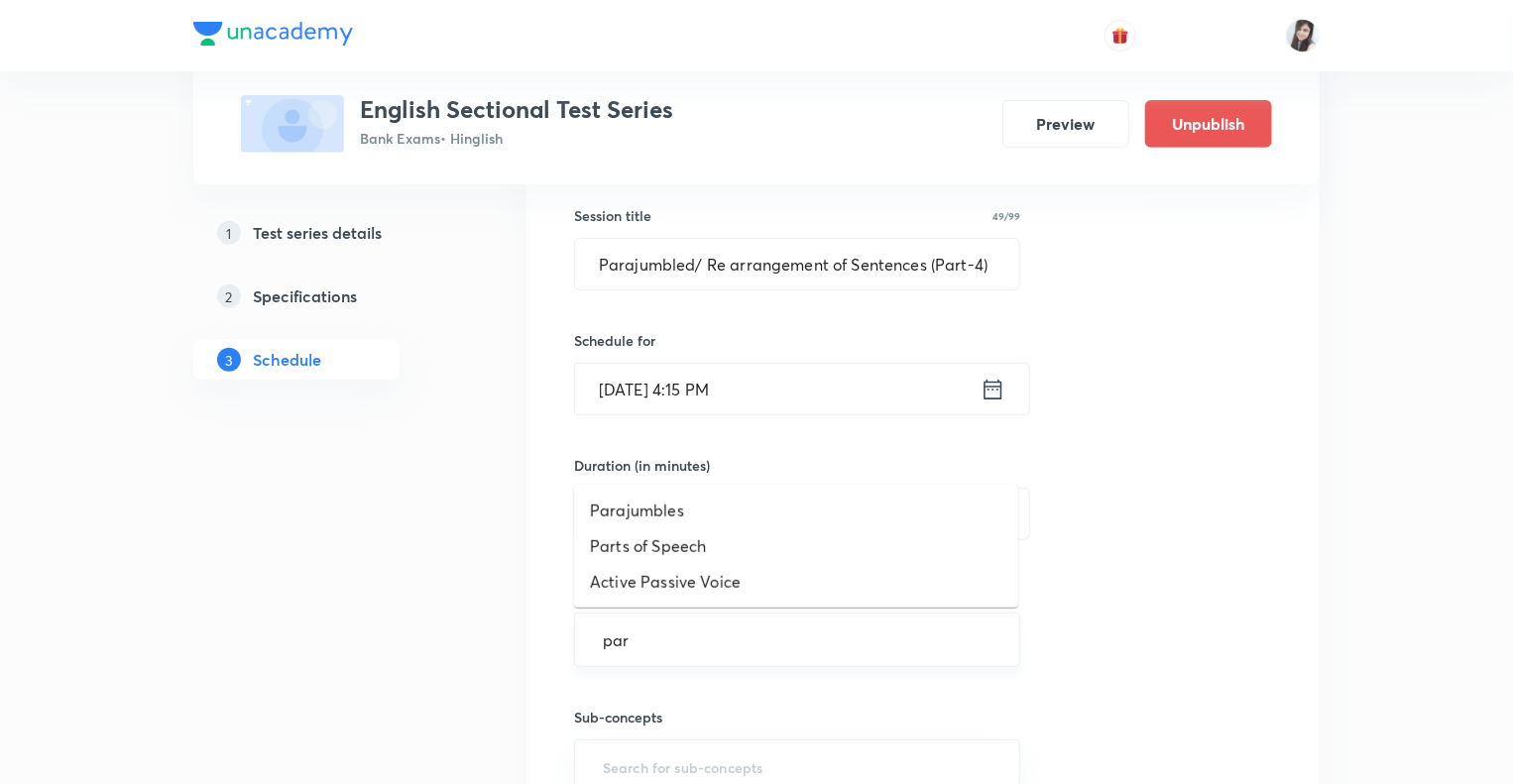type on "para" 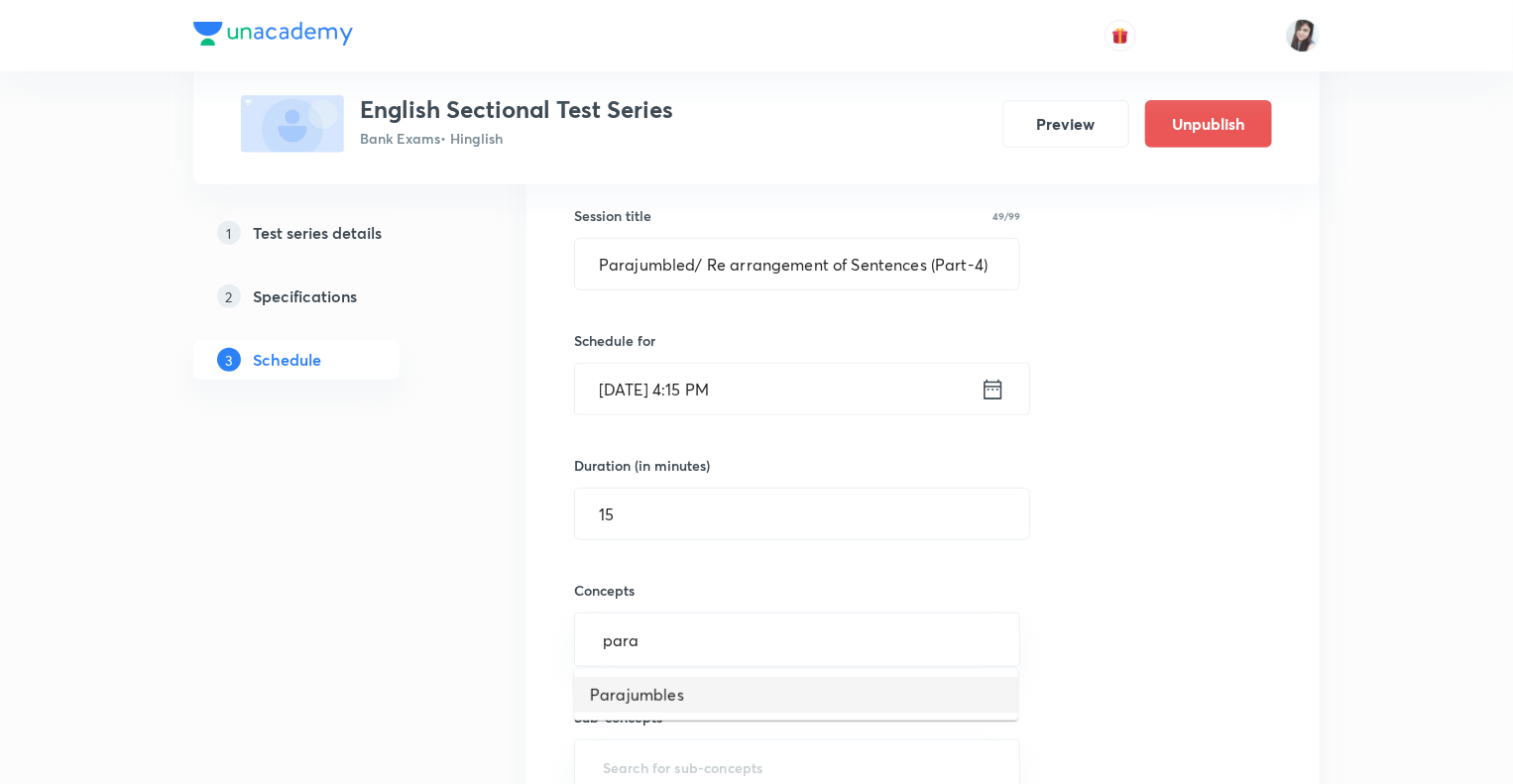 click on "Parajumbles" at bounding box center (796, 695) 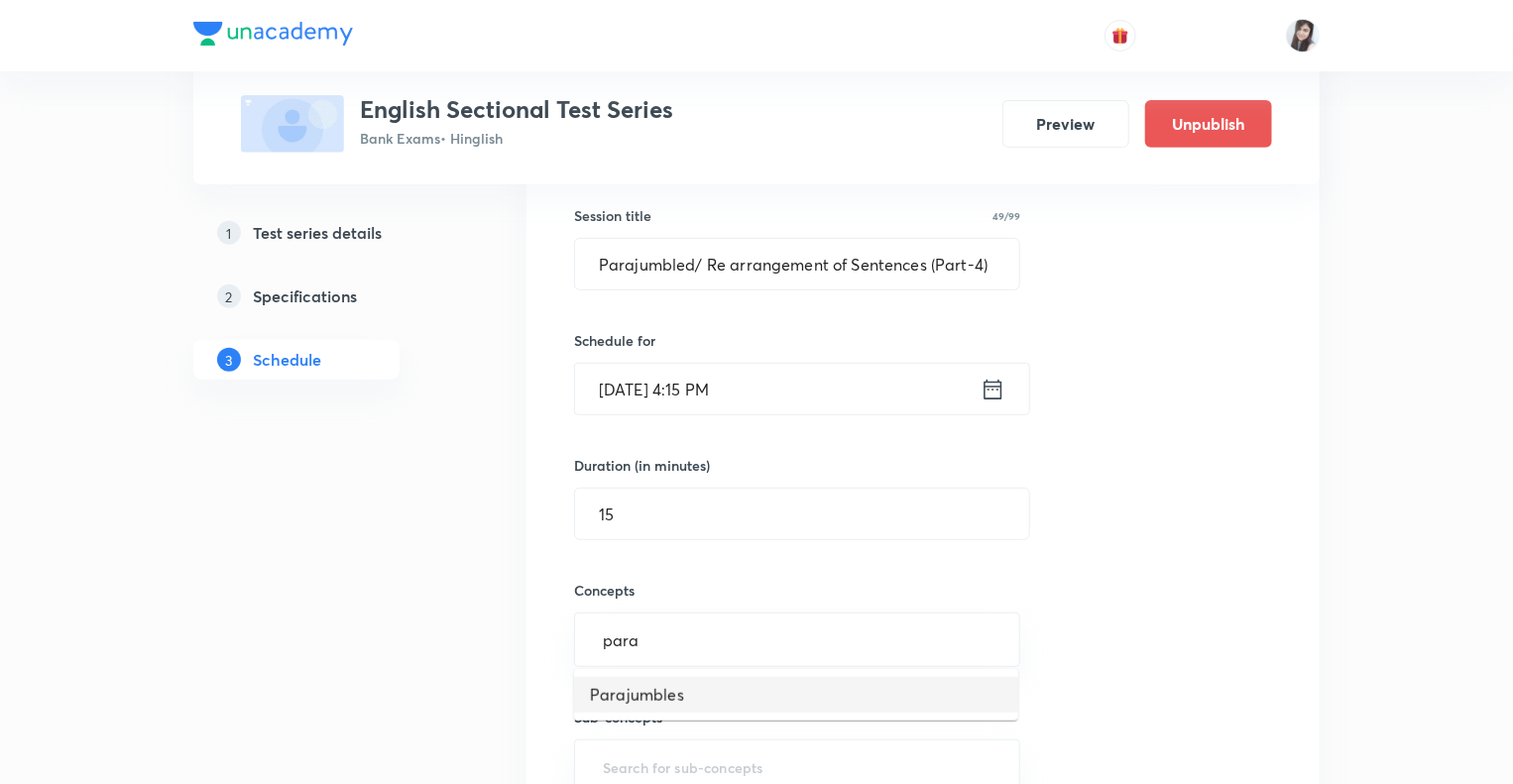 type 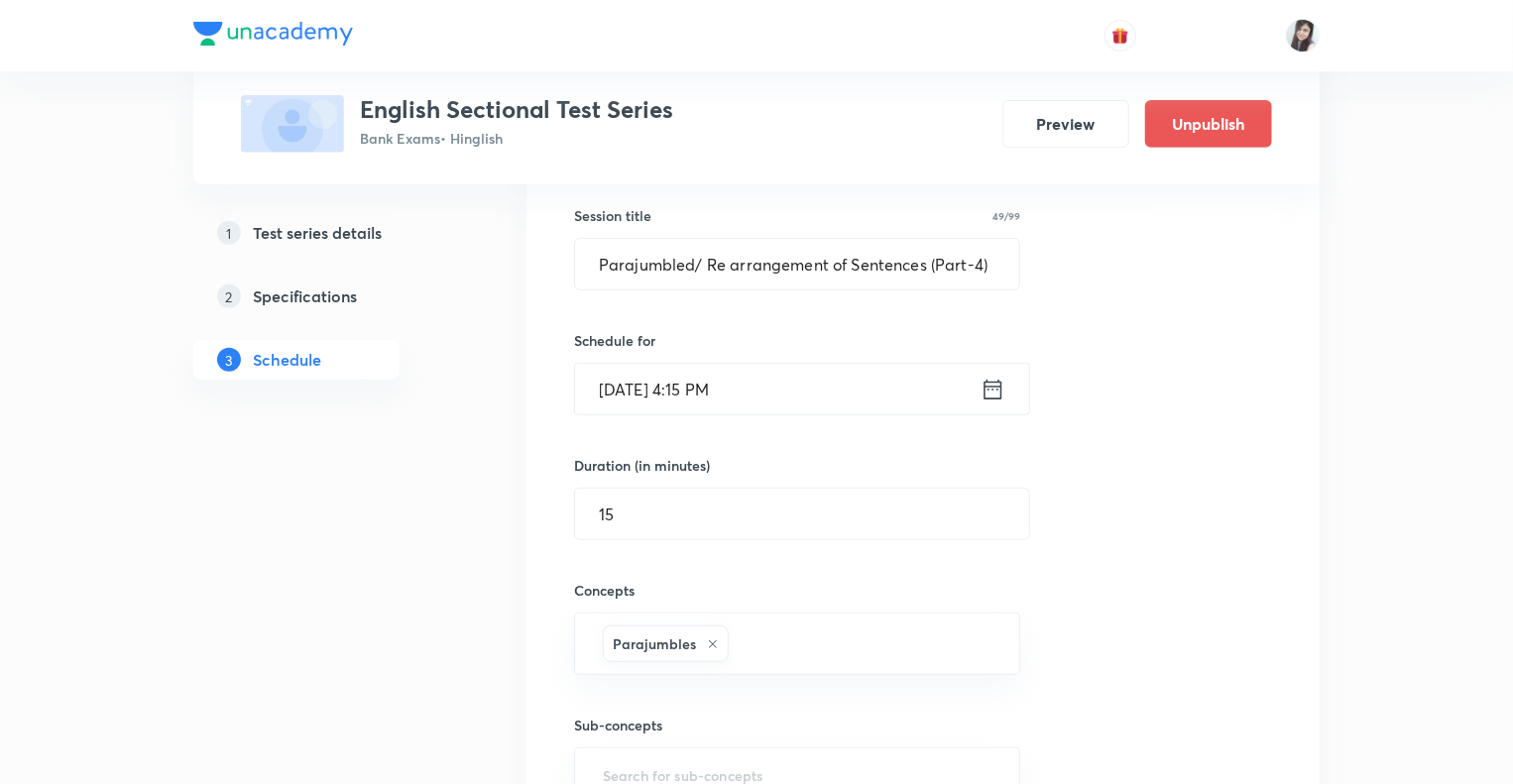 click on "1 Test series details 2 Specifications 3 Schedule" at bounding box center (328, 1317) 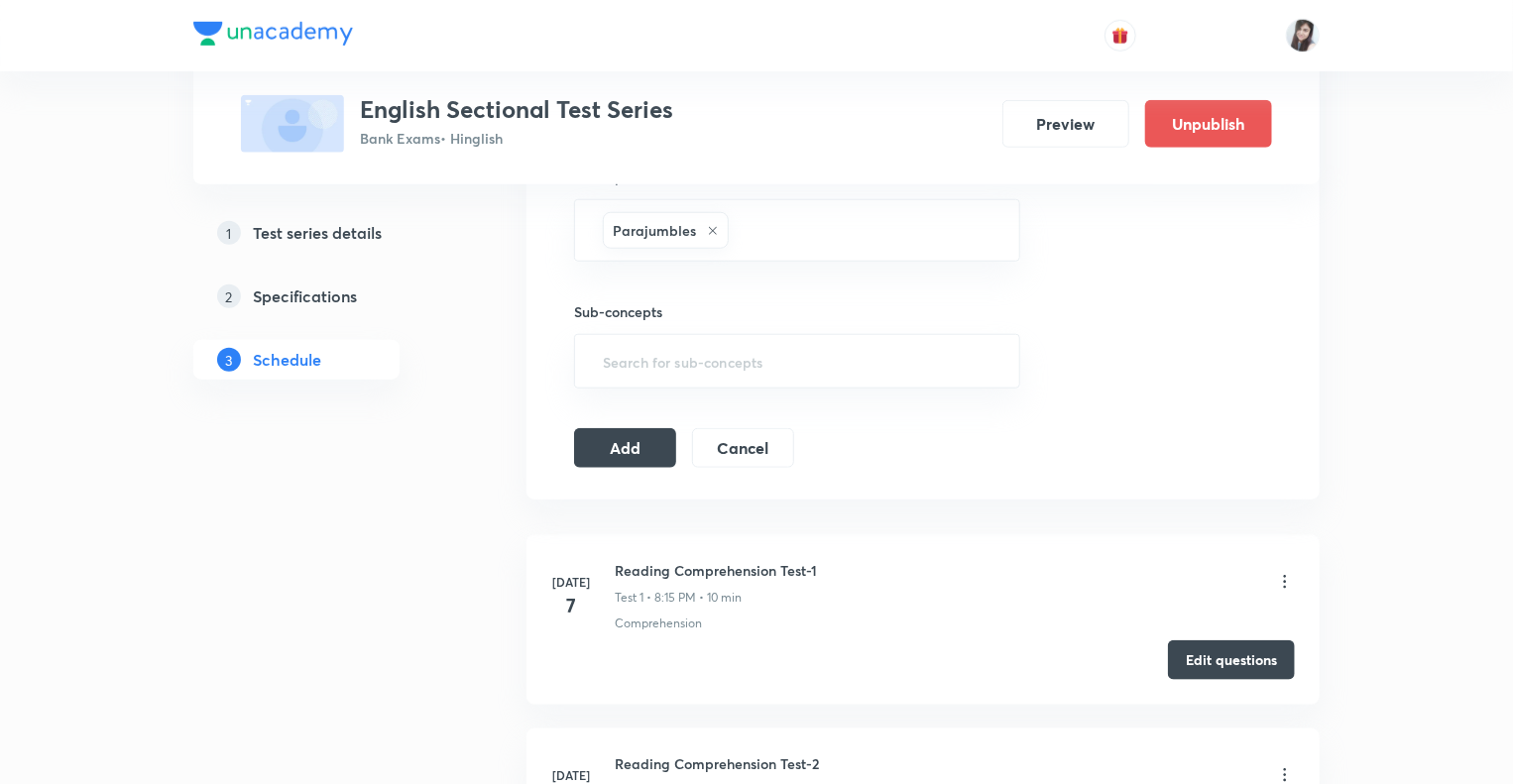 scroll, scrollTop: 793, scrollLeft: 0, axis: vertical 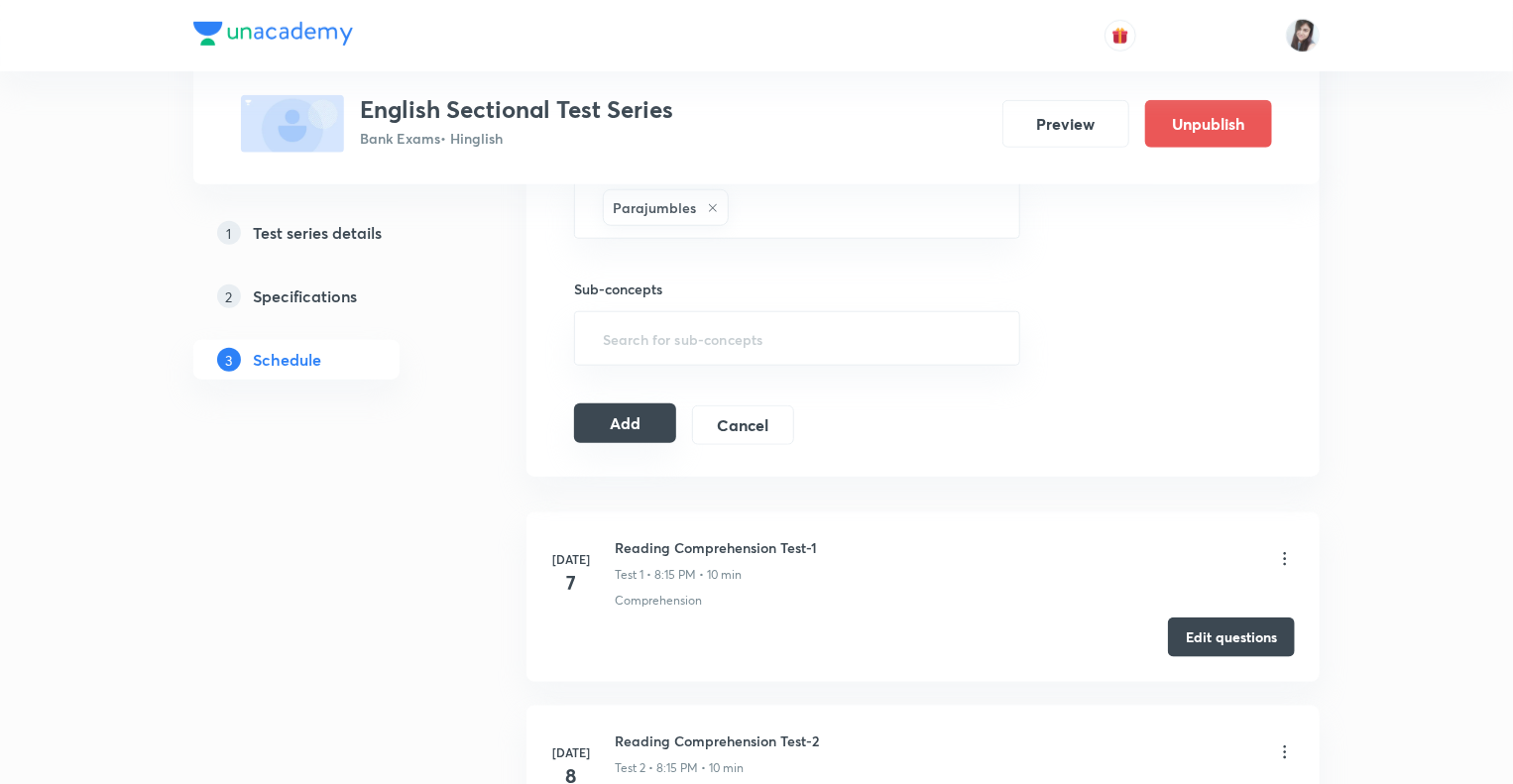 click on "Add" at bounding box center (625, 423) 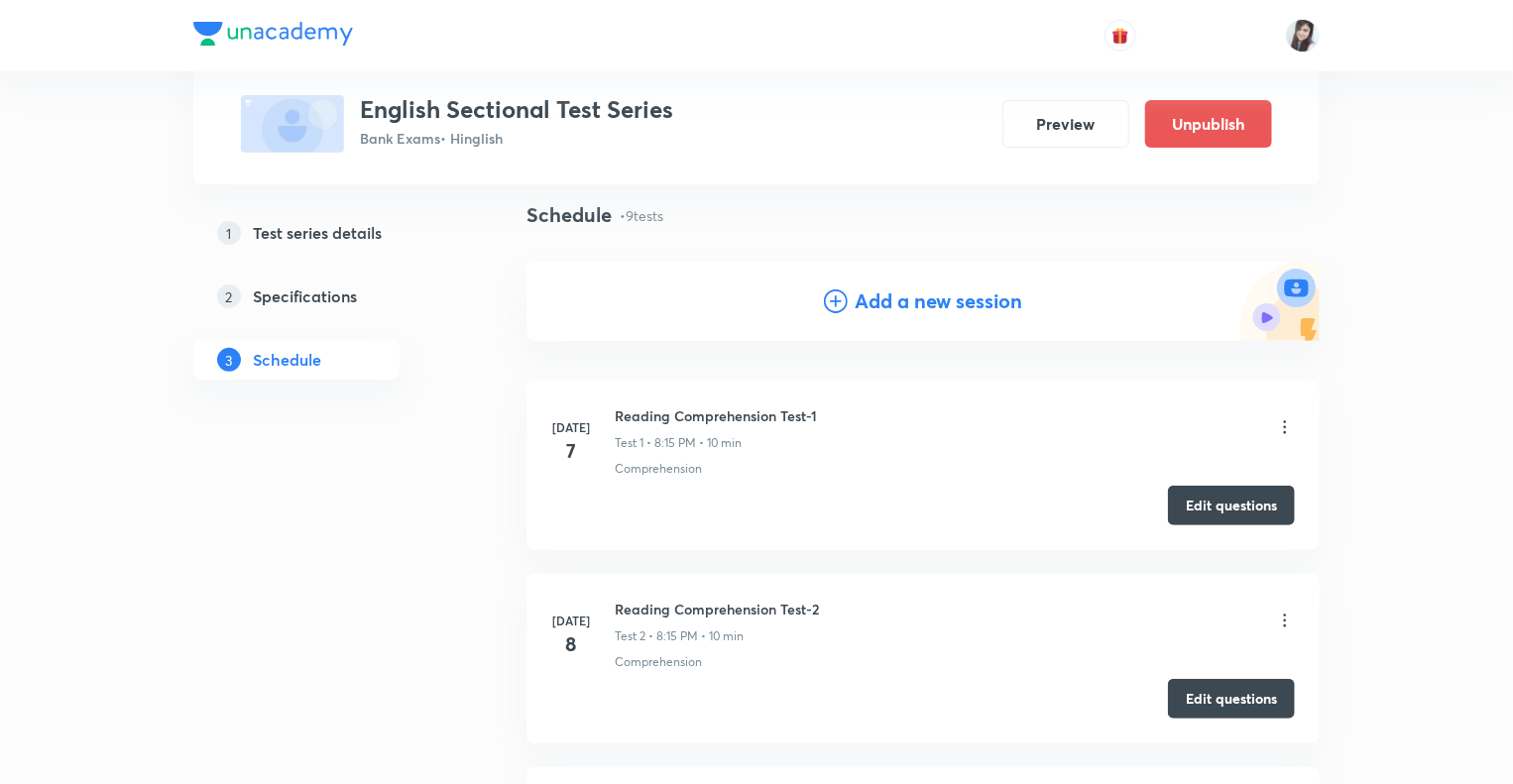 scroll, scrollTop: 0, scrollLeft: 0, axis: both 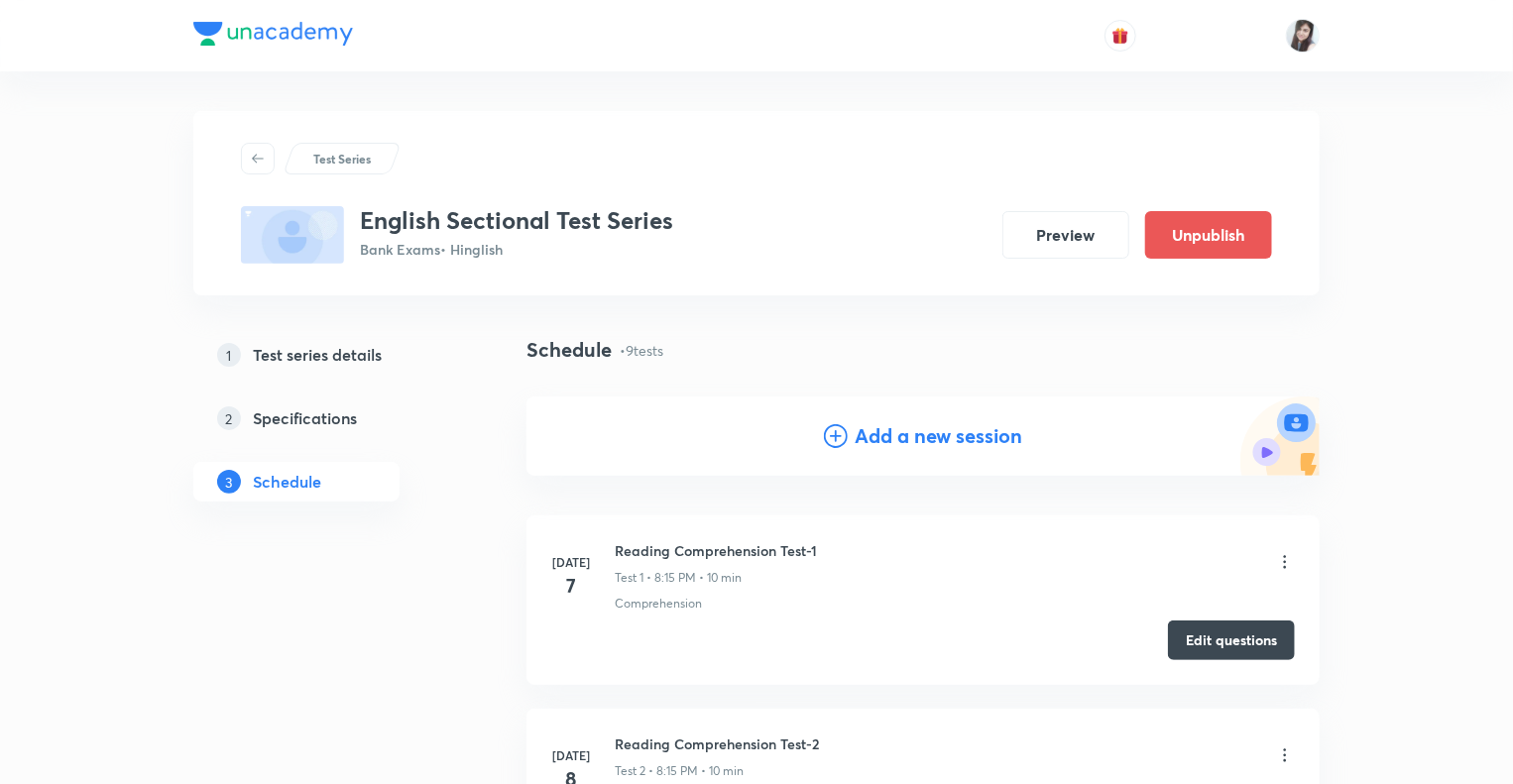 click 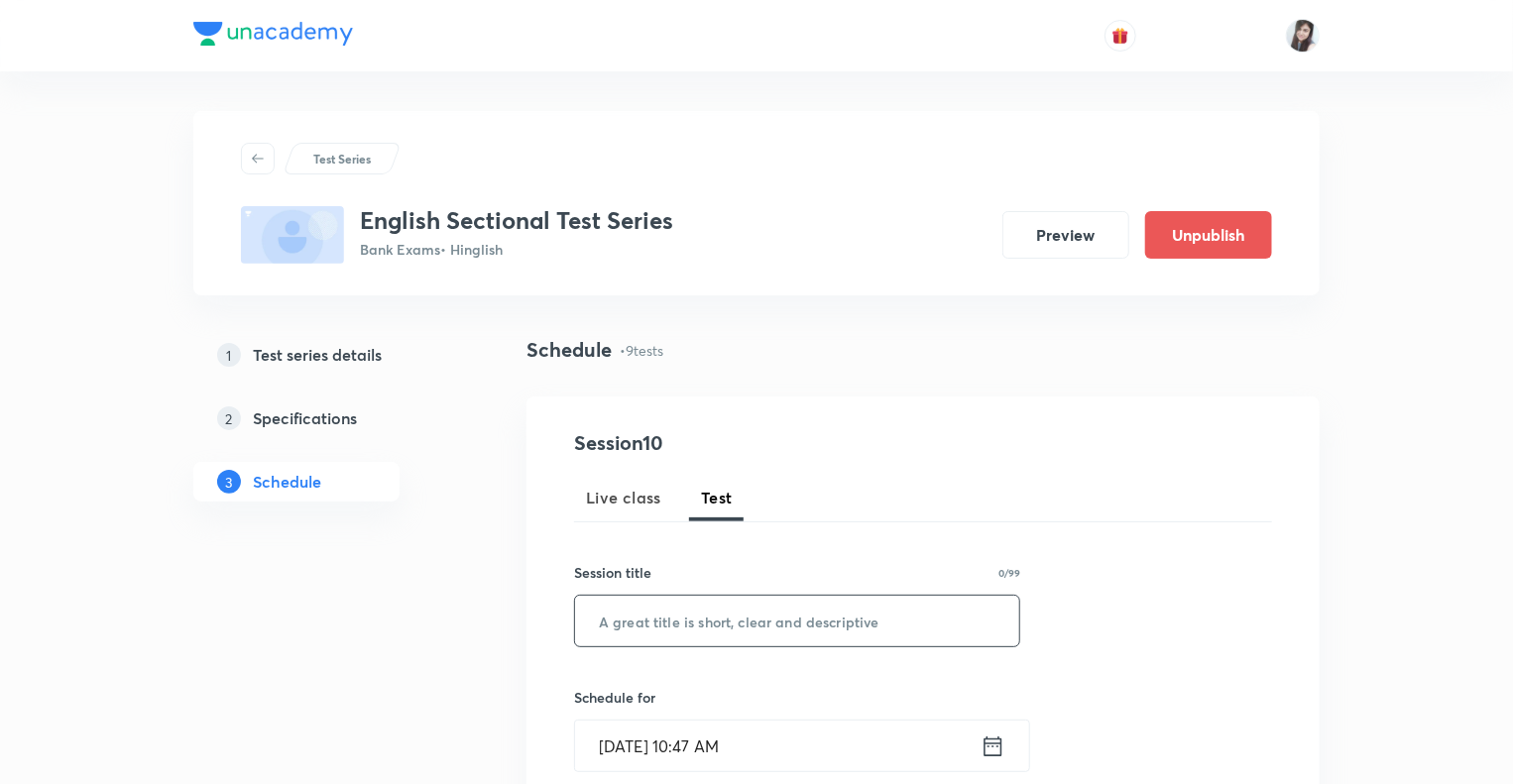 click at bounding box center (797, 620) 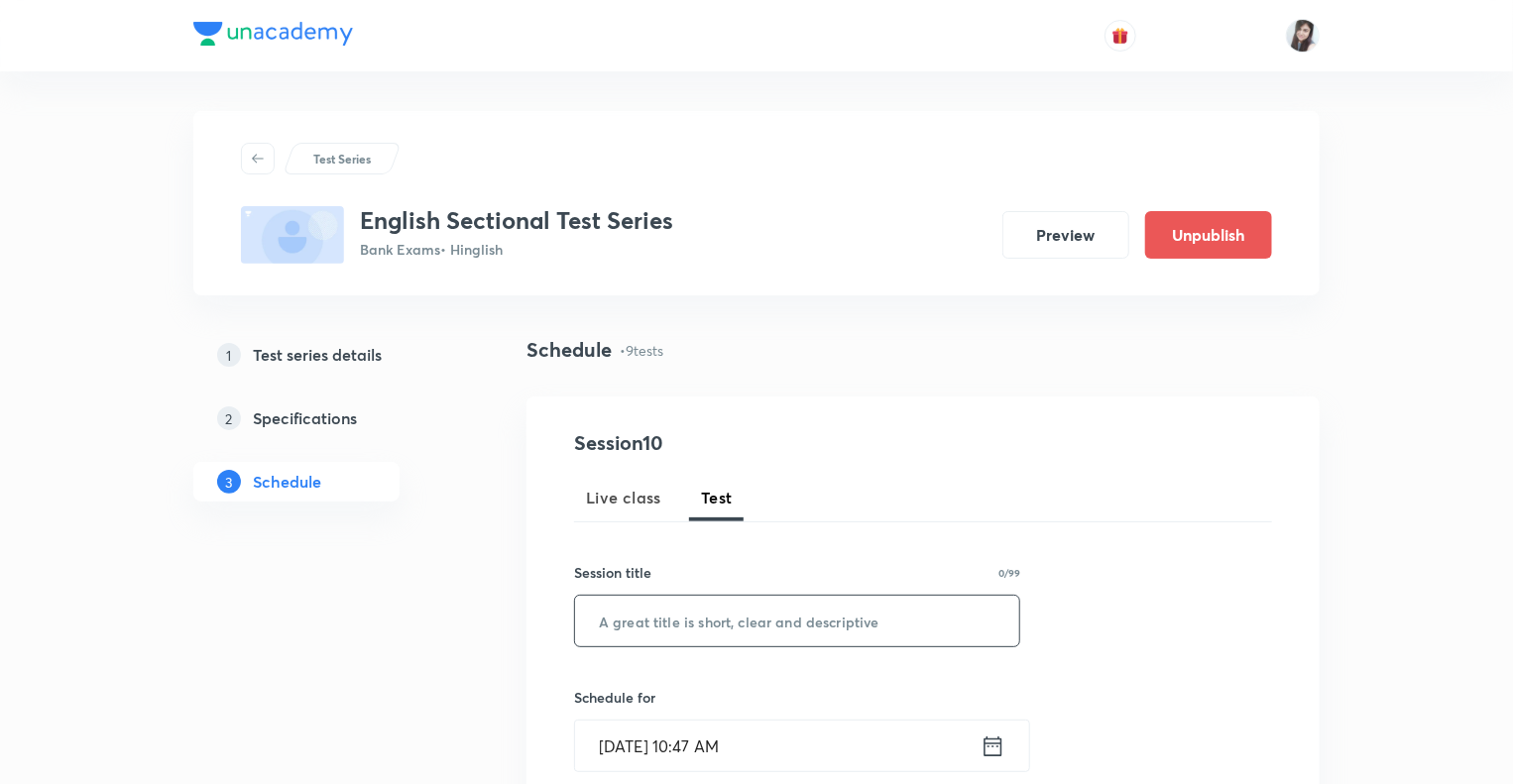 click at bounding box center [797, 620] 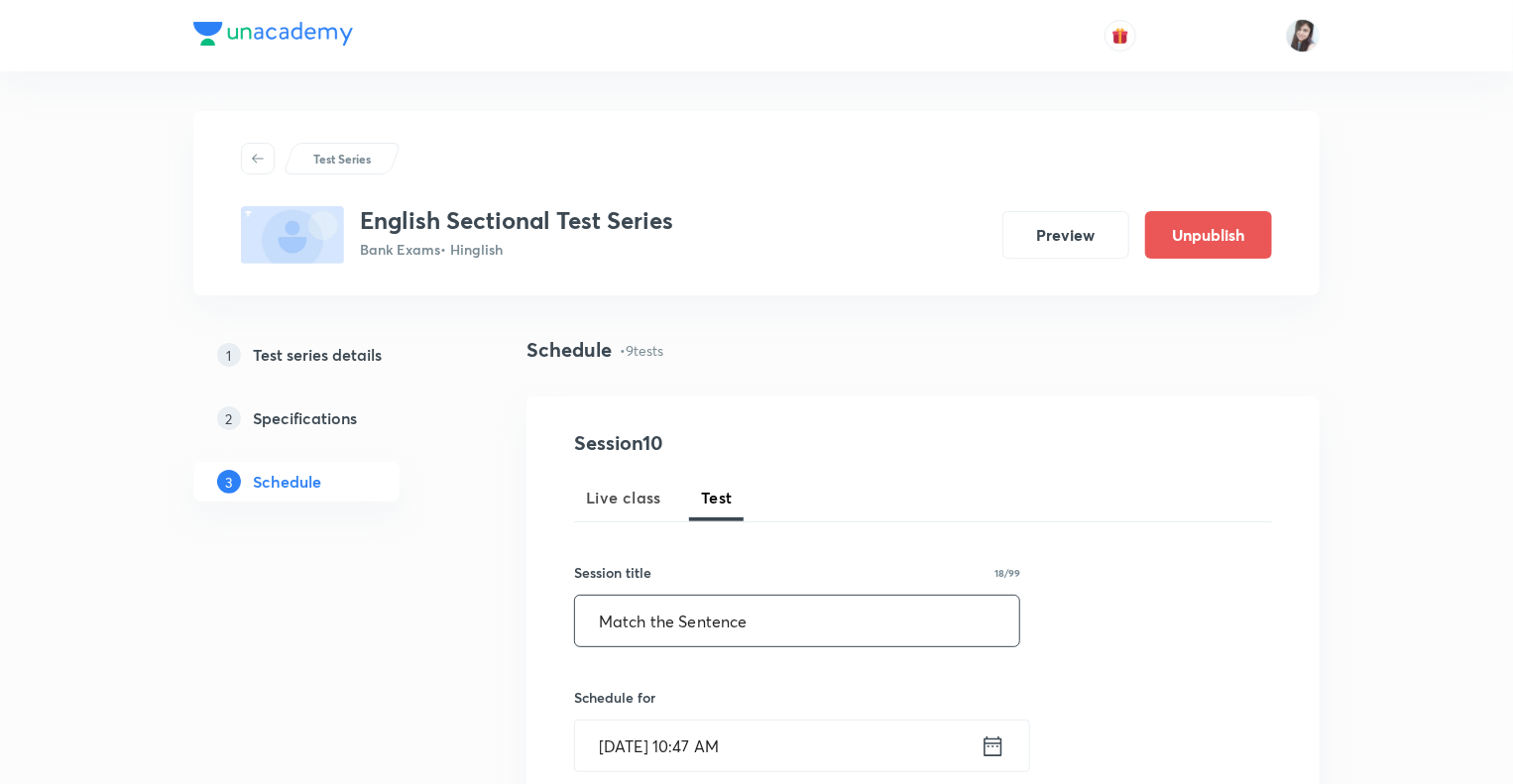 type on "Match the Sentence" 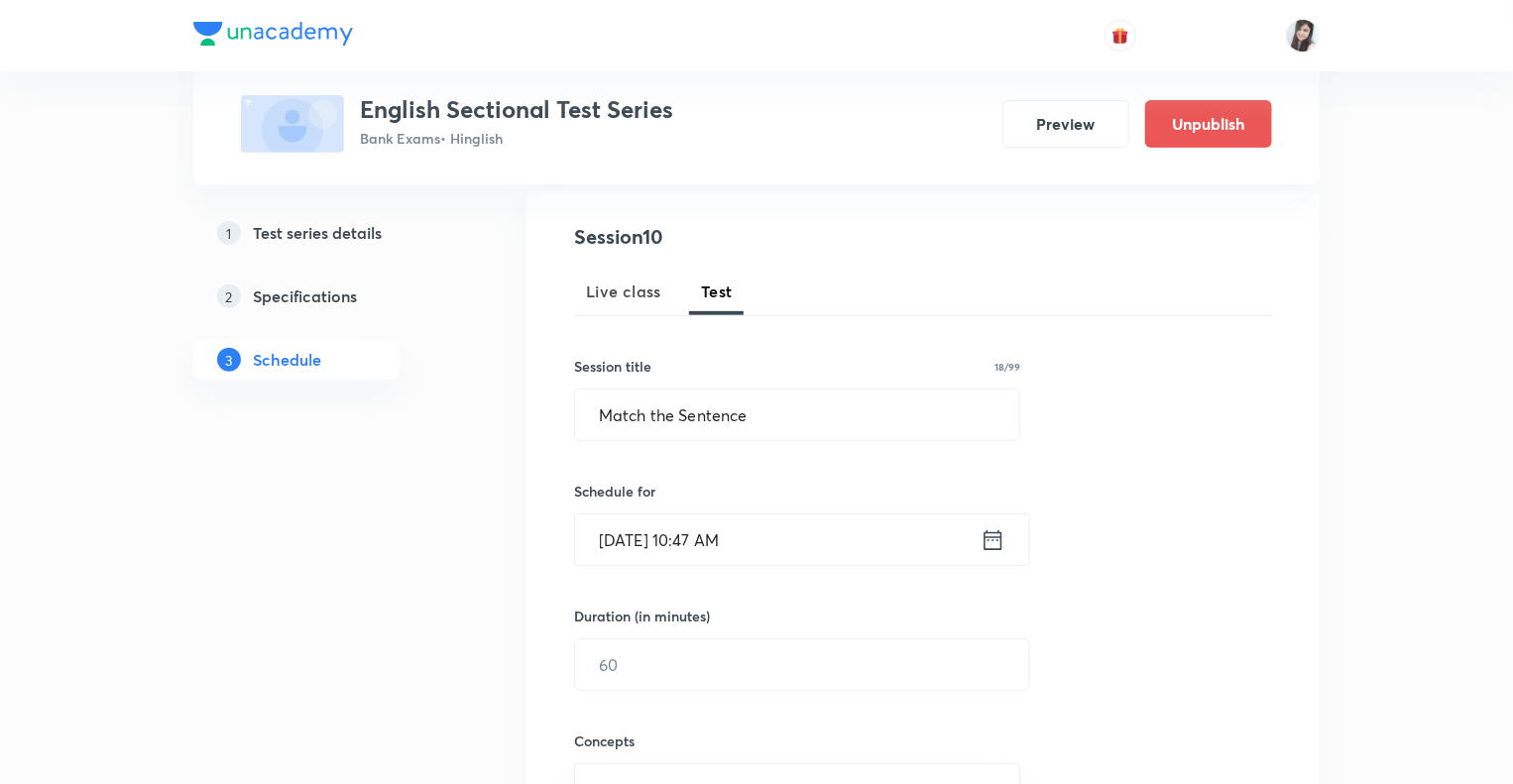 scroll, scrollTop: 396, scrollLeft: 0, axis: vertical 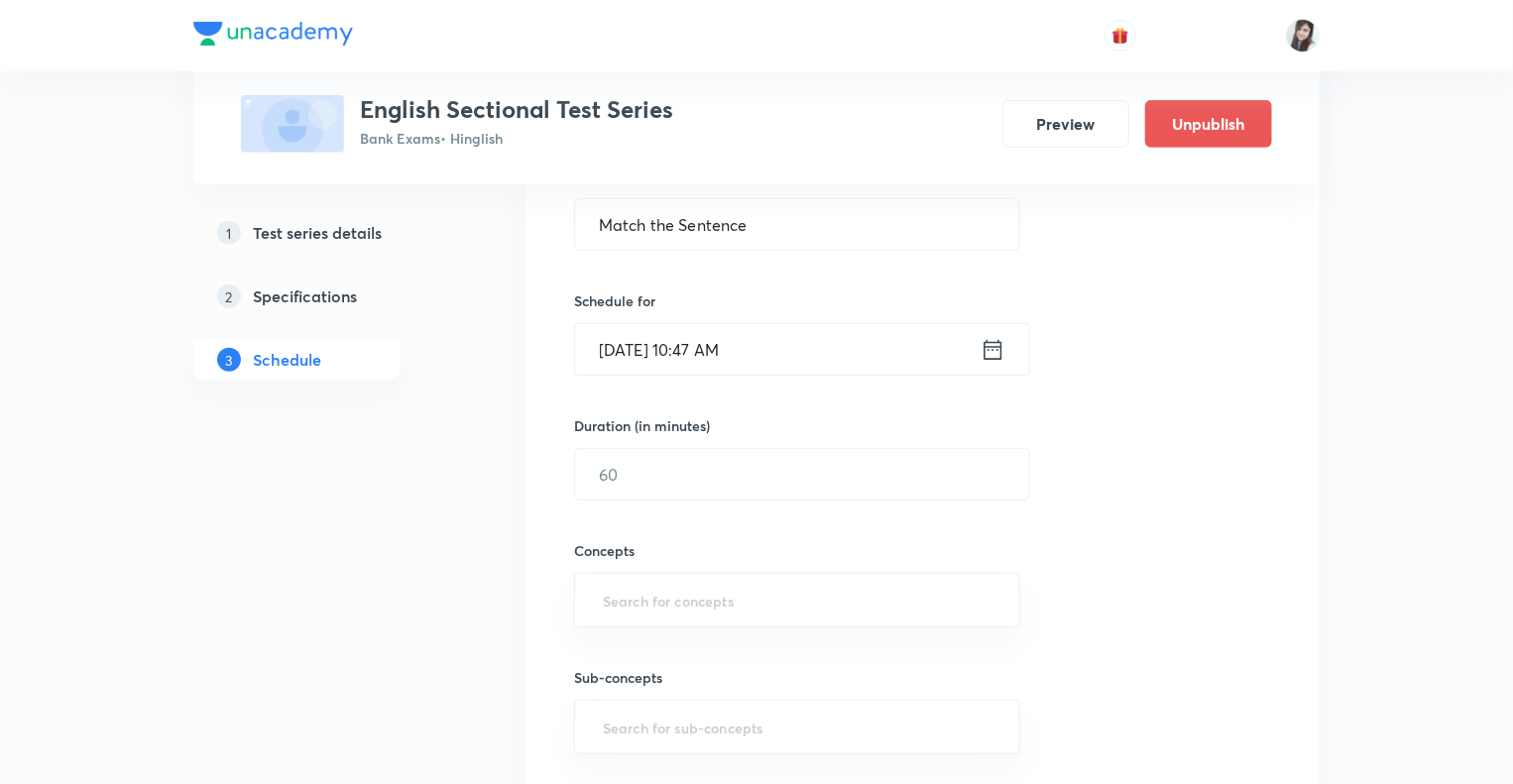 click 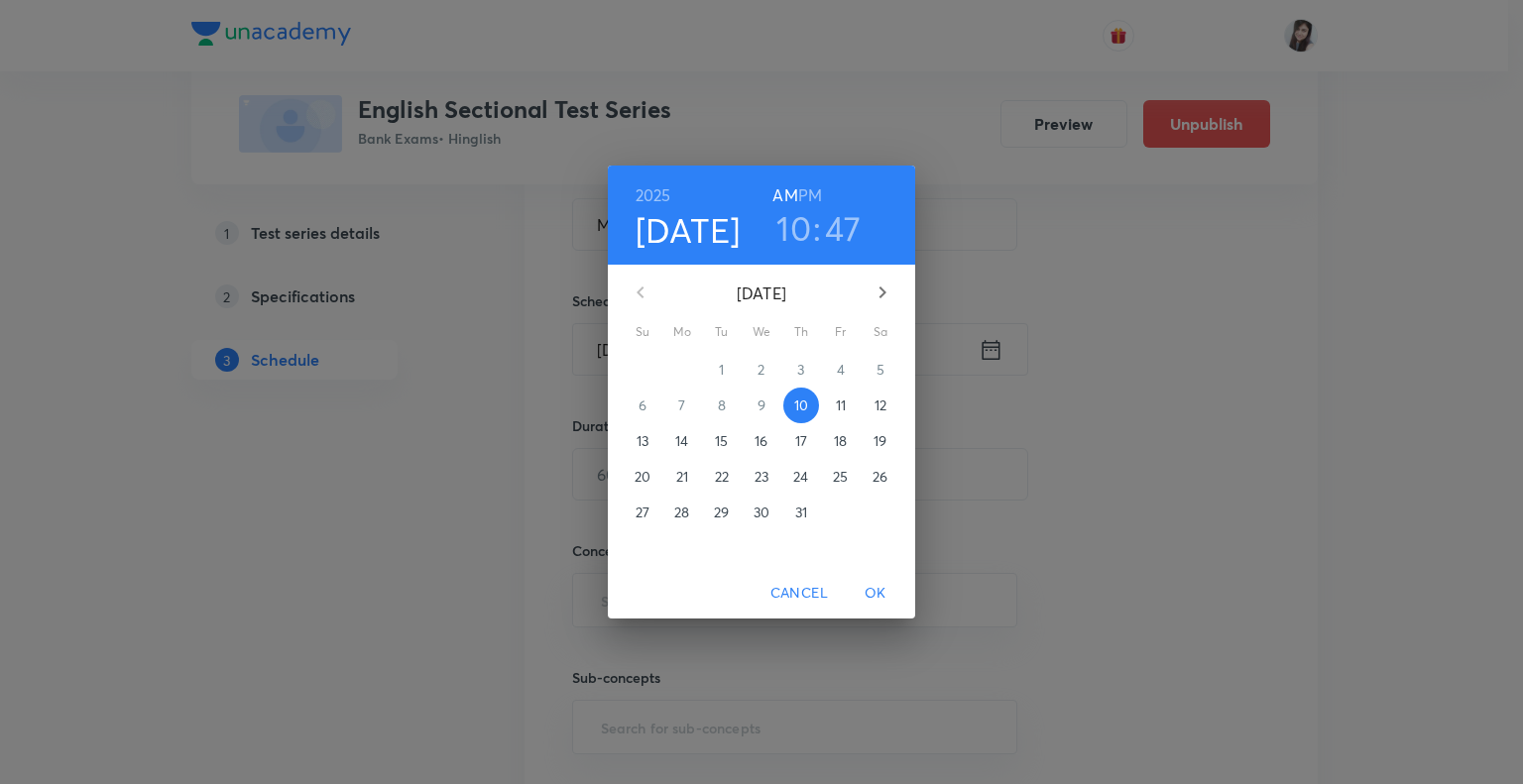 click on "21" at bounding box center [682, 477] 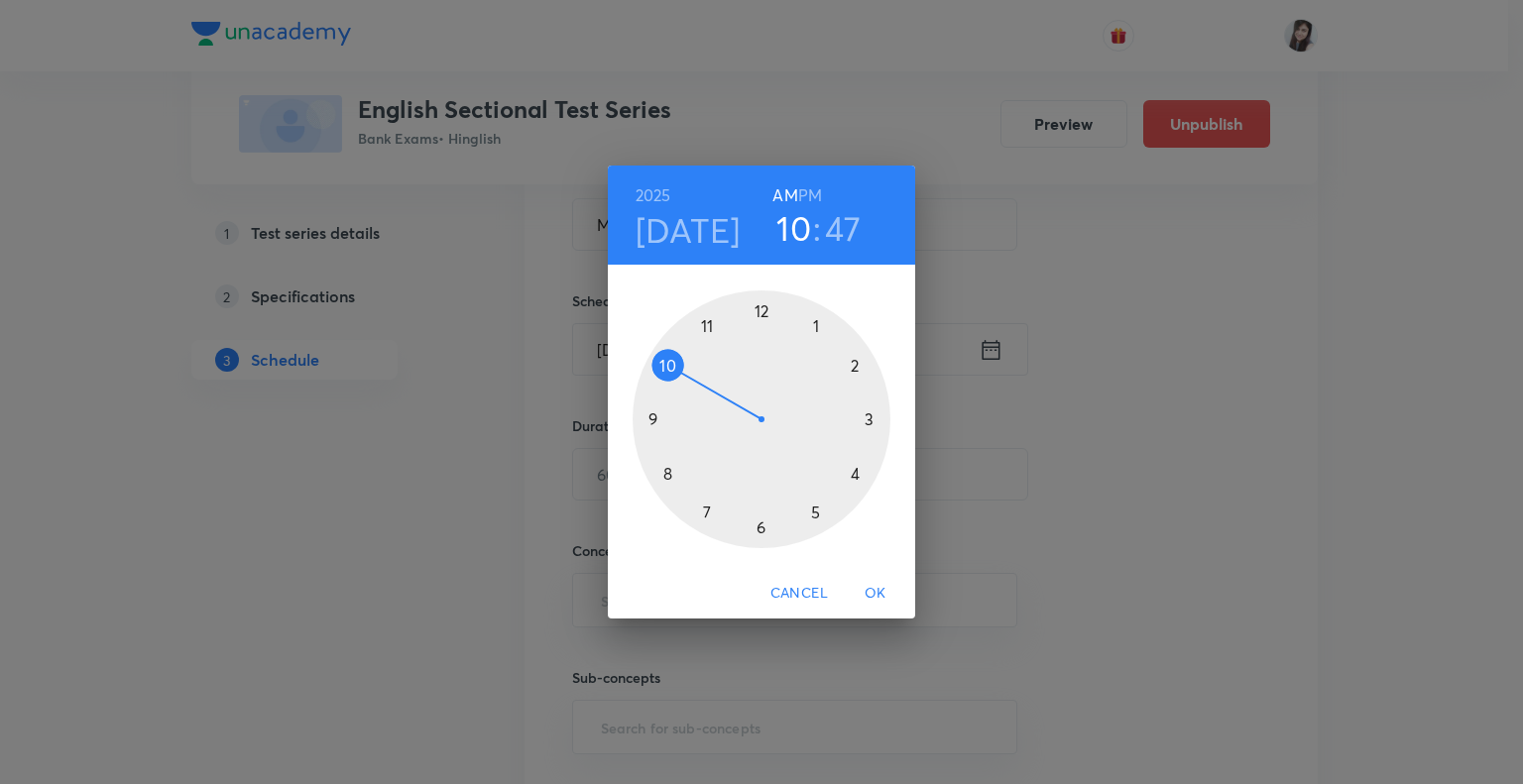 click at bounding box center [762, 419] 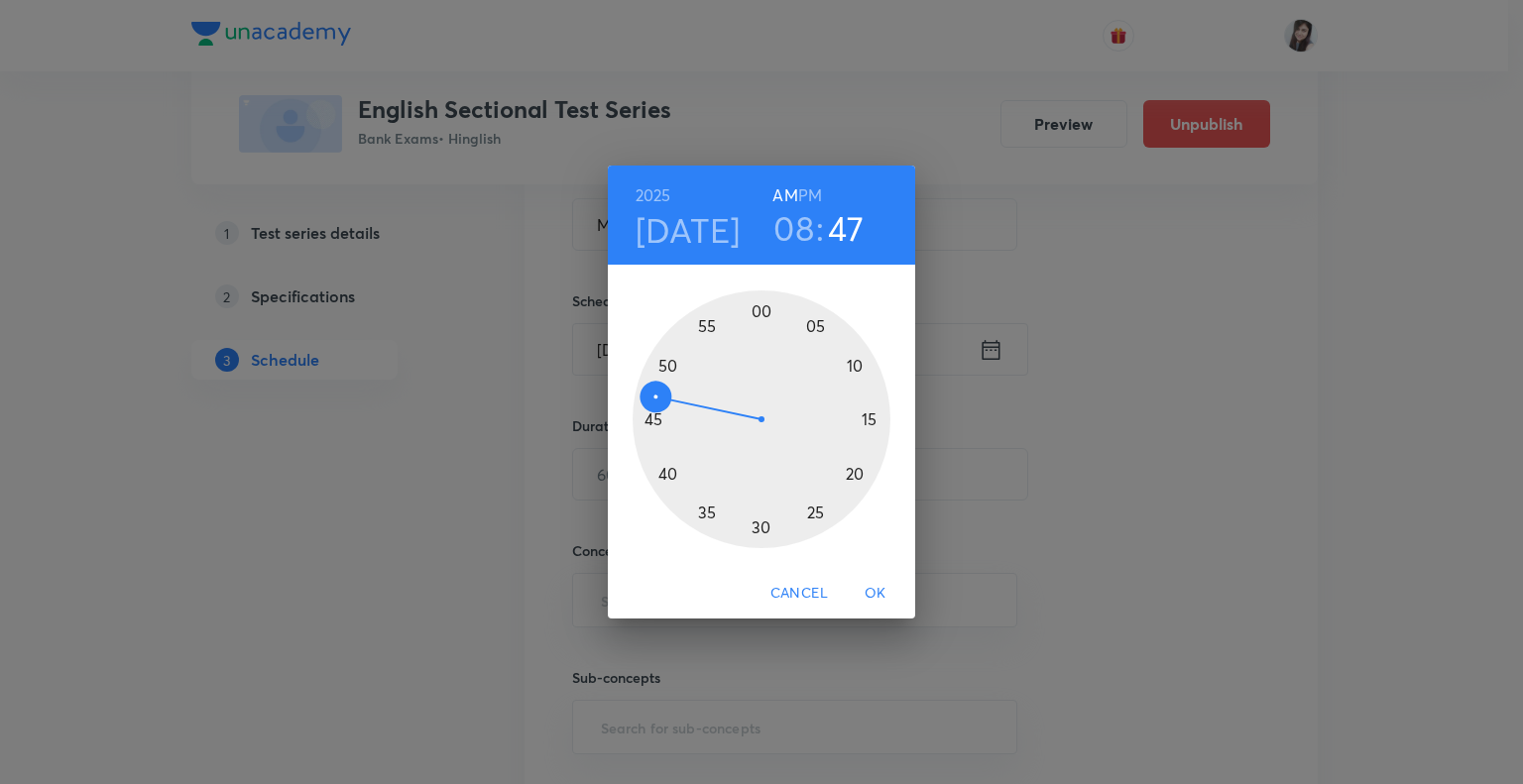 click on "PM" at bounding box center [810, 195] 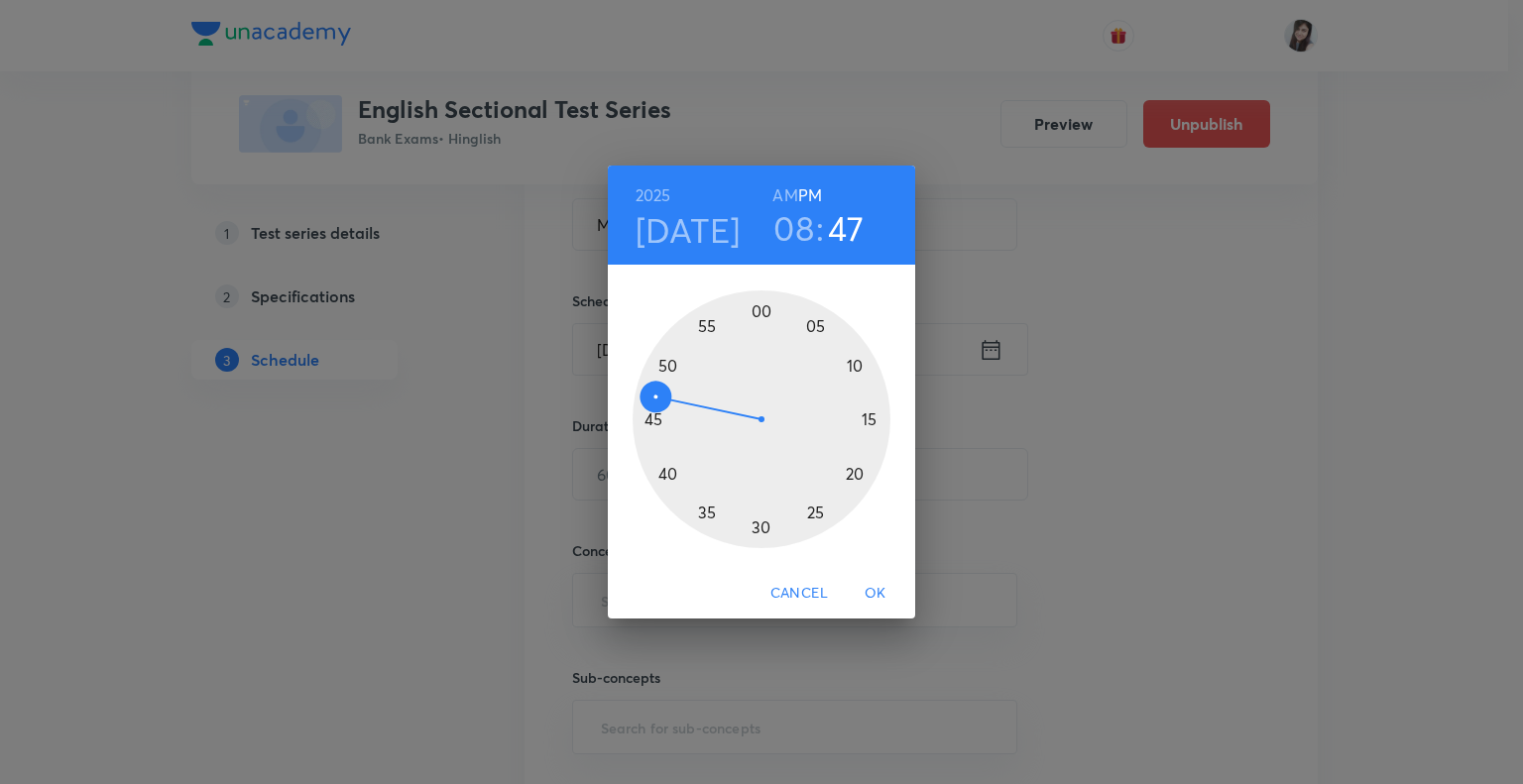 click at bounding box center (762, 419) 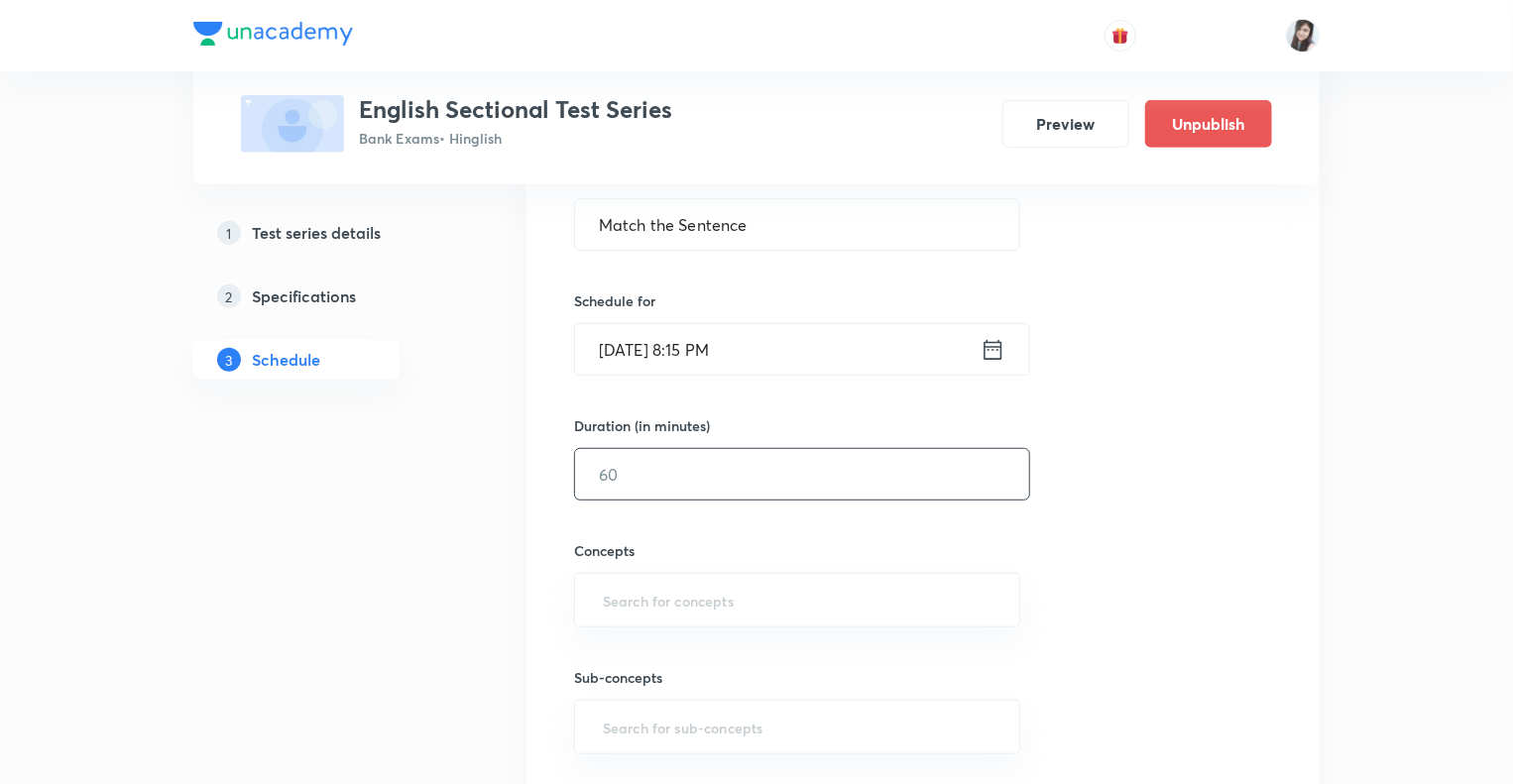 click at bounding box center (802, 474) 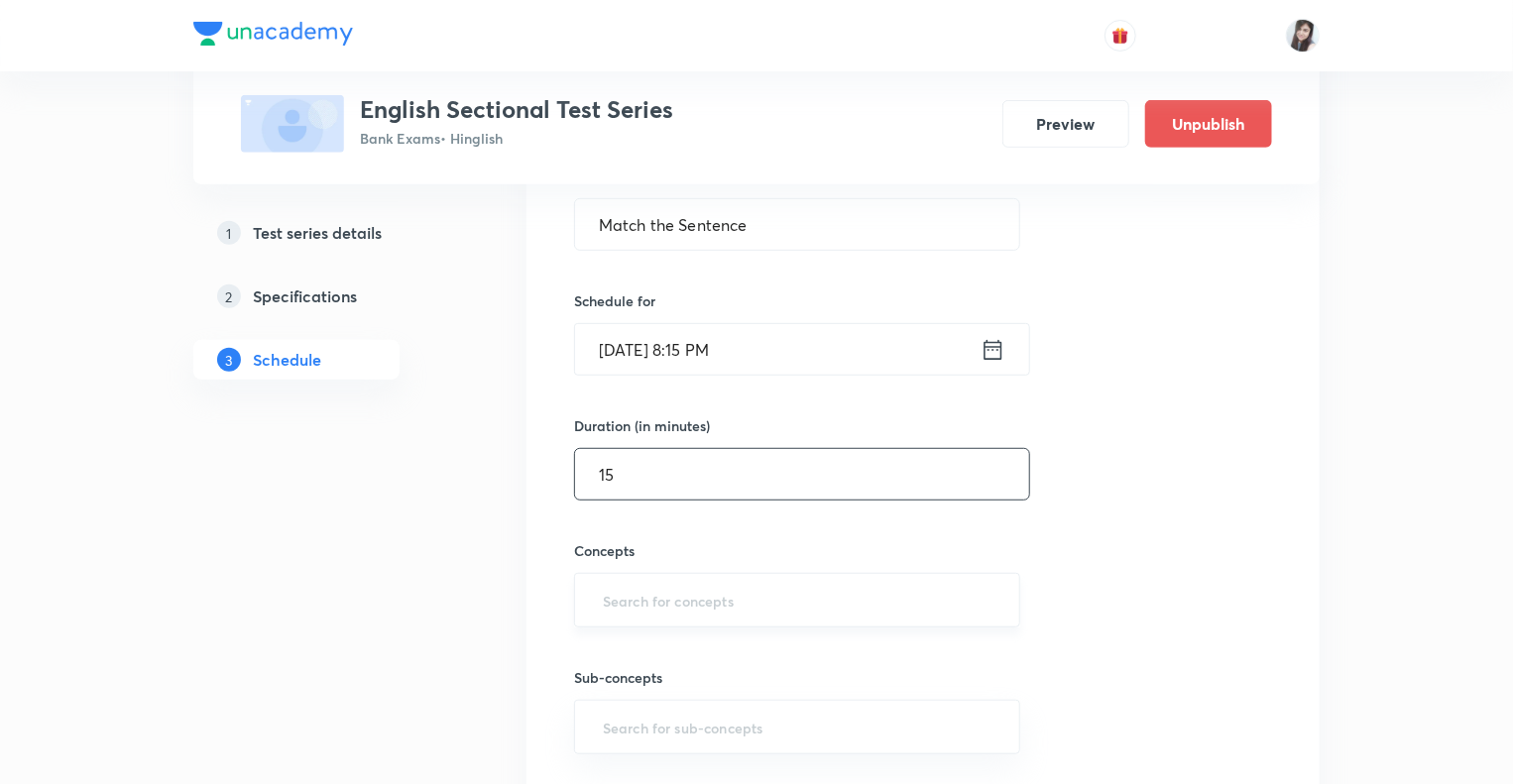 type on "15" 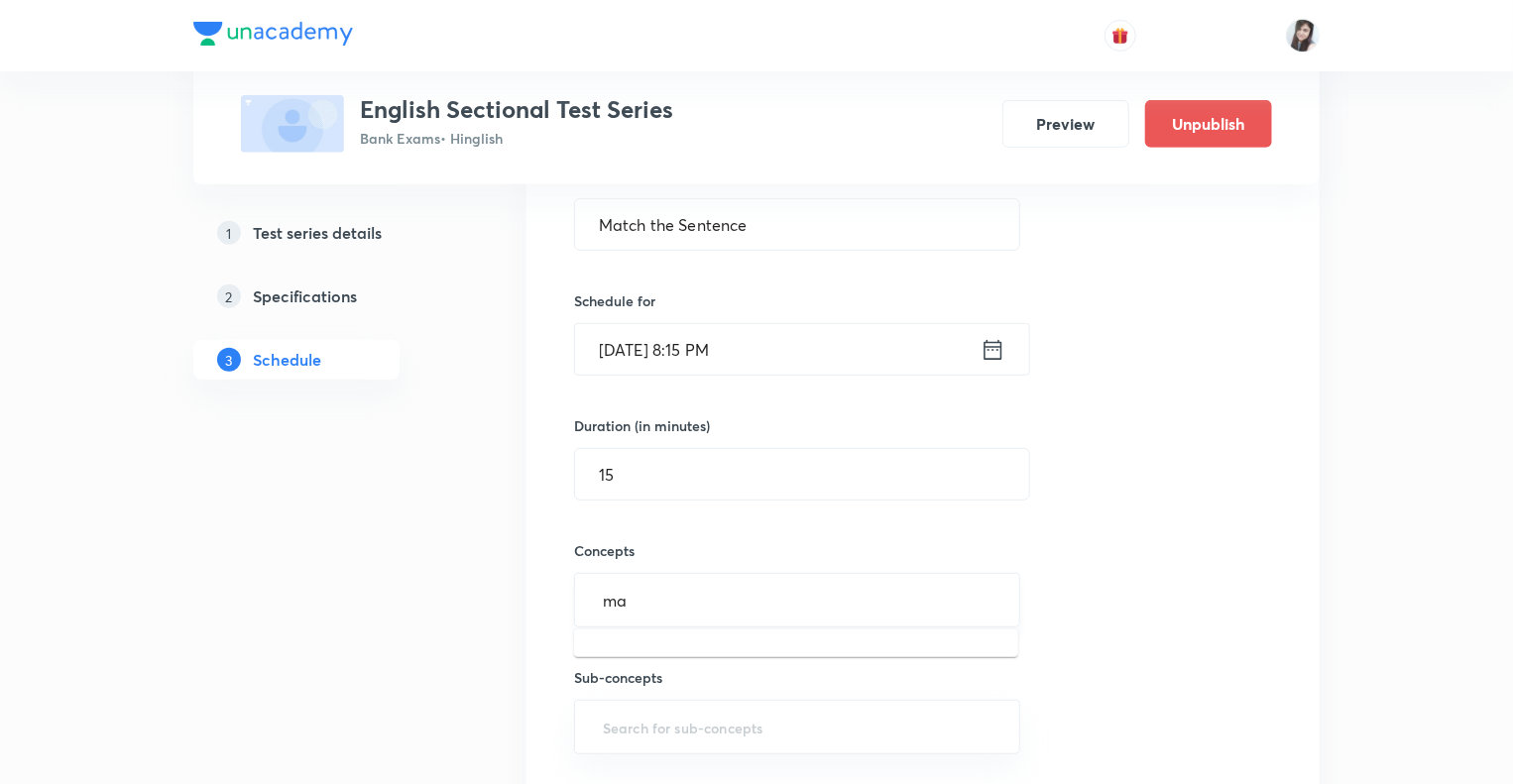 type on "m" 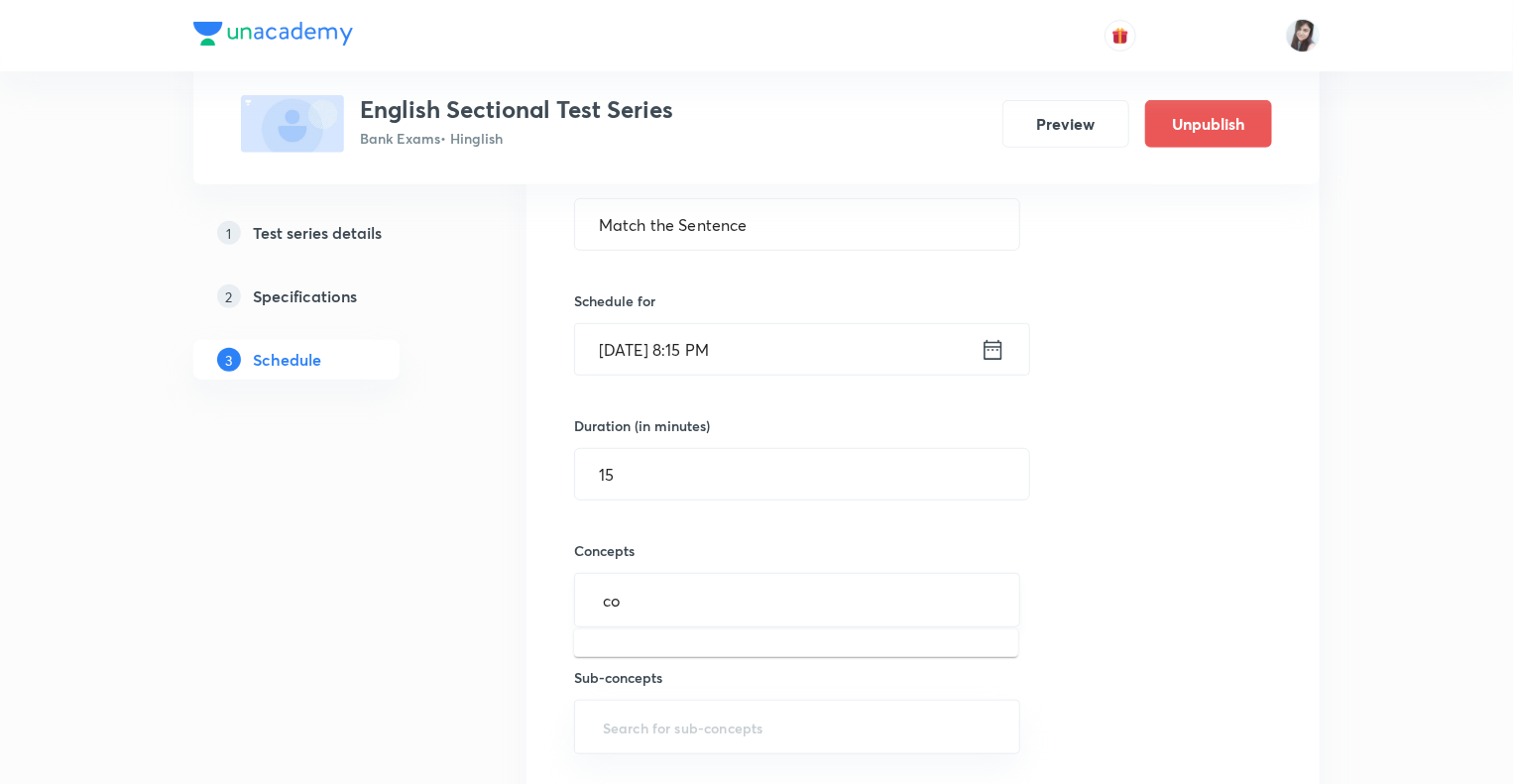 type on "c" 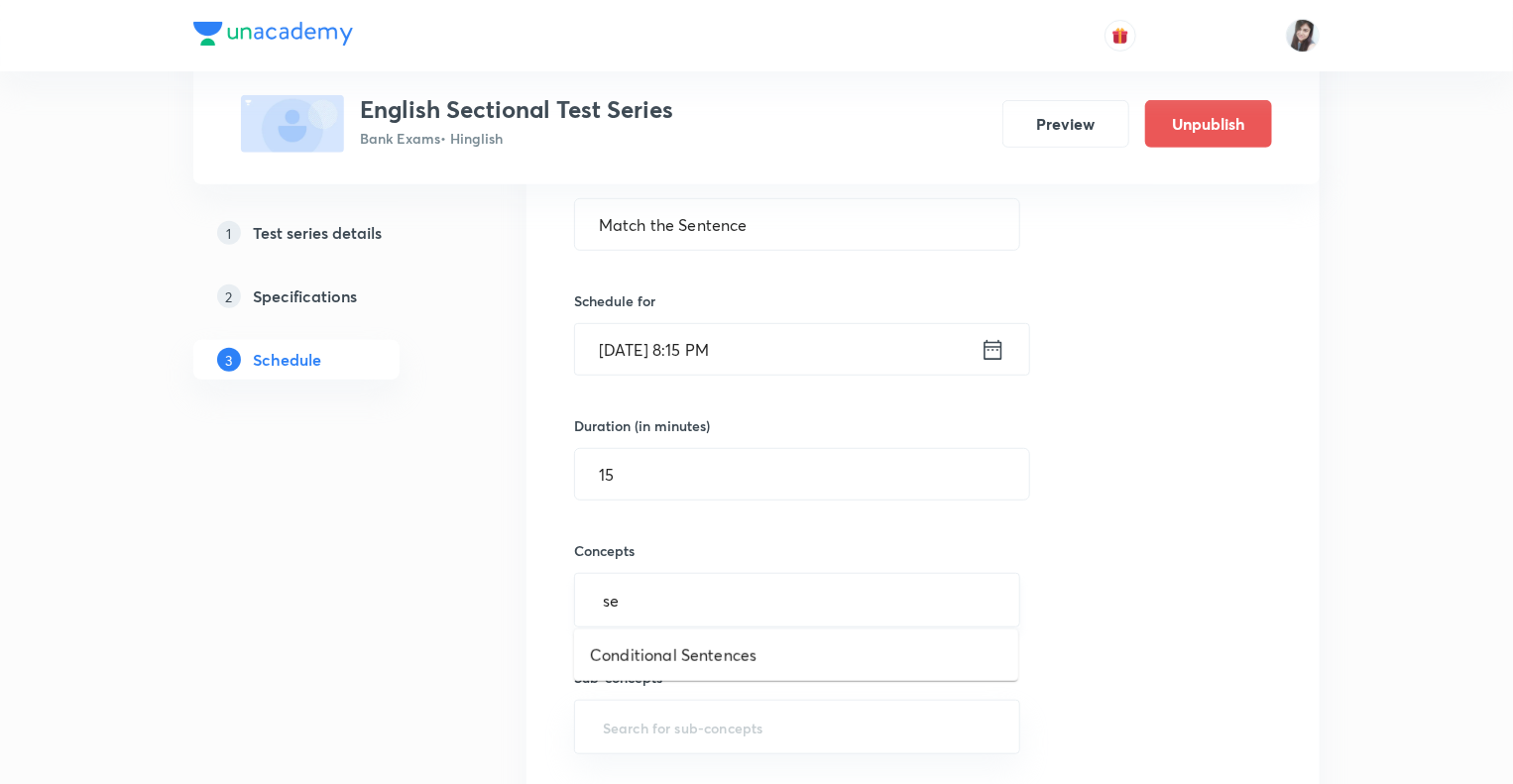 type on "s" 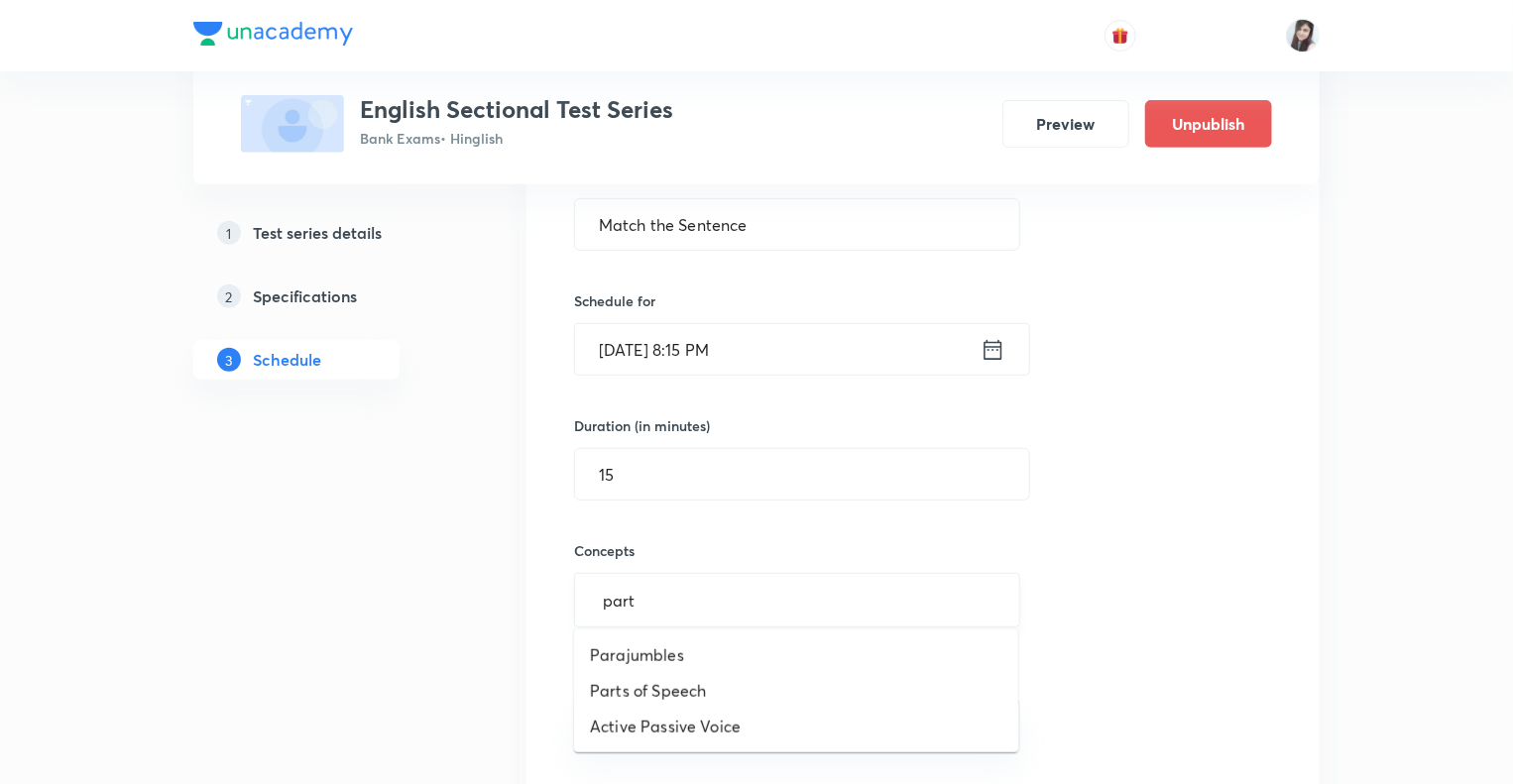type on "parts" 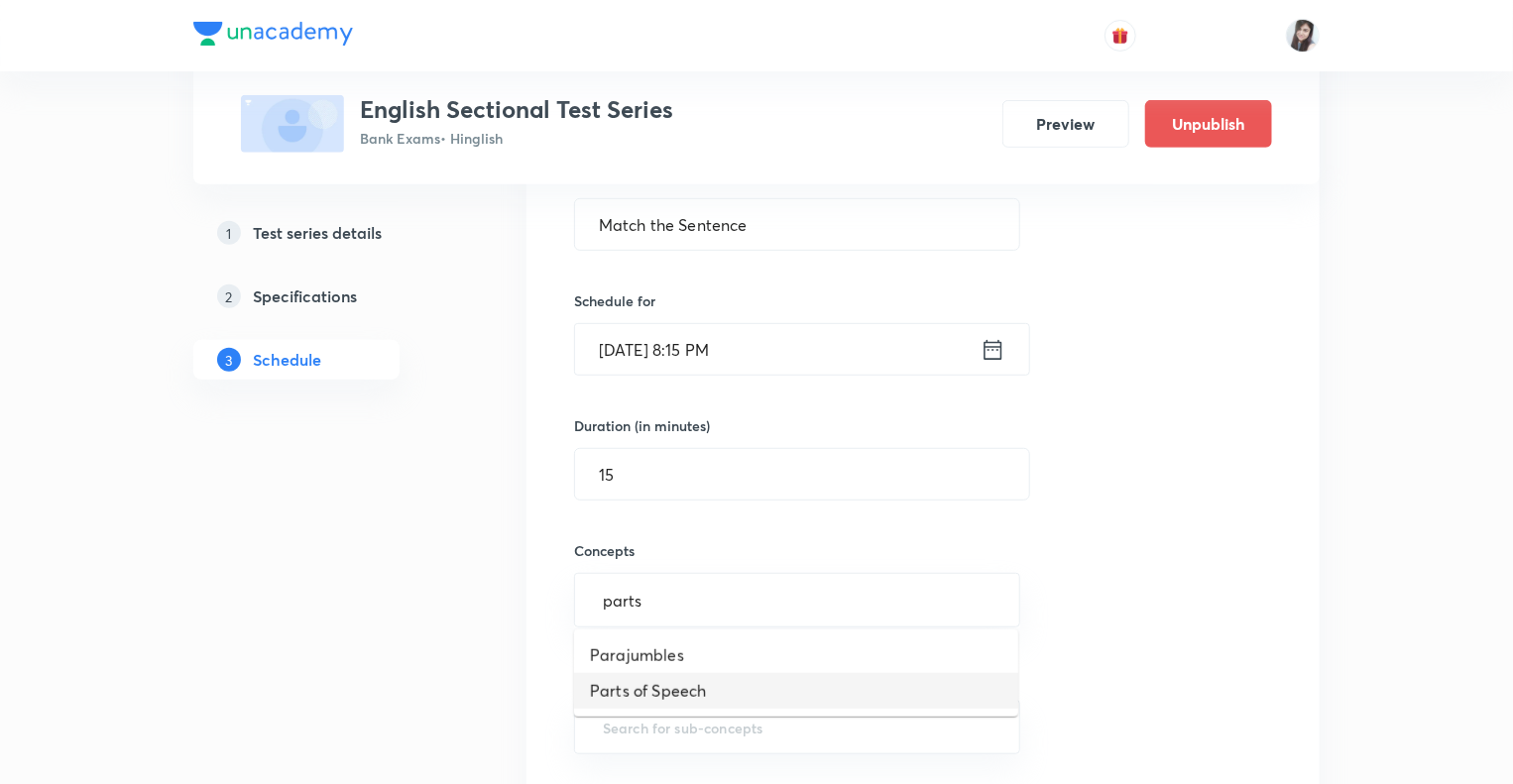click on "Parts of Speech" at bounding box center (796, 691) 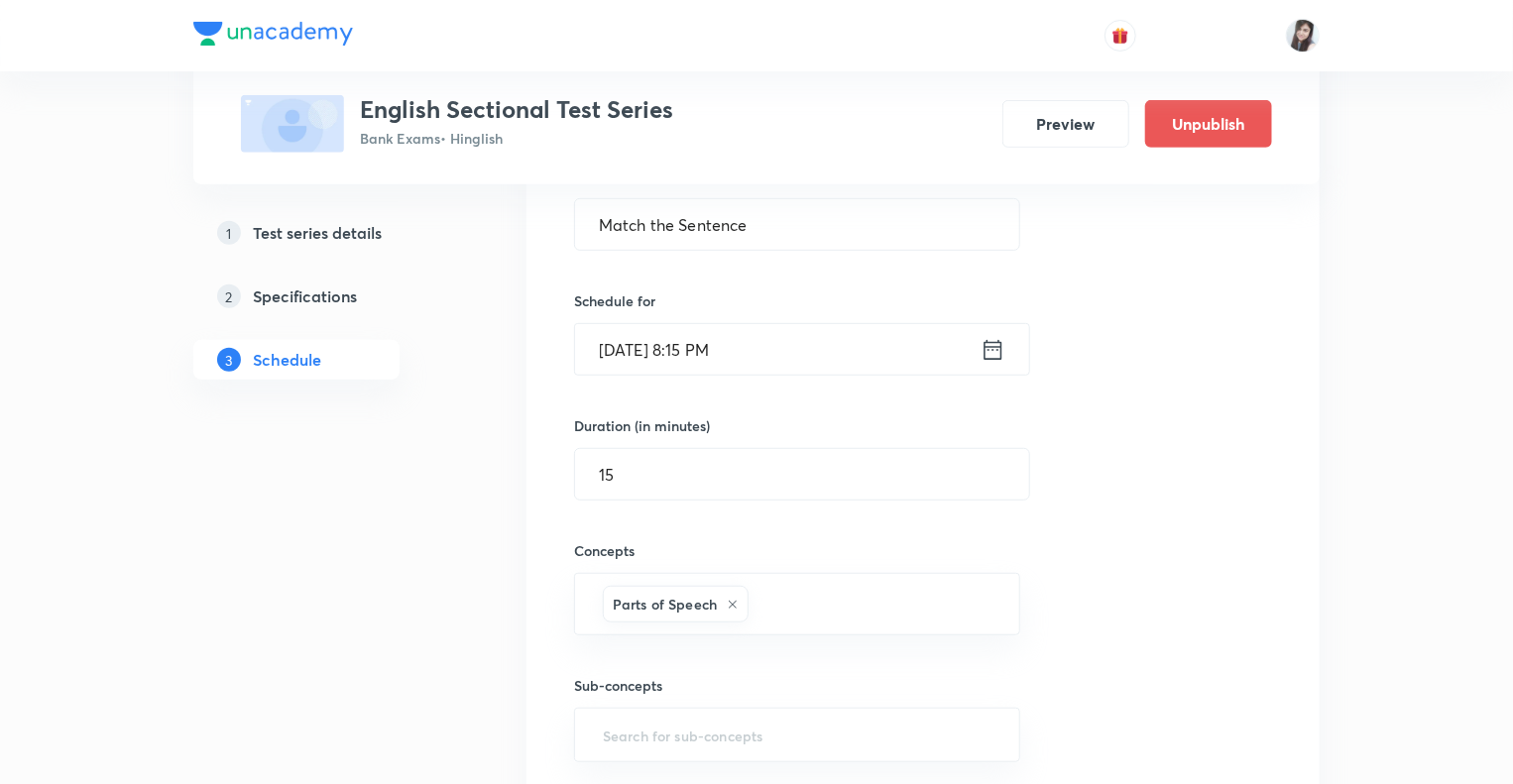 click on "1 Test series details 2 Specifications 3 Schedule" at bounding box center [328, 1379] 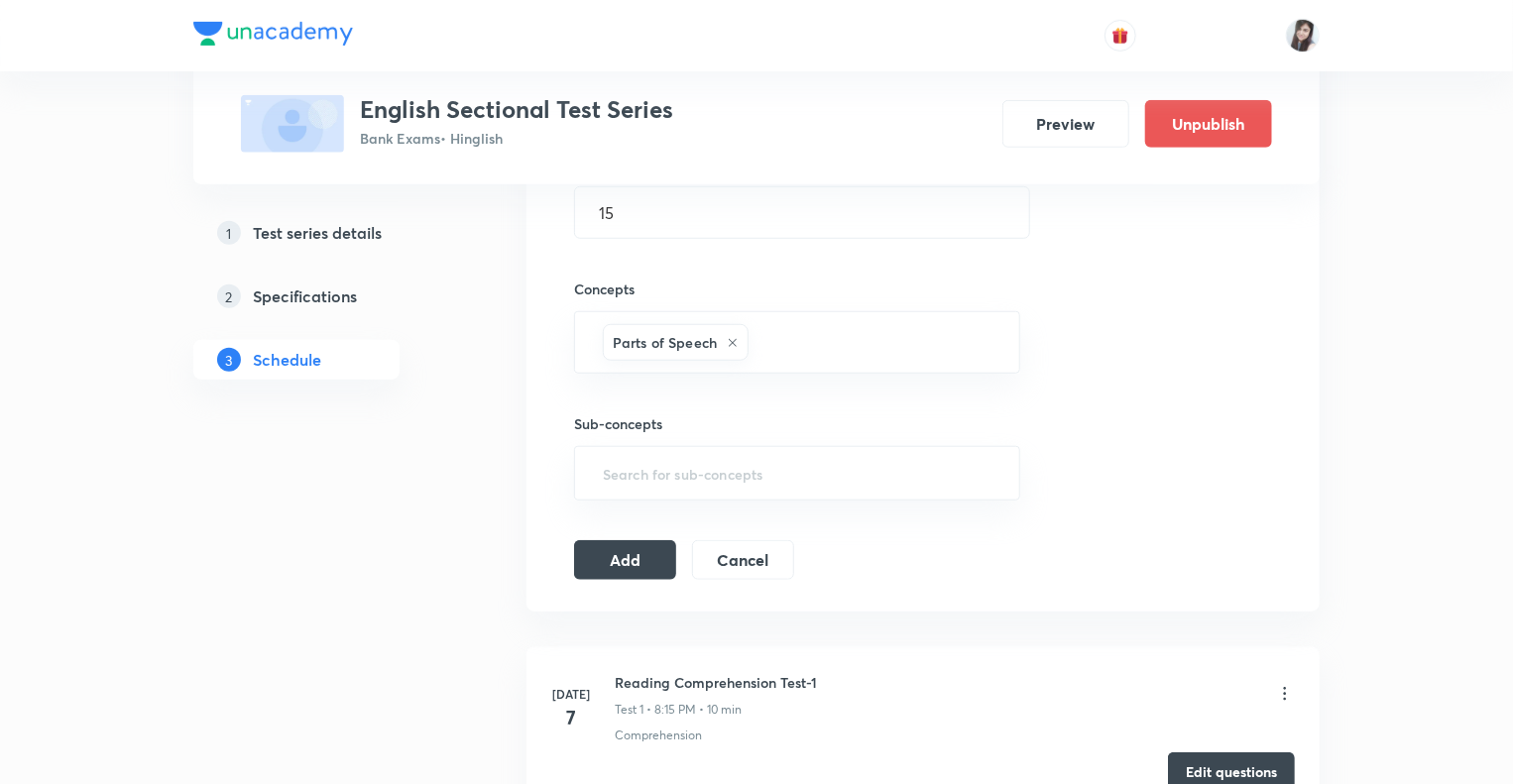 scroll, scrollTop: 714, scrollLeft: 0, axis: vertical 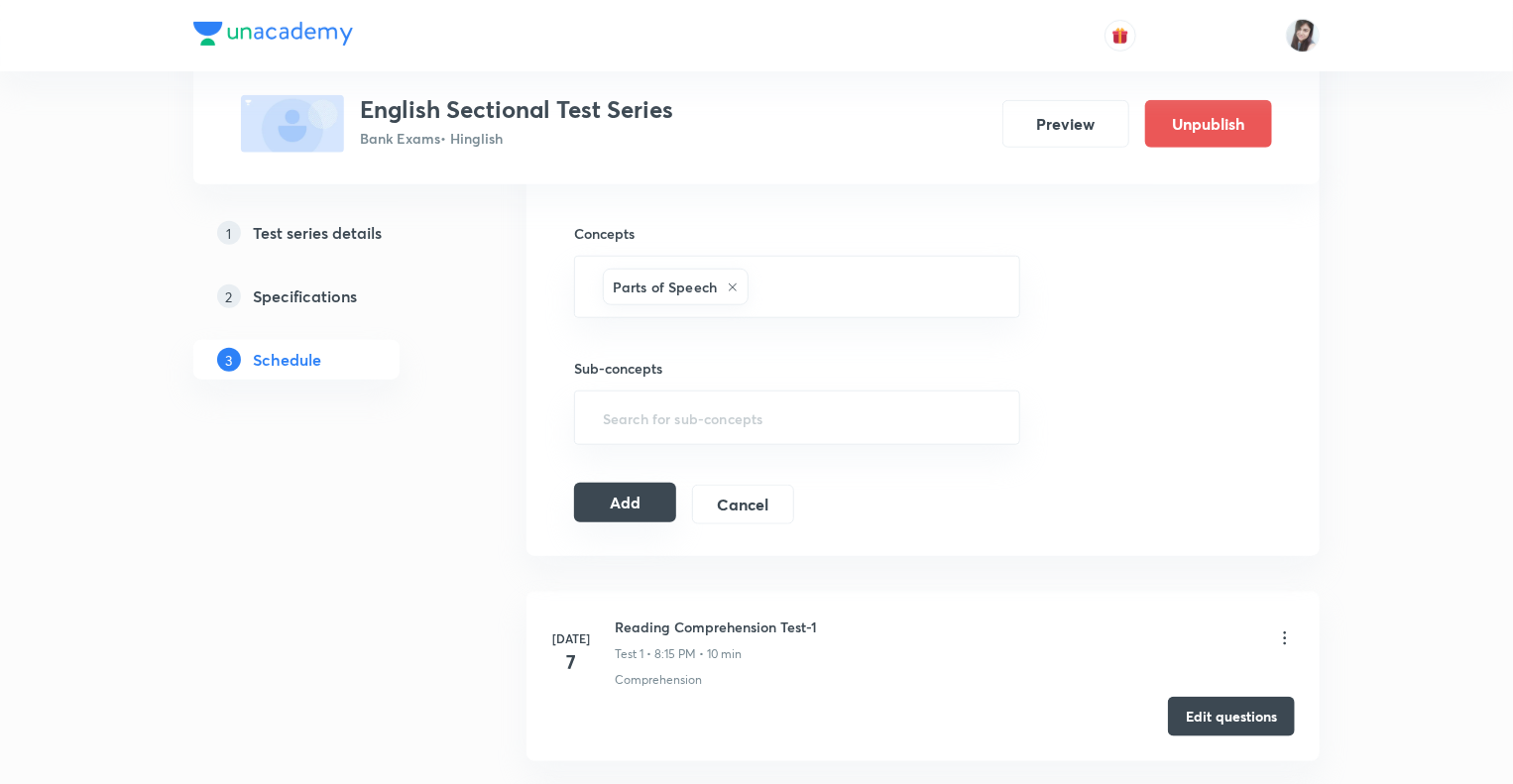 click on "Add" at bounding box center (625, 503) 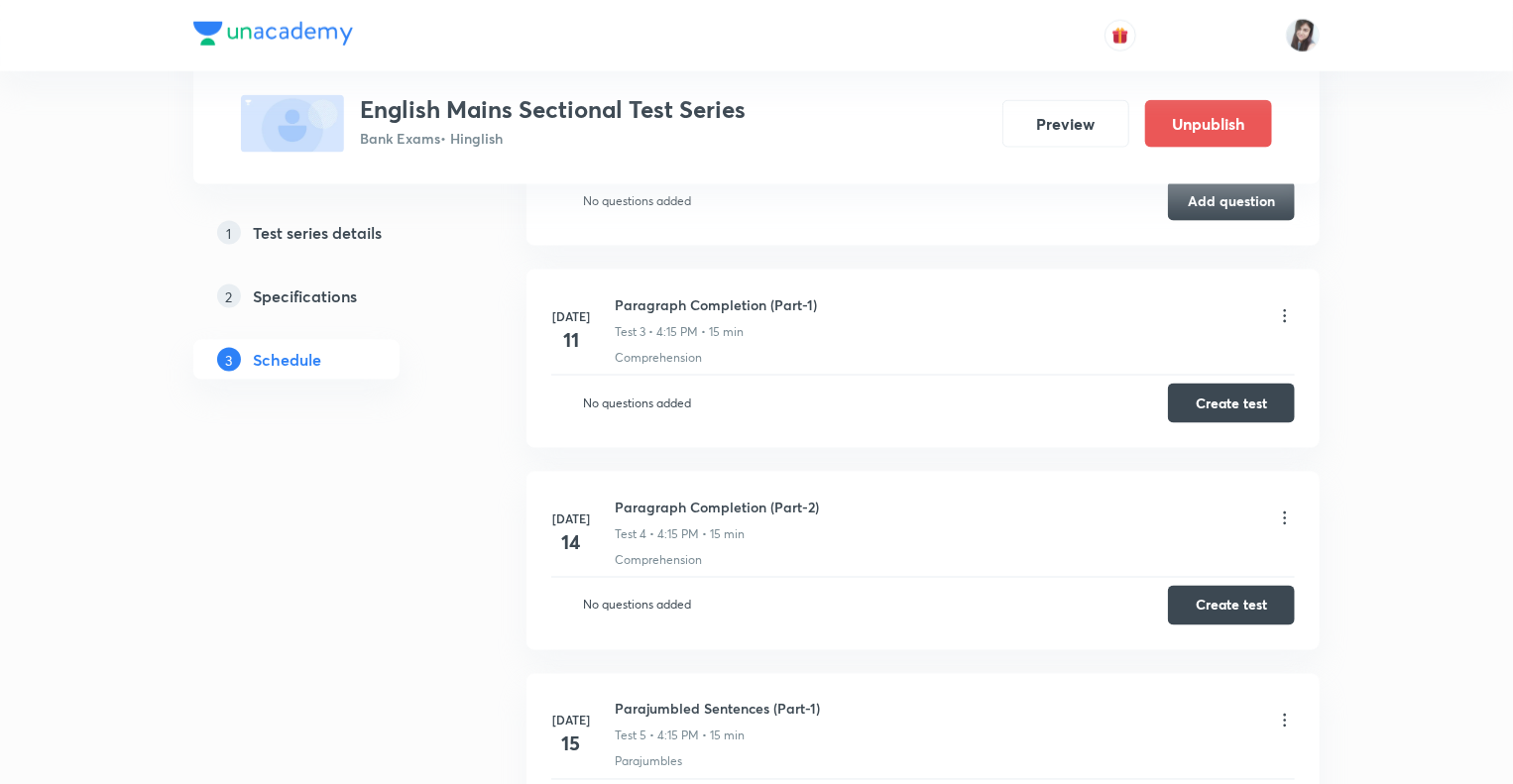 scroll, scrollTop: 1296, scrollLeft: 0, axis: vertical 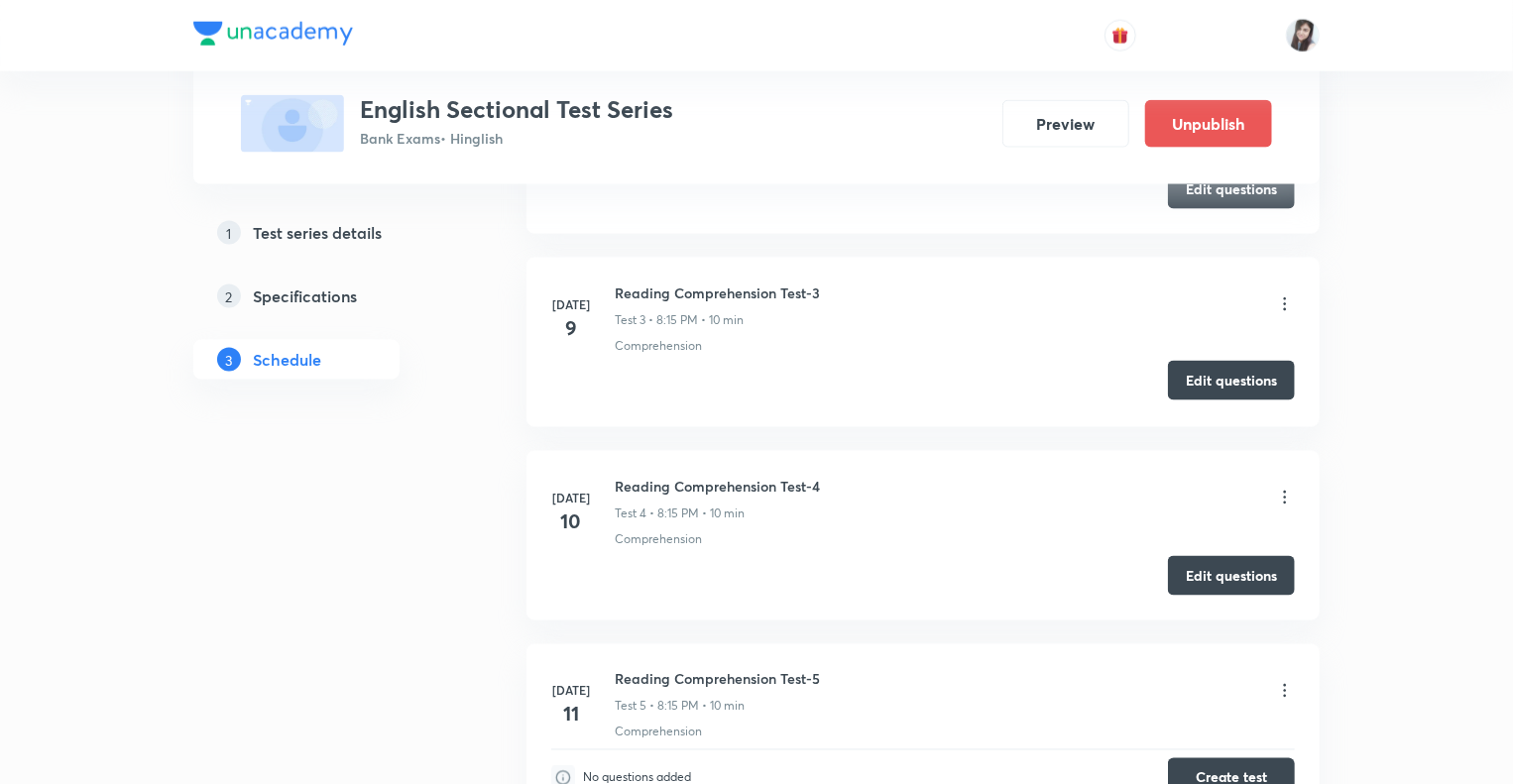 click on "Edit questions" at bounding box center [1231, 381] 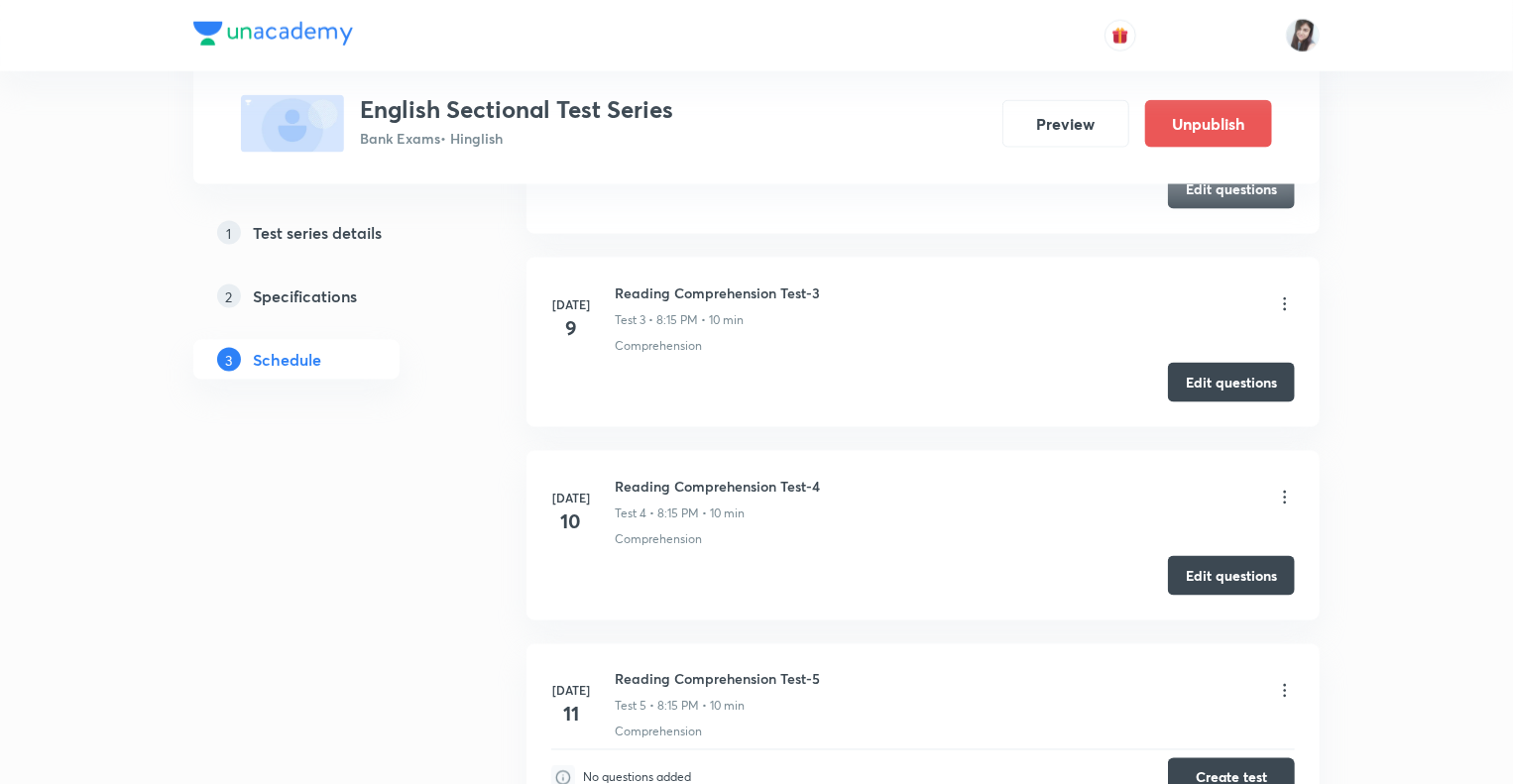 click on "1 Test series details 2 Specifications 3 Schedule" at bounding box center [328, 509] 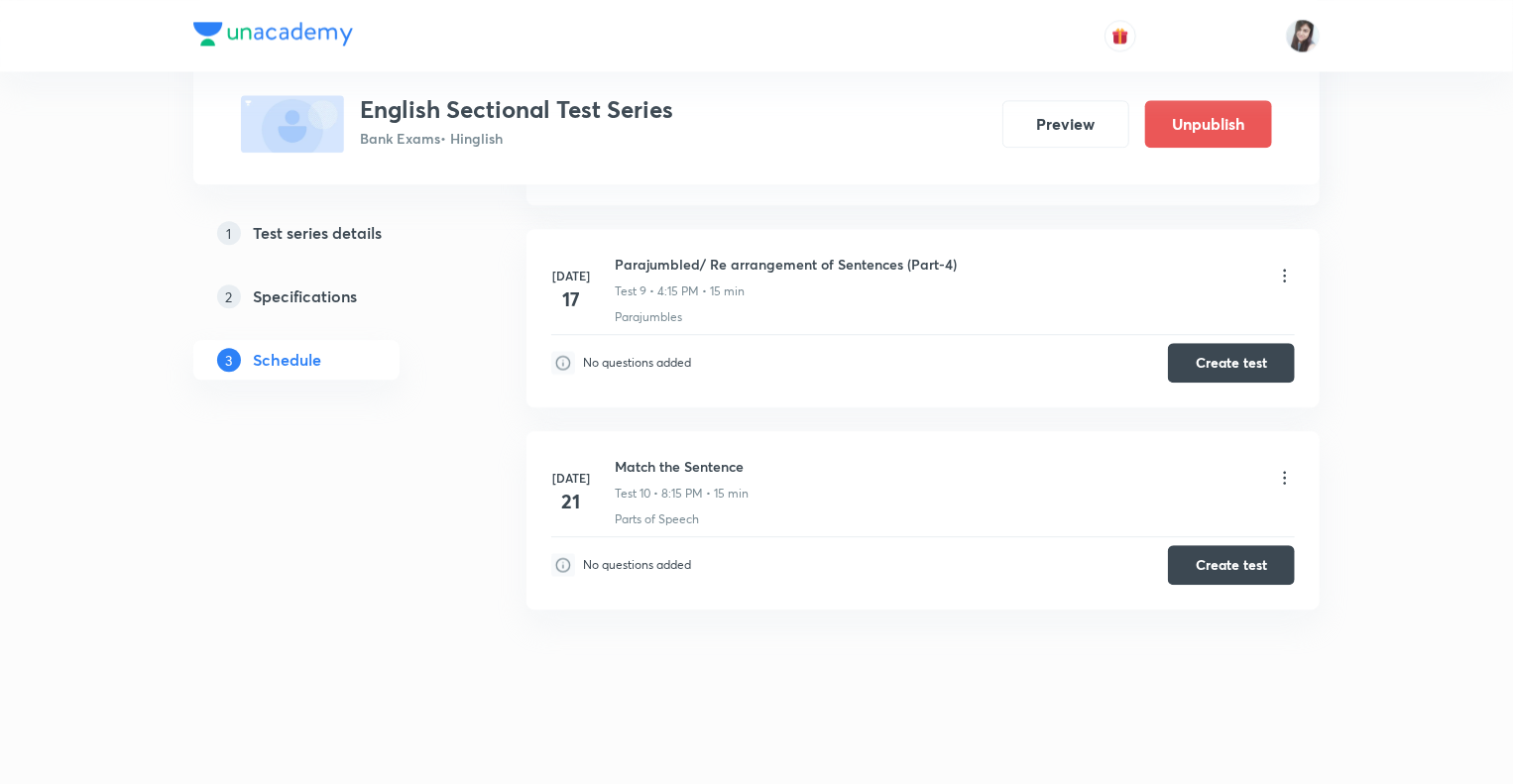 scroll, scrollTop: 2528, scrollLeft: 0, axis: vertical 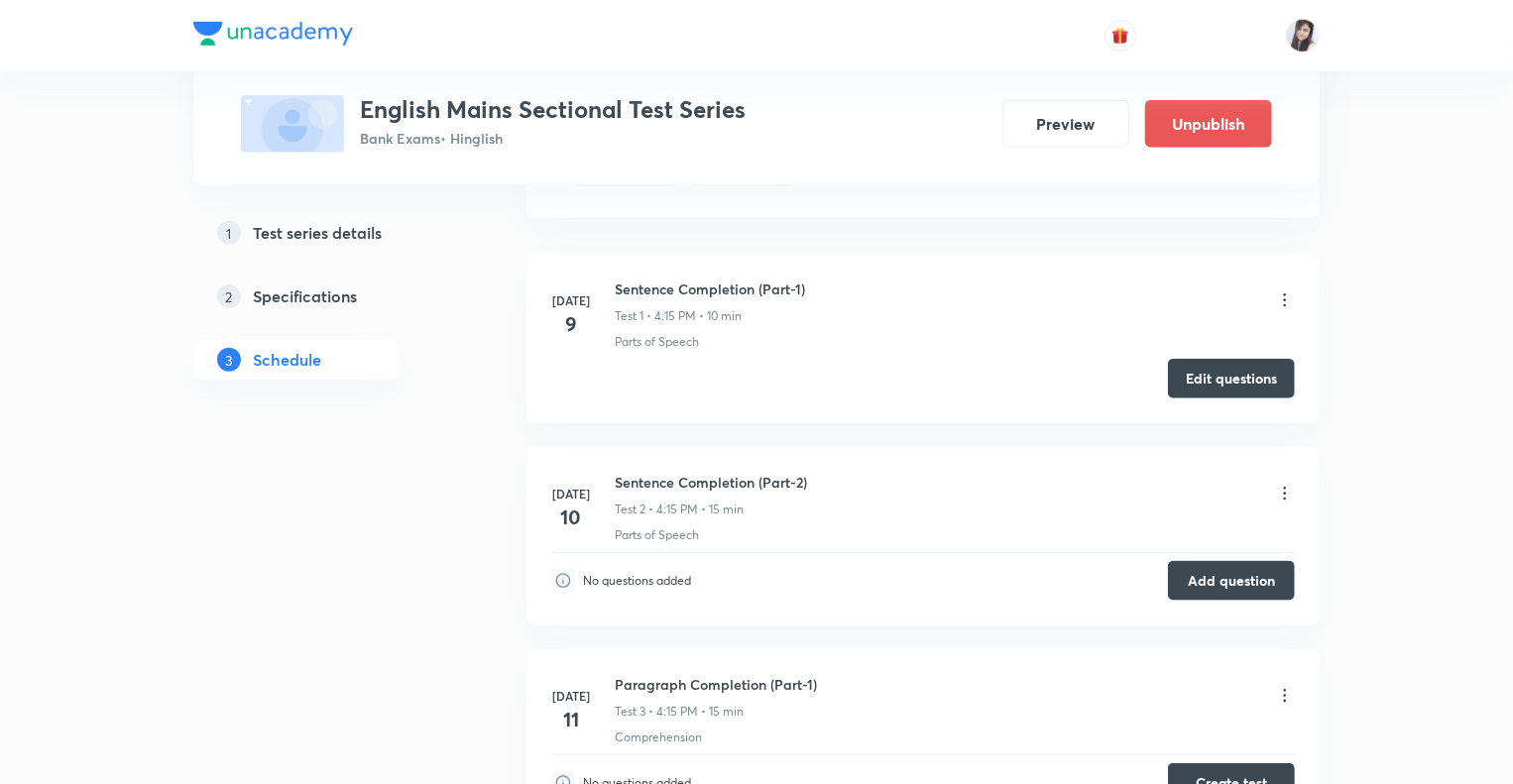 click on "1 Test series details 2 Specifications 3 Schedule" at bounding box center [328, 704] 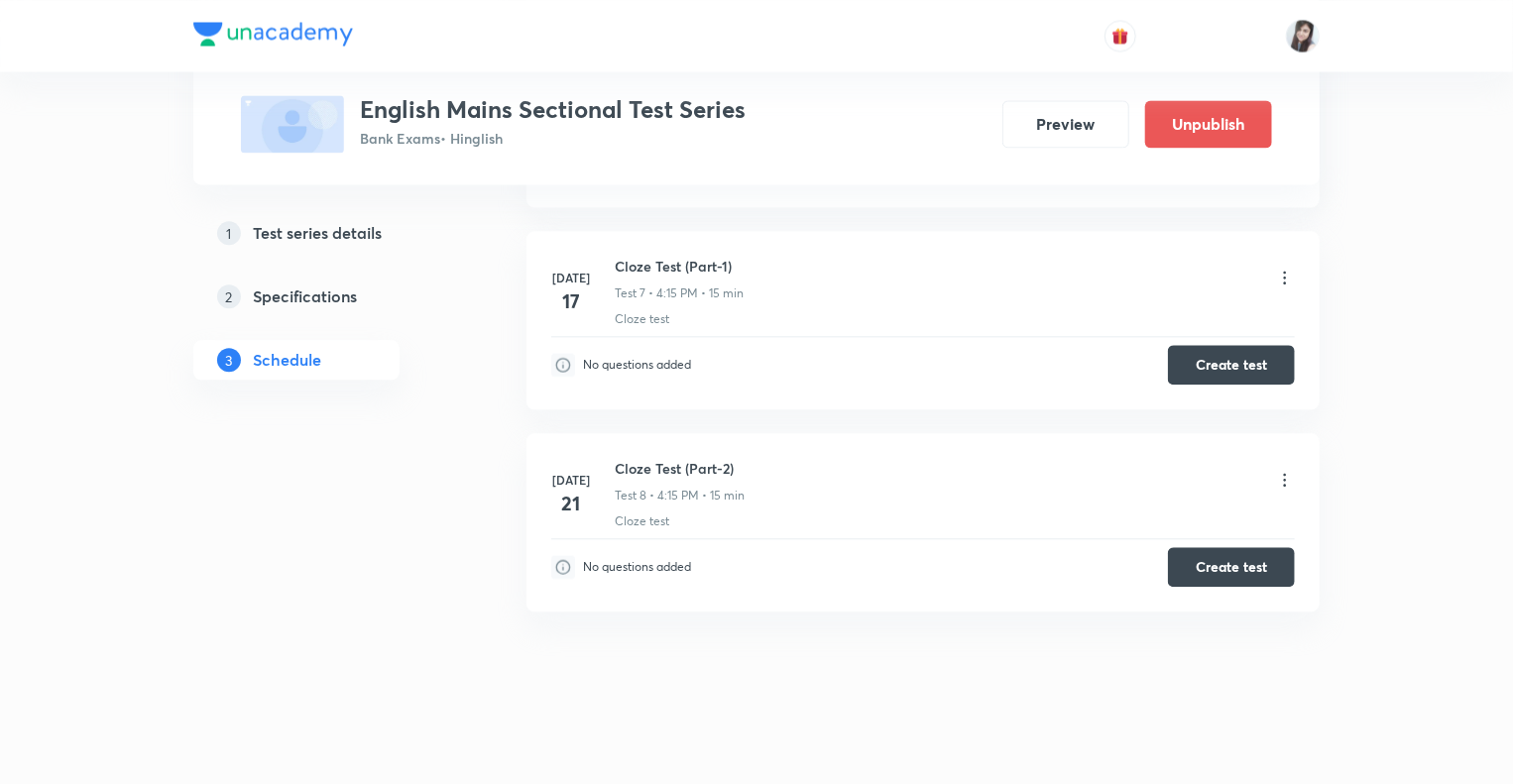 scroll, scrollTop: 2151, scrollLeft: 0, axis: vertical 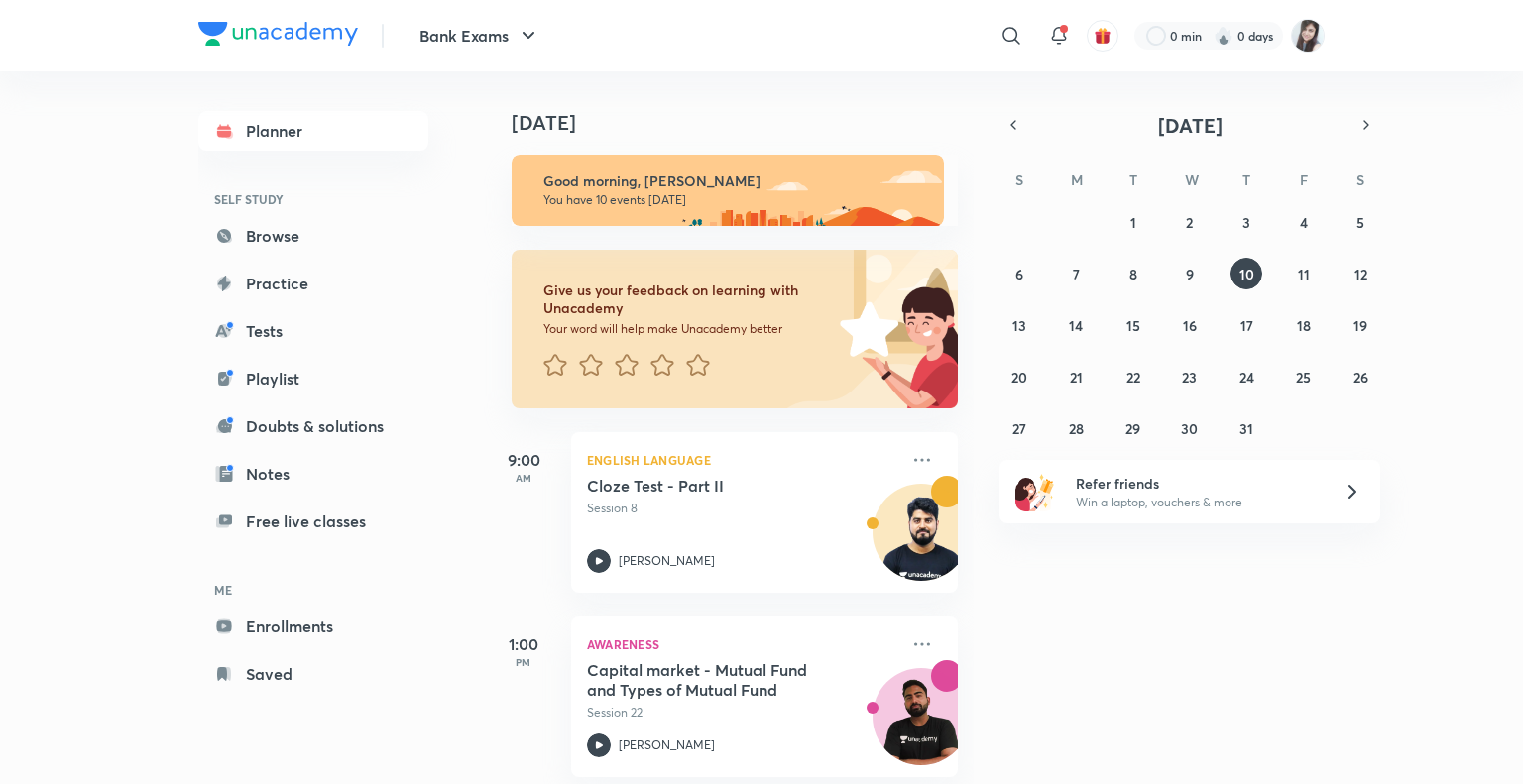 click on "Planner SELF STUDY Browse Practice Tests Playlist Doubts & solutions Notes Free live classes ME Enrollments Saved" at bounding box center (333, 402) 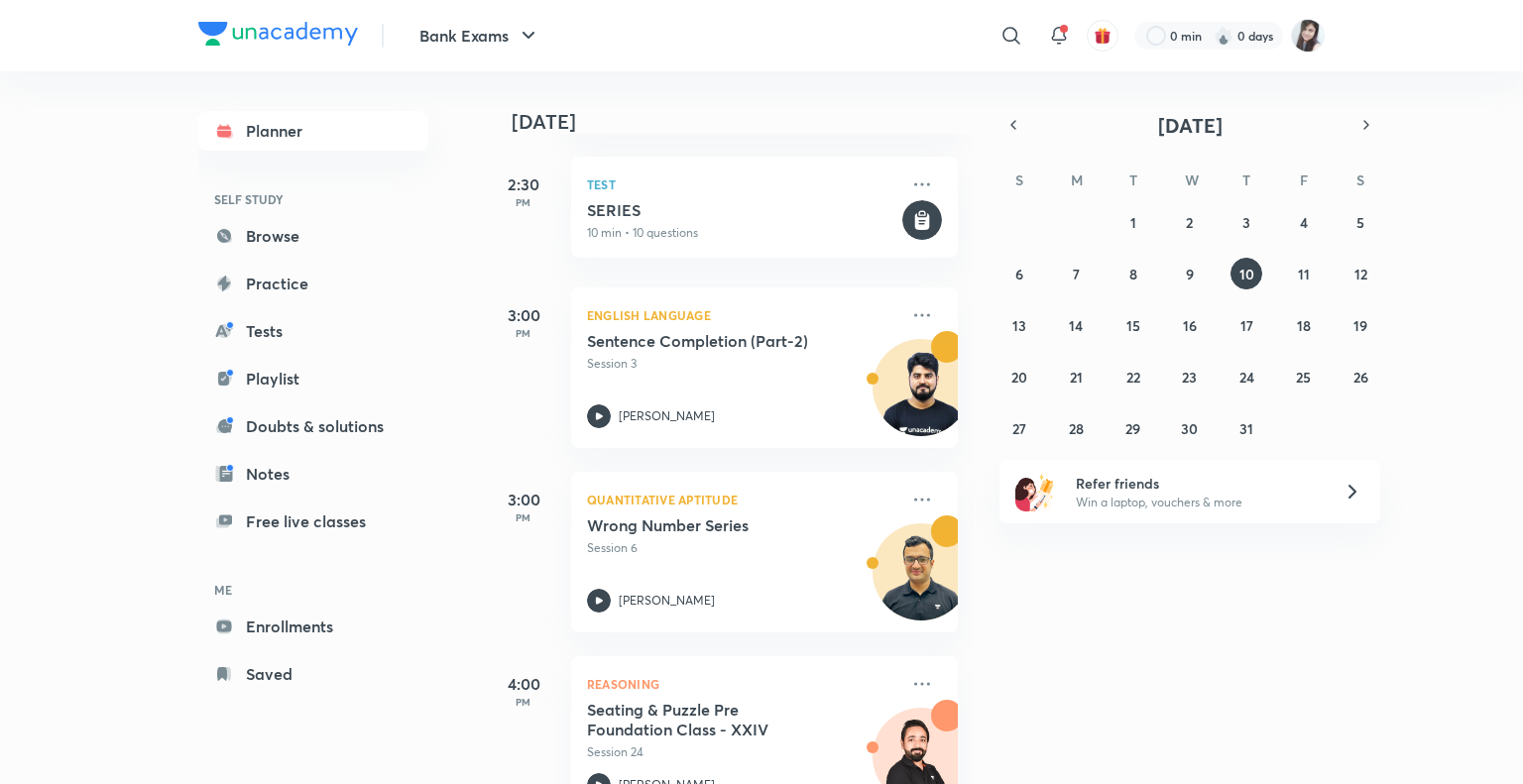 scroll, scrollTop: 842, scrollLeft: 0, axis: vertical 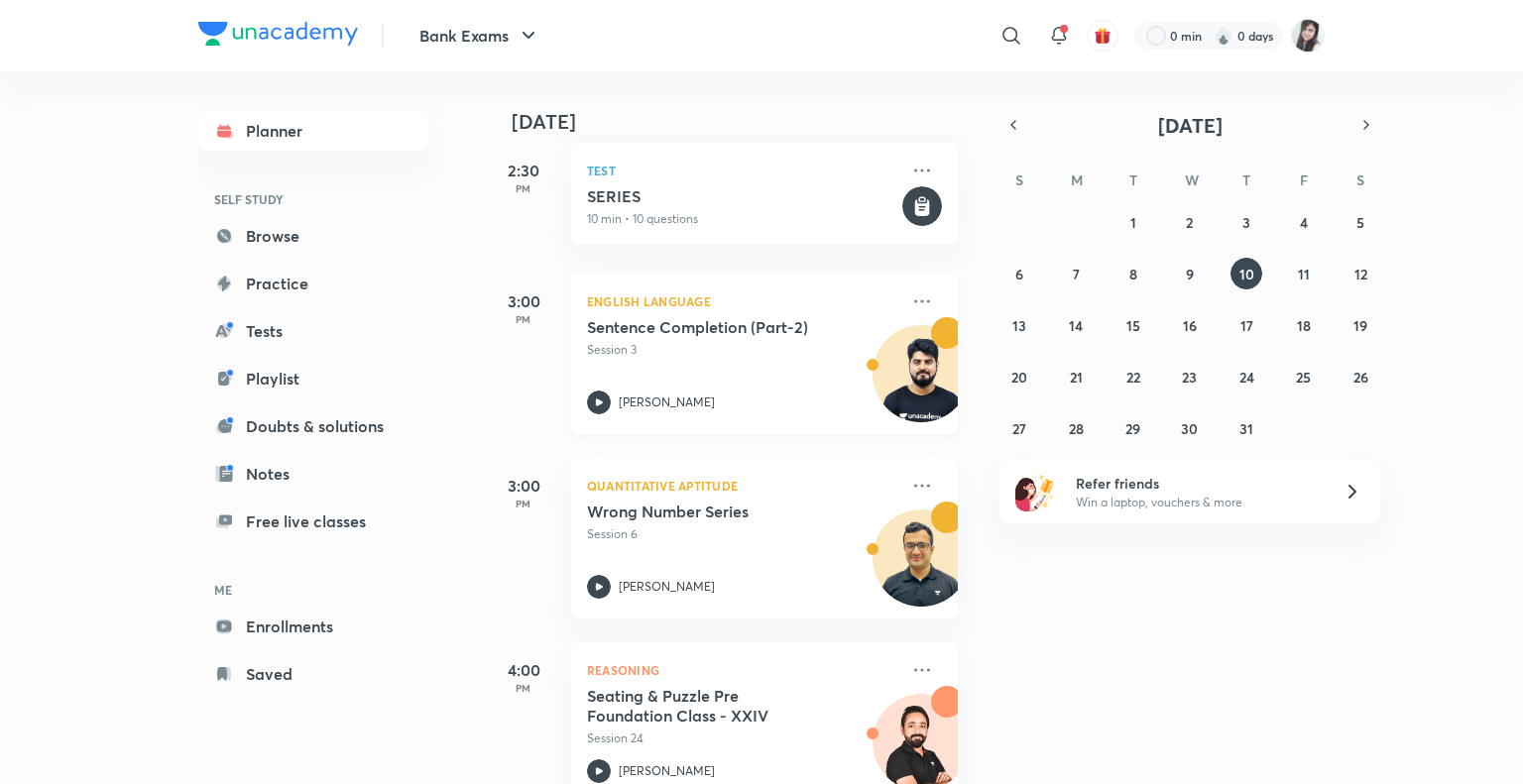 click at bounding box center [921, 384] 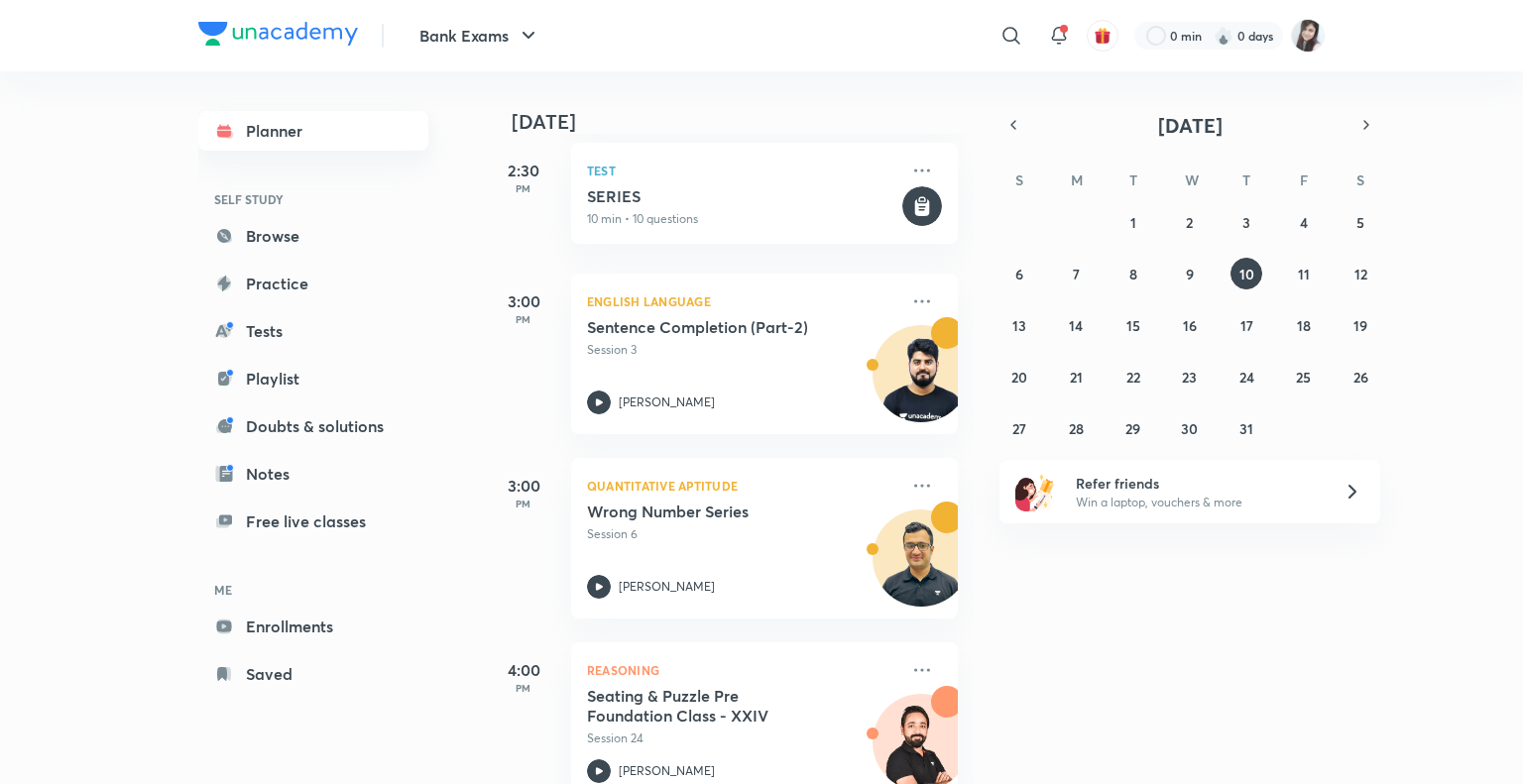 click on "Planner" at bounding box center [313, 131] 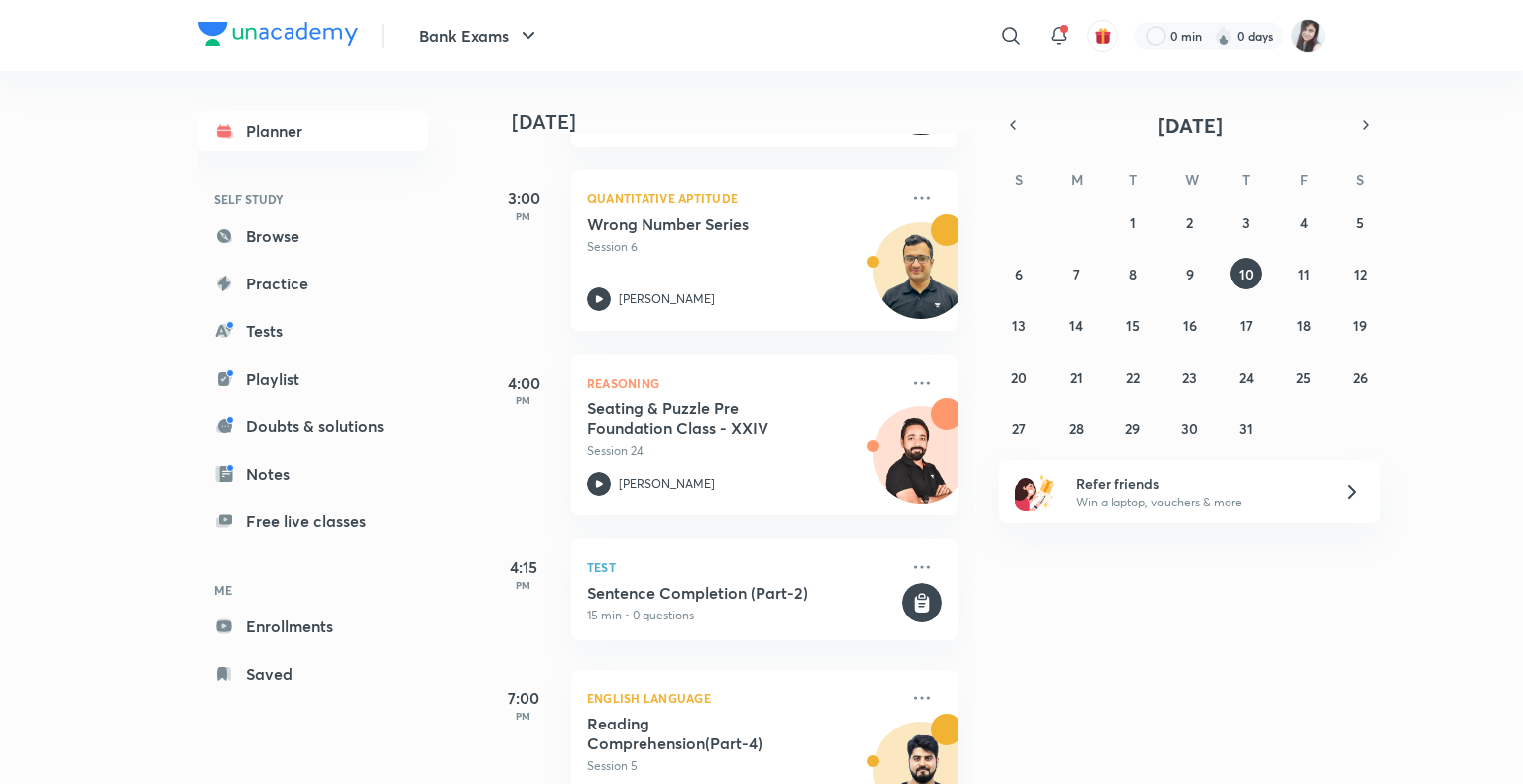 scroll, scrollTop: 1338, scrollLeft: 0, axis: vertical 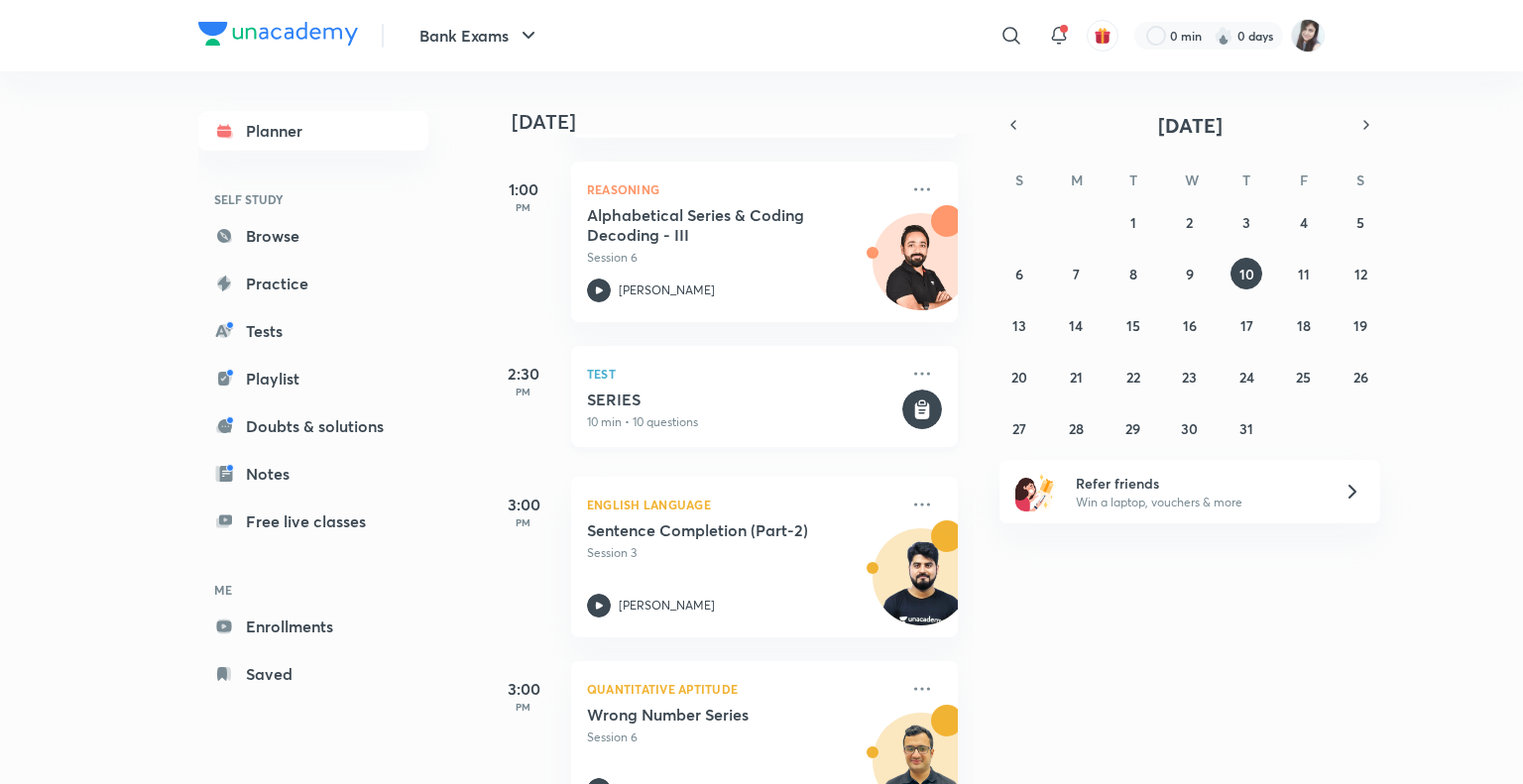click 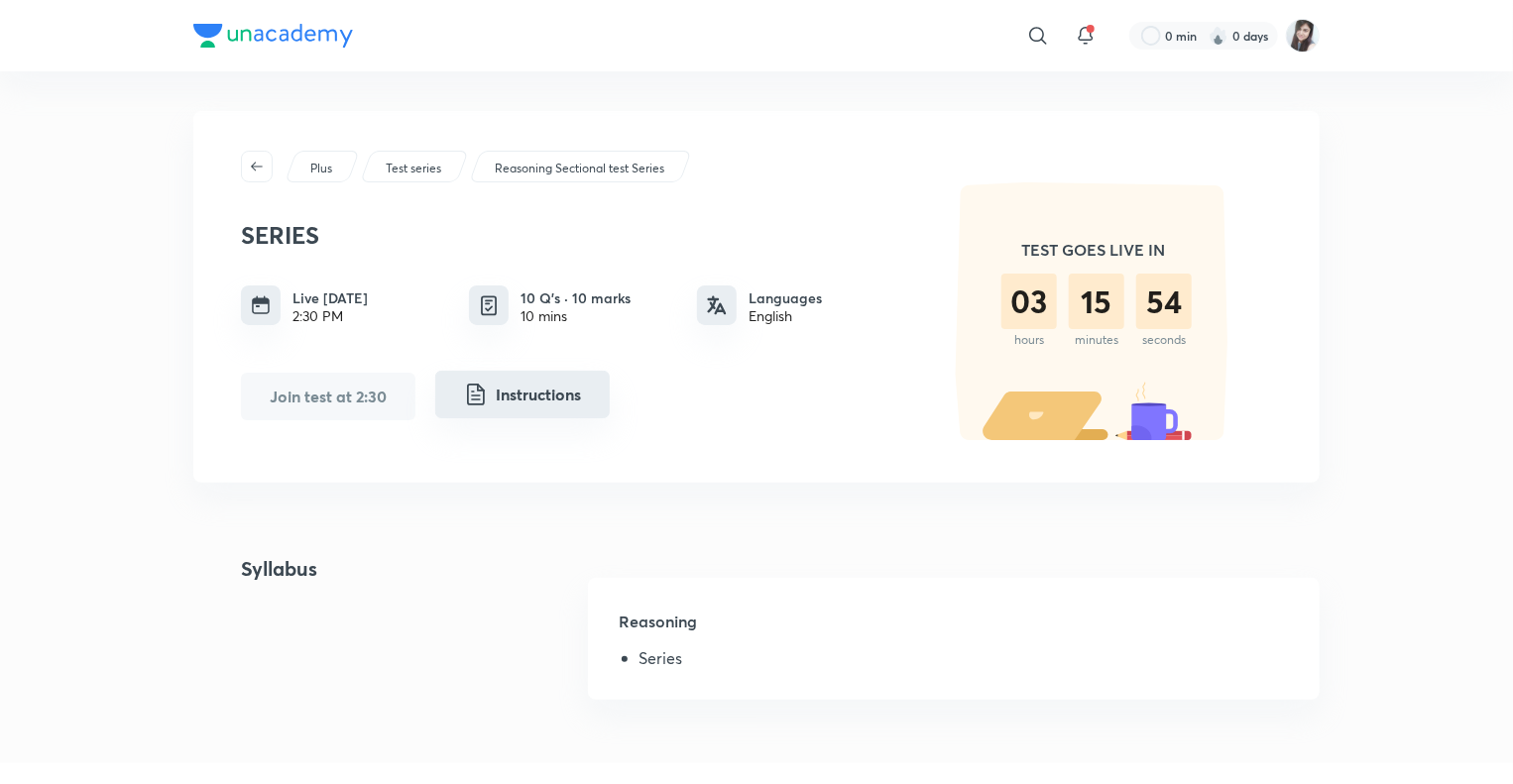 click on "Instructions" at bounding box center (523, 394) 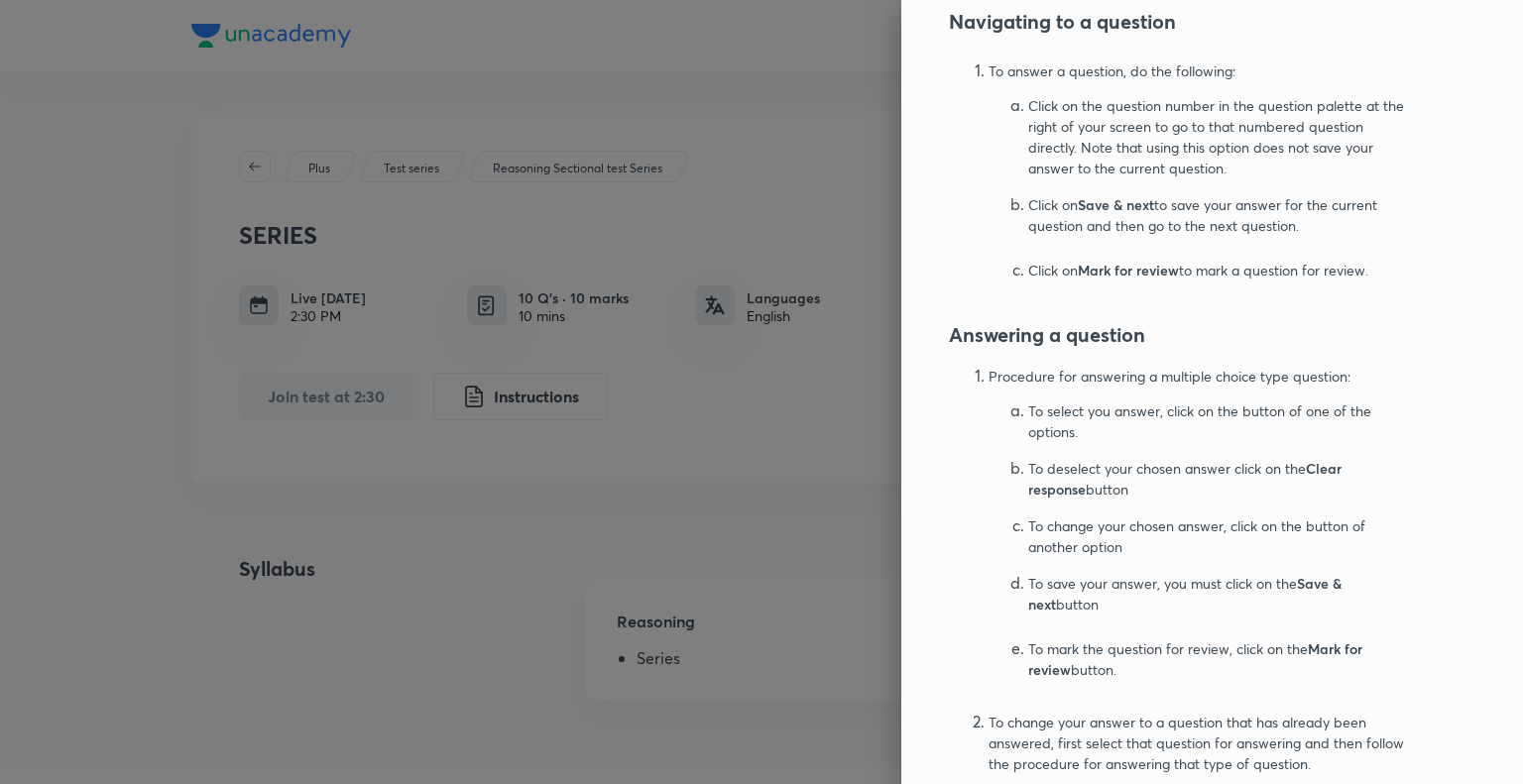 scroll, scrollTop: 805, scrollLeft: 0, axis: vertical 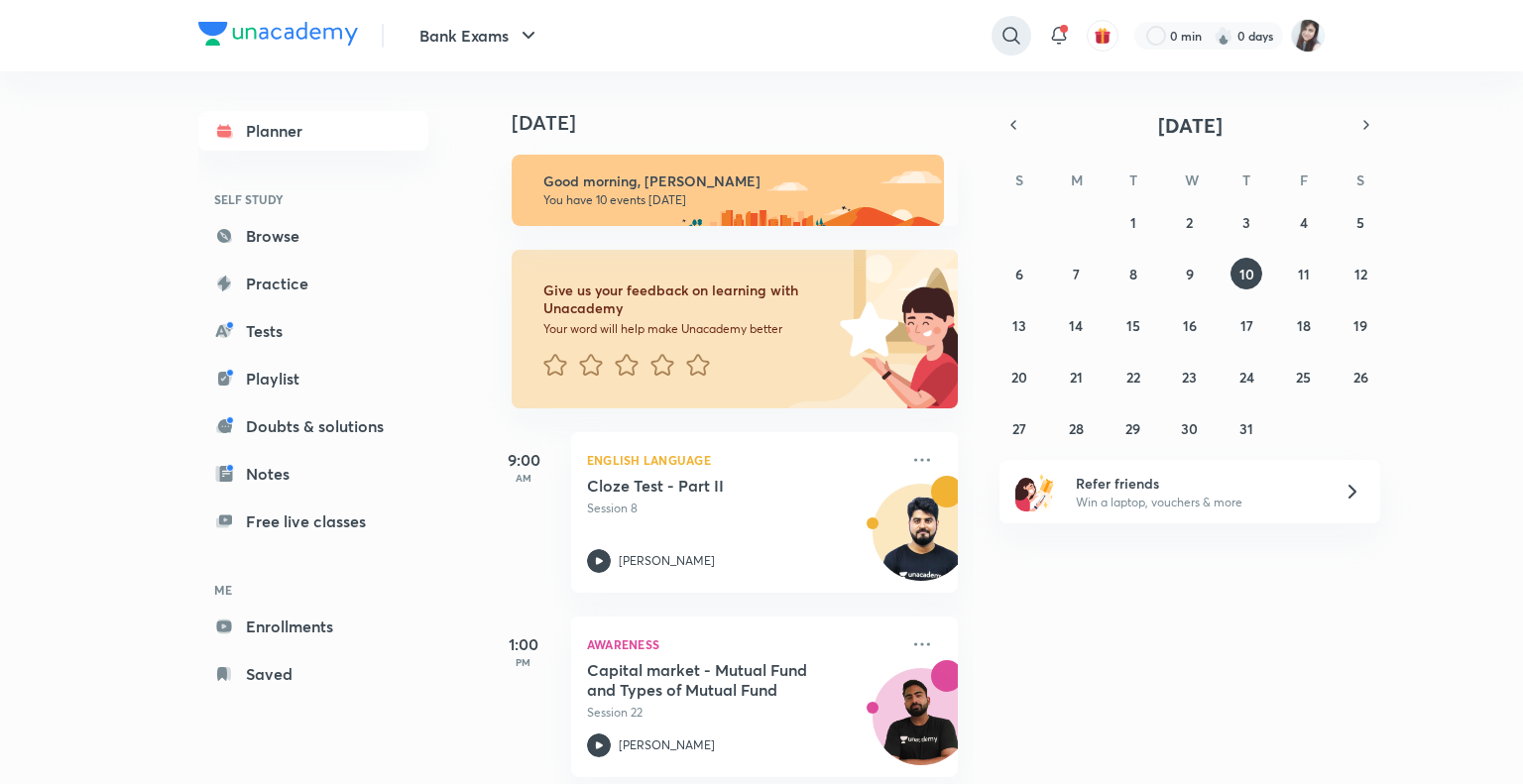 click 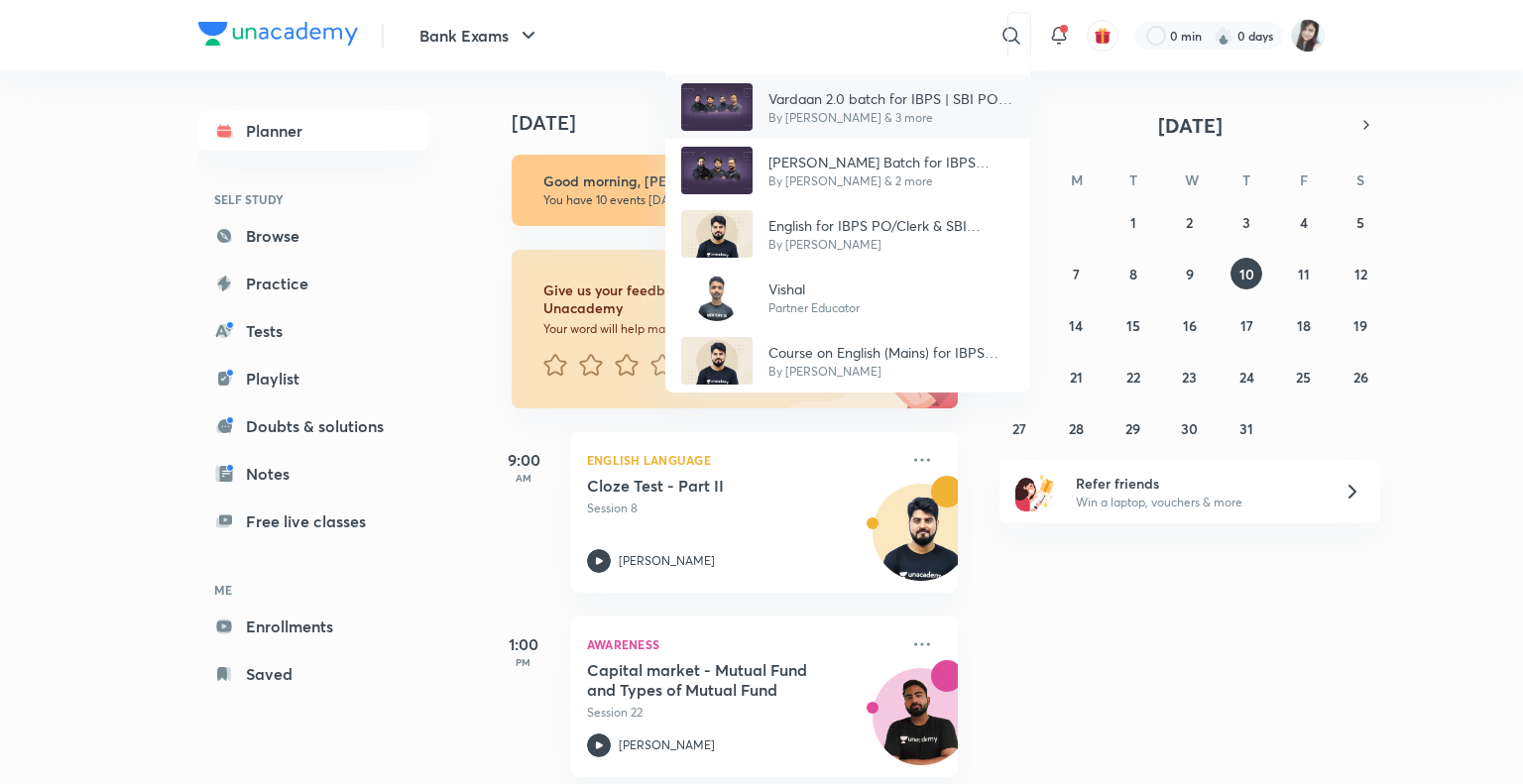 click on "Vardaan 2.0 batch for IBPS | SBI PO Mains 2025 Exam" at bounding box center [891, 98] 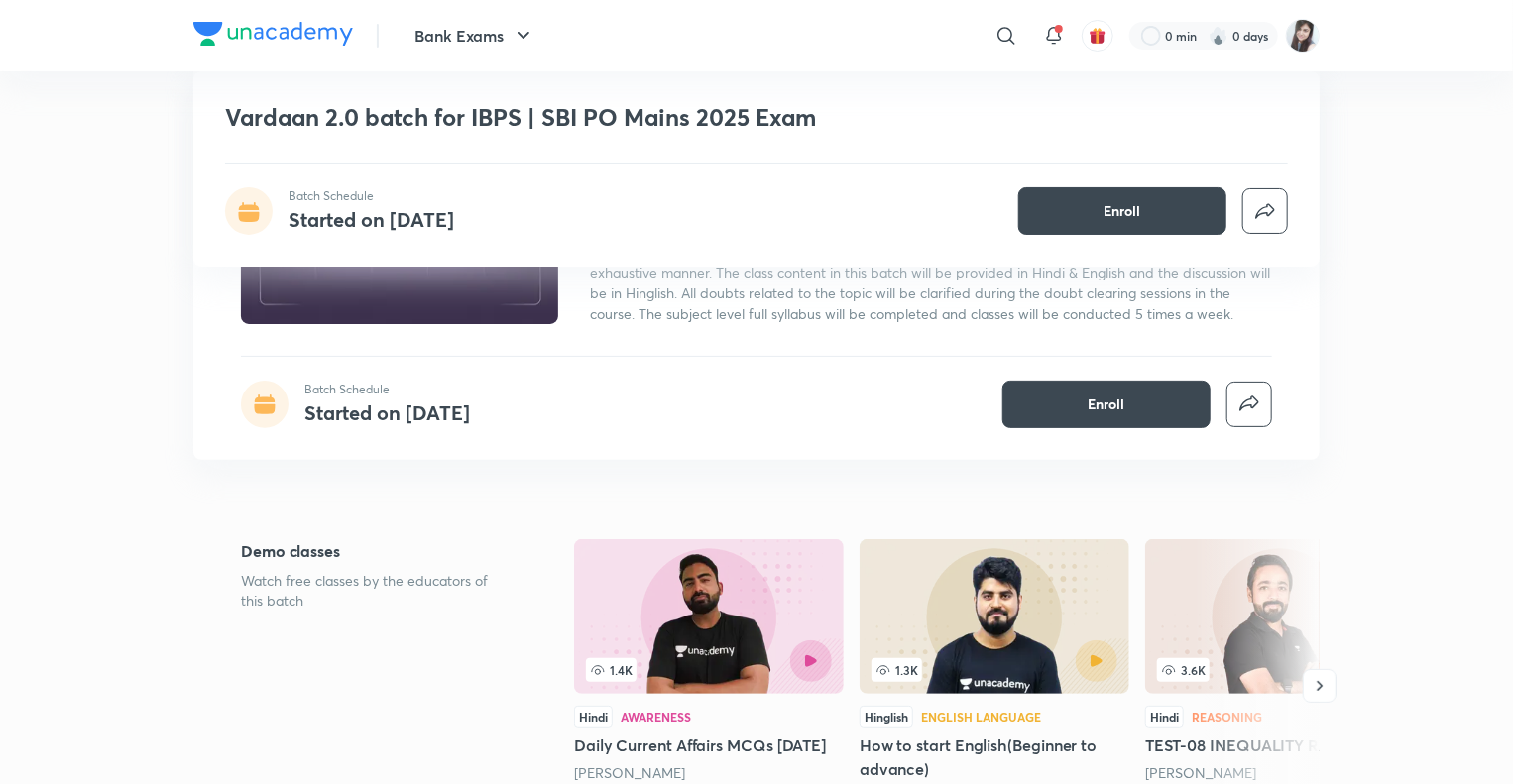 scroll, scrollTop: 0, scrollLeft: 0, axis: both 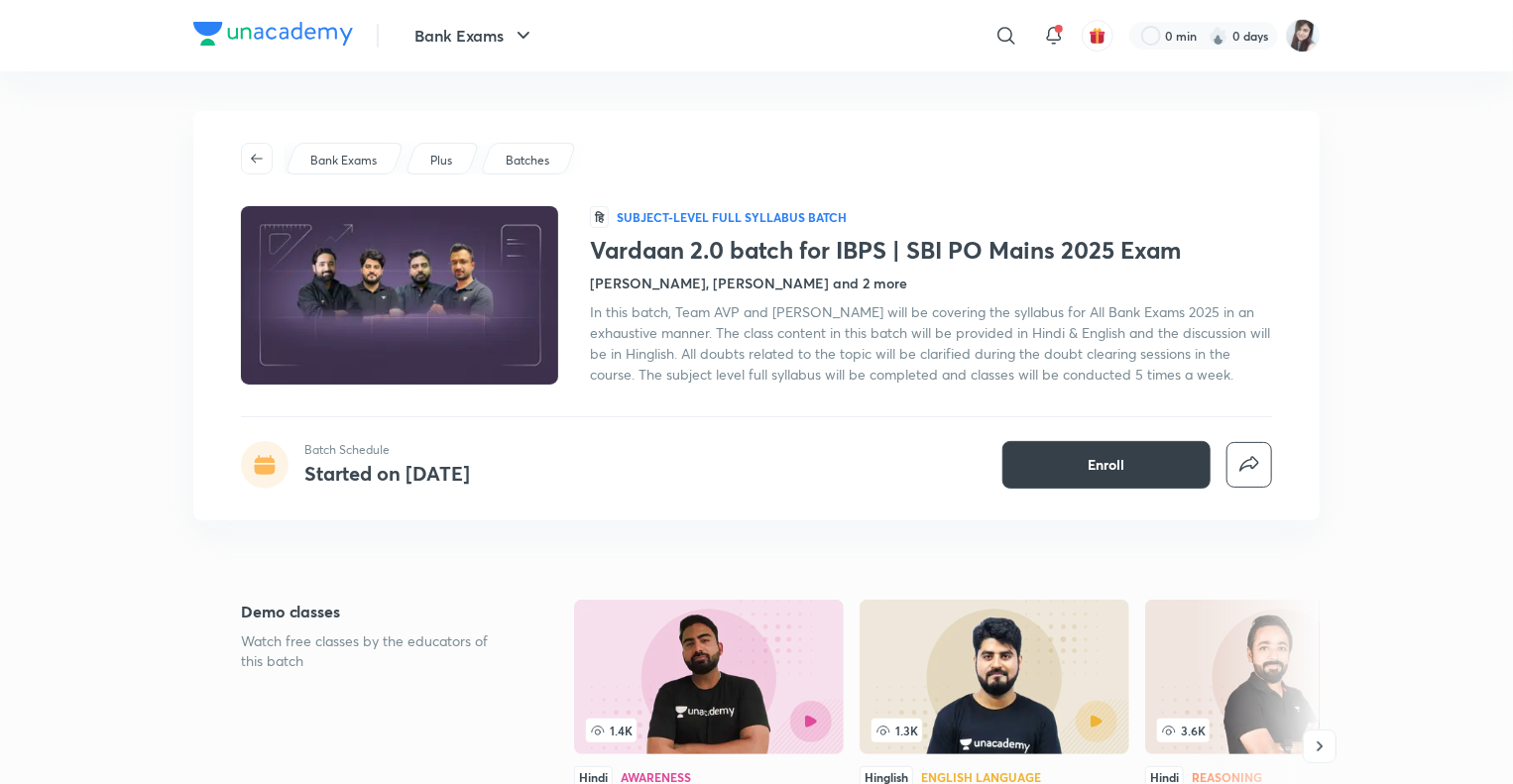 click on "Enroll" at bounding box center (1106, 465) 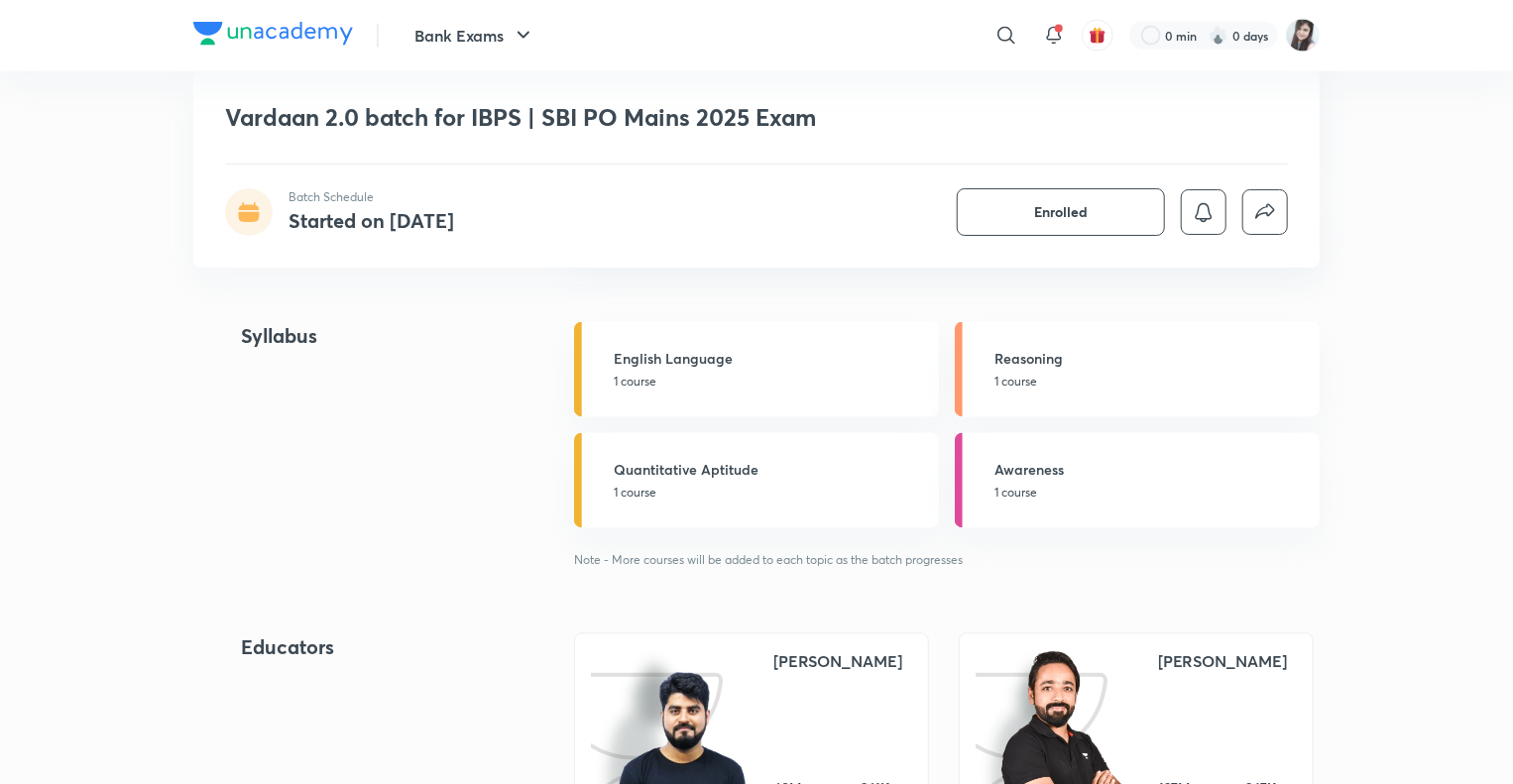 scroll, scrollTop: 1847, scrollLeft: 0, axis: vertical 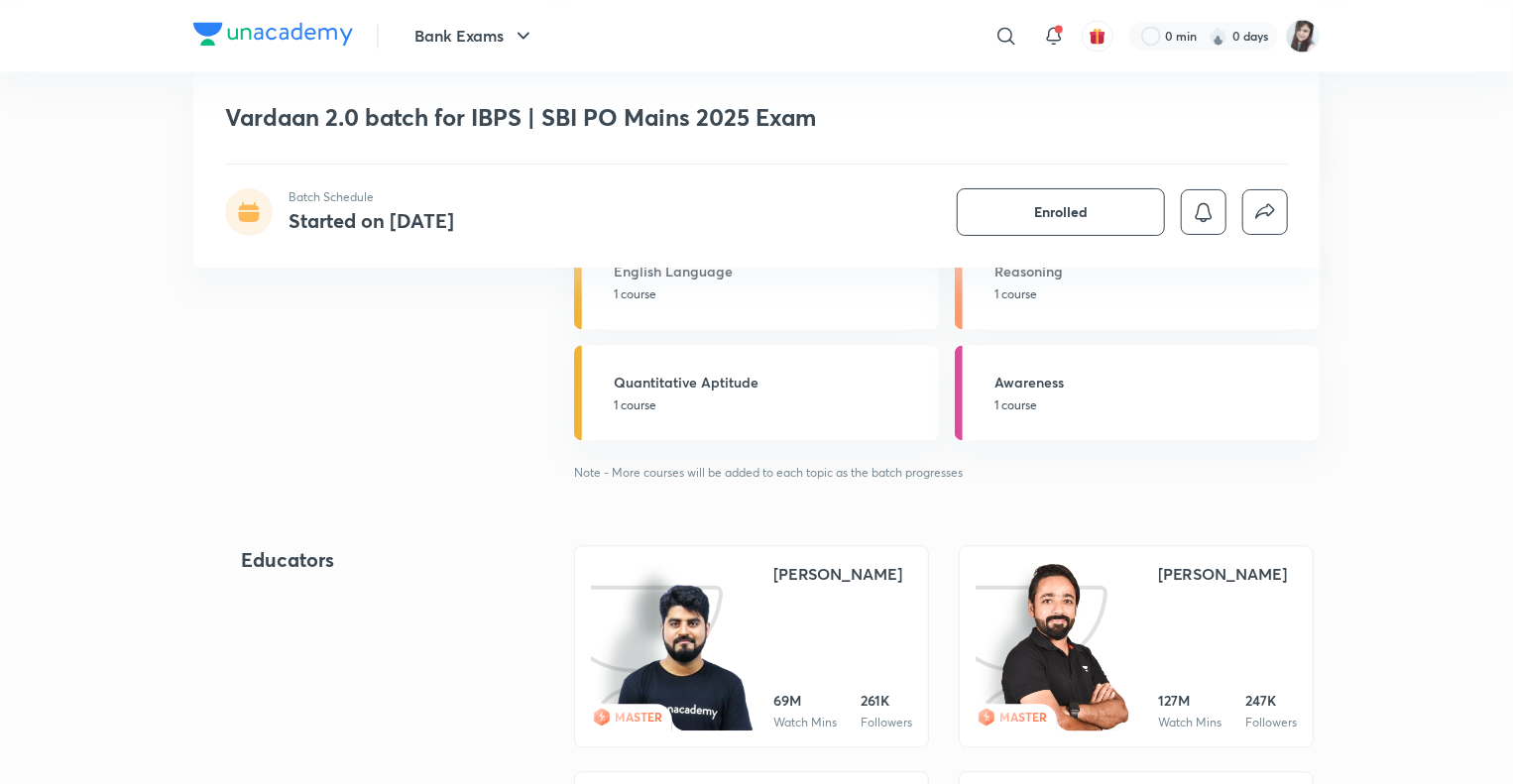 click on "[PERSON_NAME] 69M Watch Mins 261K Followers" at bounding box center [843, 646] 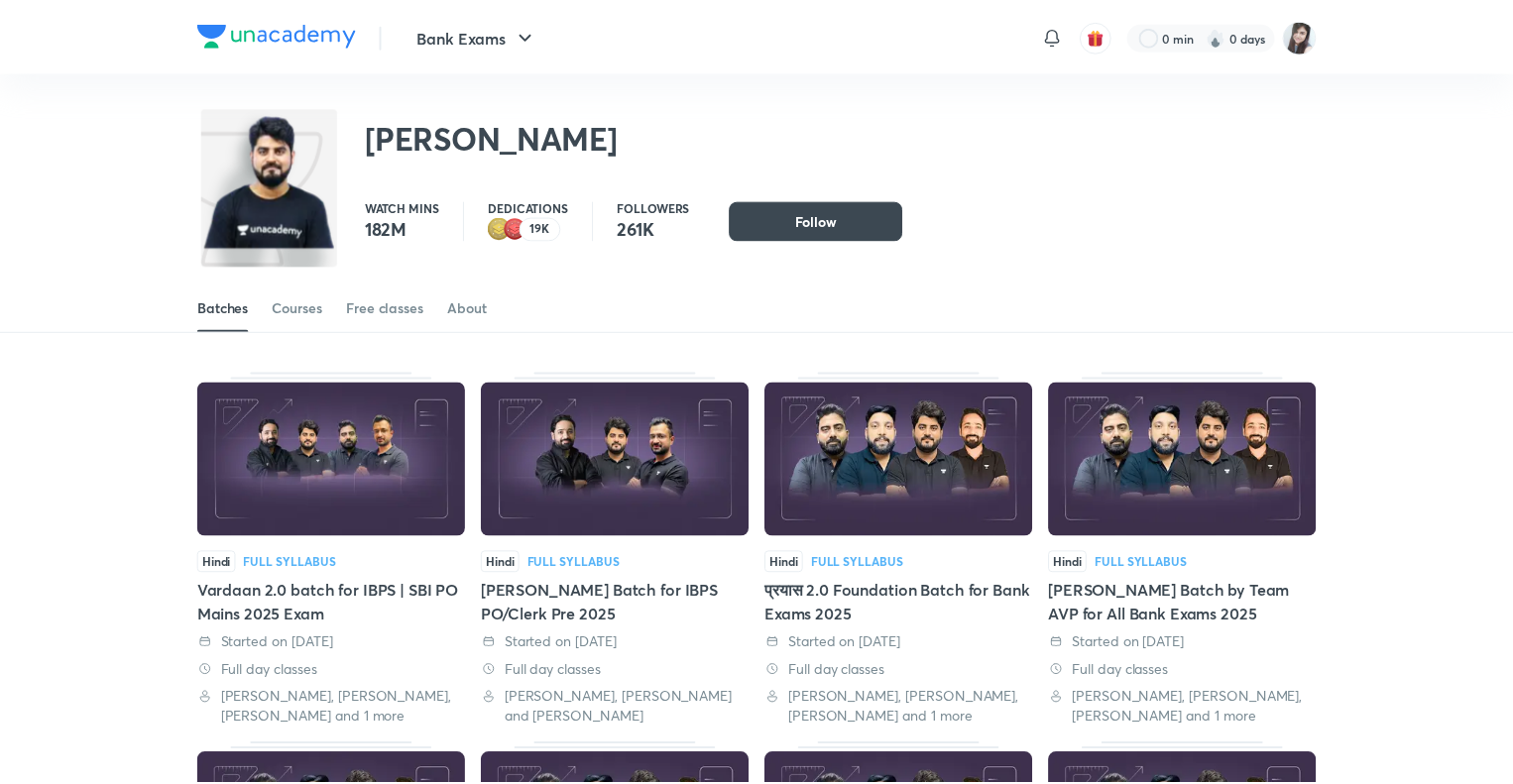 scroll, scrollTop: 0, scrollLeft: 0, axis: both 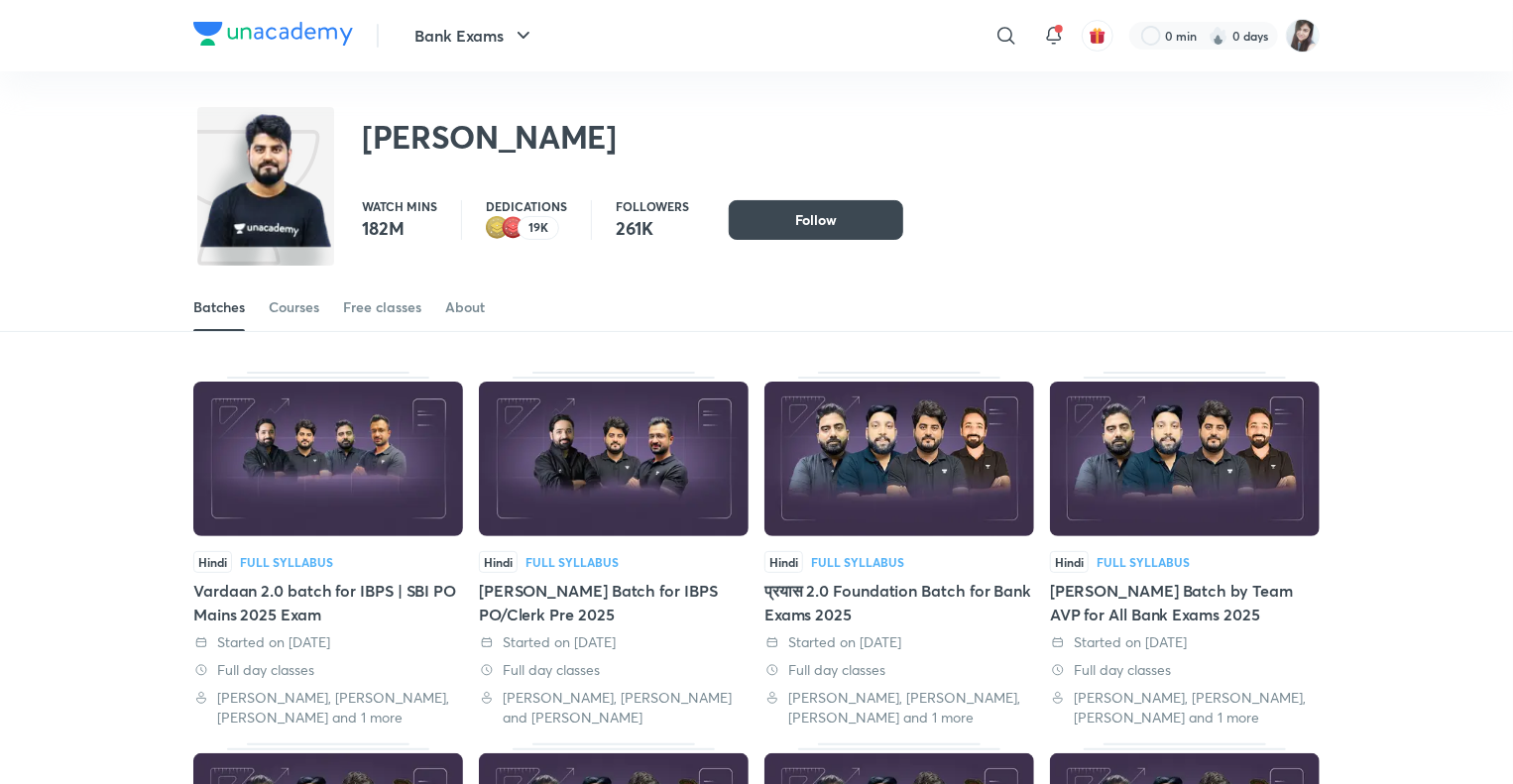 click on "Vardaan 2.0 batch for IBPS | SBI PO Mains 2025 Exam" at bounding box center (328, 603) 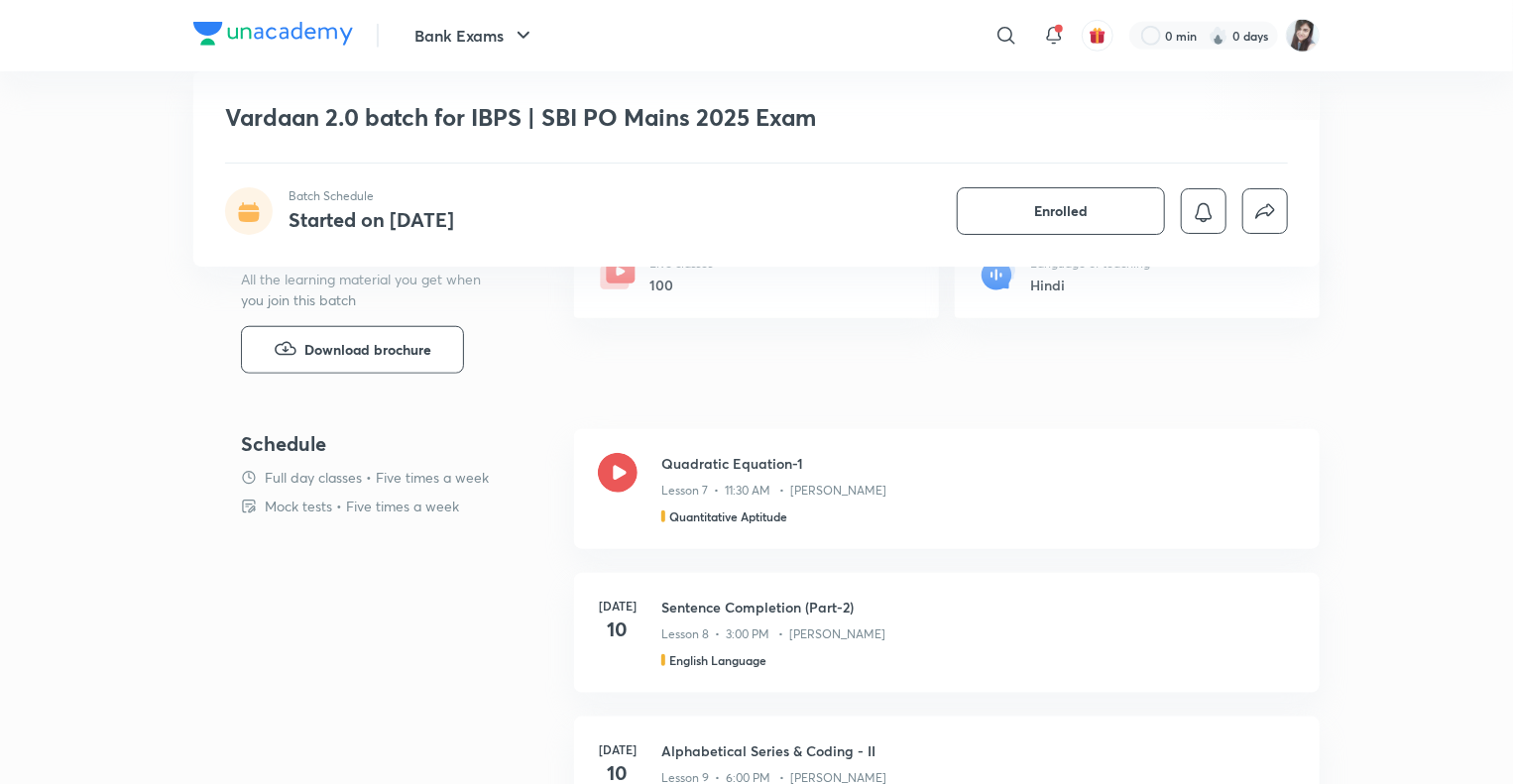 scroll, scrollTop: 753, scrollLeft: 0, axis: vertical 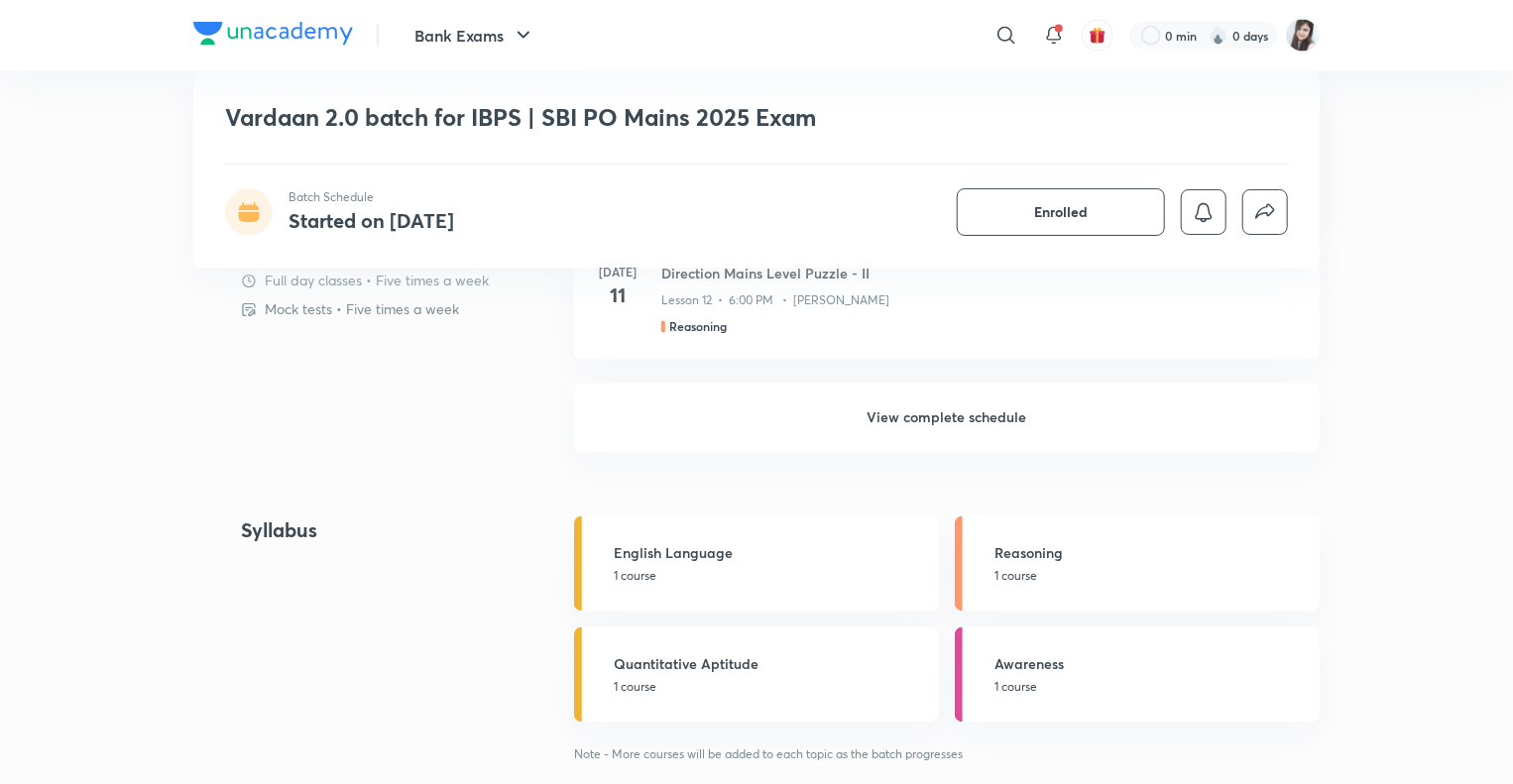 click on "View complete schedule" at bounding box center [947, 418] 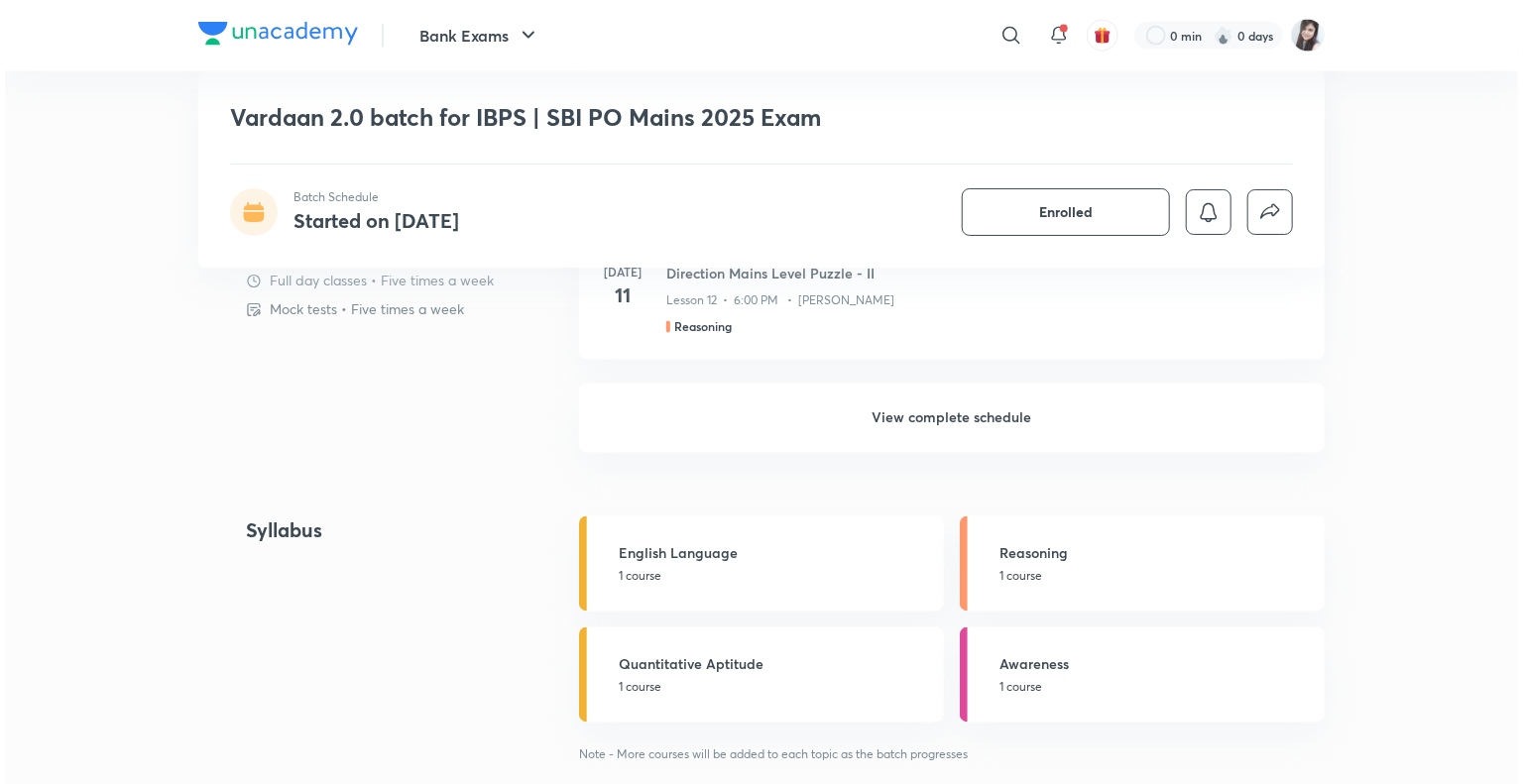 scroll, scrollTop: 0, scrollLeft: 0, axis: both 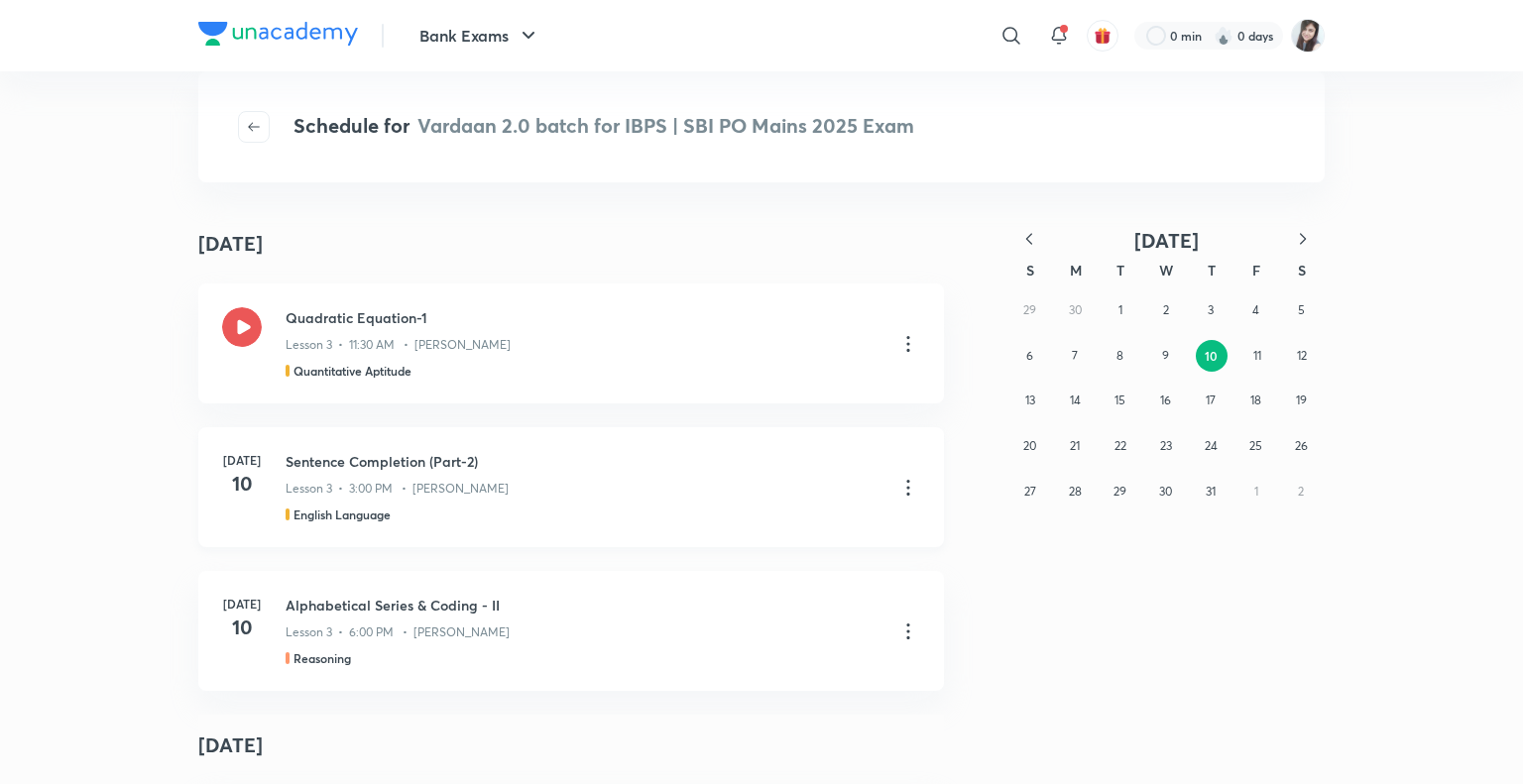 click on "Lesson 3  •  3:00 PM   •  Vishal Parihar" at bounding box center (397, 489) 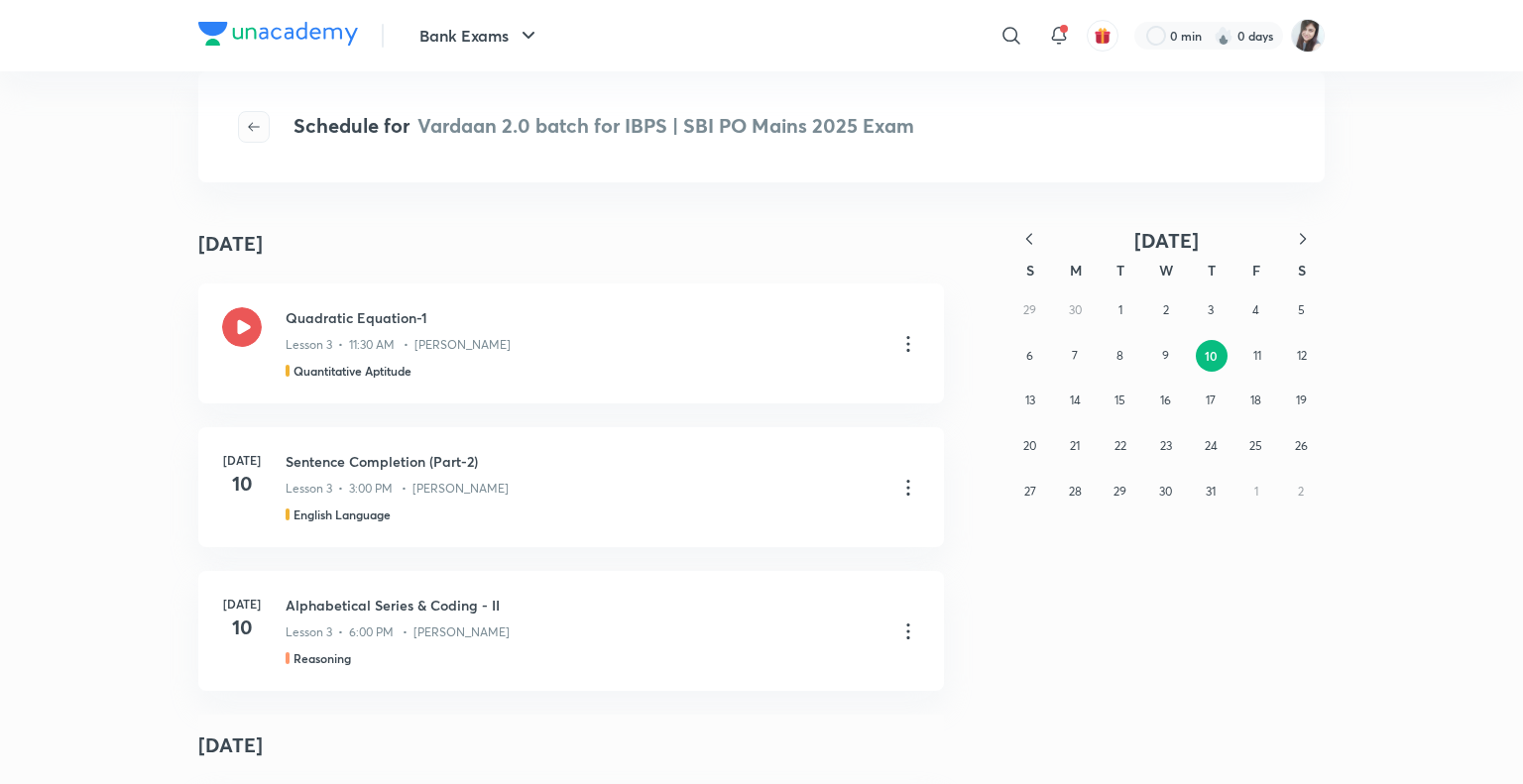 click 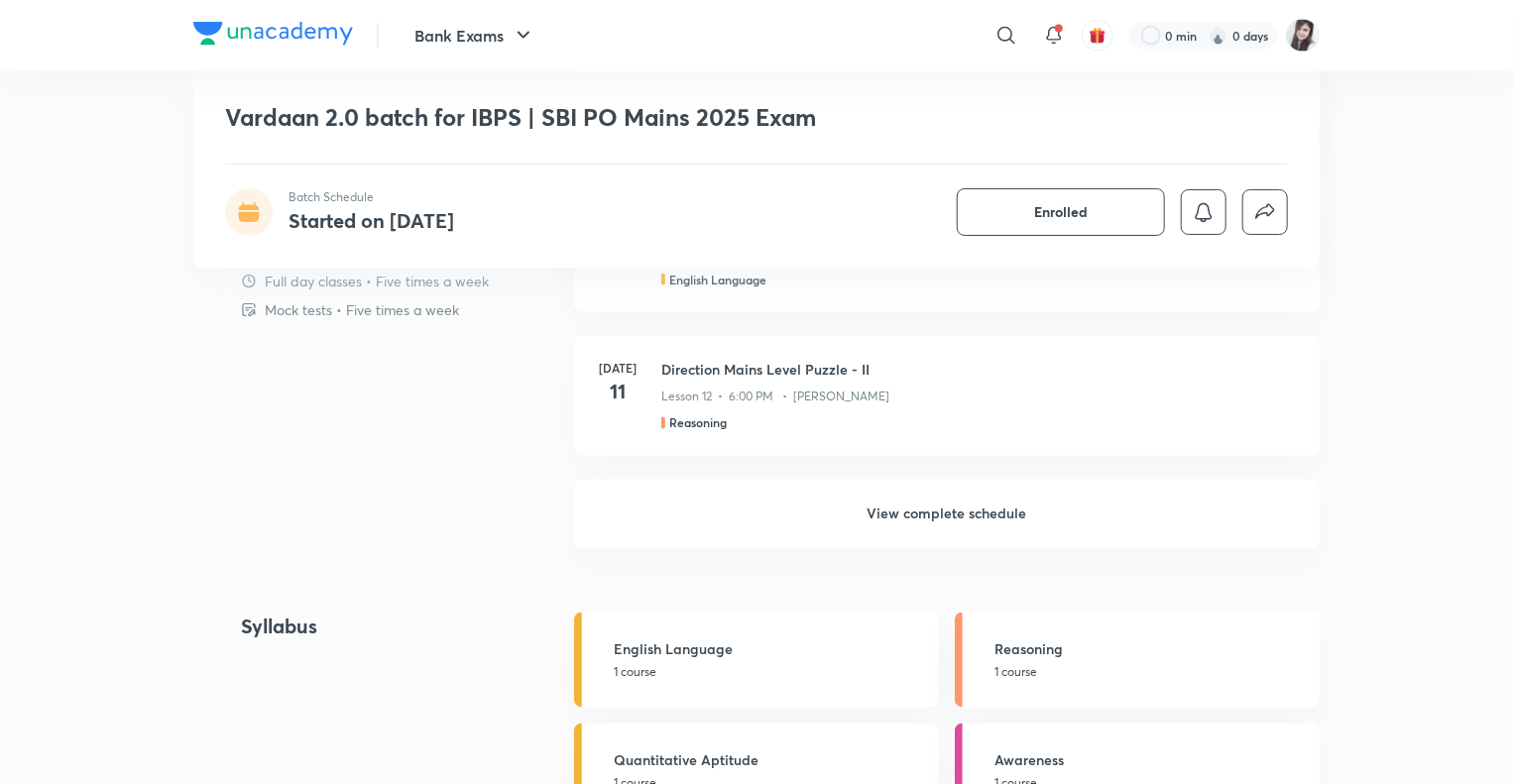 scroll, scrollTop: 1539, scrollLeft: 0, axis: vertical 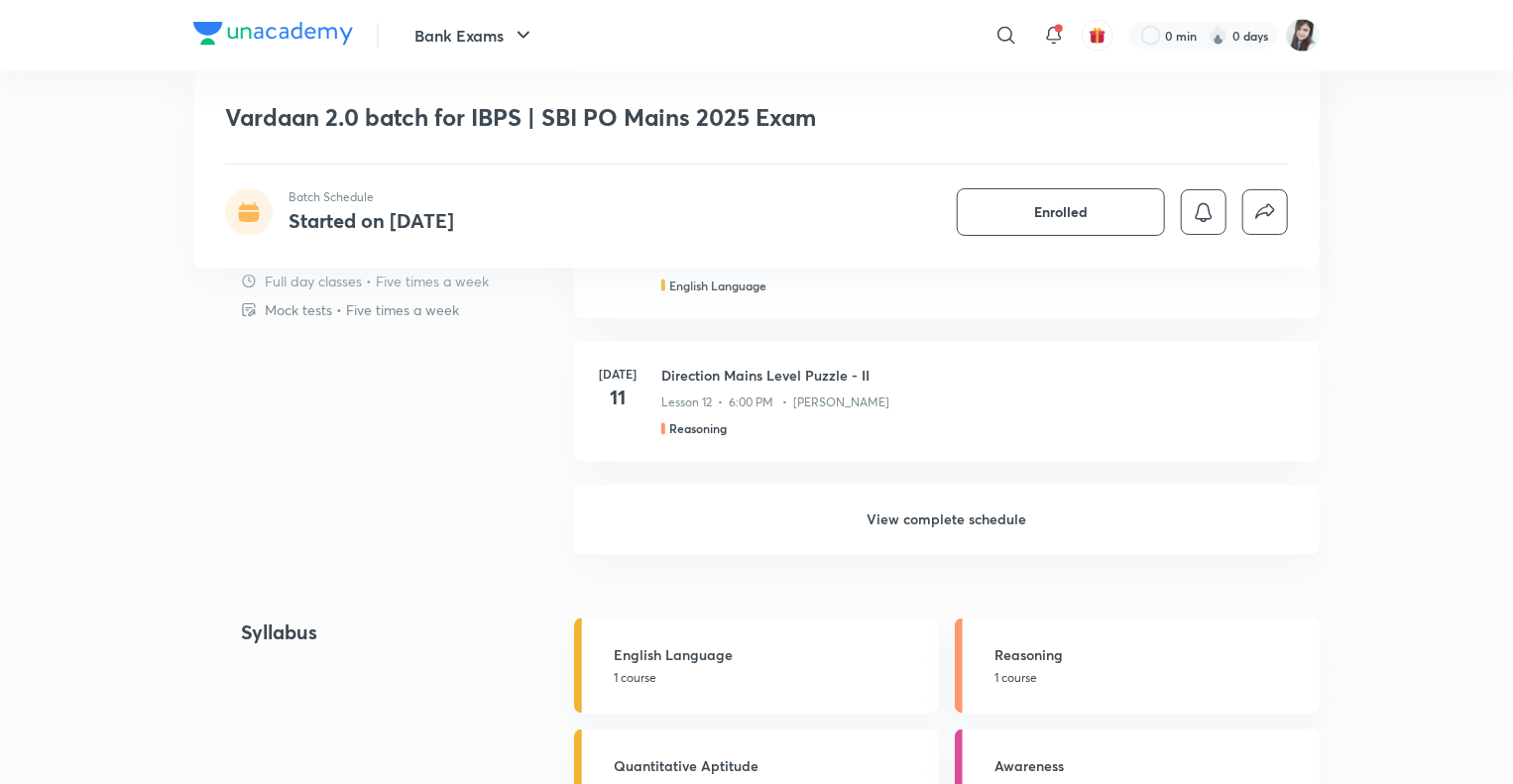 click on "View complete schedule" at bounding box center [947, 520] 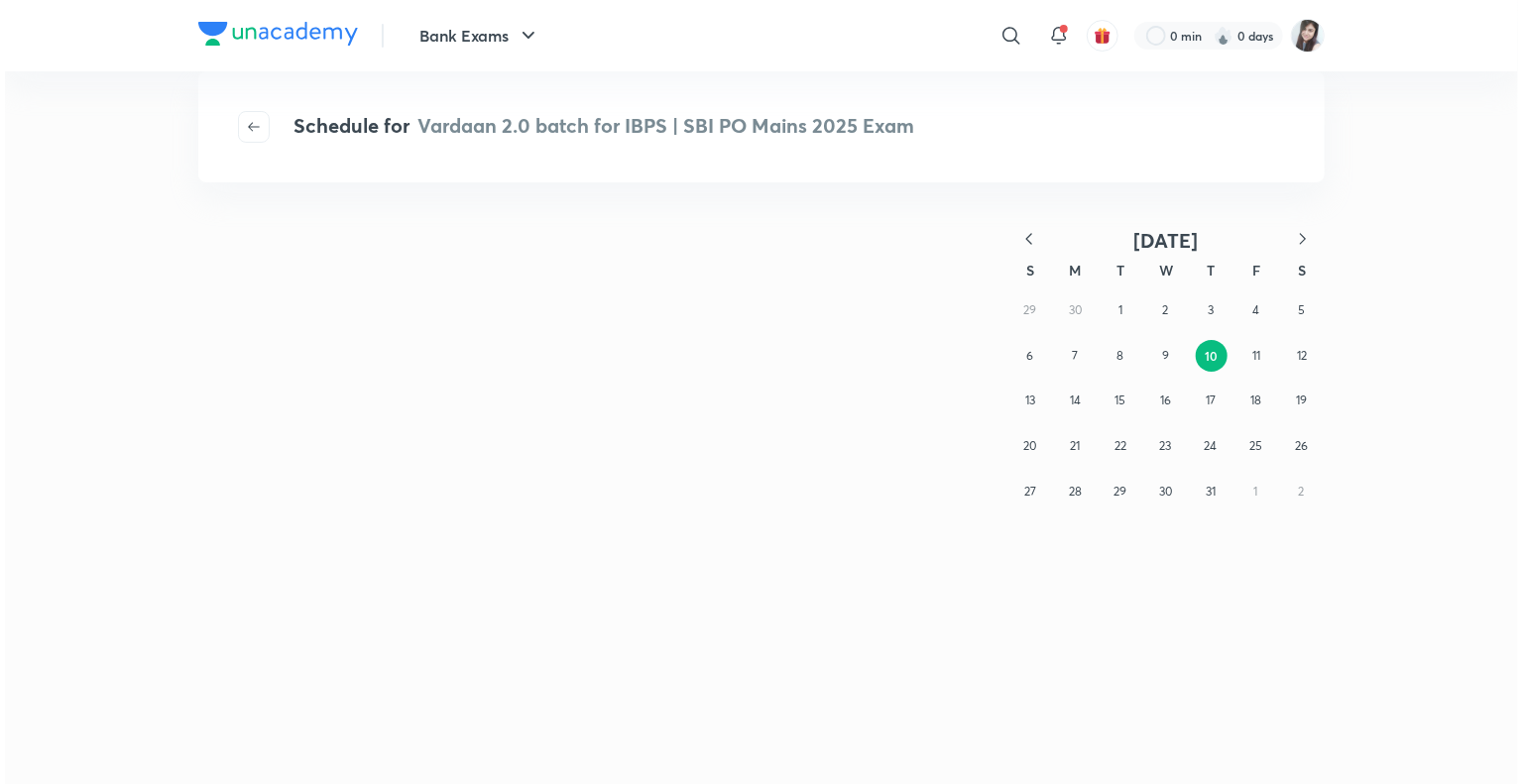 scroll, scrollTop: 0, scrollLeft: 0, axis: both 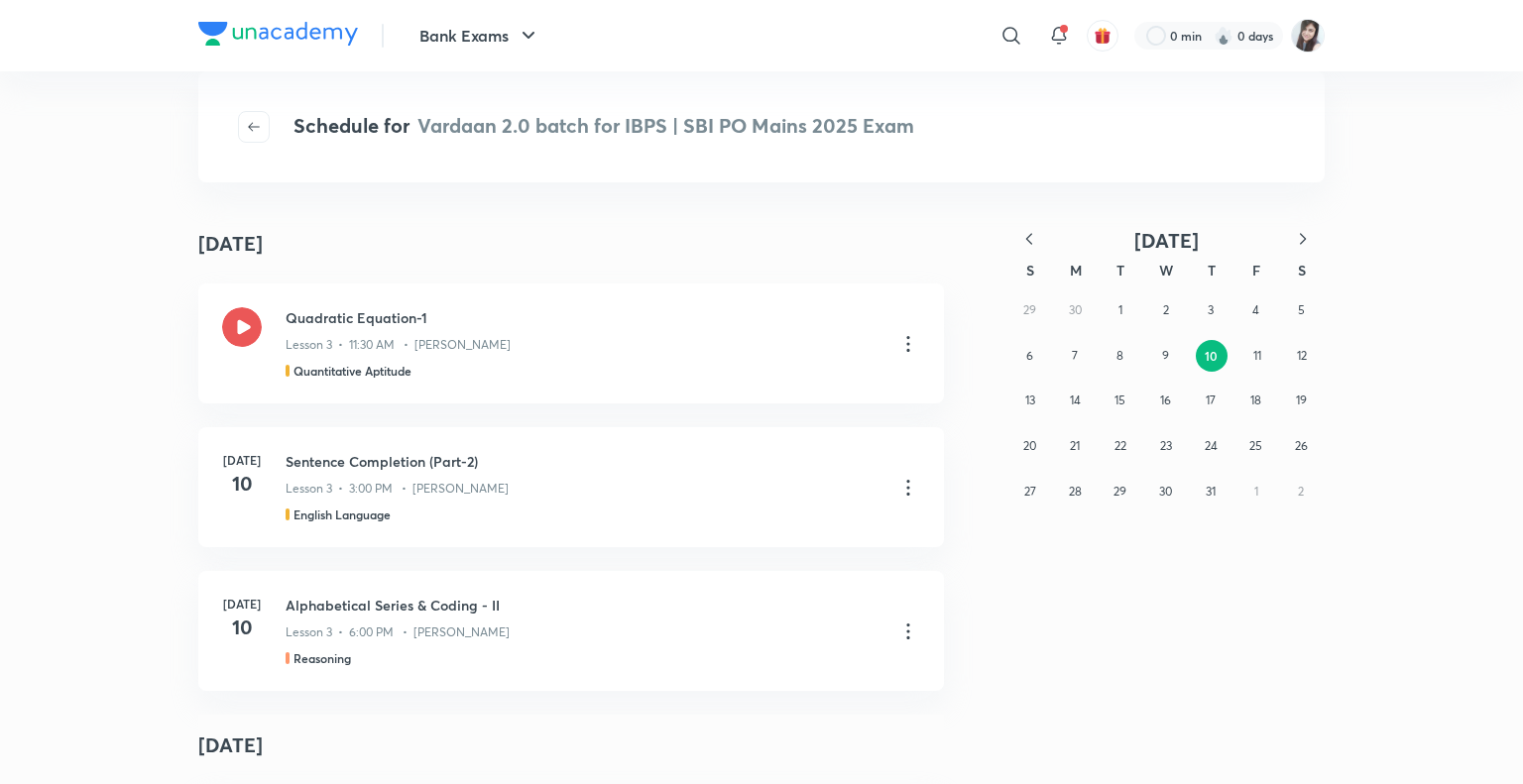 click on "July 10 July 10 Quadratic Equation-1 Lesson 3  •  11:30 AM   •  Sumit Kumar Verma Quantitative Aptitude Jul 10 Sentence Completion (Part-2) Lesson 3  •  3:00 PM   •  Vishal Parihar English Language Jul 10 Alphabetical Series & Coding - II Lesson 3  •  6:00 PM   •  Puneet Kumar Sharma Reasoning July 11 Jul 11 Quadratic Equation-2 Lesson 4  •  11:30 AM   •  Sumit Kumar Verma Quantitative Aptitude Jul 11 Paragraph Completion (Part-1) Lesson 4  •  3:00 PM   •  Vishal Parihar English Language Jul 11 Direction Mains Level Puzzle - II Lesson 4  •  6:00 PM   •  Puneet Kumar Sharma Reasoning July 14 Jul 14 New Pattern Arithmetic & DI - 1 Lesson 5  •  11:30 AM   •  Sumit Kumar Verma Quantitative Aptitude Jul 14 Paragraph Completion (Part-2) Lesson 5  •  3:00 PM   •  Vishal Parihar English Language Jul 14 Time Based Puzzle - I Lesson 5  •  6:00 PM   •  Puneet Kumar Sharma Reasoning July 15 Jul 15 Jul 15 Awareness" at bounding box center [762, 503] 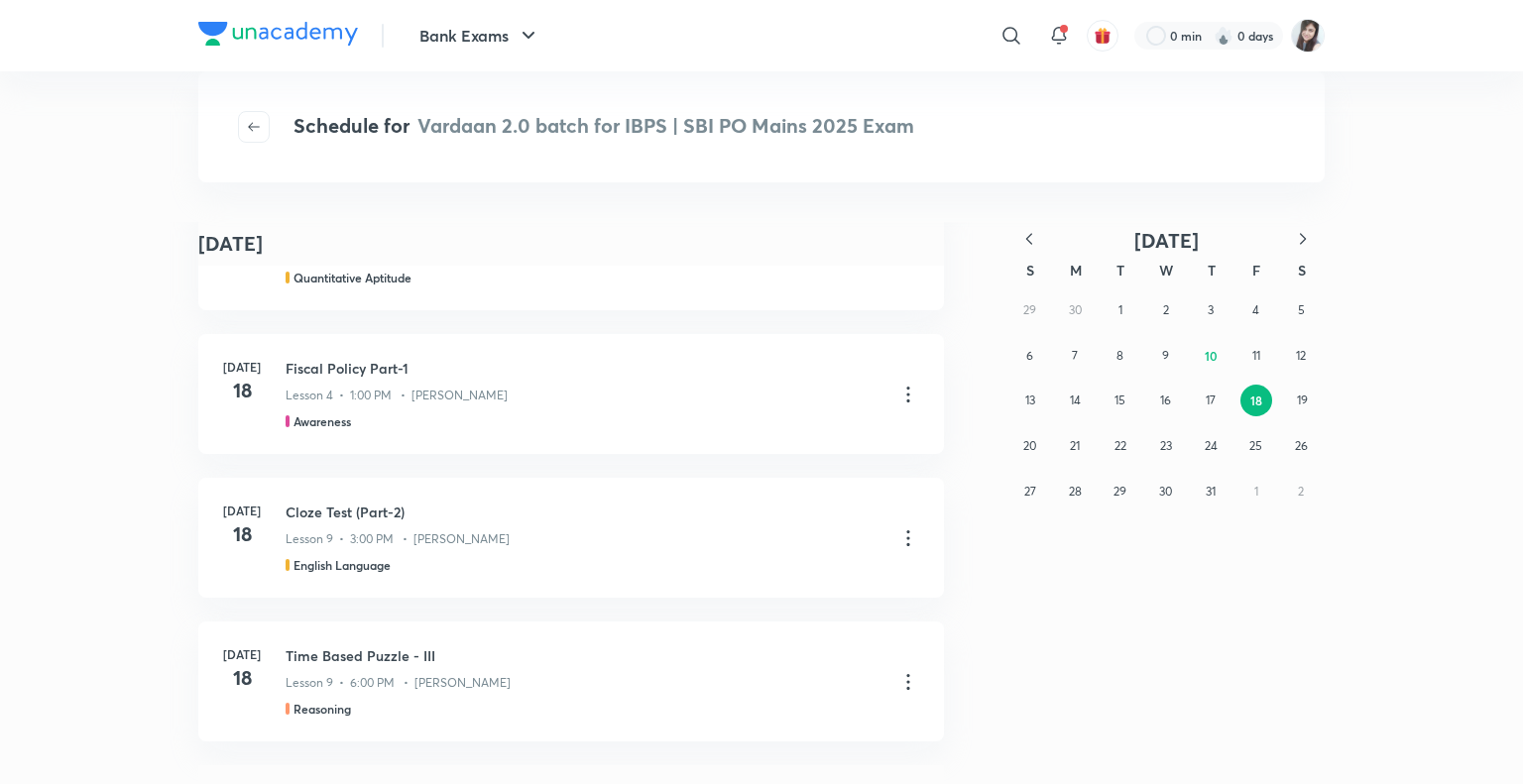 scroll, scrollTop: 5490, scrollLeft: 0, axis: vertical 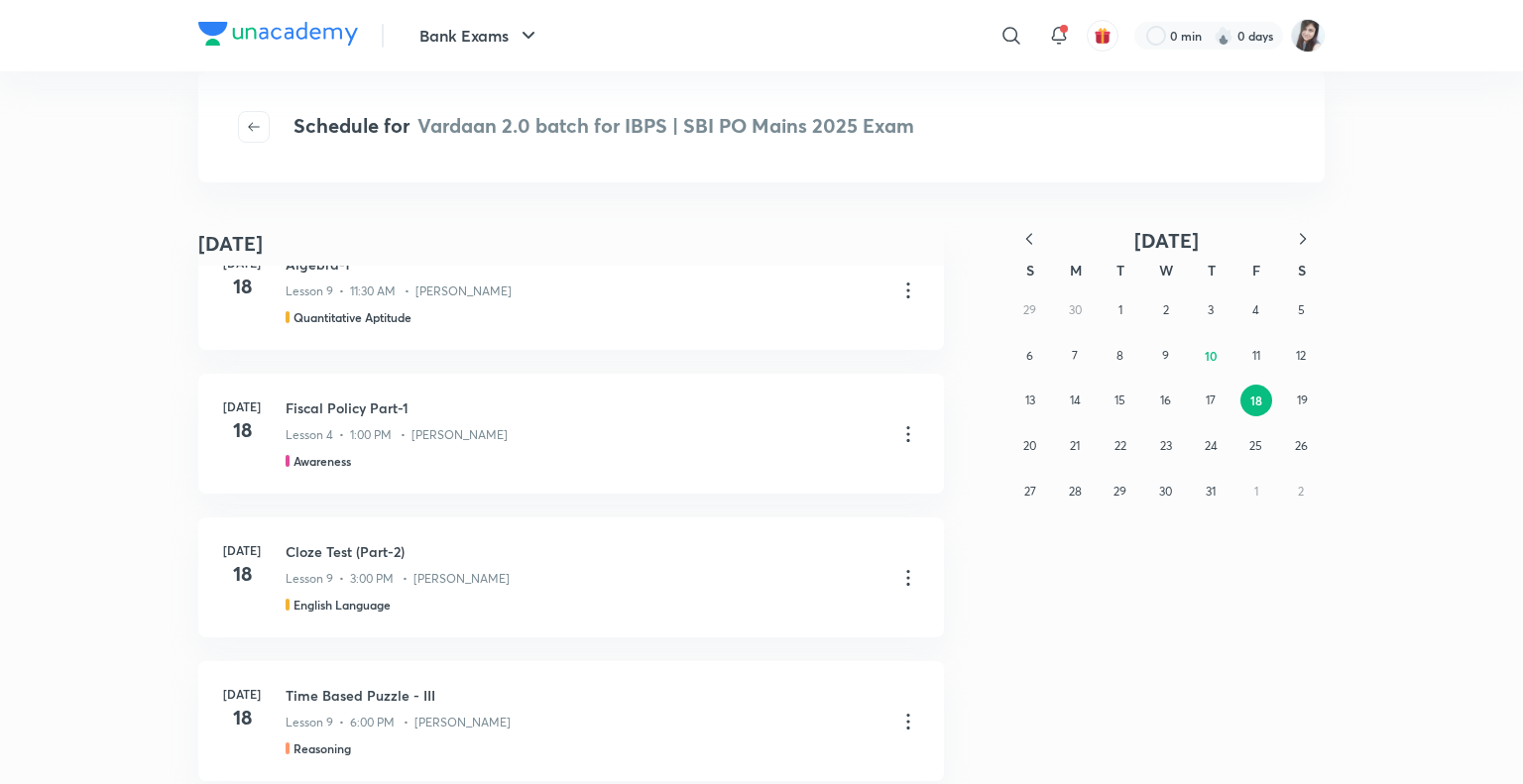 click on "July 18 July 8 Variable based Arithmetic-1 Lesson 1  •  Jul 8  •  1h 8m   •  Sumit Kumar Verma Quantitative Aptitude Mains Syllabus for IBPS, SBI & RRB PO/Clerk Lesson 1  •  Jul 8  •  1h 1m   •  Vishal Parihar English Language Alphabetical Series & Coding - I Lesson 1  •  Jul 8  •  1h 5m   •  Puneet Kumar Sharma Reasoning July 9 Variable based Arithmetic-2 Lesson 2  •  Jul 9  •  1h 5m   •  Sumit Kumar Verma Quantitative Aptitude Sentence Completion (Part-1) Lesson 2  •  Jul 9  •  57m   •  Vishal Parihar English Language Direction Mains Level Puzzle - I Lesson 2  •  Jul 9  •  1h 7m   •  Puneet Kumar Sharma Reasoning July 8 Variable based Arithmetic-1 Lesson 1  •  Jul 8  •  1h 8m   •  Sumit Kumar Verma Quantitative Aptitude Mains Syllabus for IBPS, SBI & RRB PO/Clerk Lesson 1  •  Jul 8  •  1h 1m   •  Vishal Parihar English Language Alphabetical Series & Coding - I Jul S" at bounding box center [762, 503] 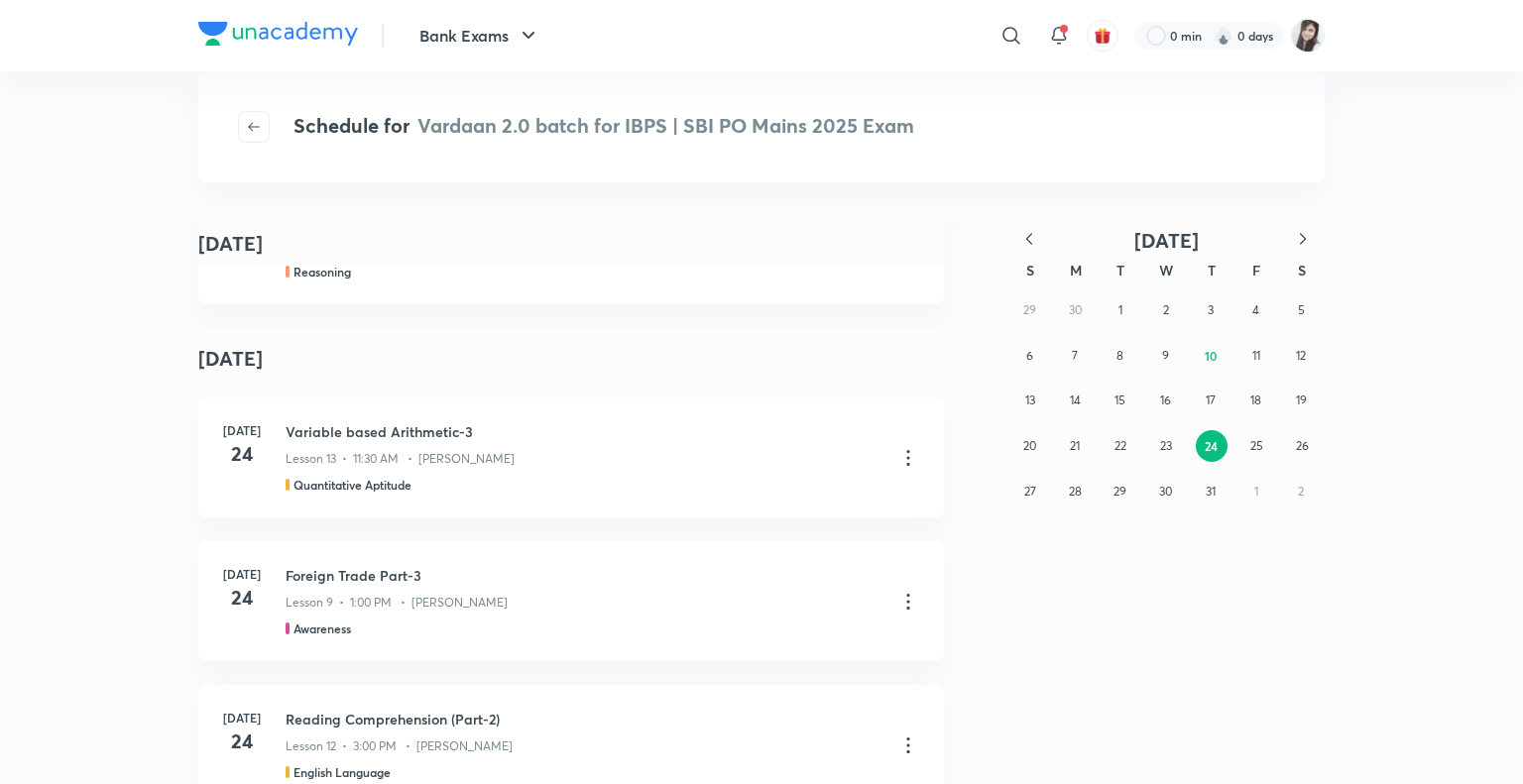 scroll, scrollTop: 8265, scrollLeft: 0, axis: vertical 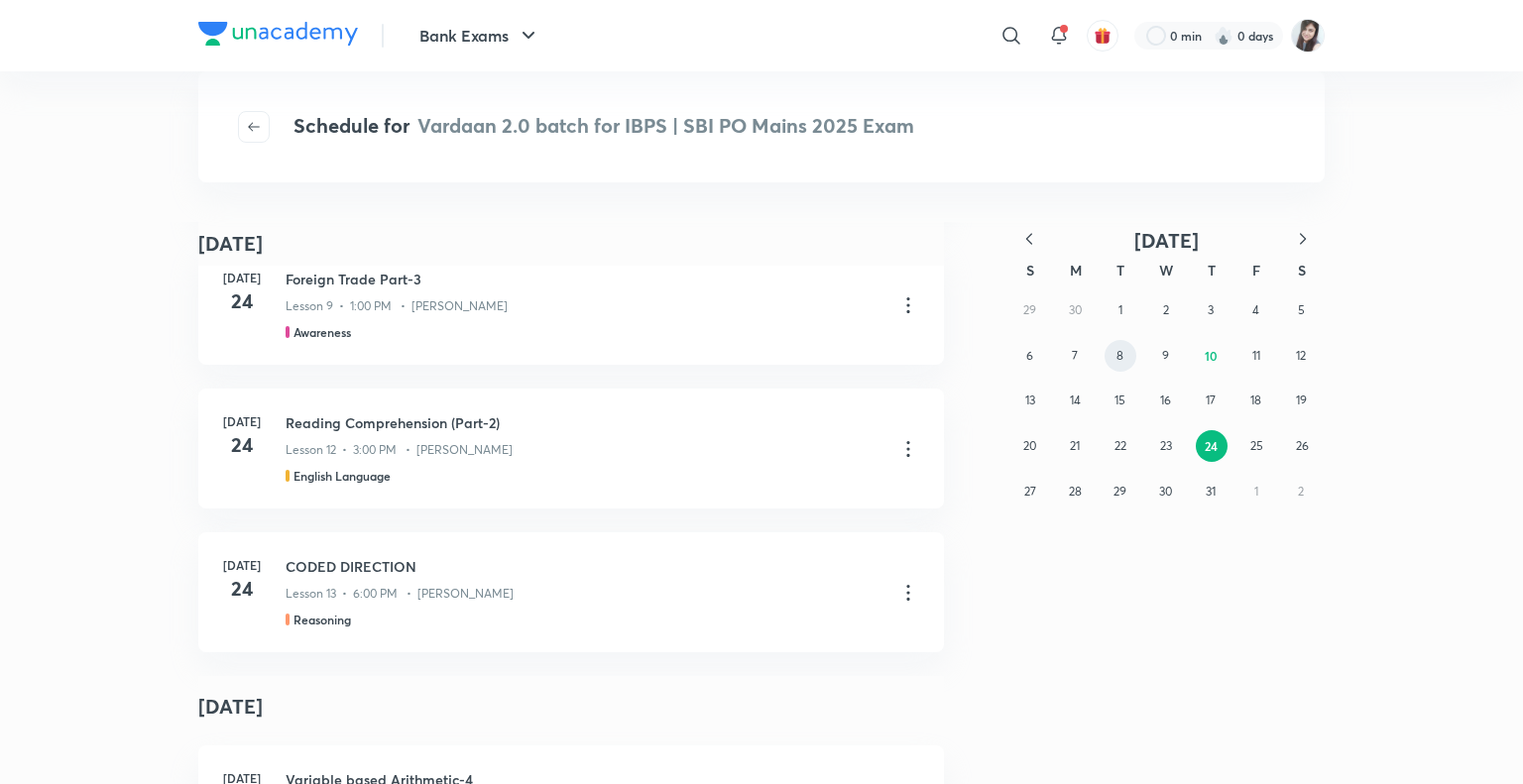 click on "8" at bounding box center (1120, 356) 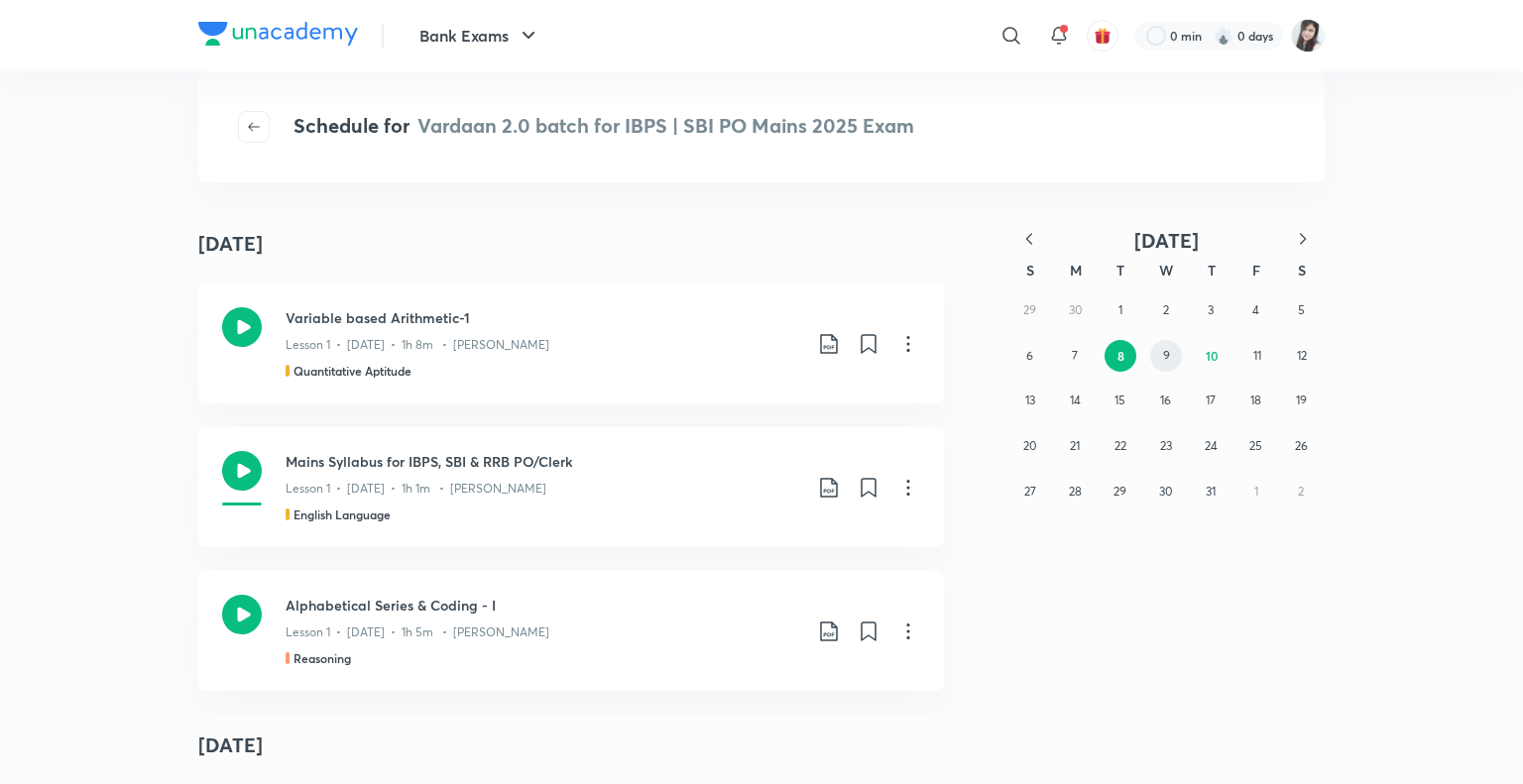 click on "9" at bounding box center [1166, 356] 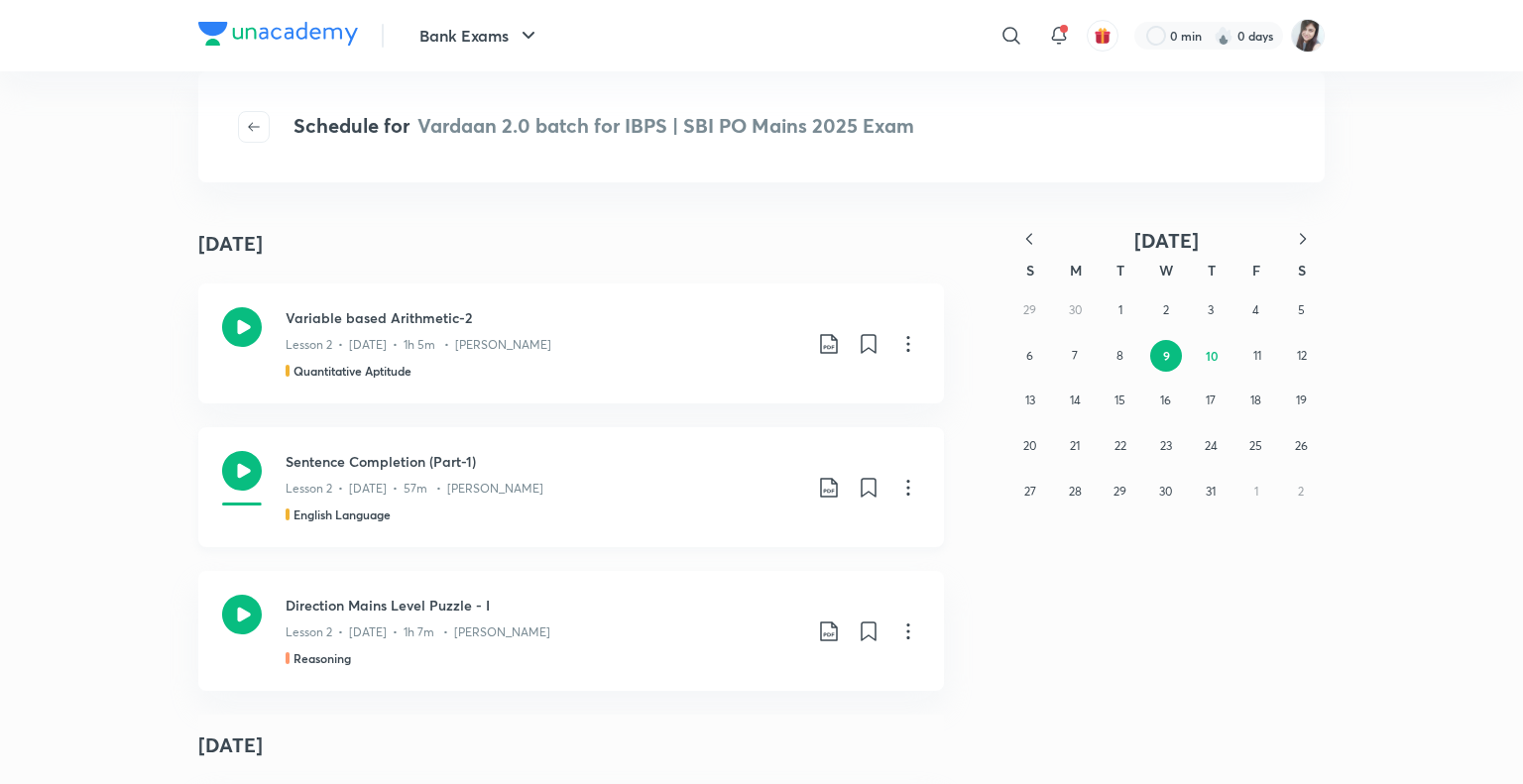 click on "Lesson 2  •  Jul 9  •  57m   •  Vishal Parihar" at bounding box center [543, 485] 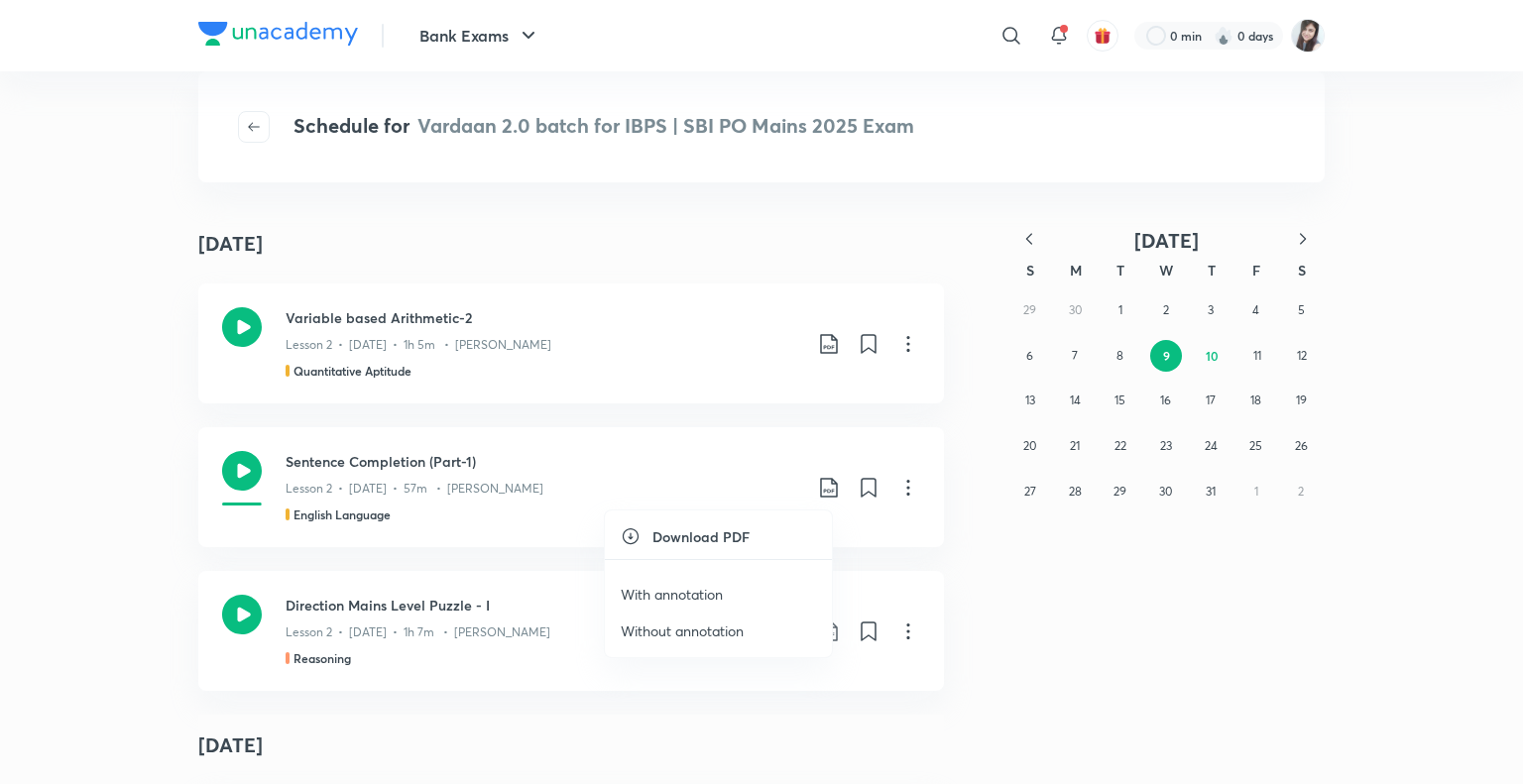 click on "Without annotation" at bounding box center [682, 630] 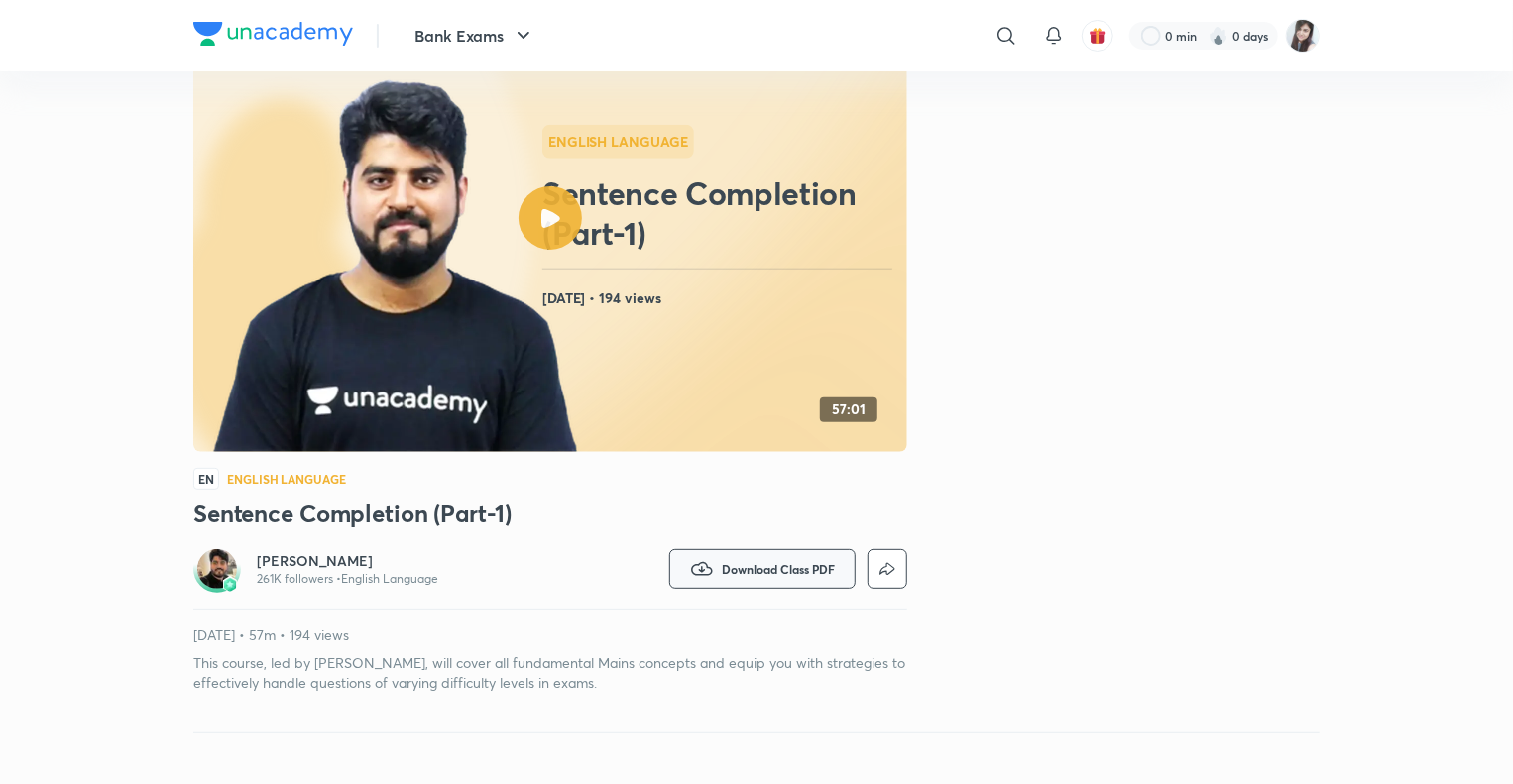 scroll, scrollTop: 159, scrollLeft: 0, axis: vertical 